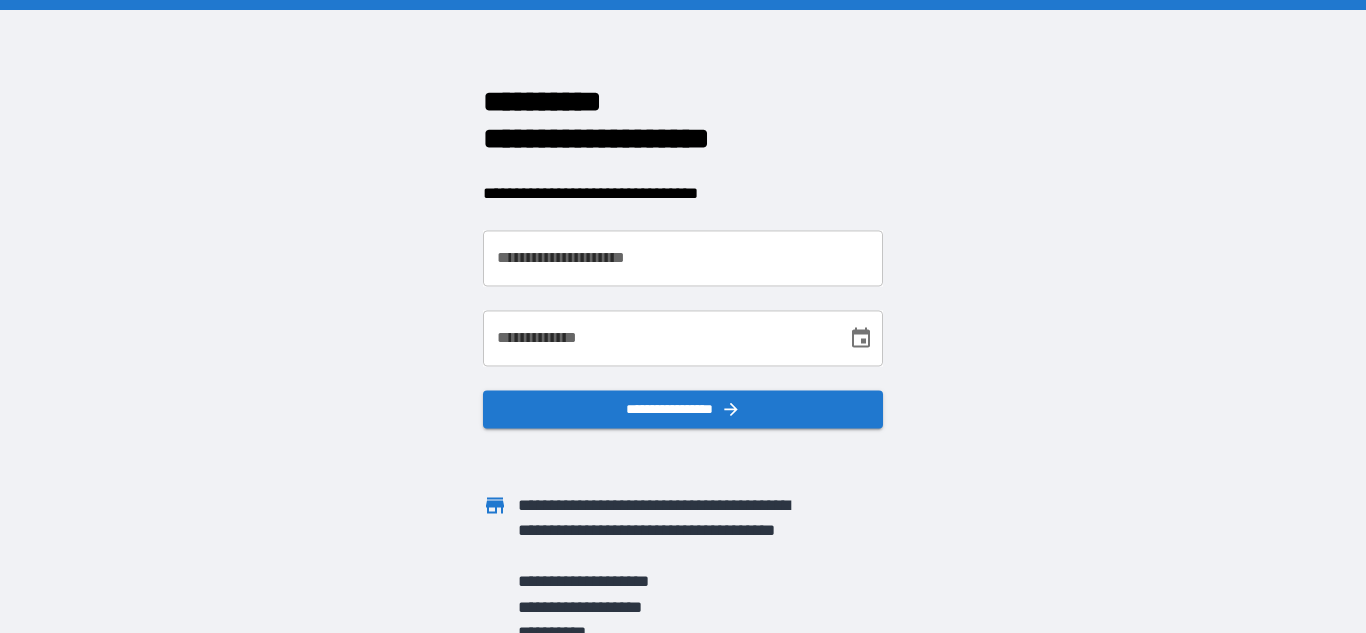 scroll, scrollTop: 0, scrollLeft: 0, axis: both 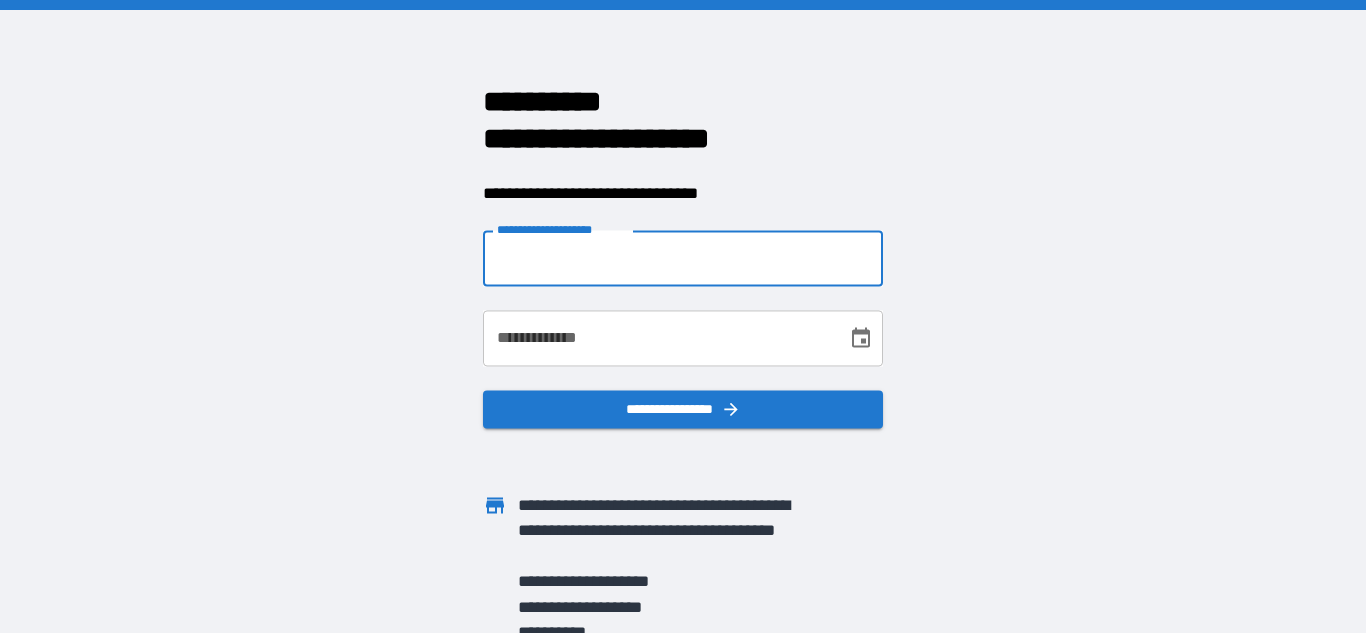click on "**********" at bounding box center [683, 259] 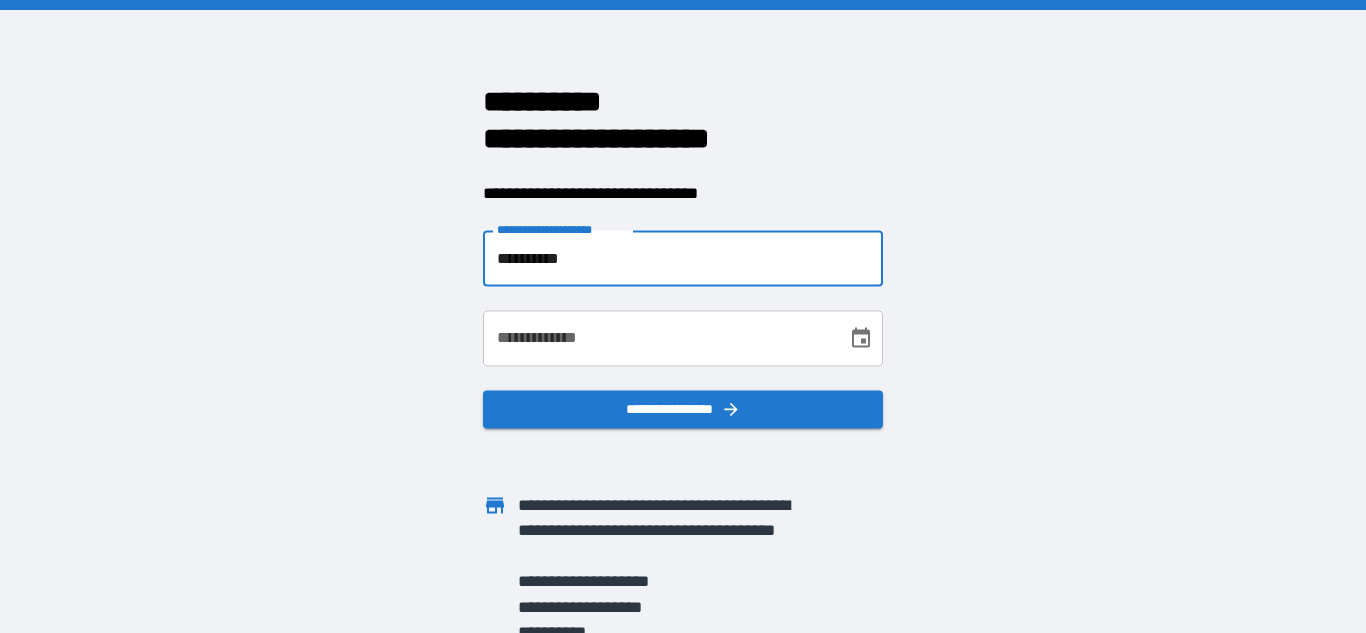 type on "**********" 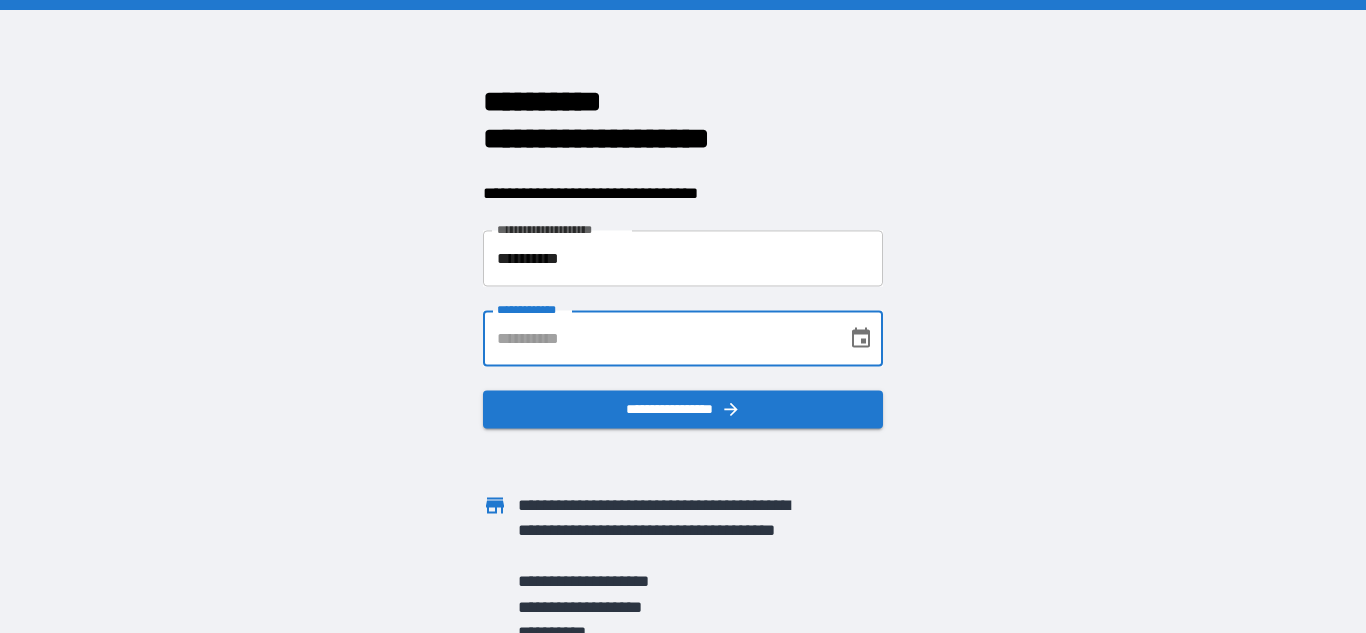 click on "**********" at bounding box center [658, 339] 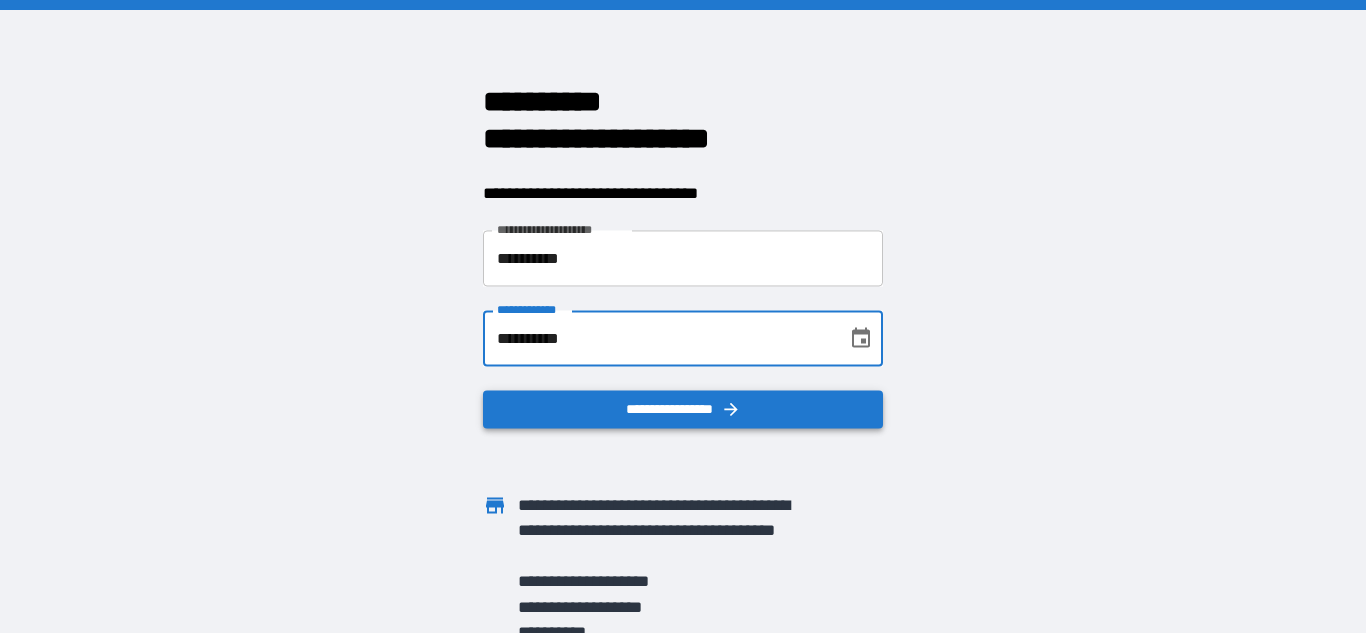 type on "**********" 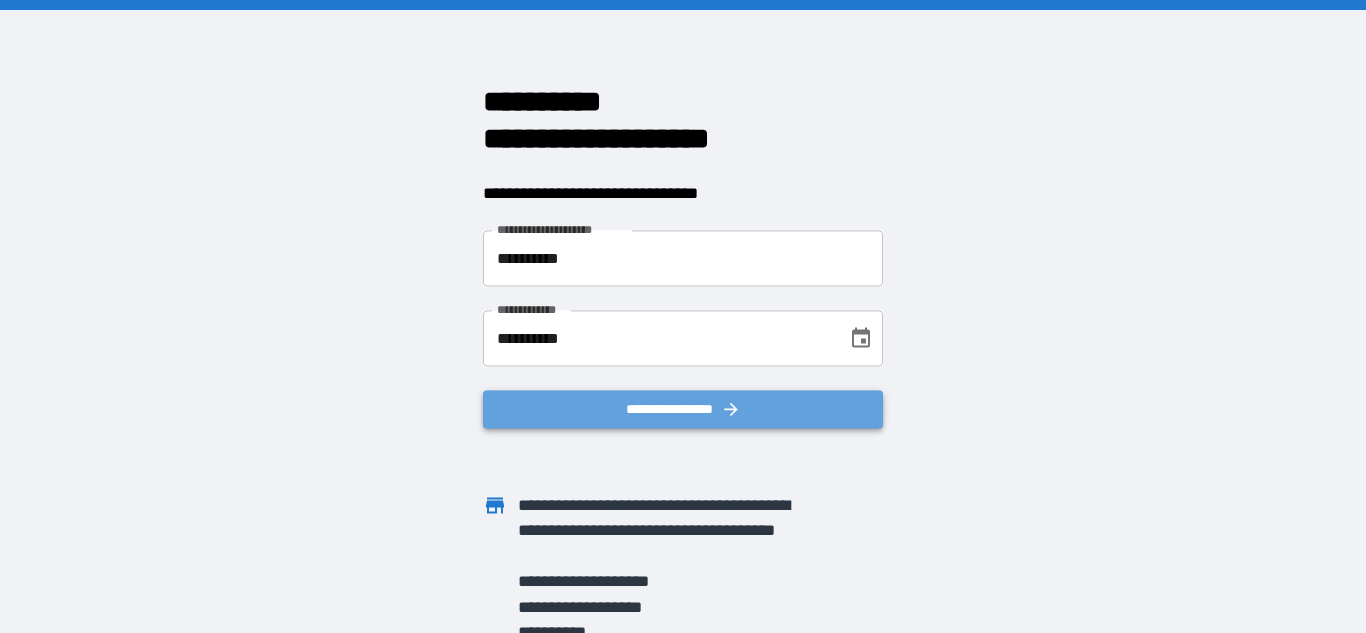 click on "**********" at bounding box center (683, 410) 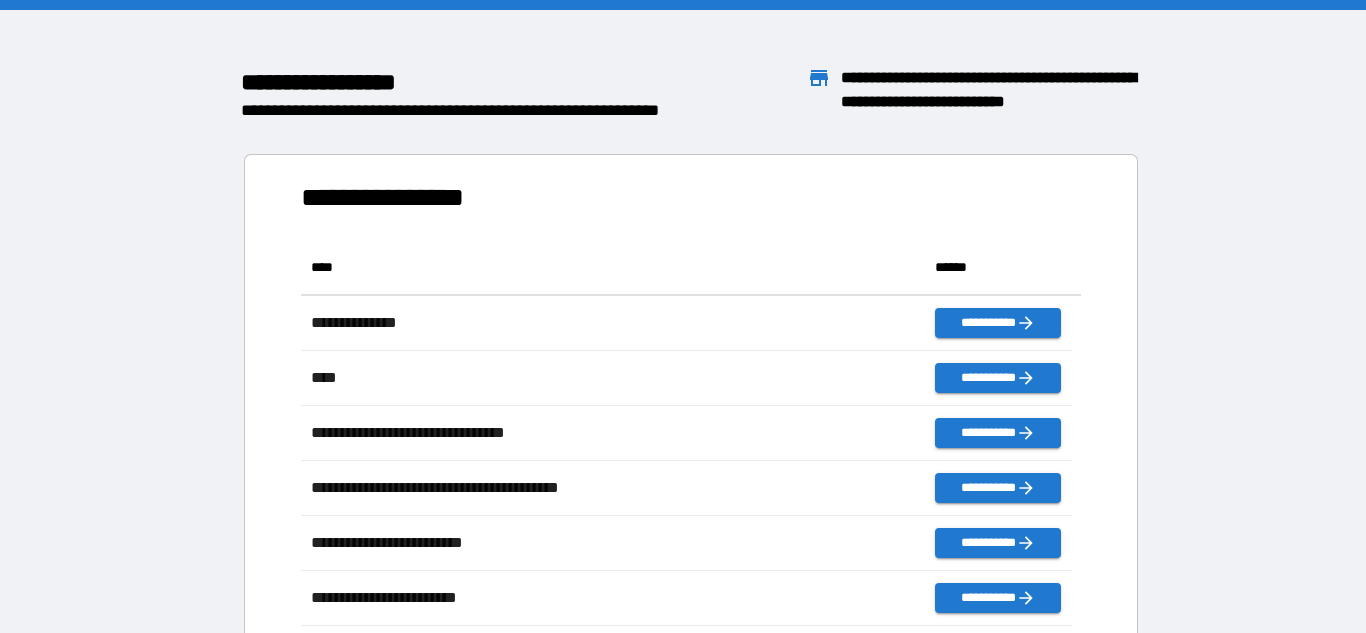 scroll, scrollTop: 16, scrollLeft: 16, axis: both 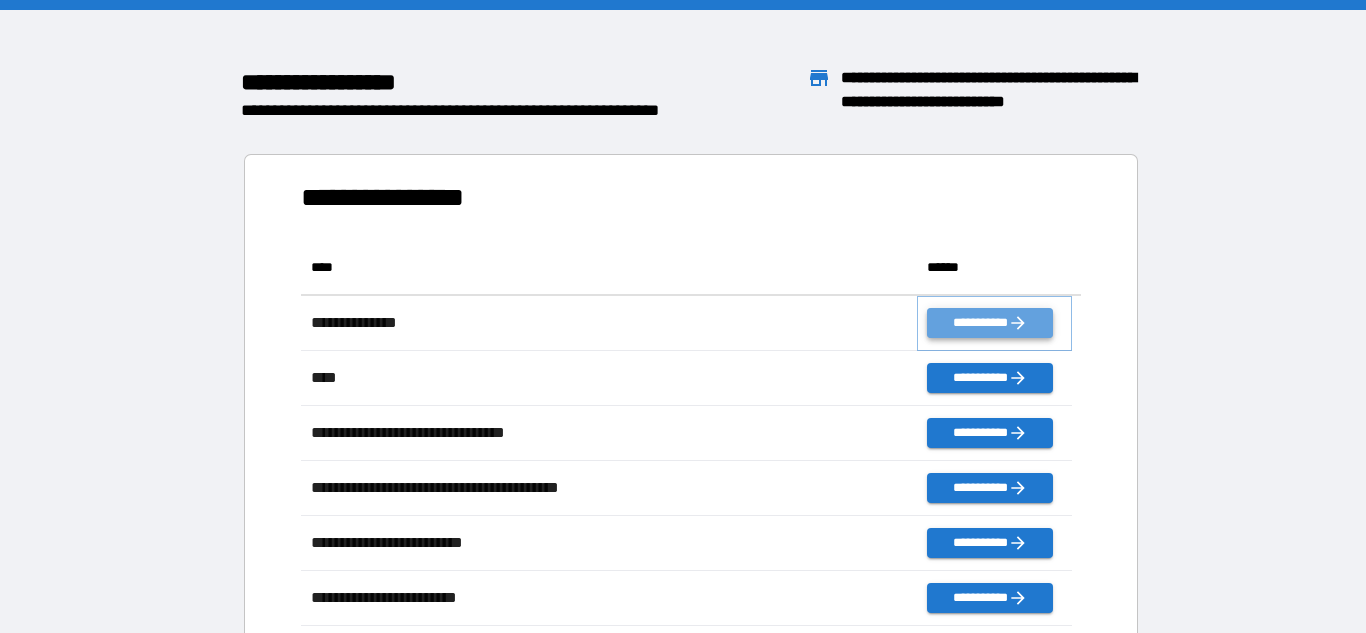 click on "**********" at bounding box center [989, 323] 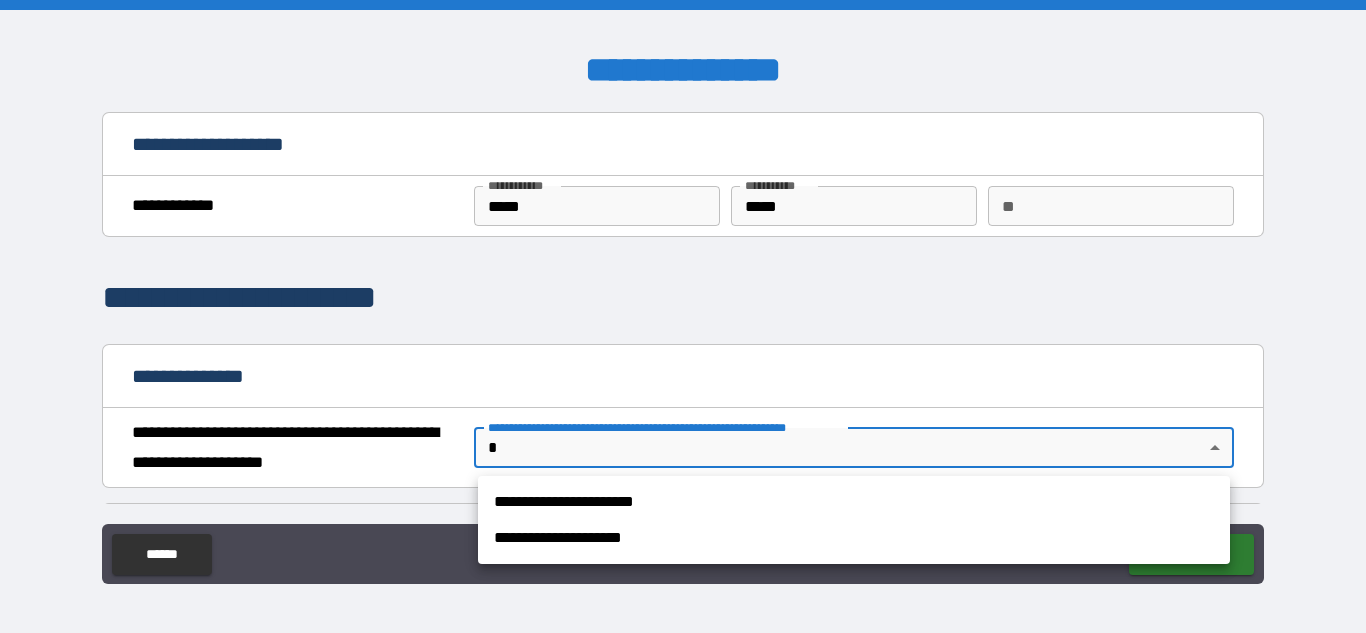 click on "**********" at bounding box center [683, 316] 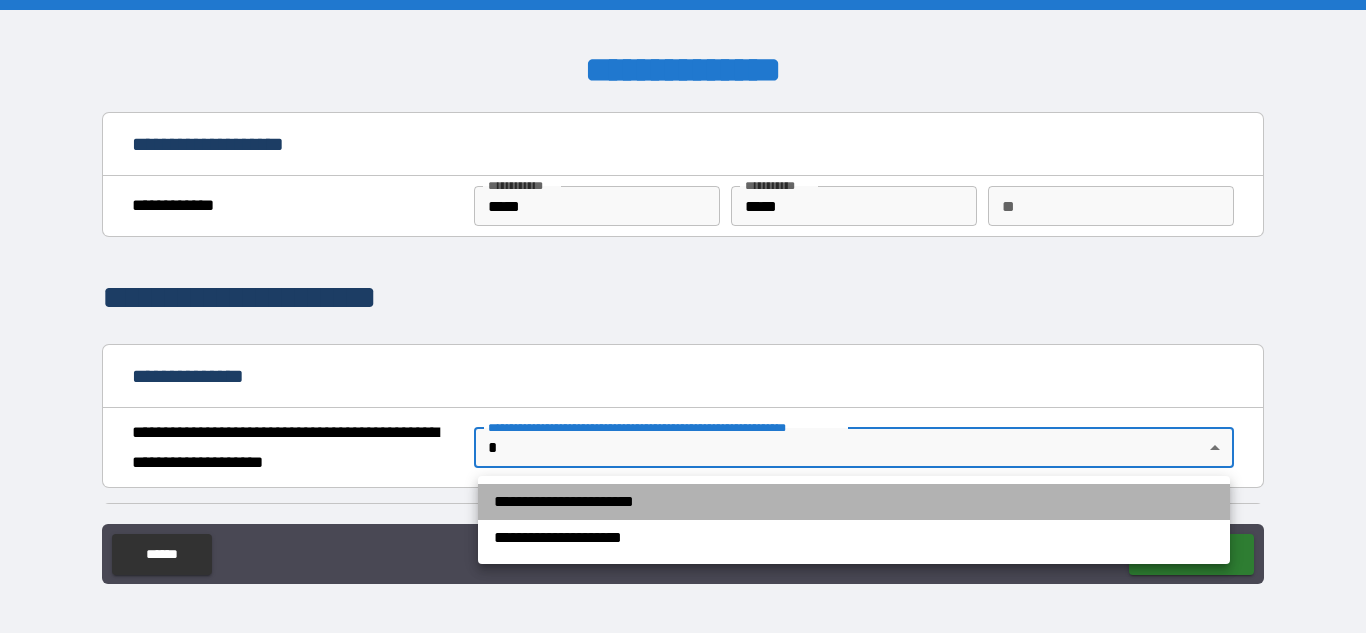 click on "**********" at bounding box center (854, 502) 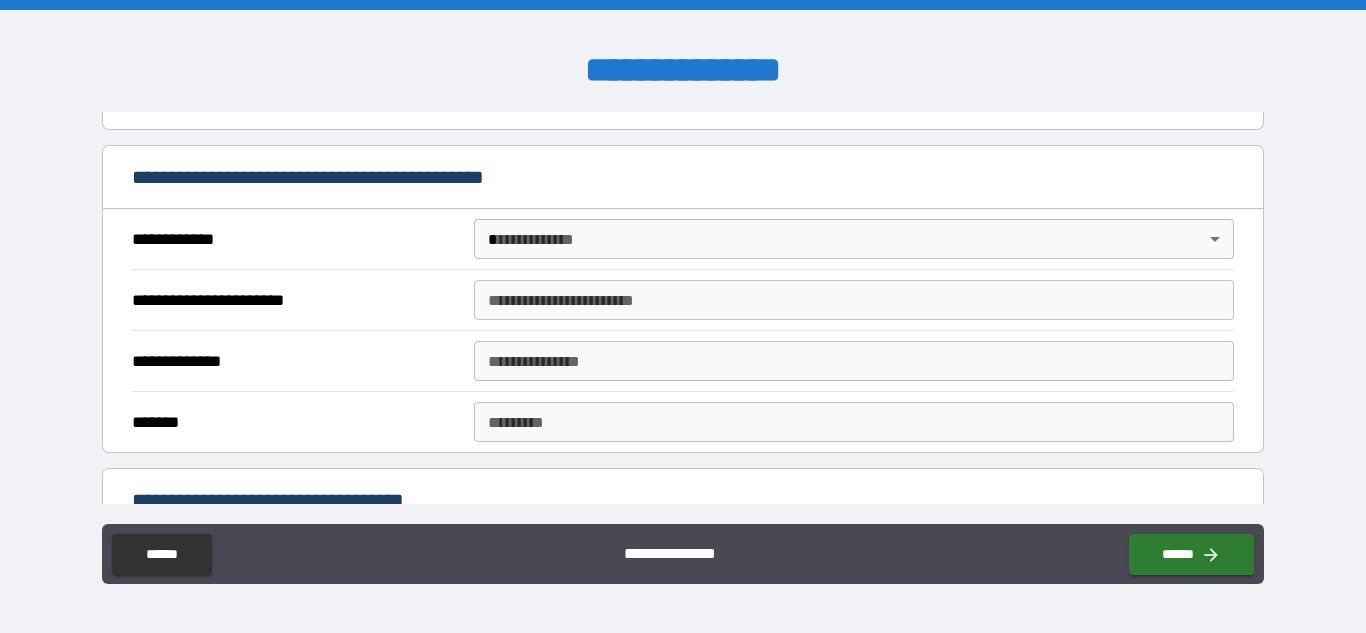 scroll, scrollTop: 388, scrollLeft: 0, axis: vertical 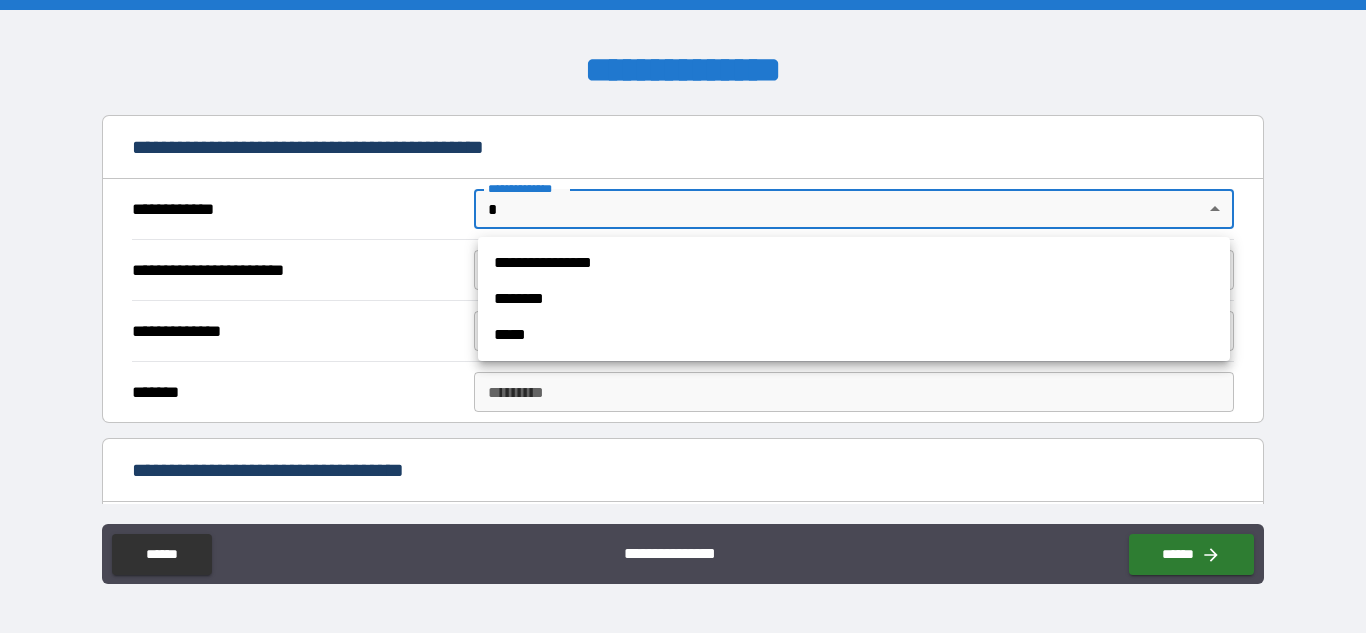 click on "**********" at bounding box center [683, 316] 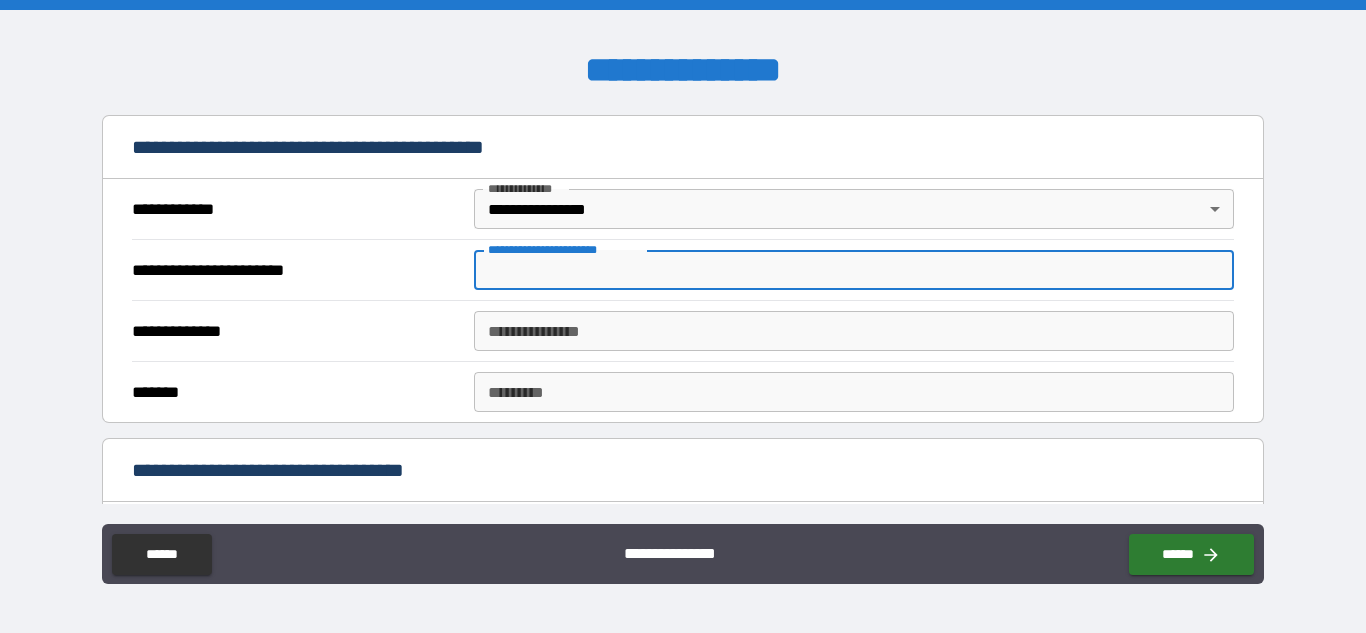 click on "**********" at bounding box center [854, 270] 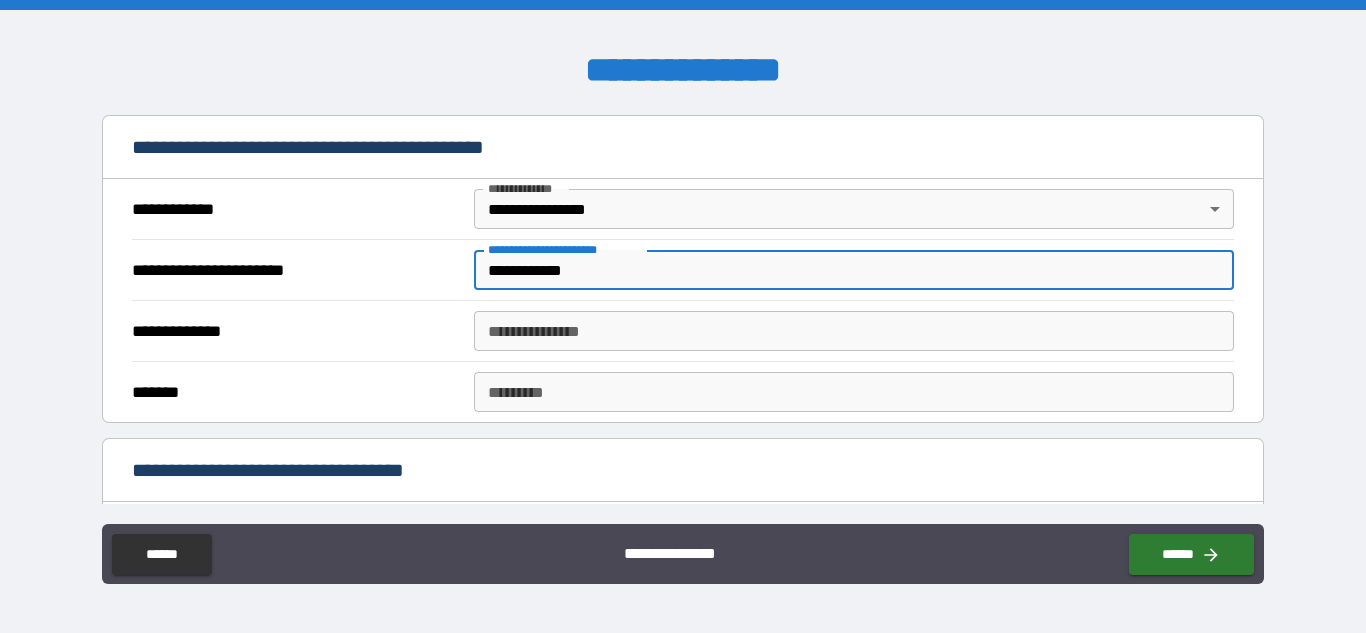 type on "**********" 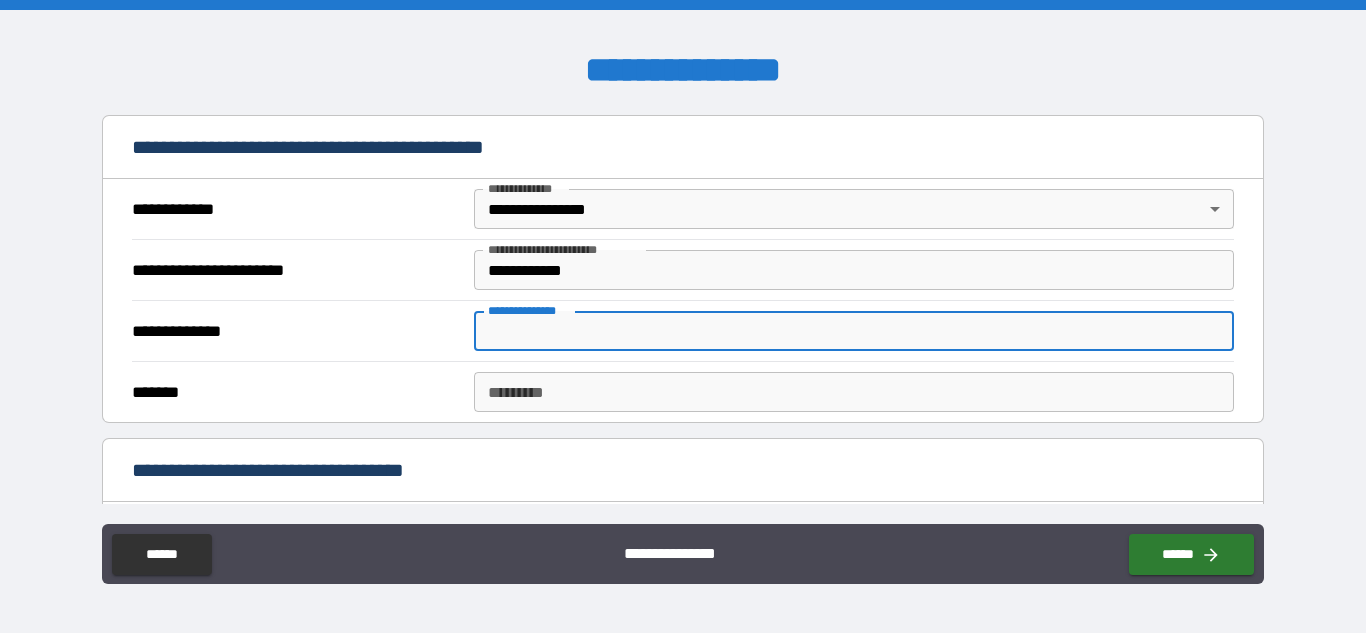 click on "**********" at bounding box center (854, 331) 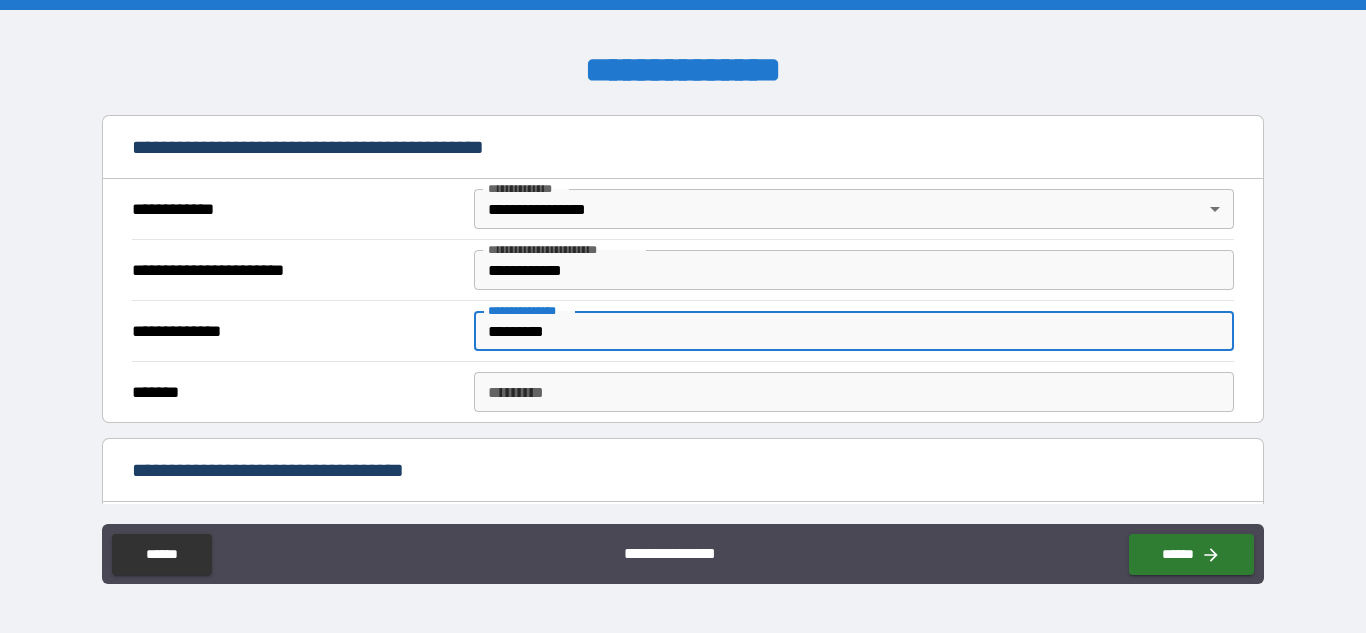 type on "*********" 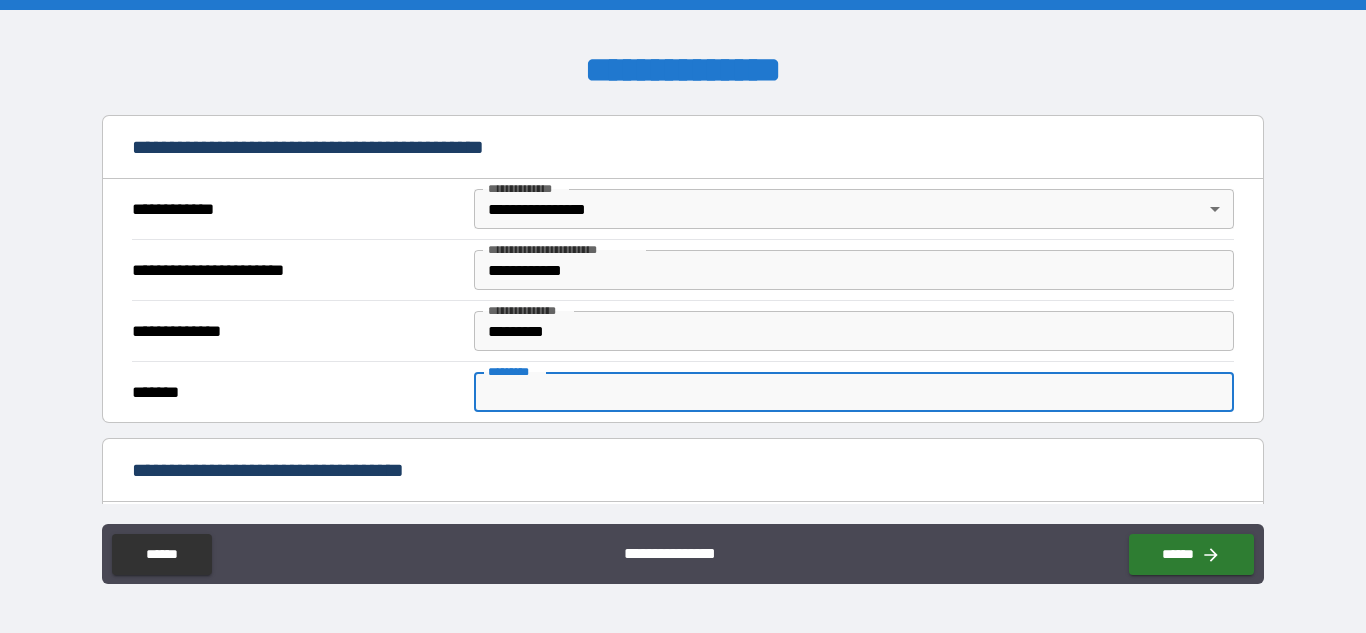 click on "*******   *" at bounding box center (854, 392) 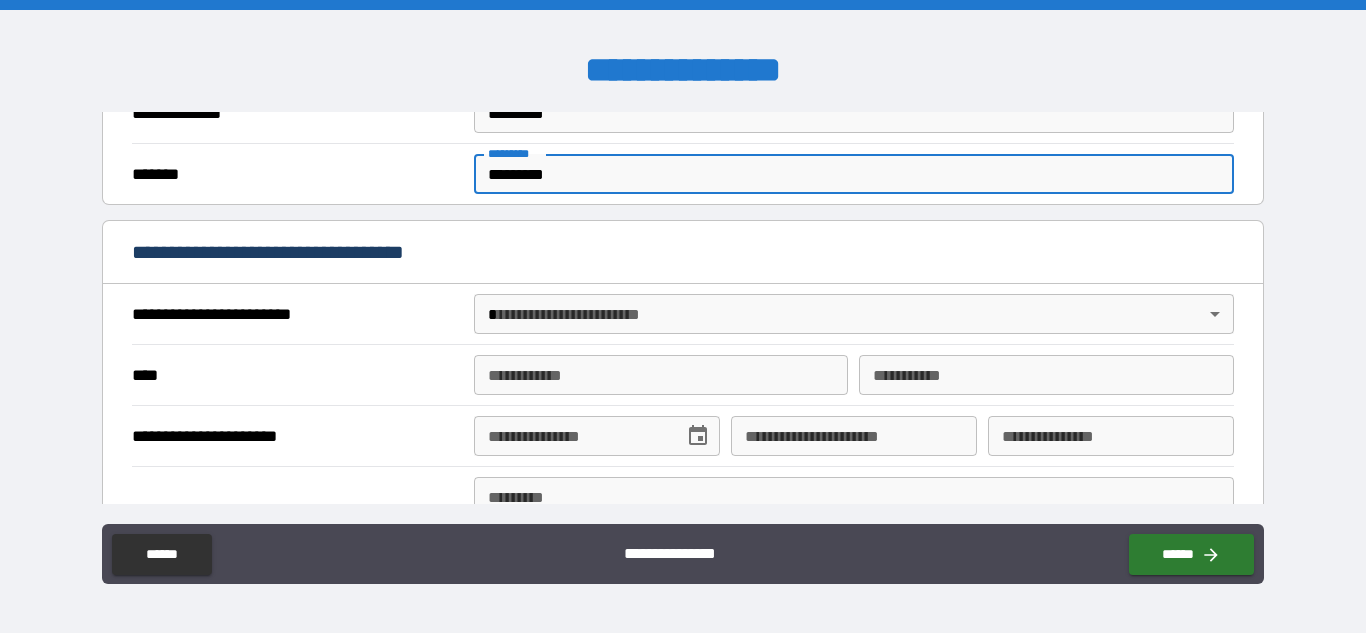 scroll, scrollTop: 621, scrollLeft: 0, axis: vertical 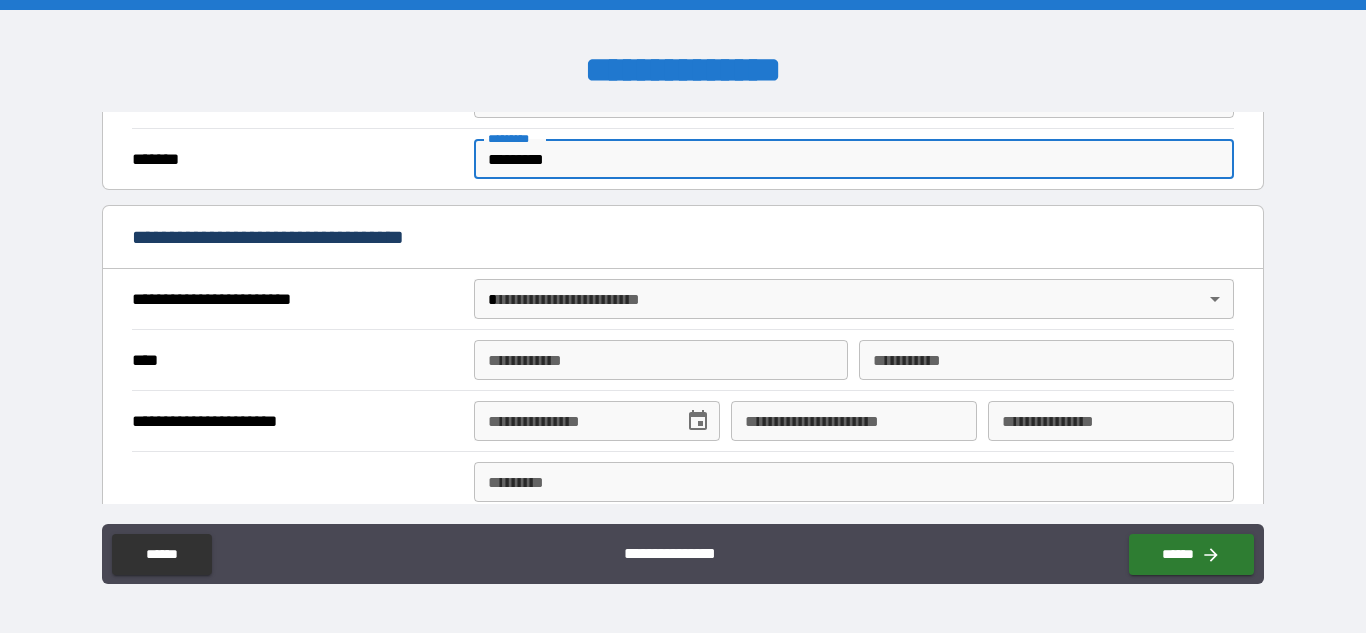 type on "*********" 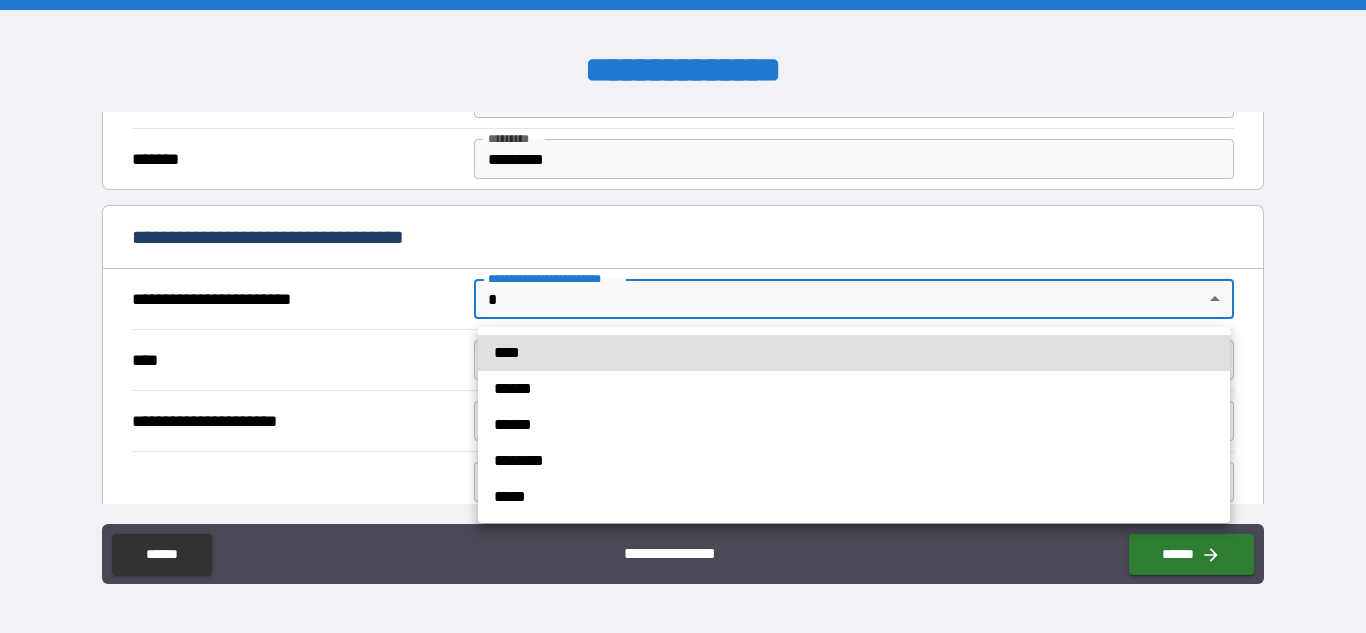 click on "**********" at bounding box center (683, 316) 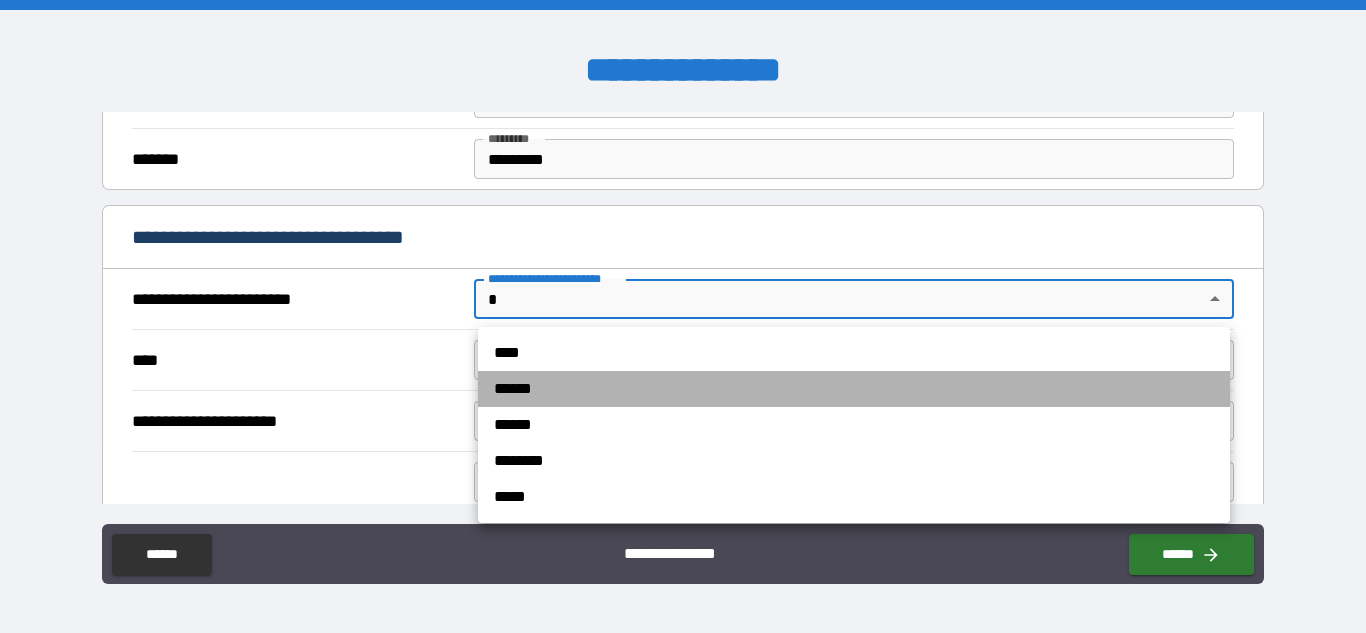 click on "******" at bounding box center (854, 389) 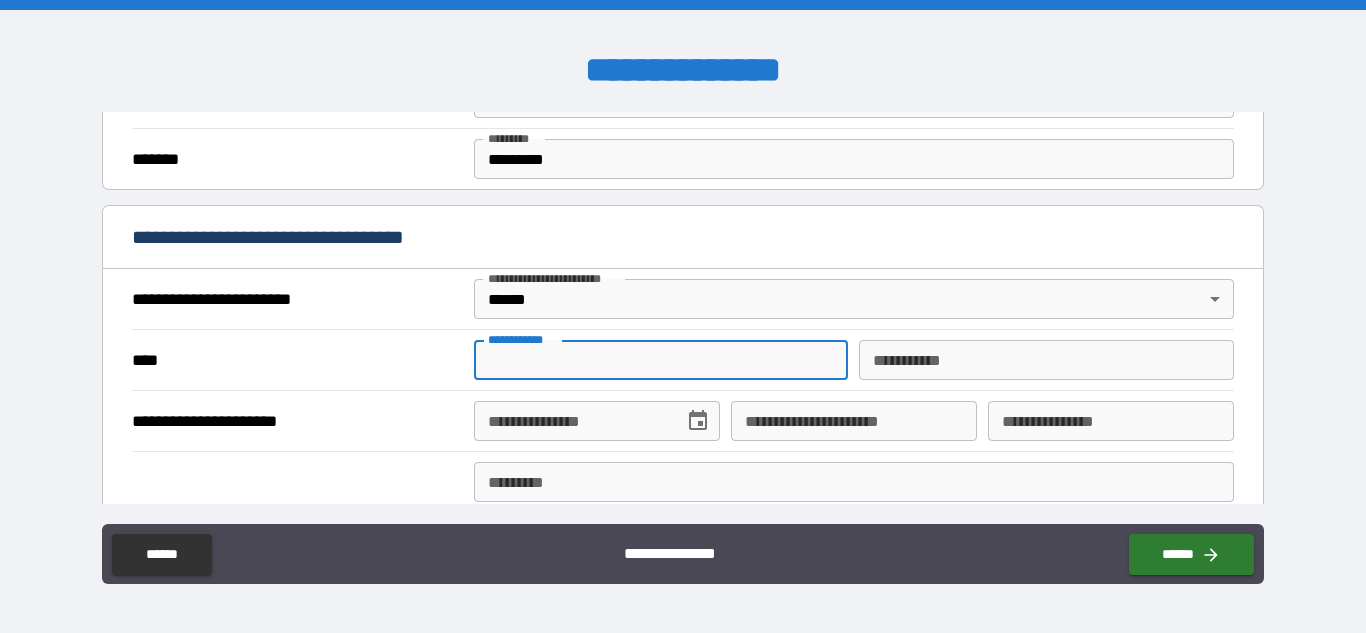 click on "**********" at bounding box center (661, 360) 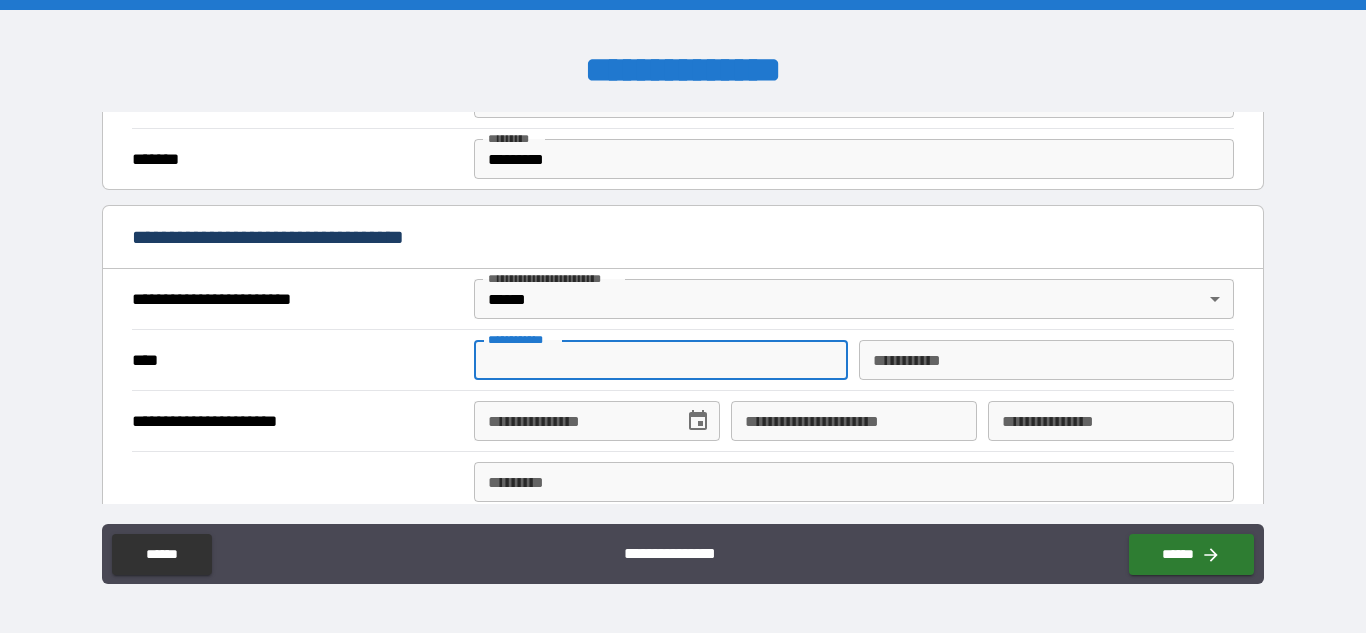 type on "*" 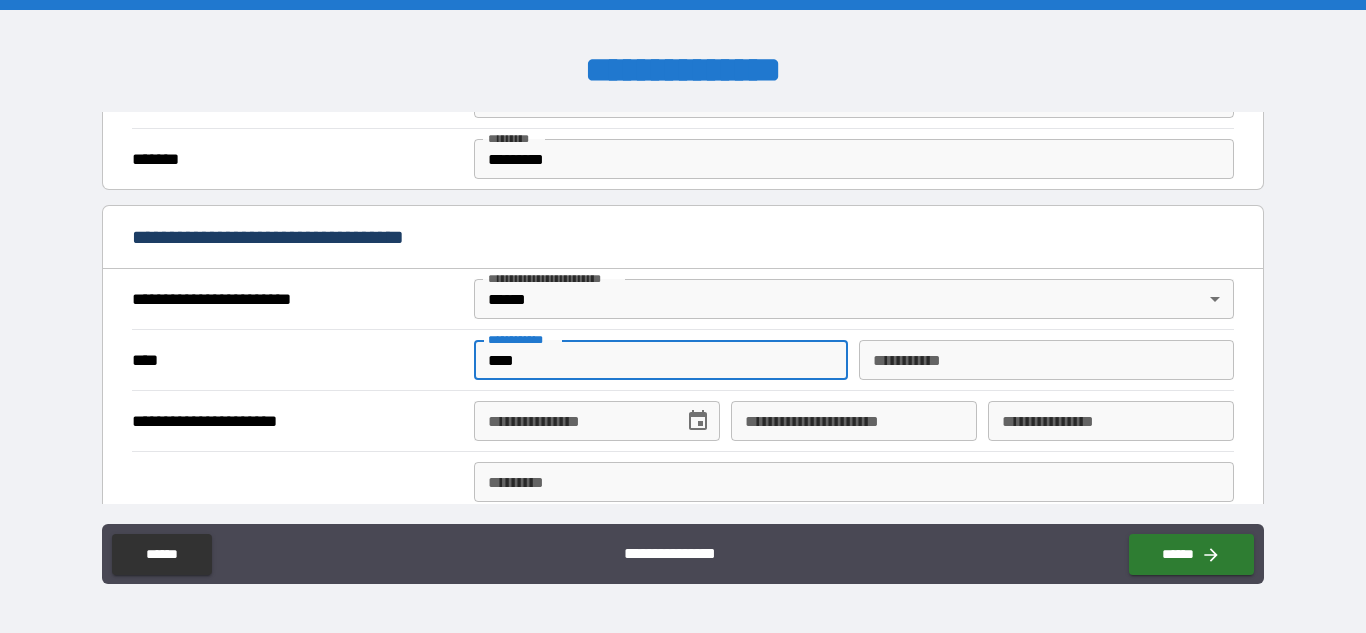 type on "****" 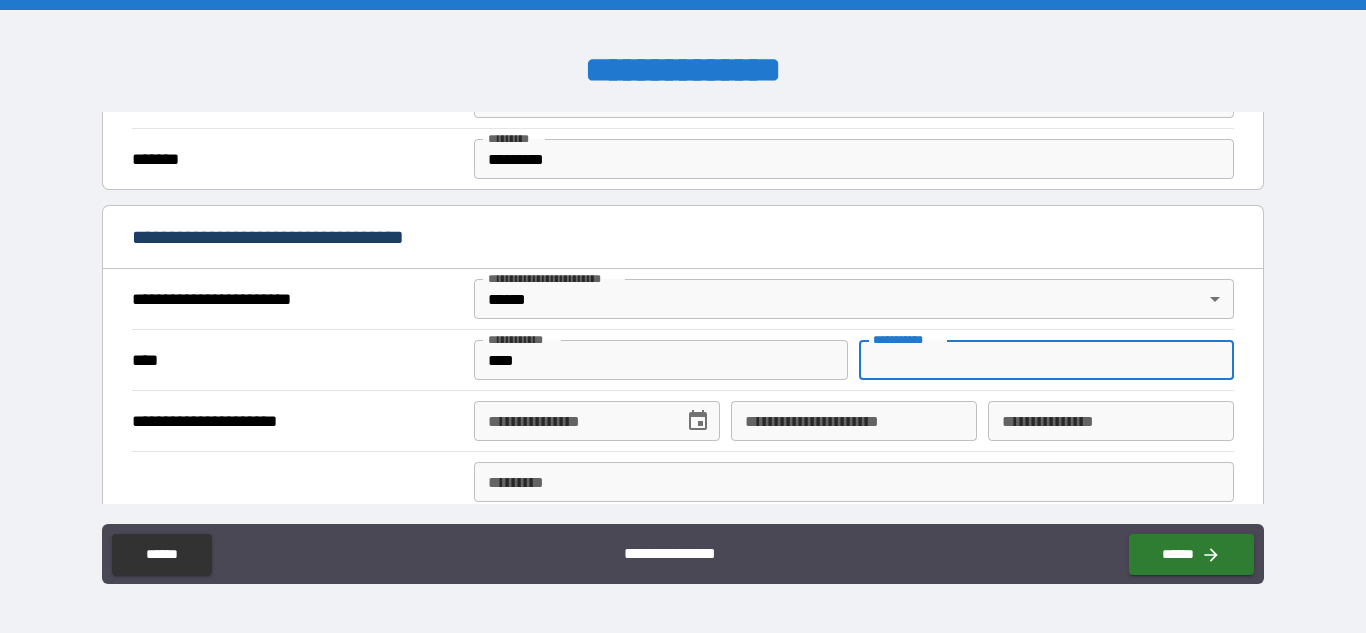 click on "*********   *" at bounding box center (1046, 360) 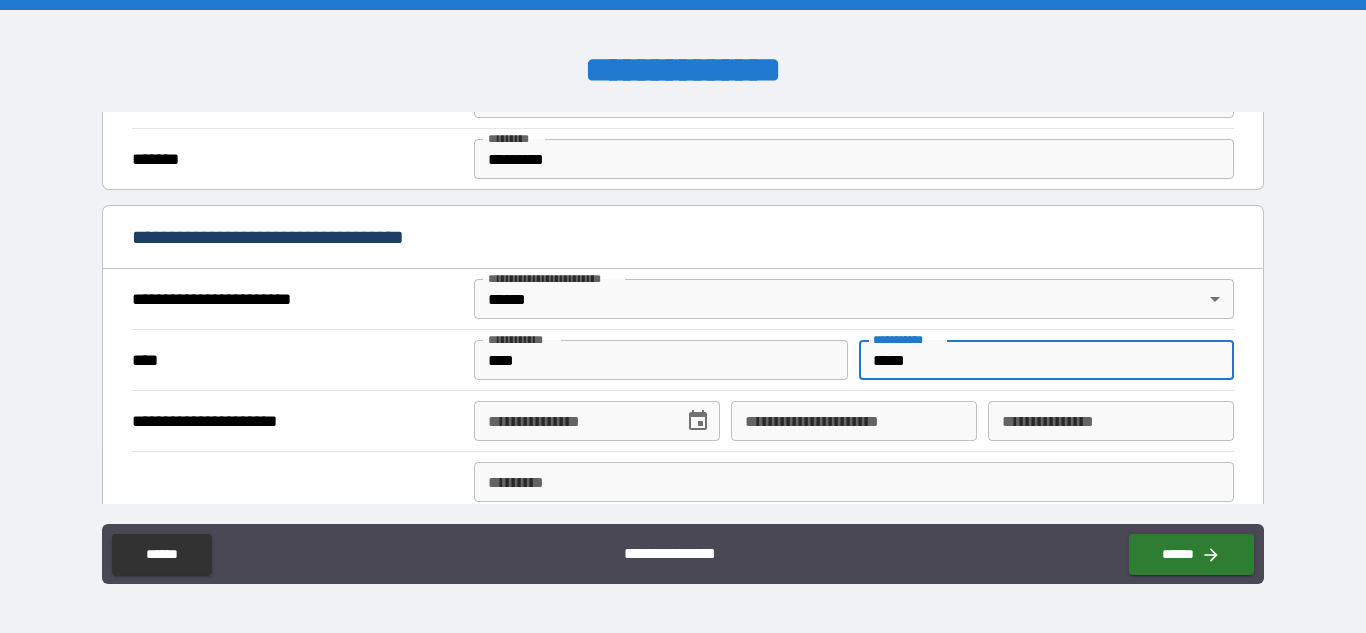 type on "*****" 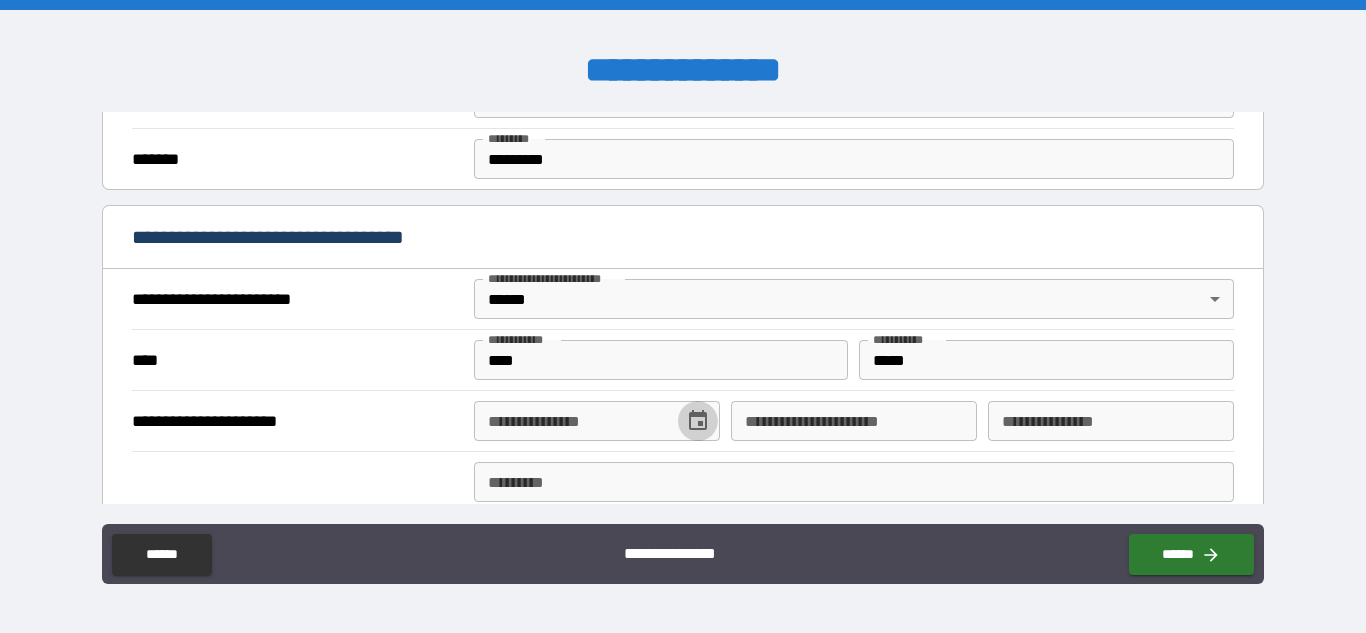 click 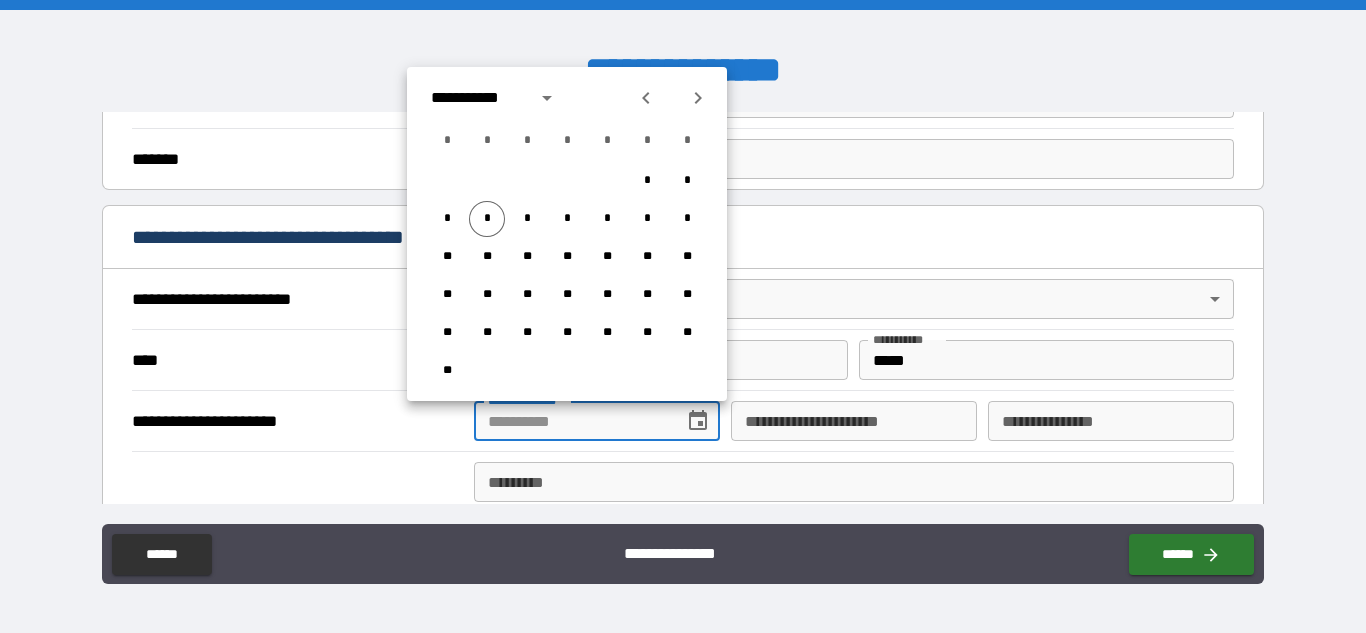 click on "**********" at bounding box center (572, 421) 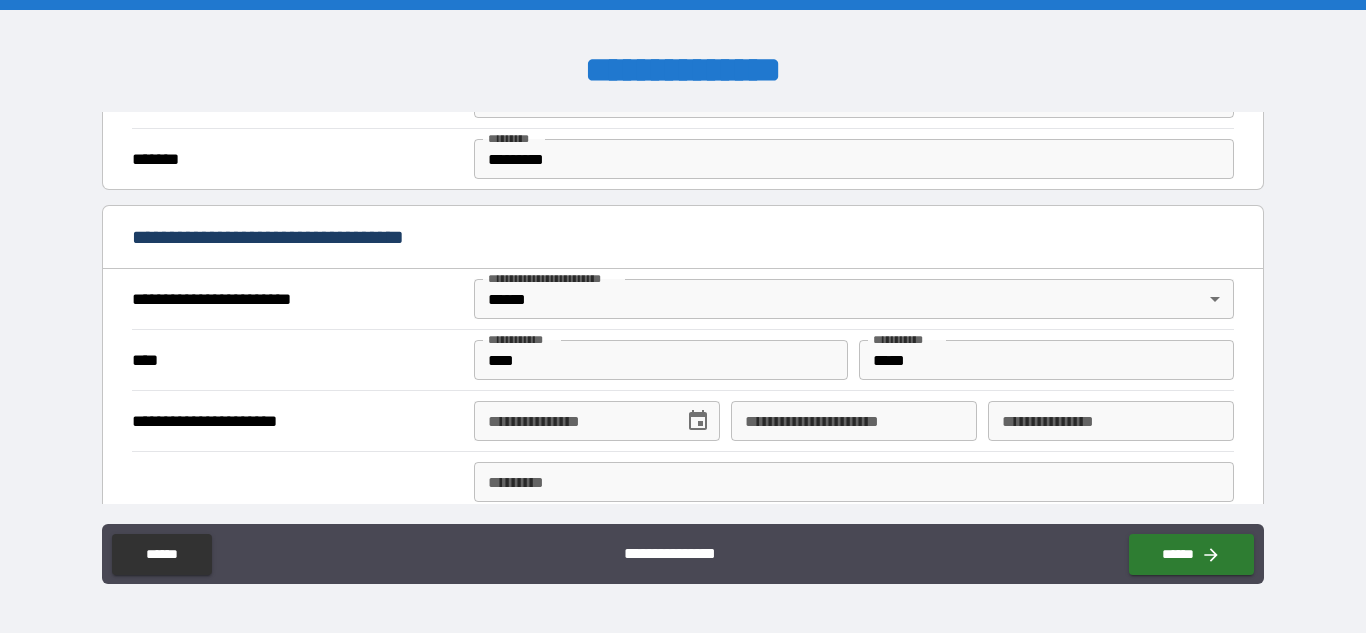 type 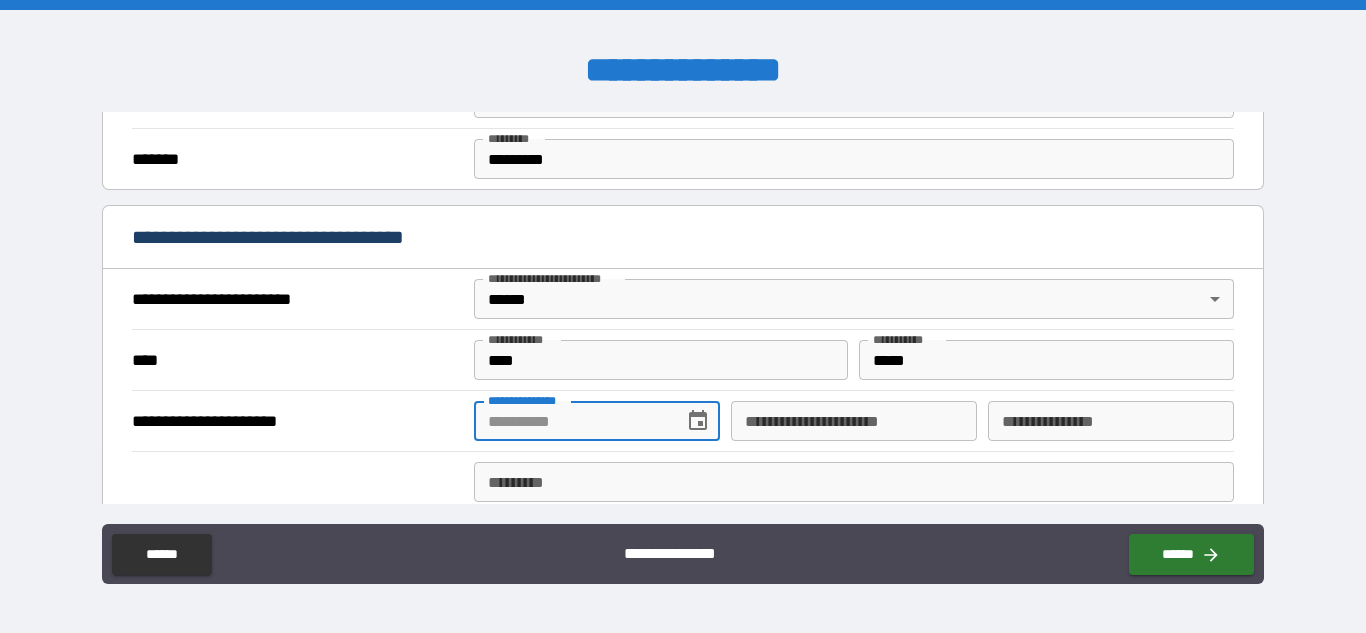 click on "**********" at bounding box center [572, 421] 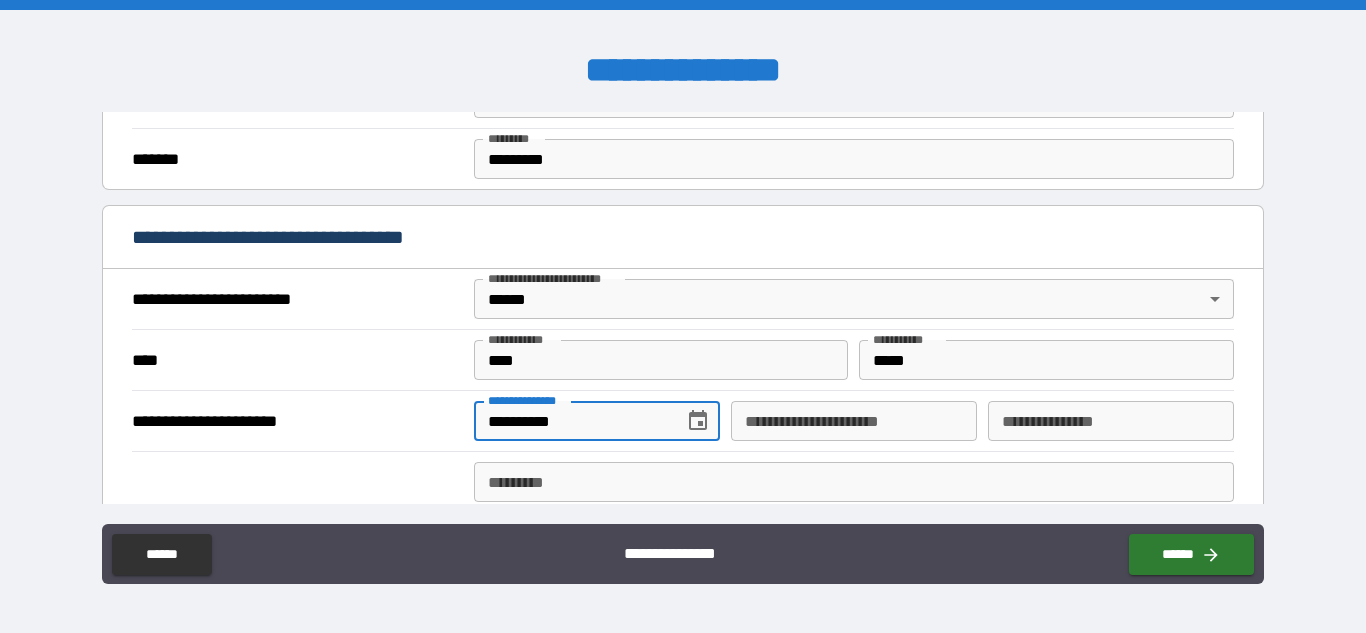 type on "**********" 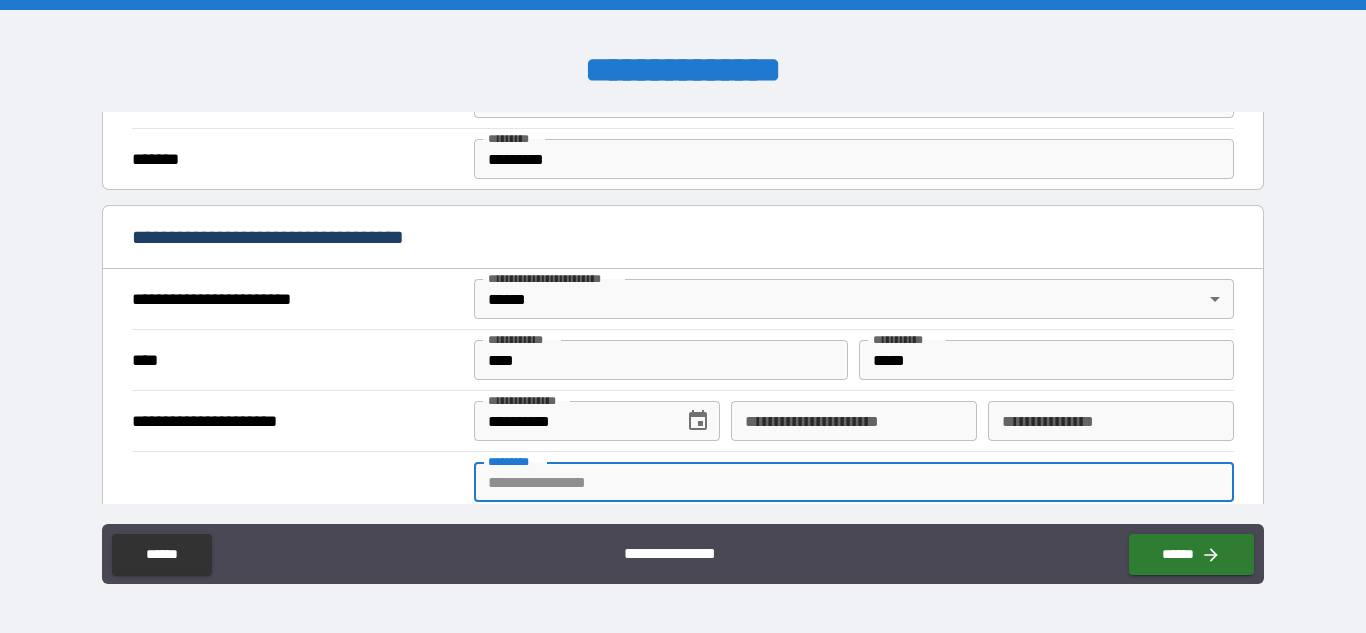 click on "*******   *" at bounding box center [854, 482] 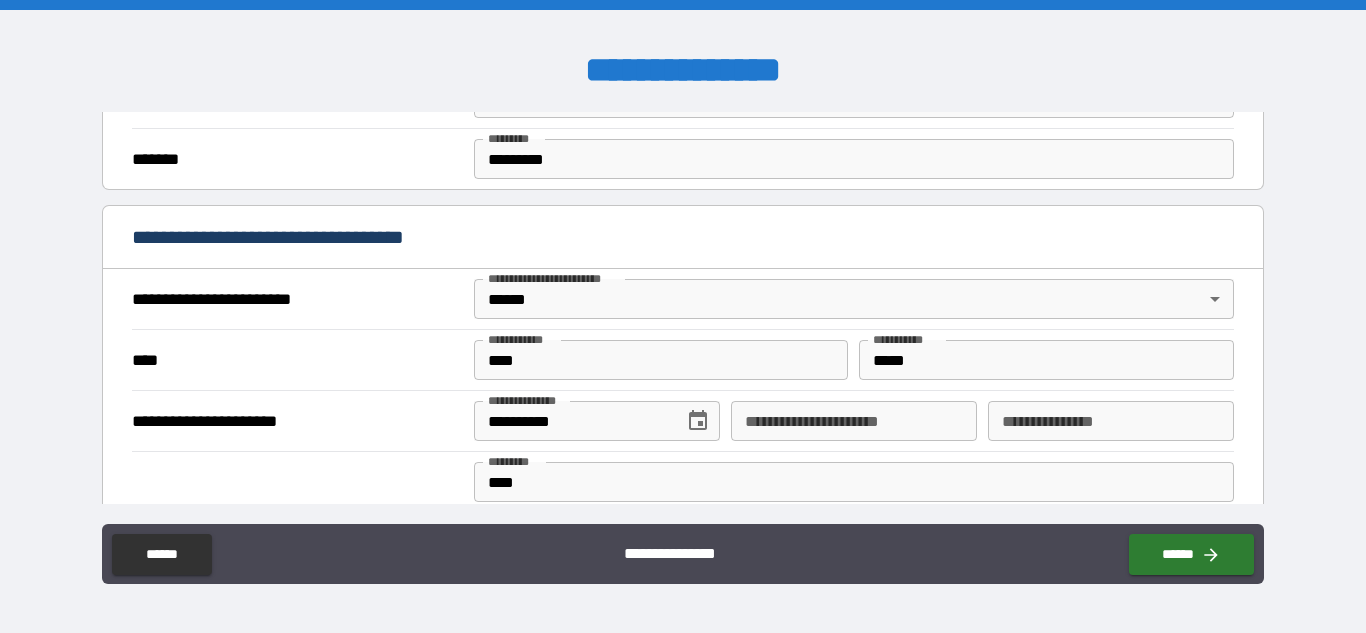 type on "**********" 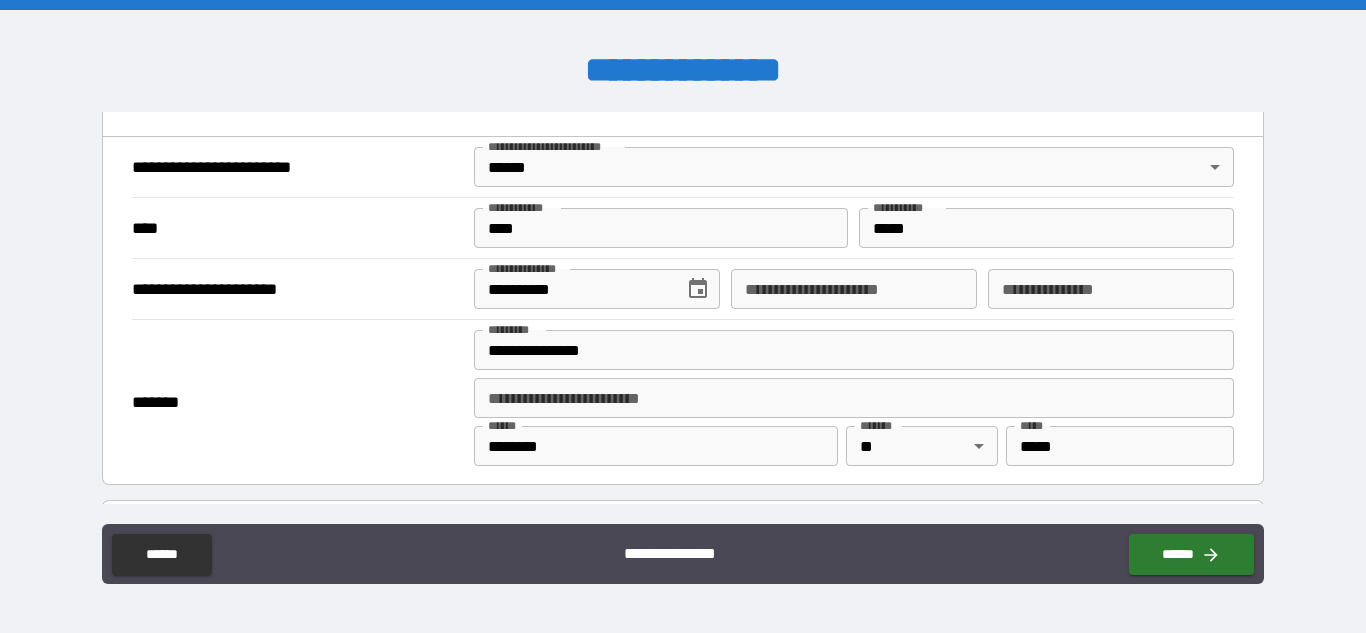 scroll, scrollTop: 761, scrollLeft: 0, axis: vertical 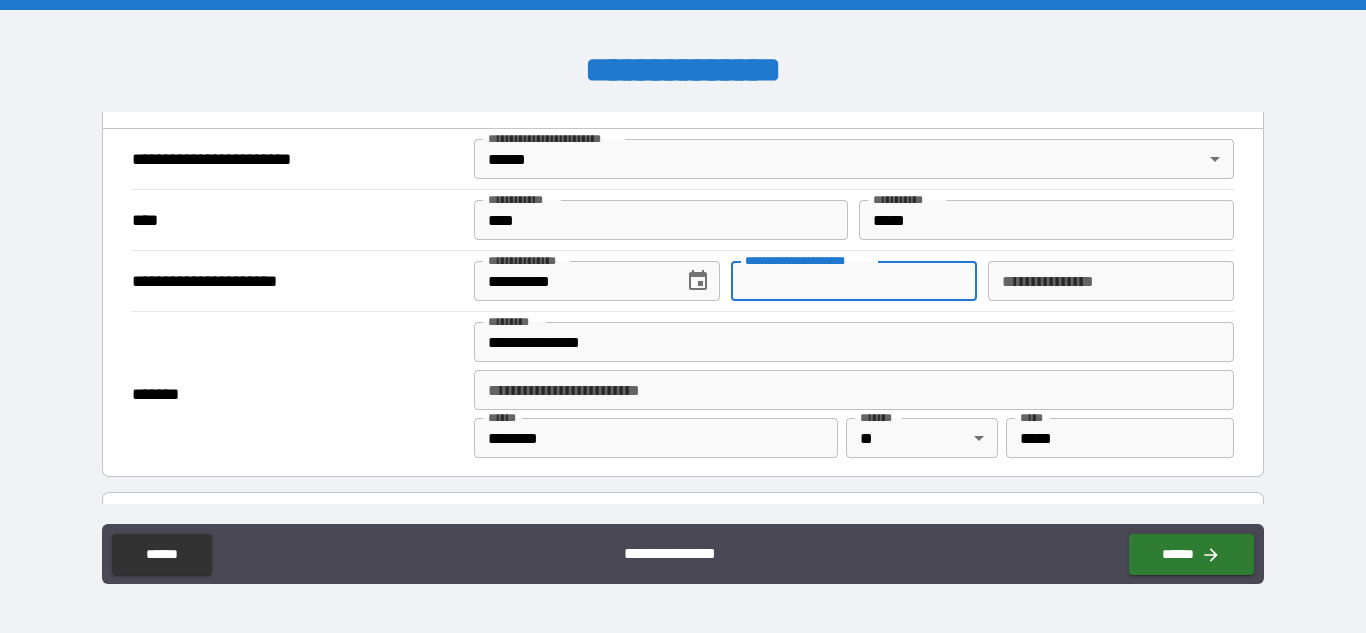click on "**********" at bounding box center [854, 281] 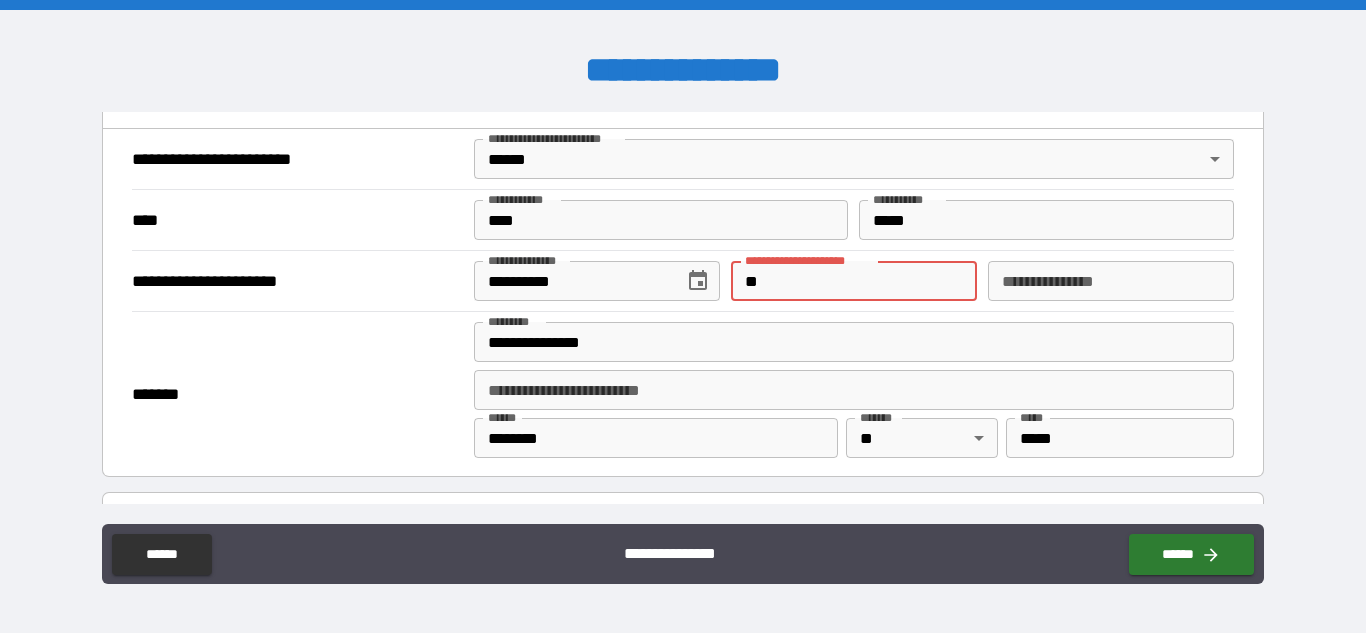 type on "*" 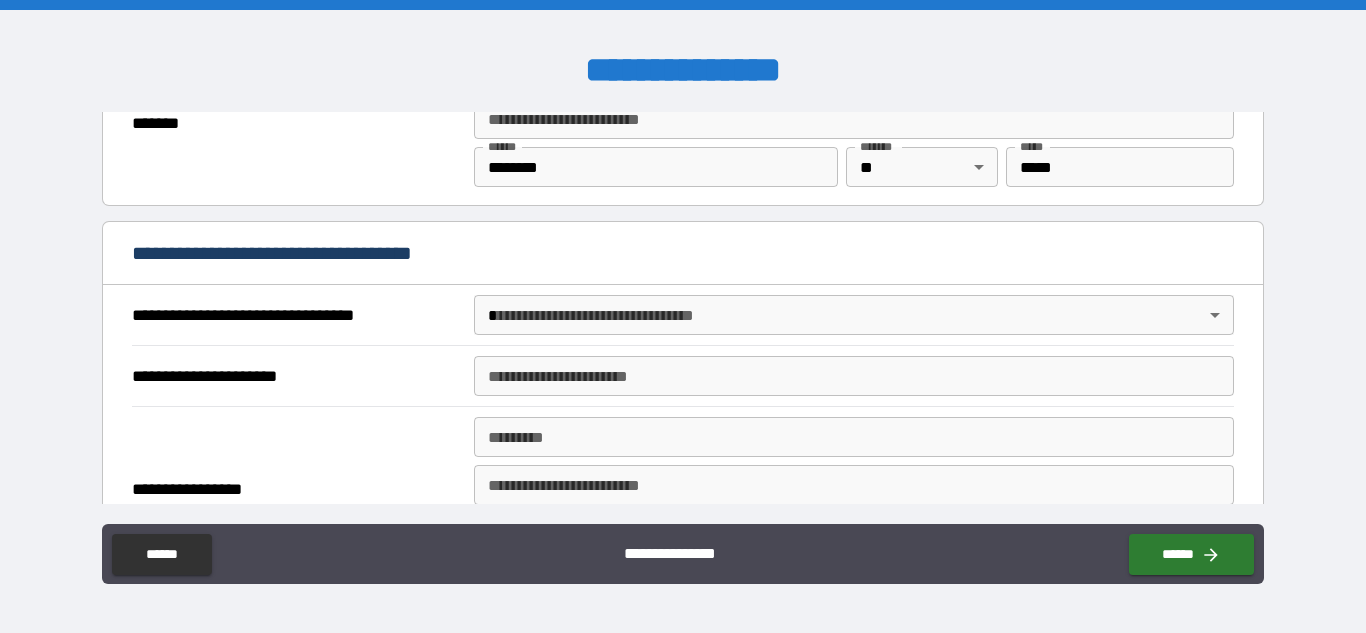 scroll, scrollTop: 1040, scrollLeft: 0, axis: vertical 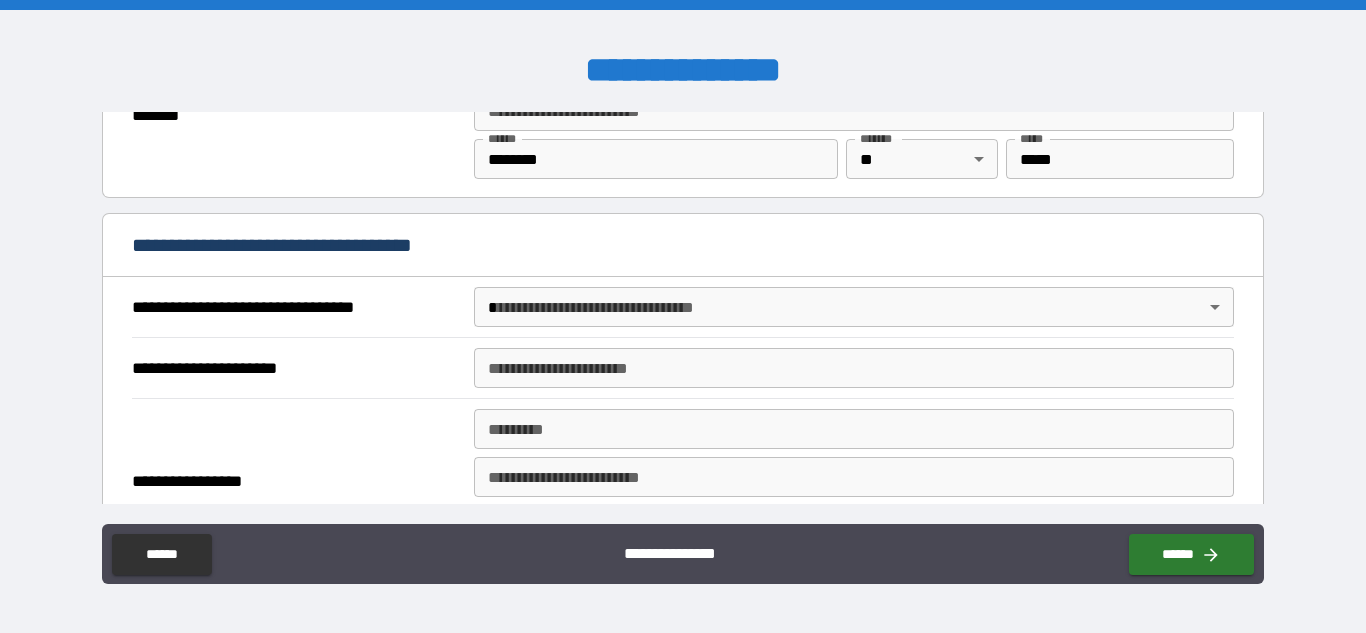 type on "**********" 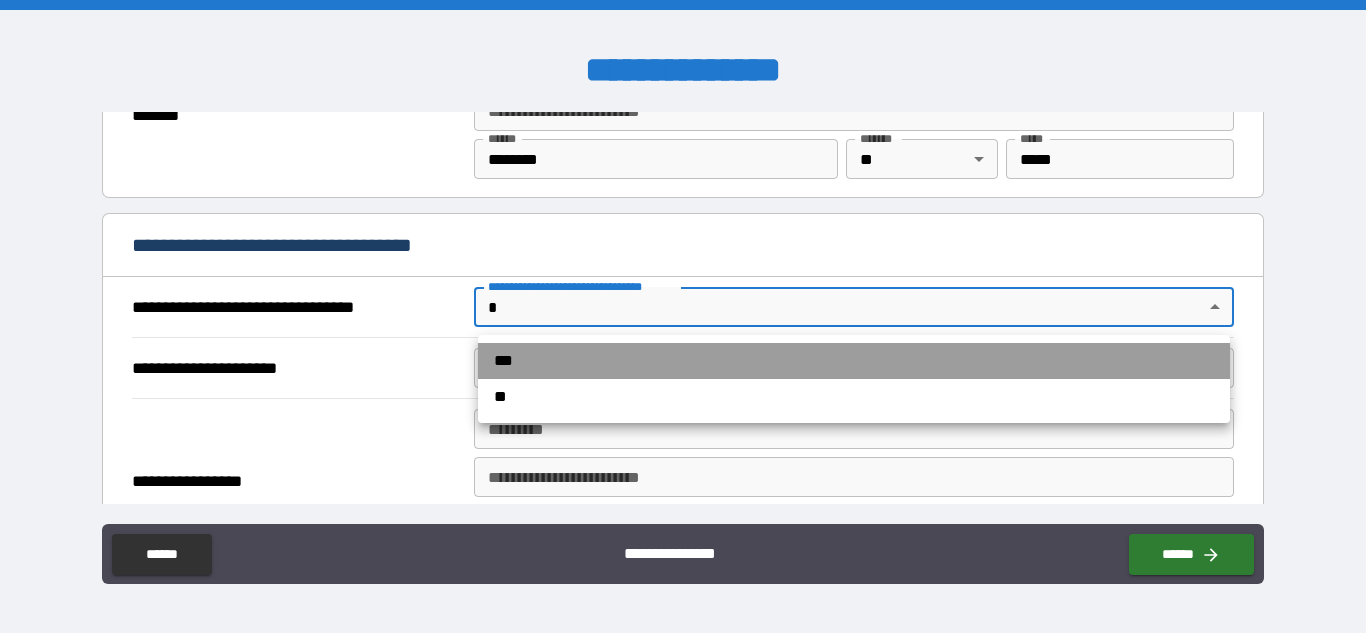 click on "***" at bounding box center (854, 361) 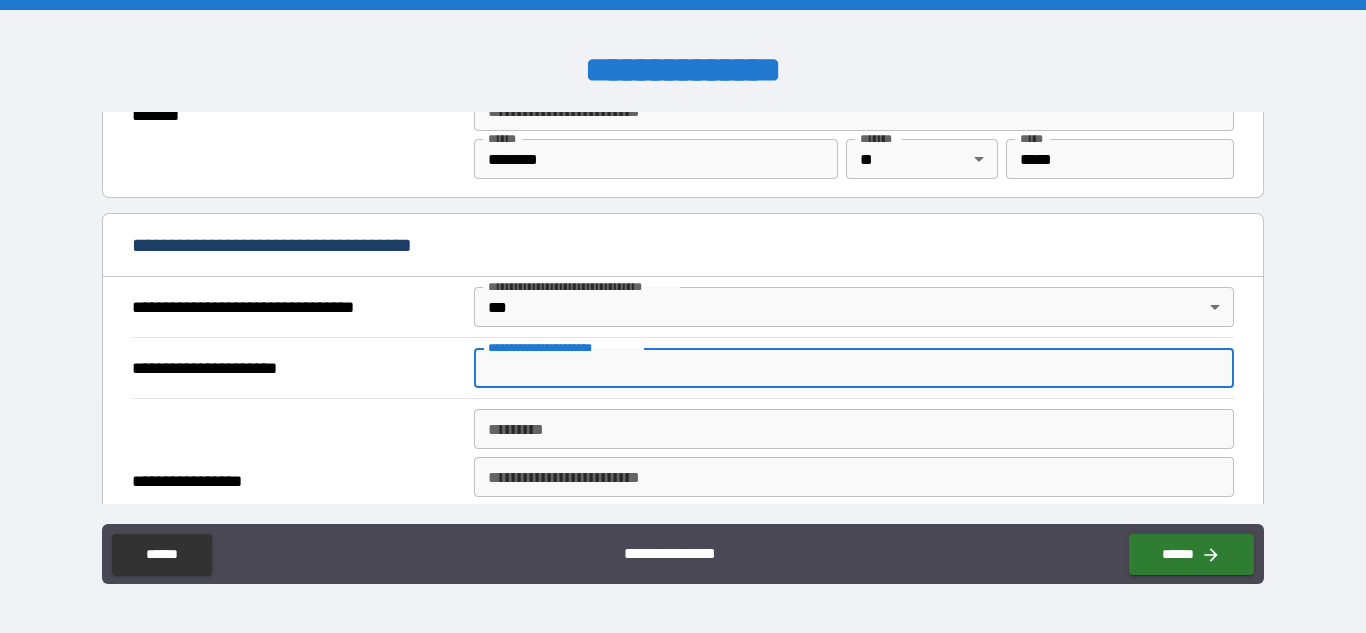 click on "**********" at bounding box center (854, 368) 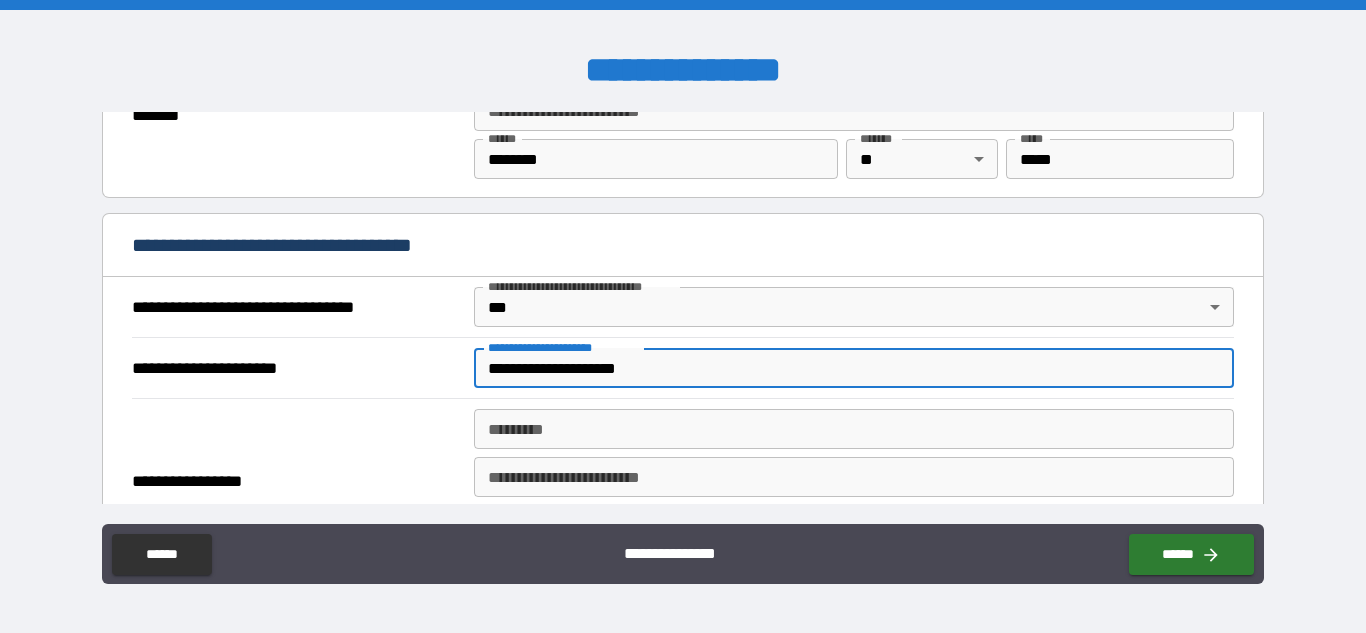 type on "**********" 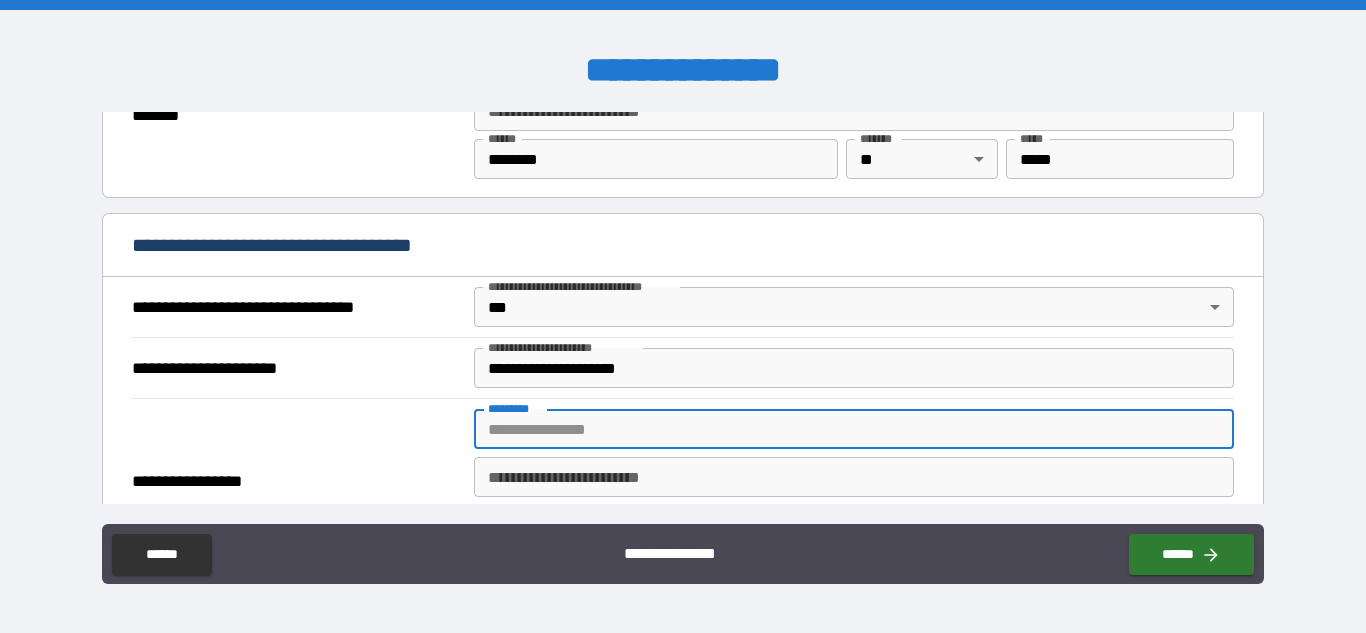 click on "*******   *" at bounding box center (854, 429) 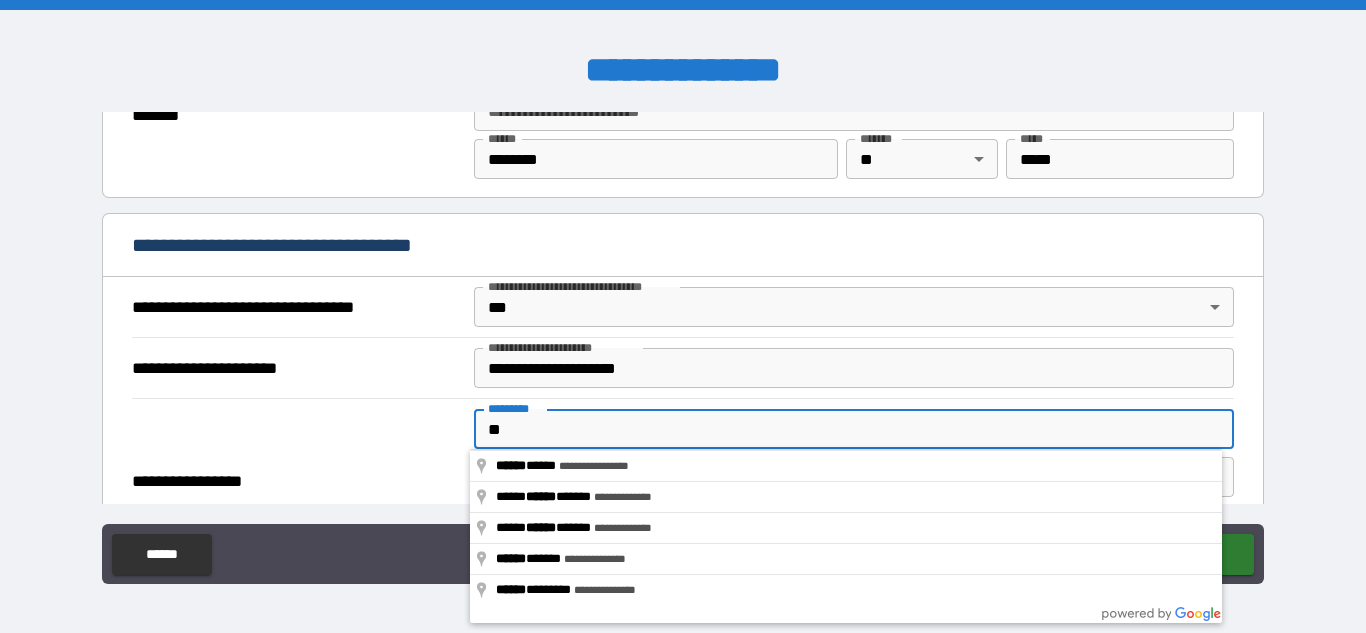 type on "*" 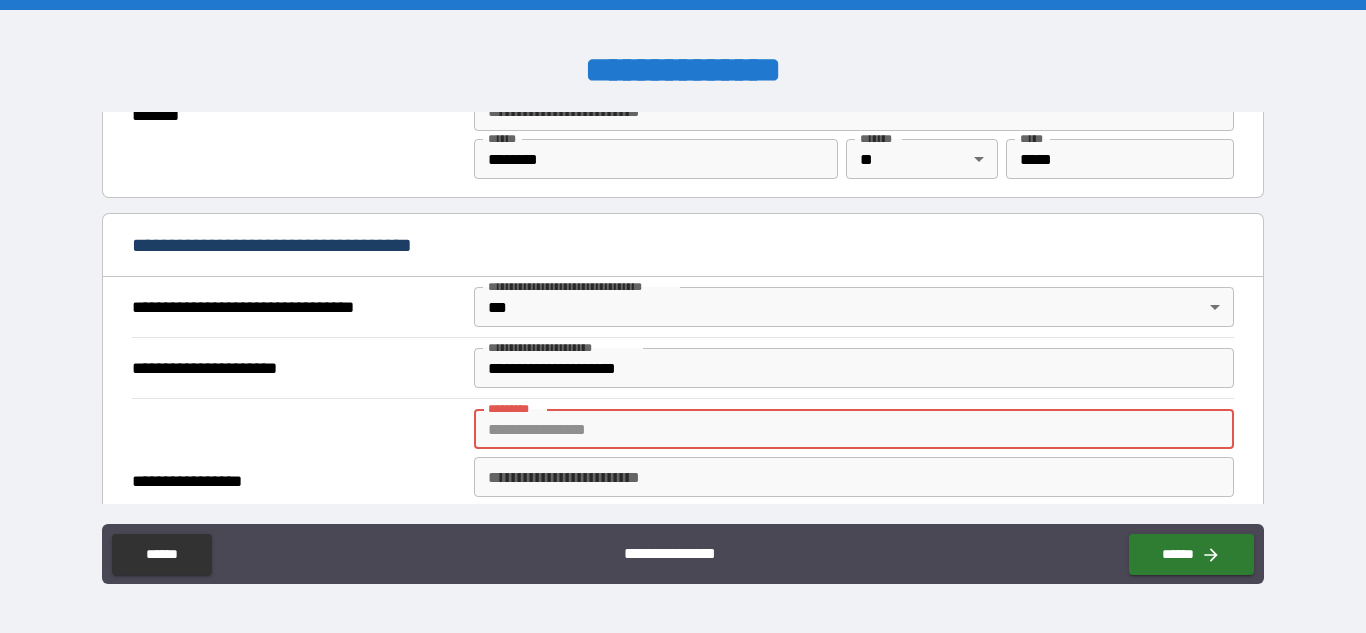 type on "*" 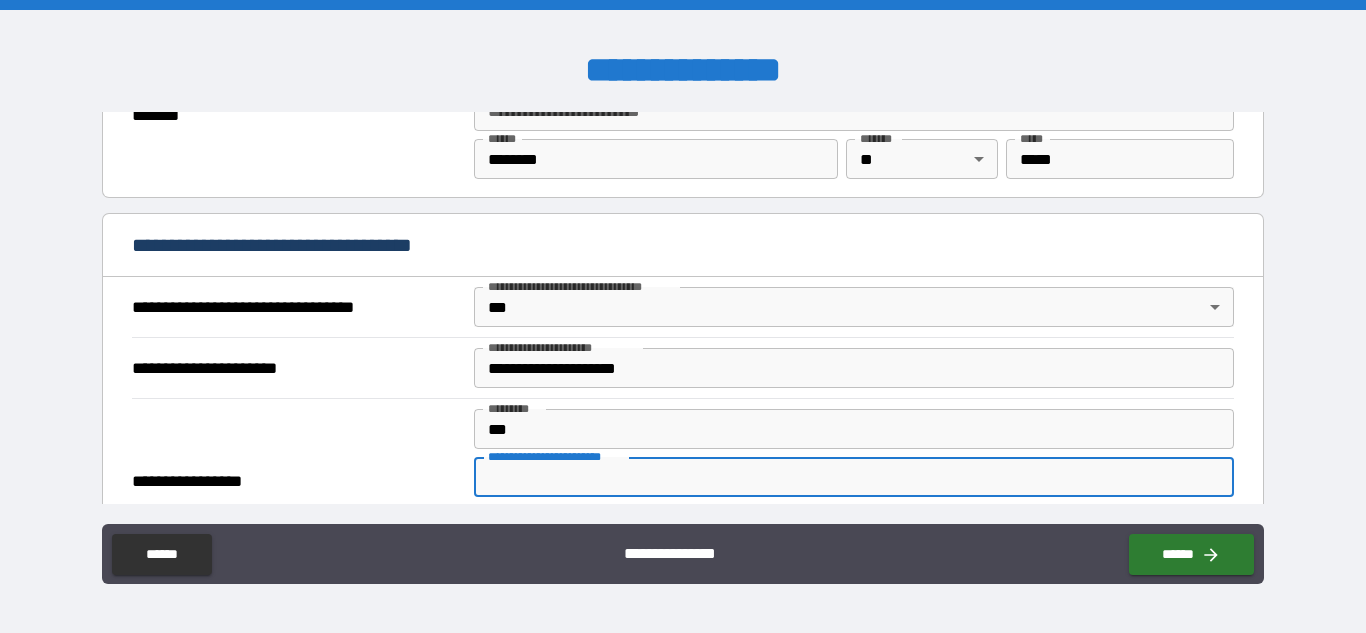 type on "***" 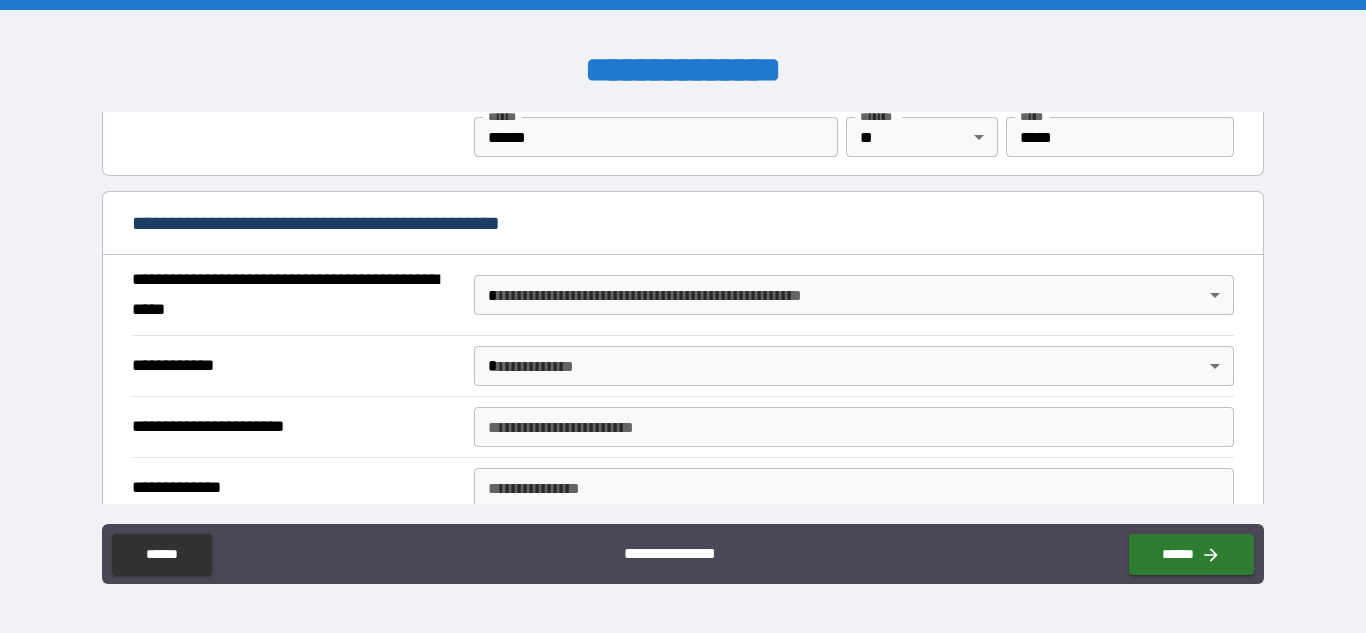 scroll, scrollTop: 1437, scrollLeft: 0, axis: vertical 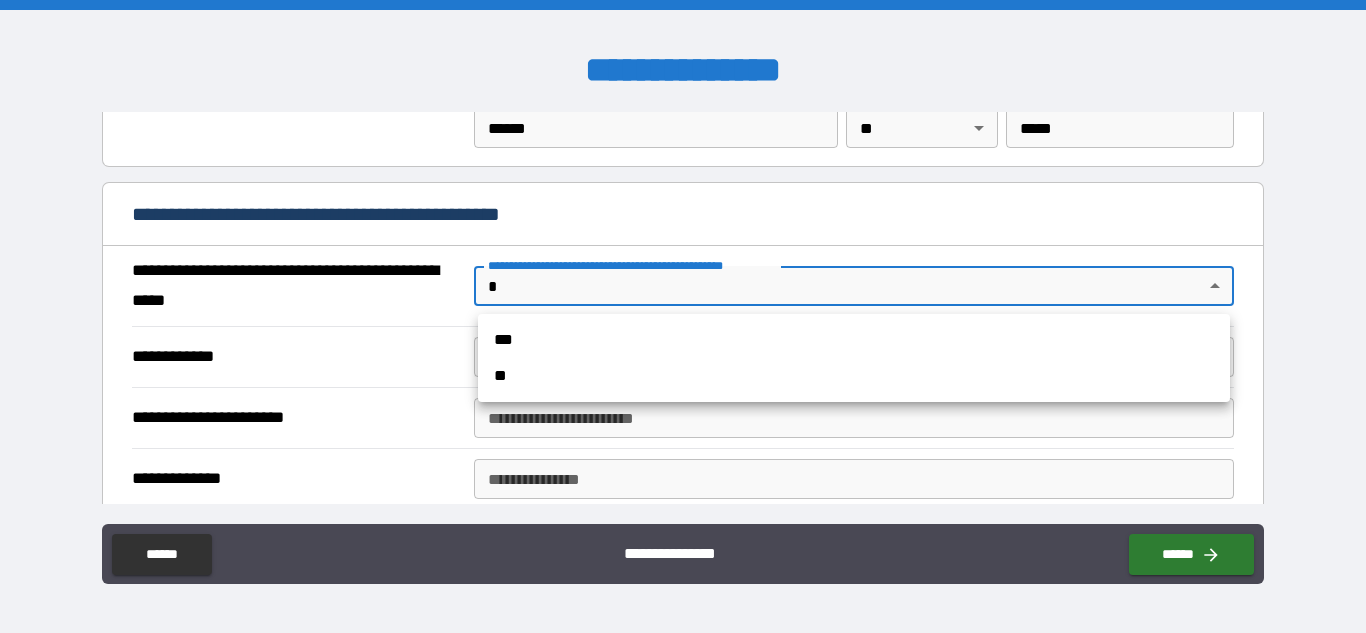 click on "**********" at bounding box center (683, 316) 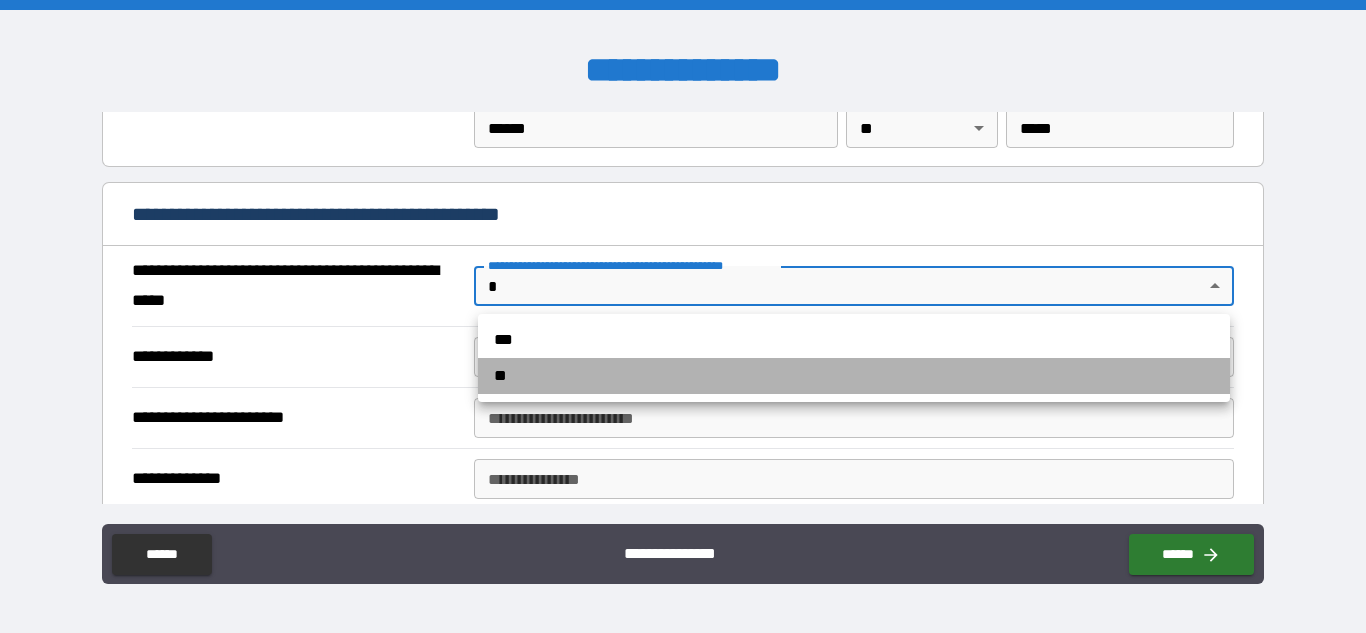 click on "**" at bounding box center (854, 376) 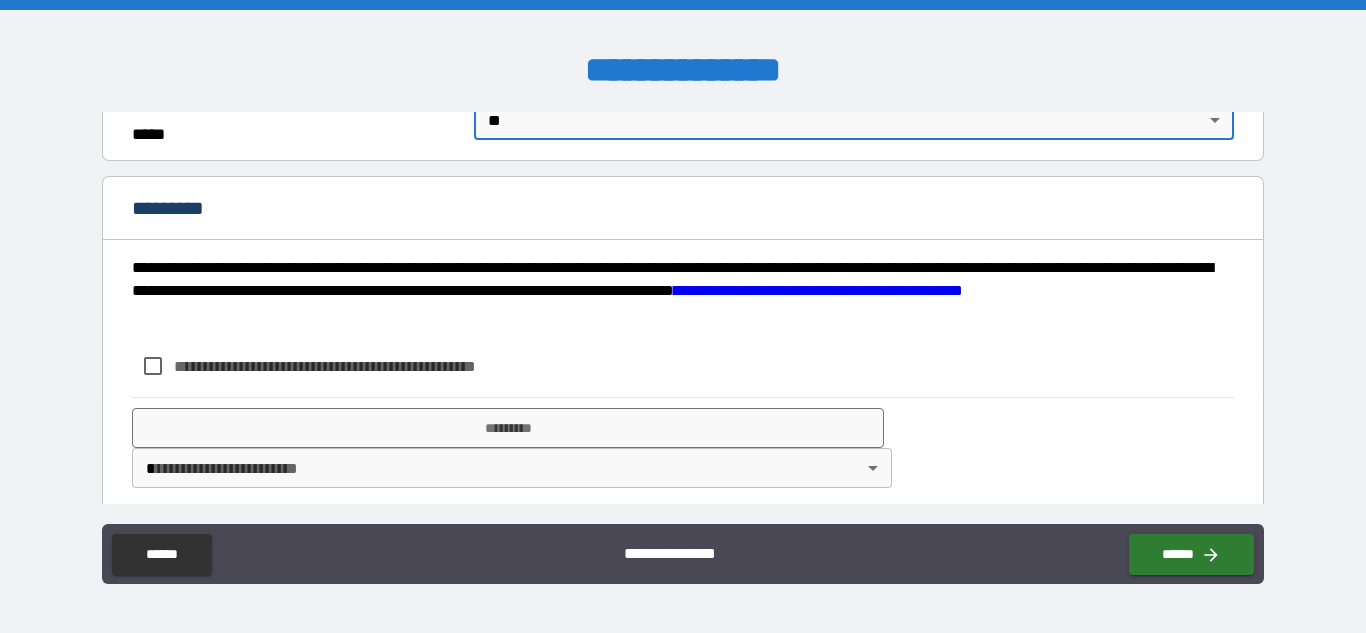 scroll, scrollTop: 1618, scrollLeft: 0, axis: vertical 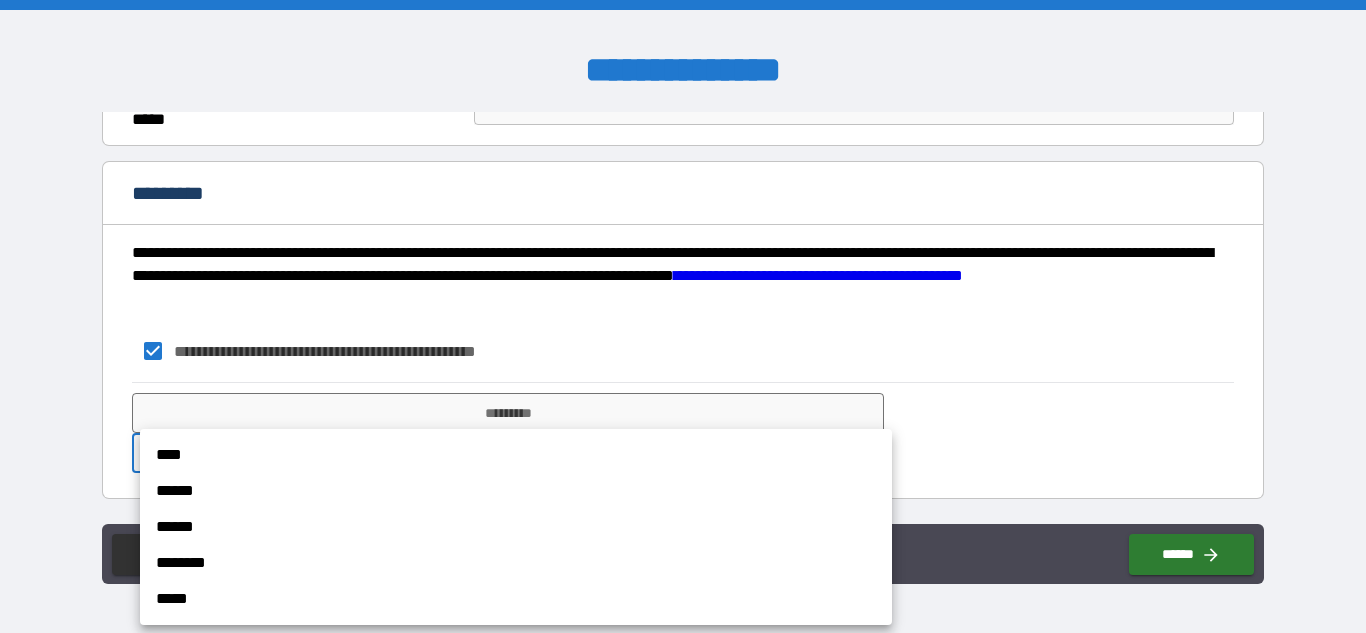 click on "**********" at bounding box center [683, 316] 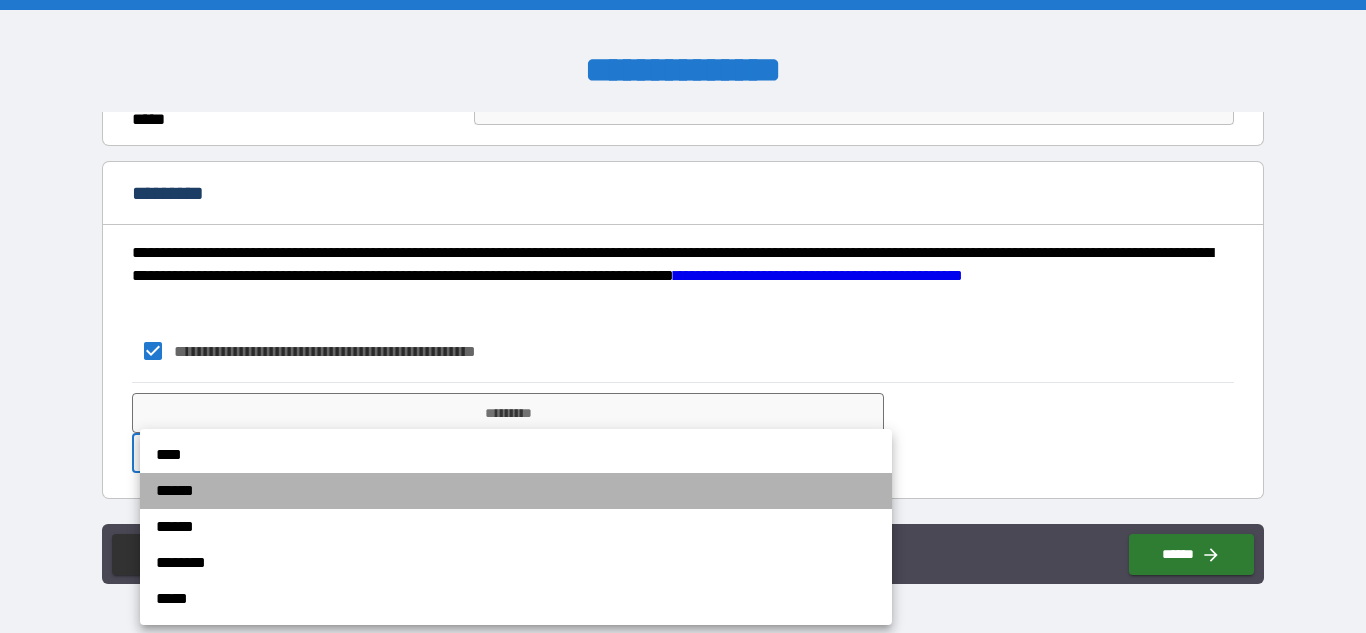 click on "******" at bounding box center (516, 491) 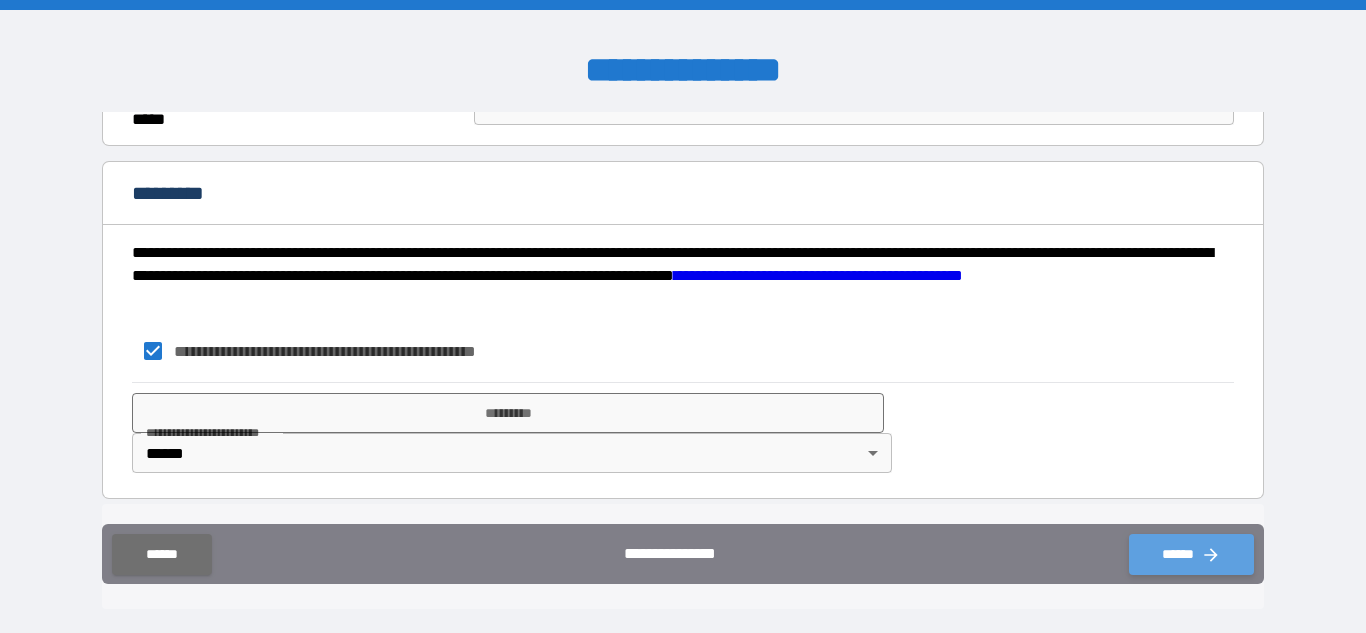 click on "******" at bounding box center (1191, 554) 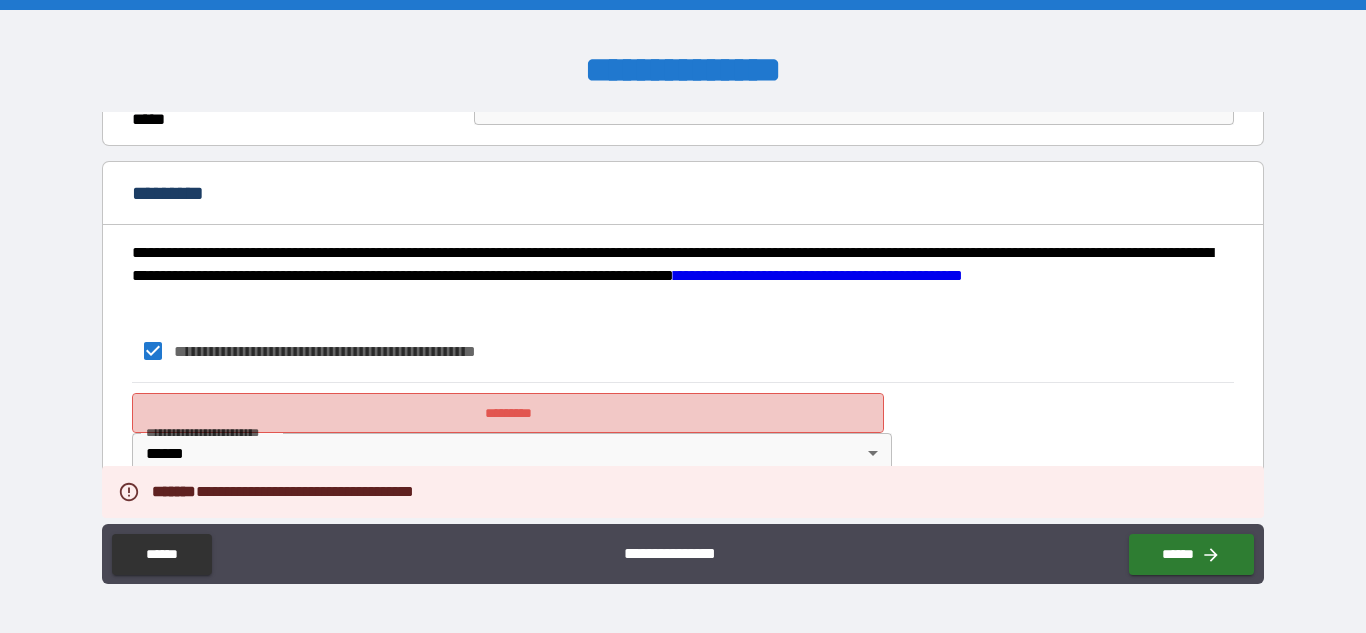 click on "*********" at bounding box center (508, 413) 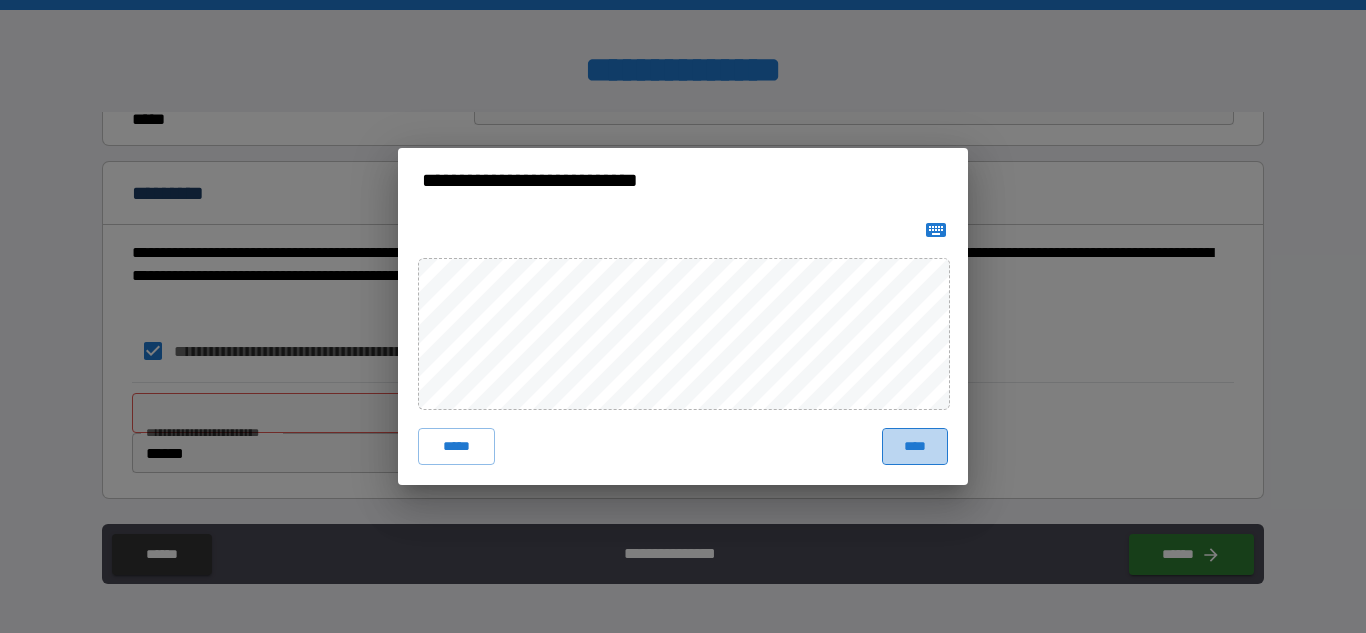 click on "****" at bounding box center (915, 446) 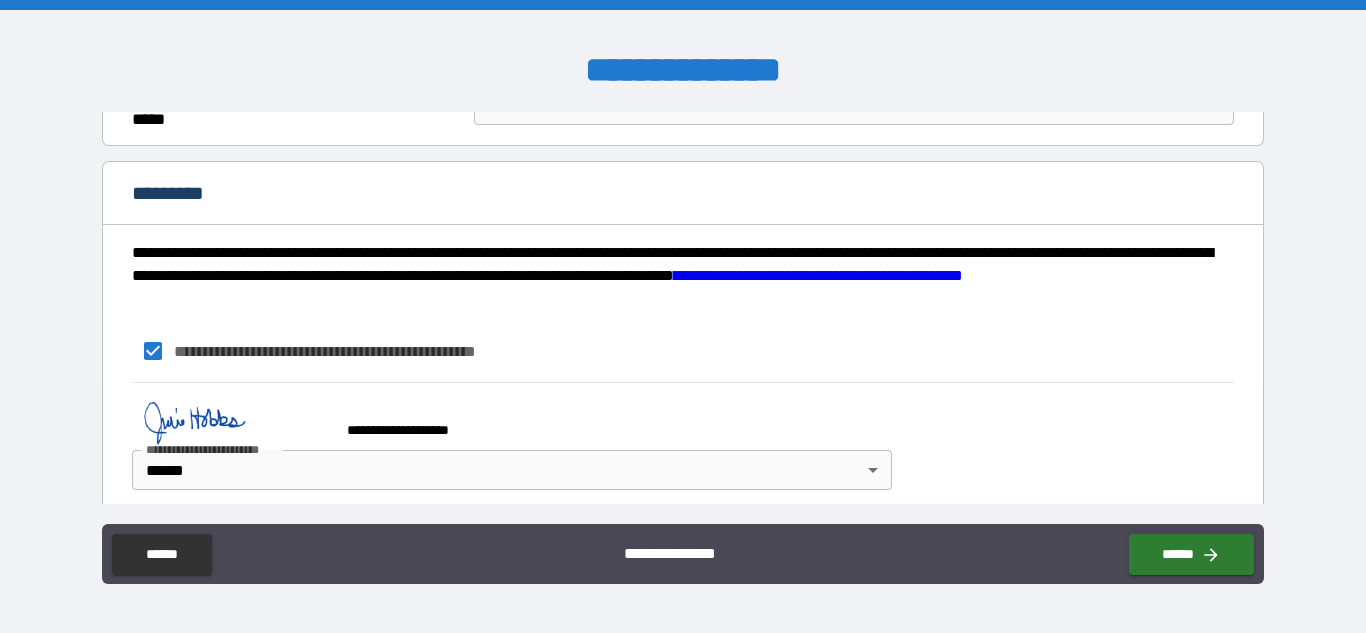 scroll, scrollTop: 1635, scrollLeft: 0, axis: vertical 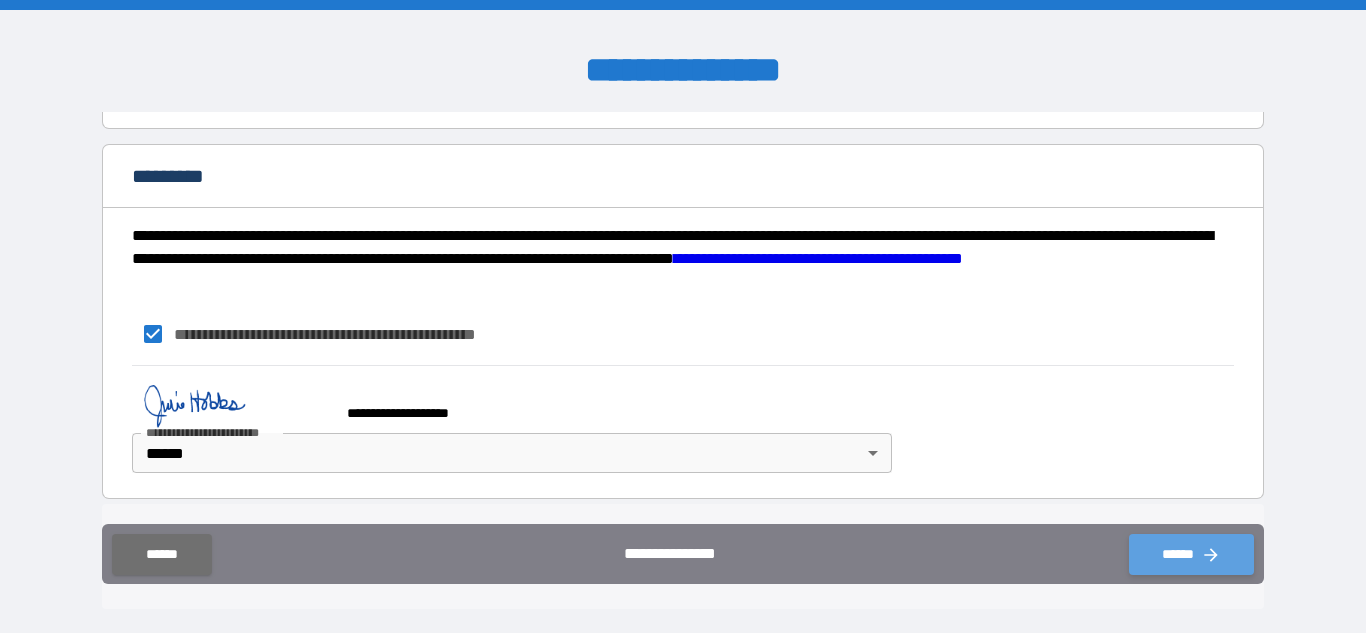 click on "******" at bounding box center [1191, 554] 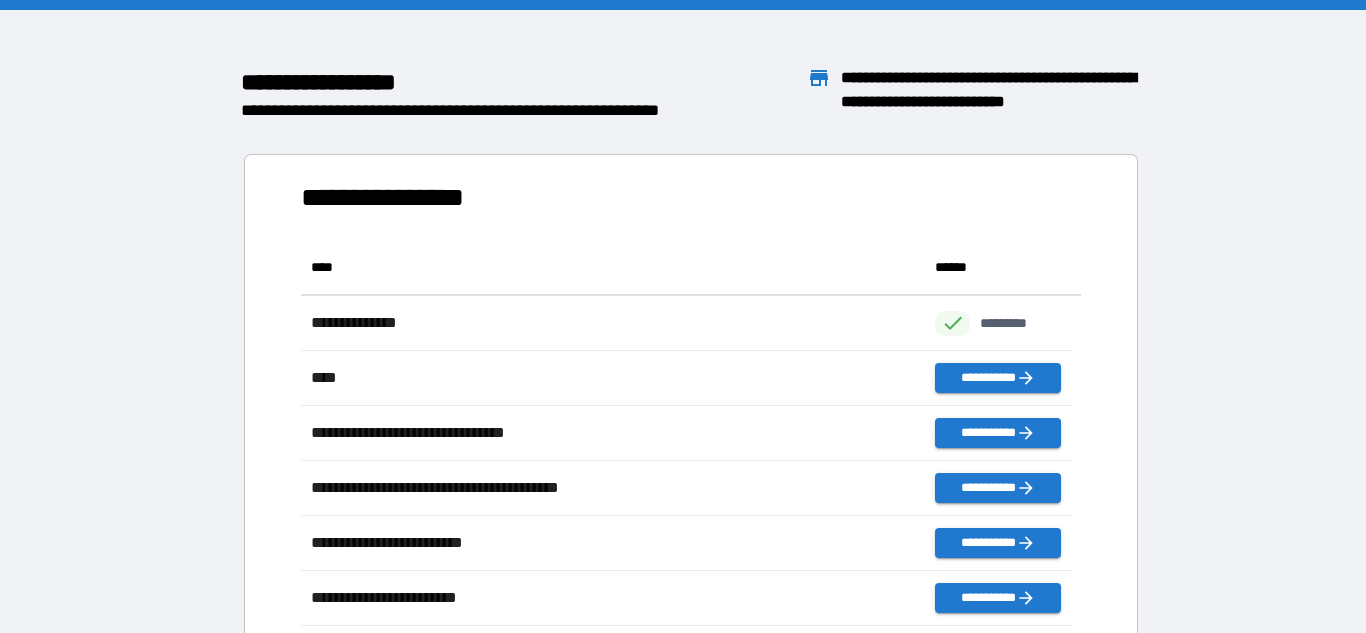 scroll, scrollTop: 426, scrollLeft: 755, axis: both 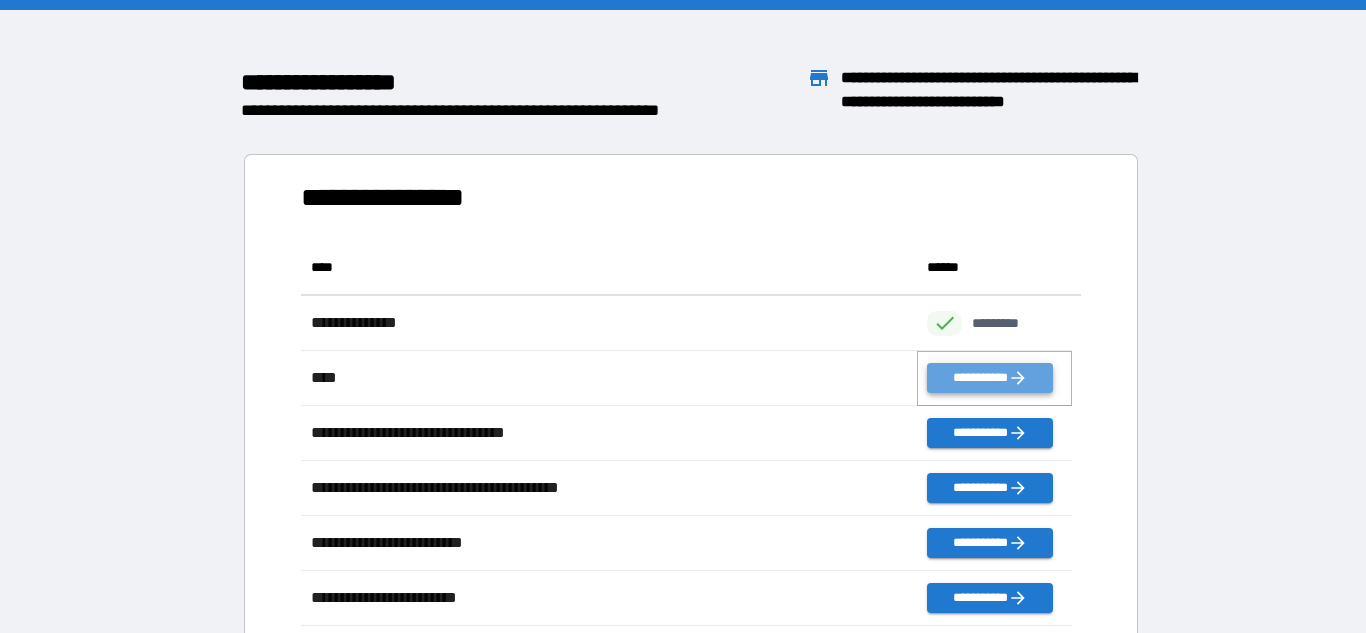 click on "**********" at bounding box center (989, 378) 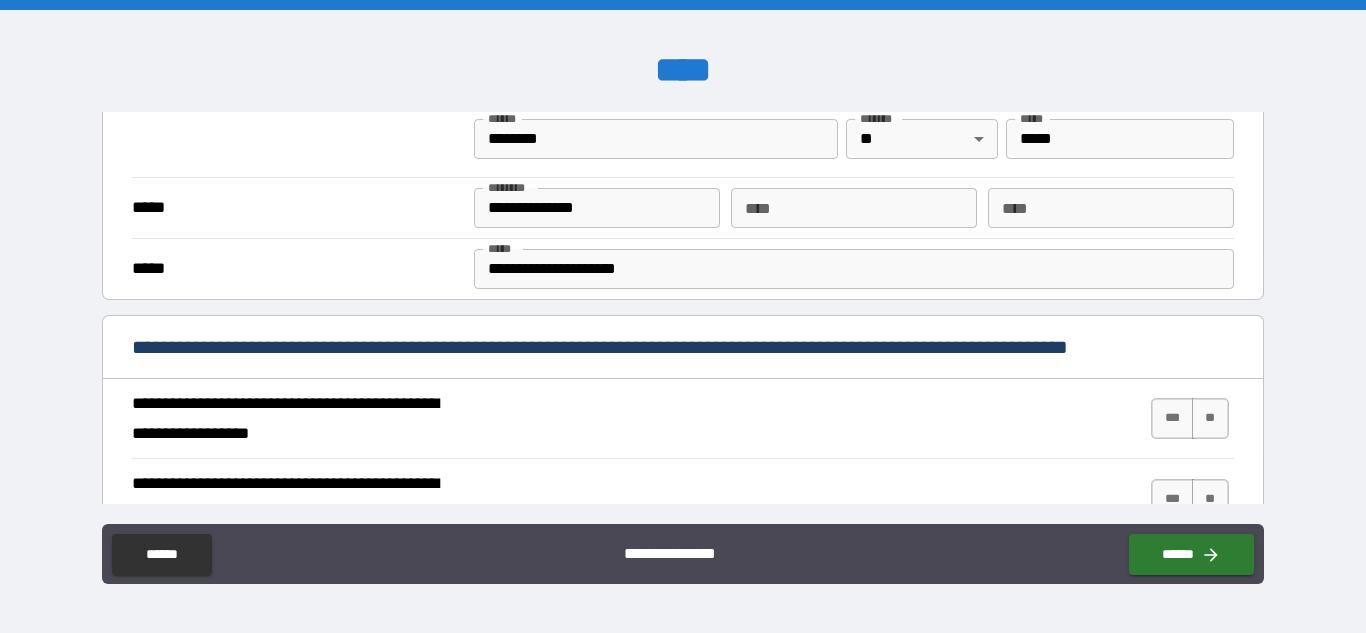 scroll, scrollTop: 663, scrollLeft: 0, axis: vertical 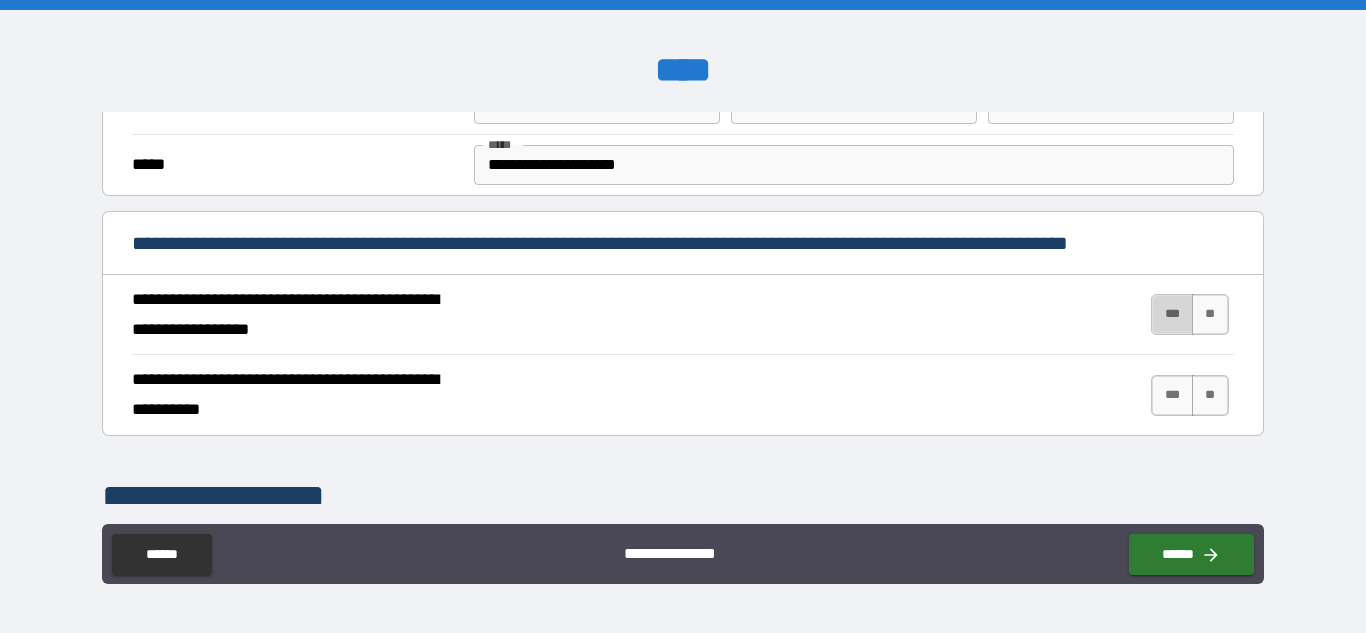 click on "***" at bounding box center [1172, 314] 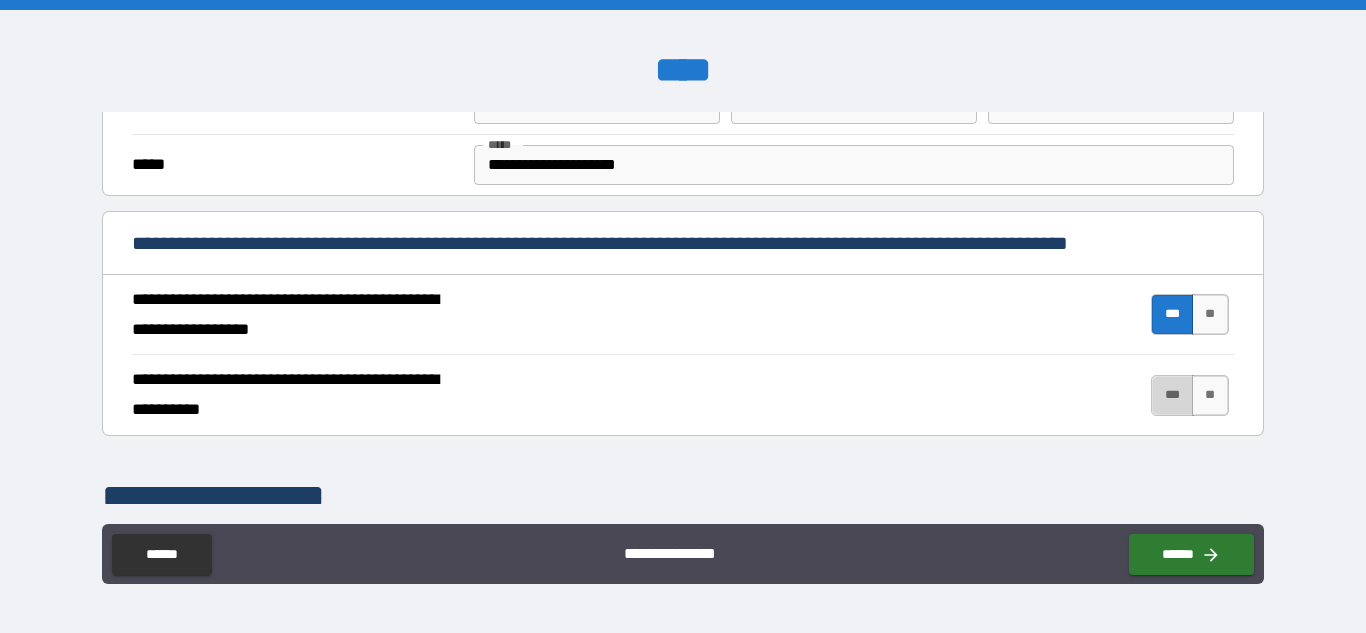click on "***" at bounding box center (1172, 395) 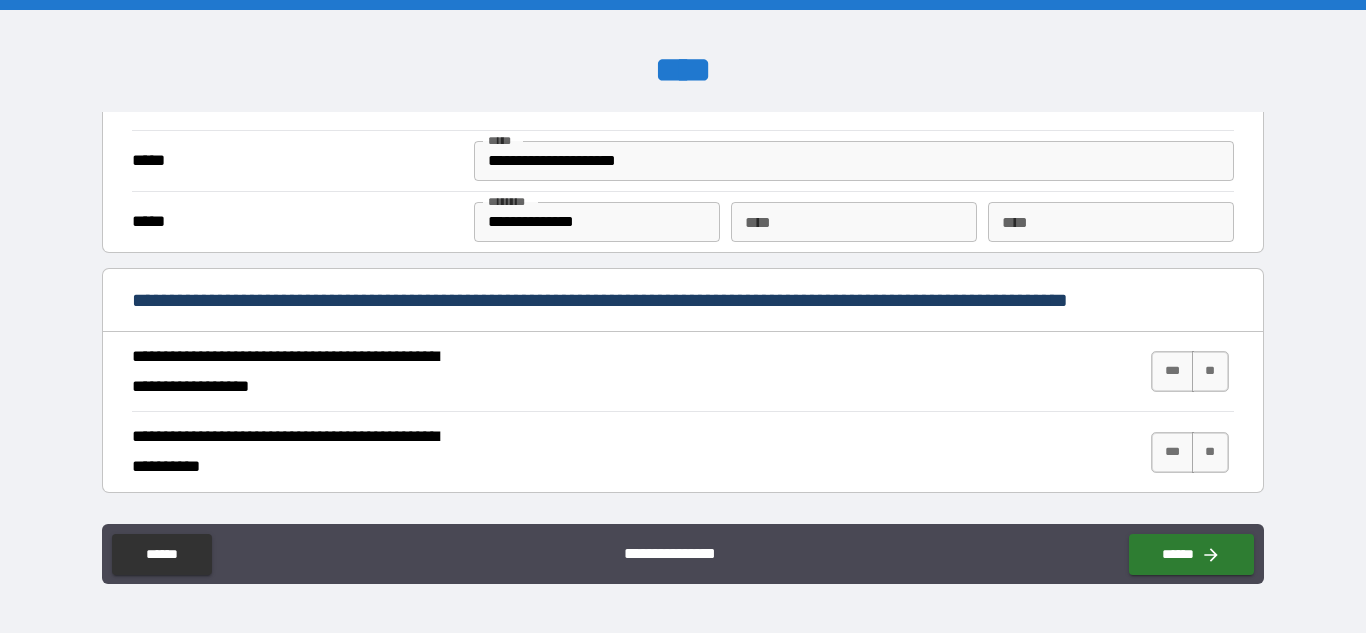 scroll, scrollTop: 1649, scrollLeft: 0, axis: vertical 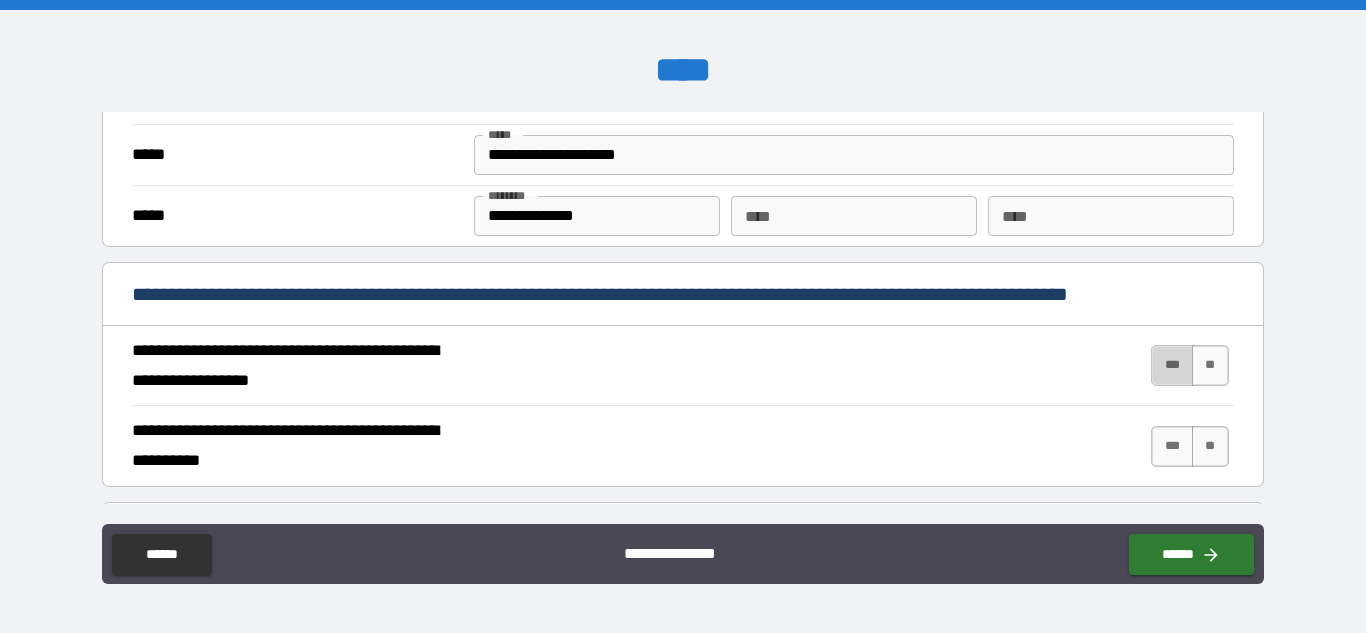 click on "***" at bounding box center [1172, 365] 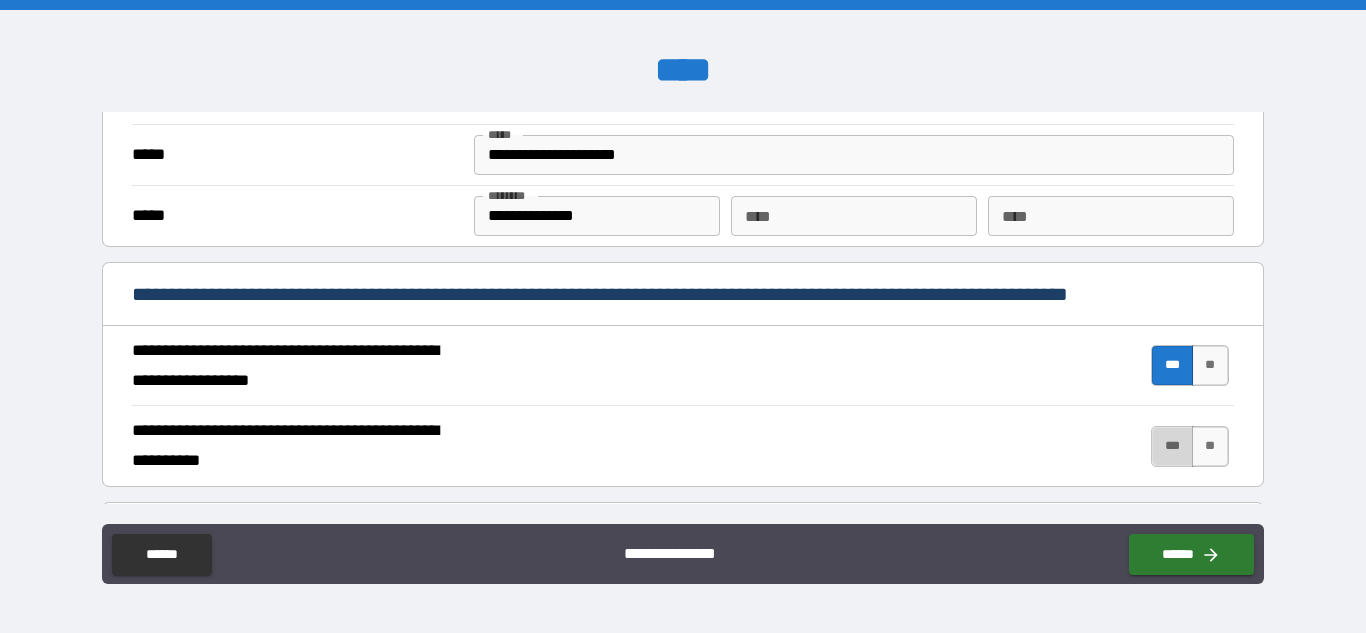 click on "***" at bounding box center (1172, 446) 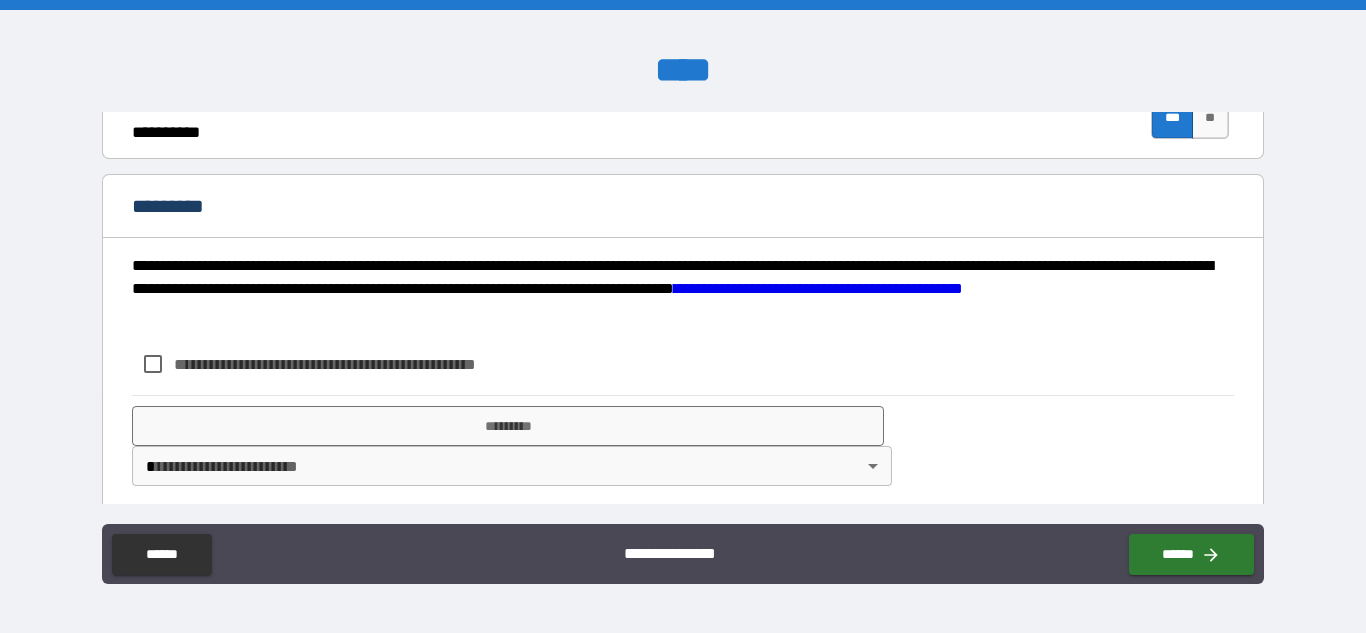 scroll, scrollTop: 1984, scrollLeft: 0, axis: vertical 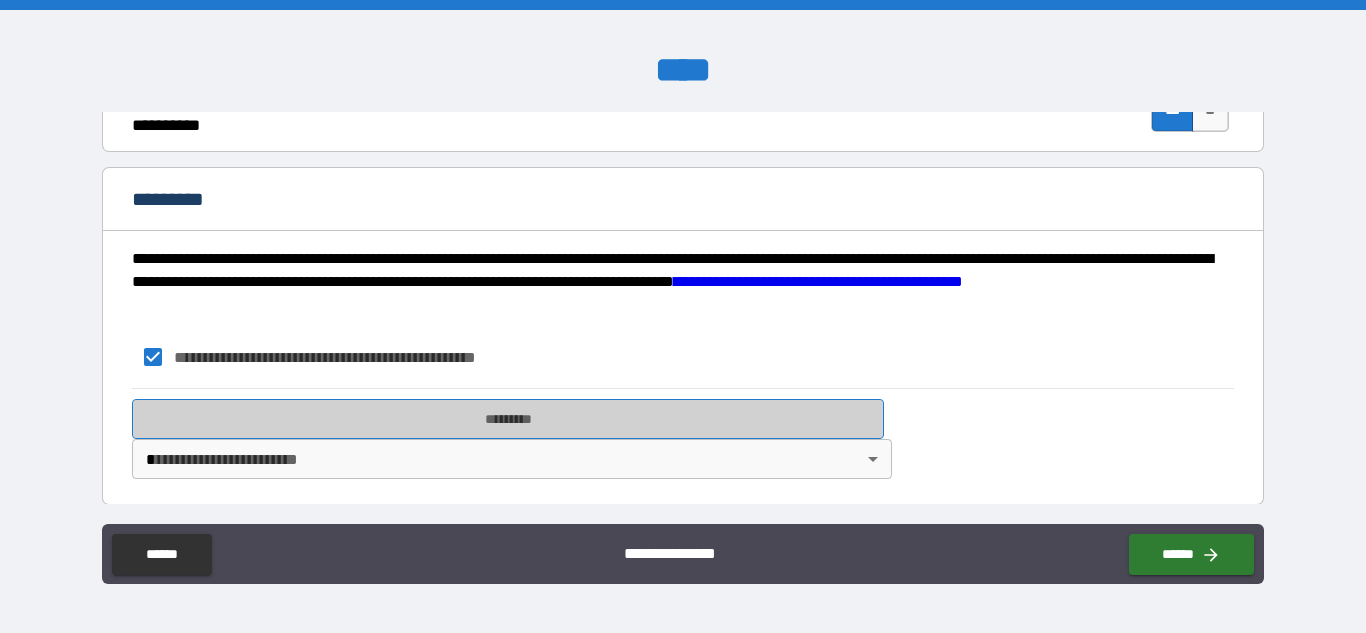 click on "*********" at bounding box center (508, 419) 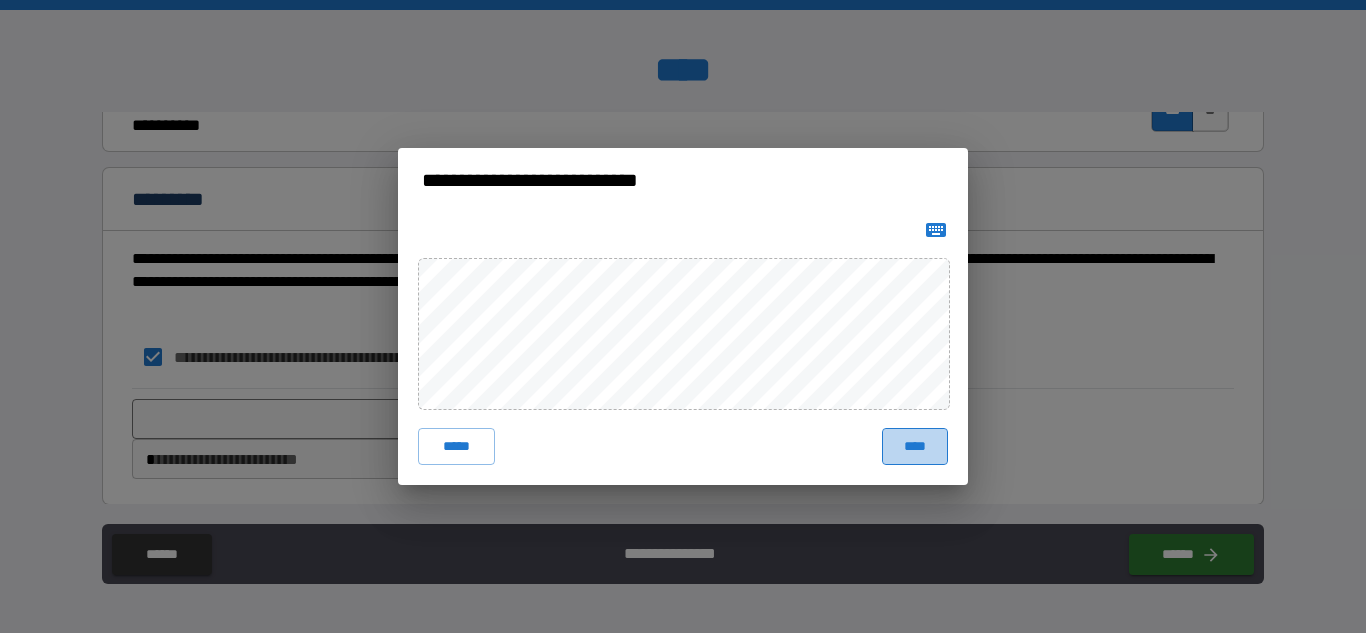 click on "****" at bounding box center [915, 446] 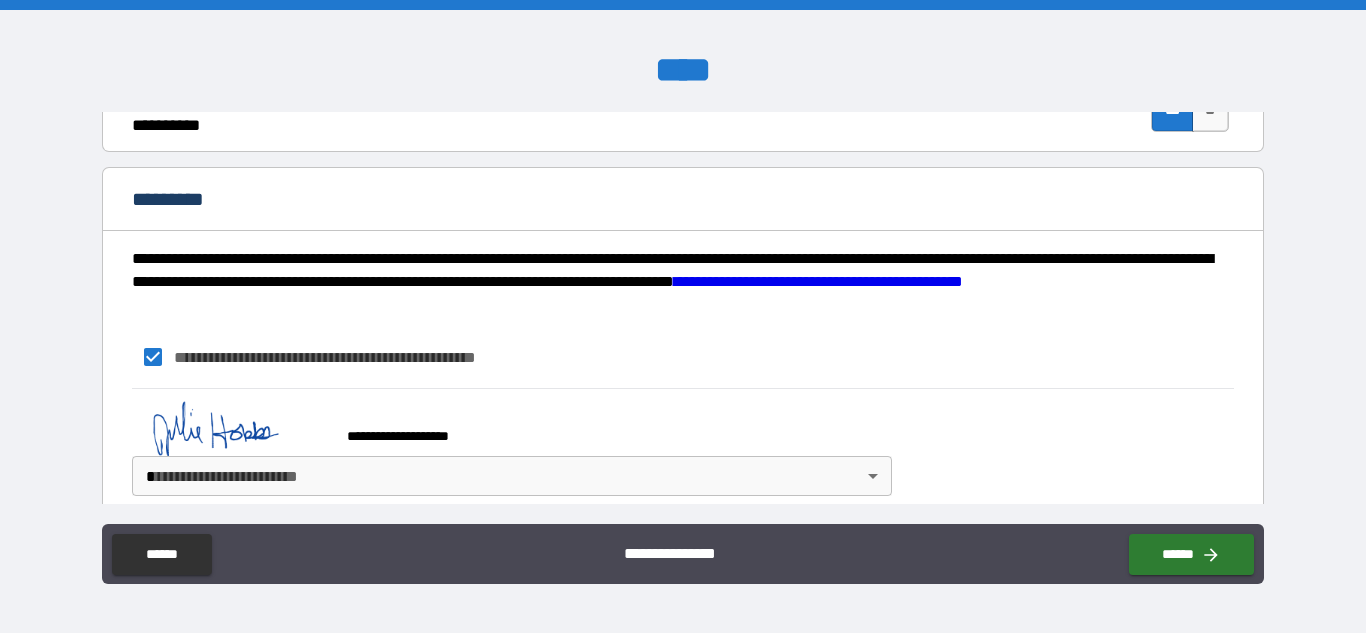 scroll, scrollTop: 2007, scrollLeft: 0, axis: vertical 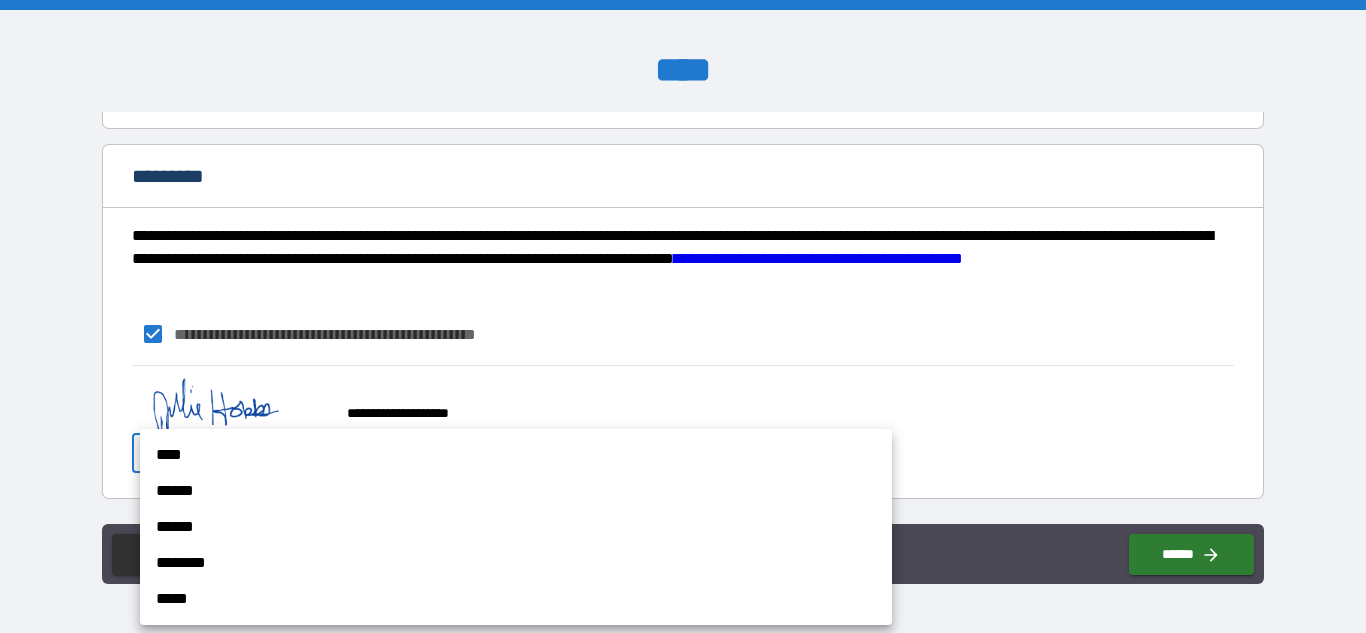 click on "**********" at bounding box center (683, 316) 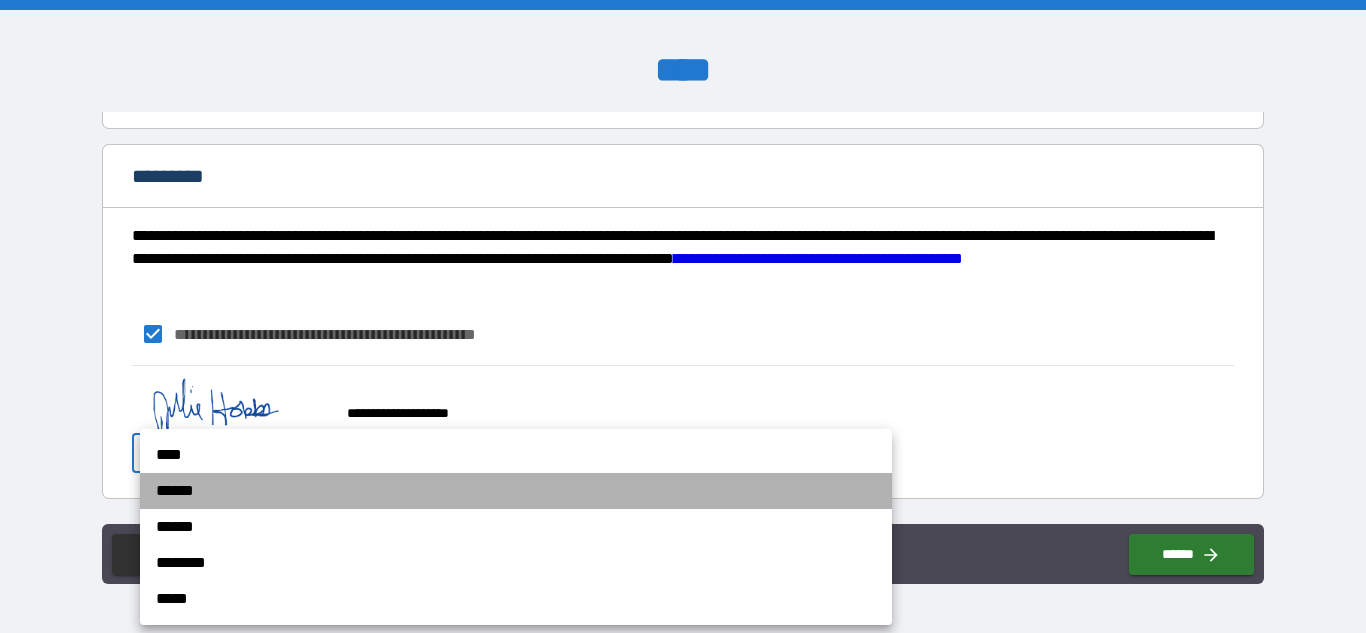 click on "******" at bounding box center [516, 491] 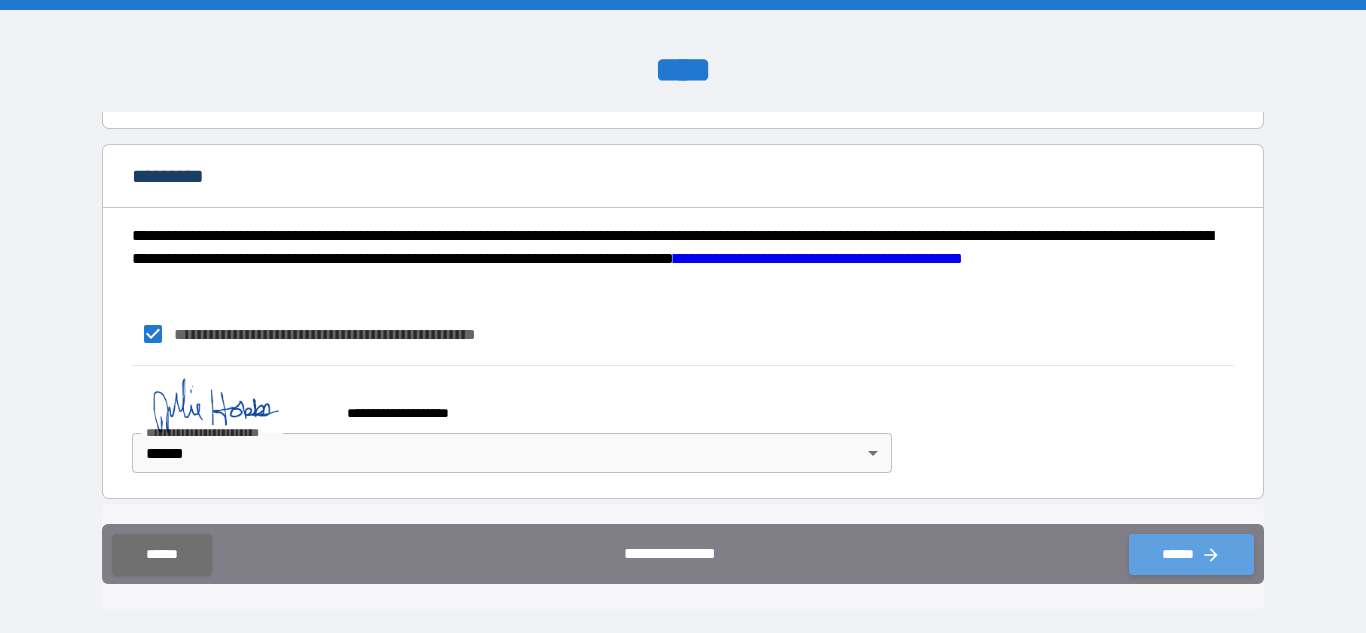 click on "******" at bounding box center [1191, 554] 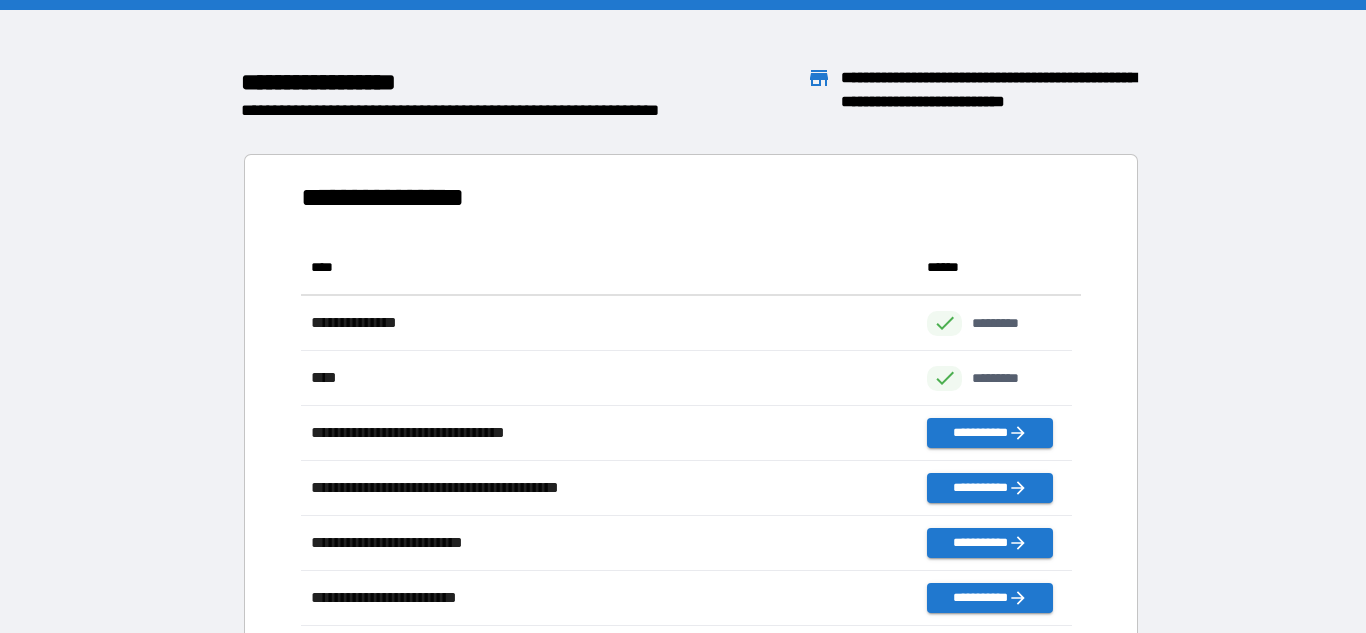 scroll, scrollTop: 16, scrollLeft: 16, axis: both 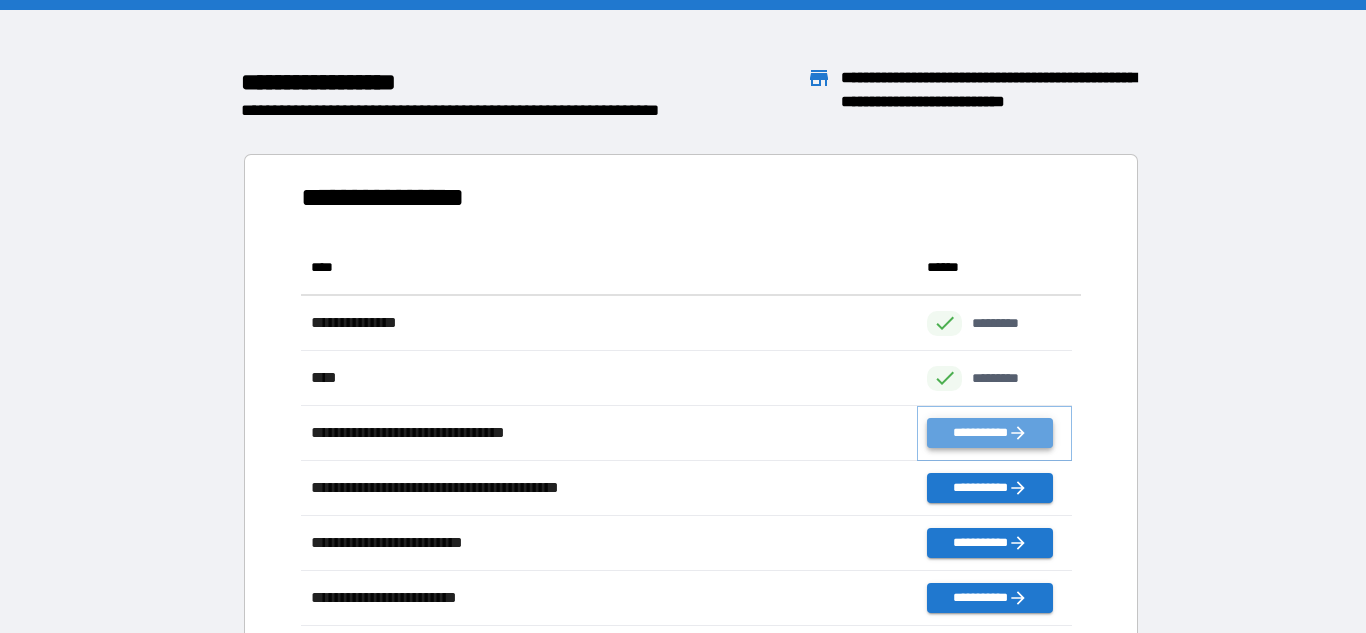 click on "**********" at bounding box center [989, 433] 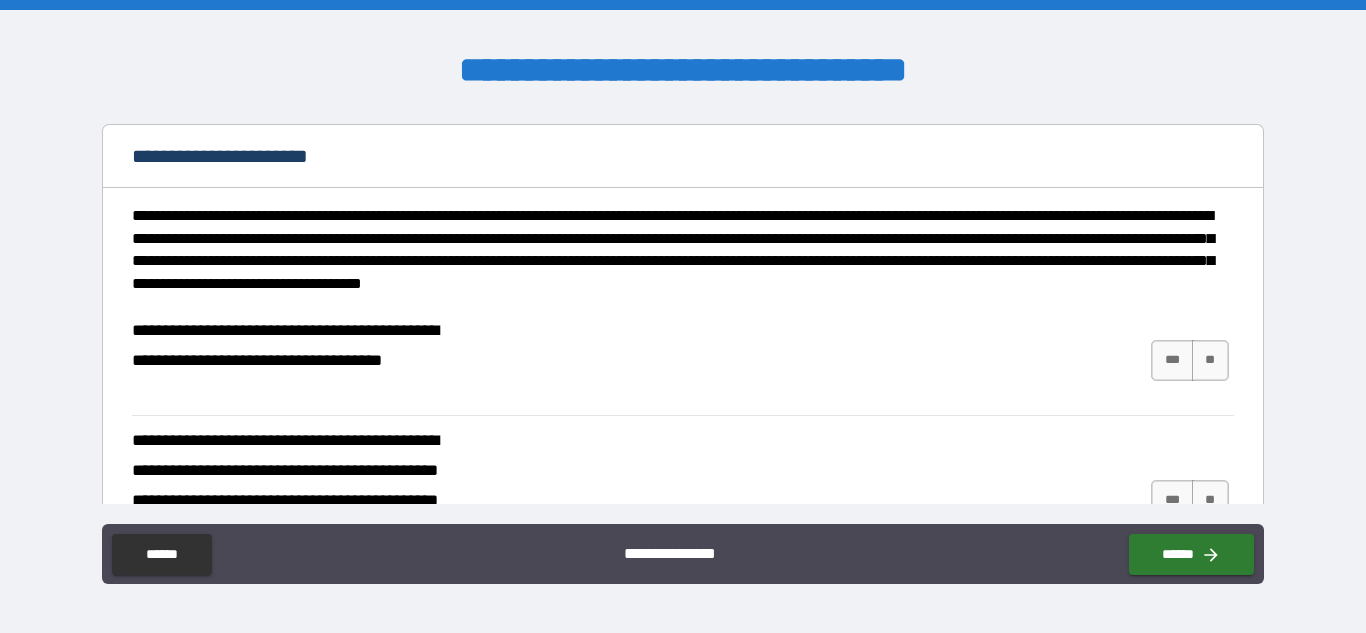 scroll, scrollTop: 350, scrollLeft: 0, axis: vertical 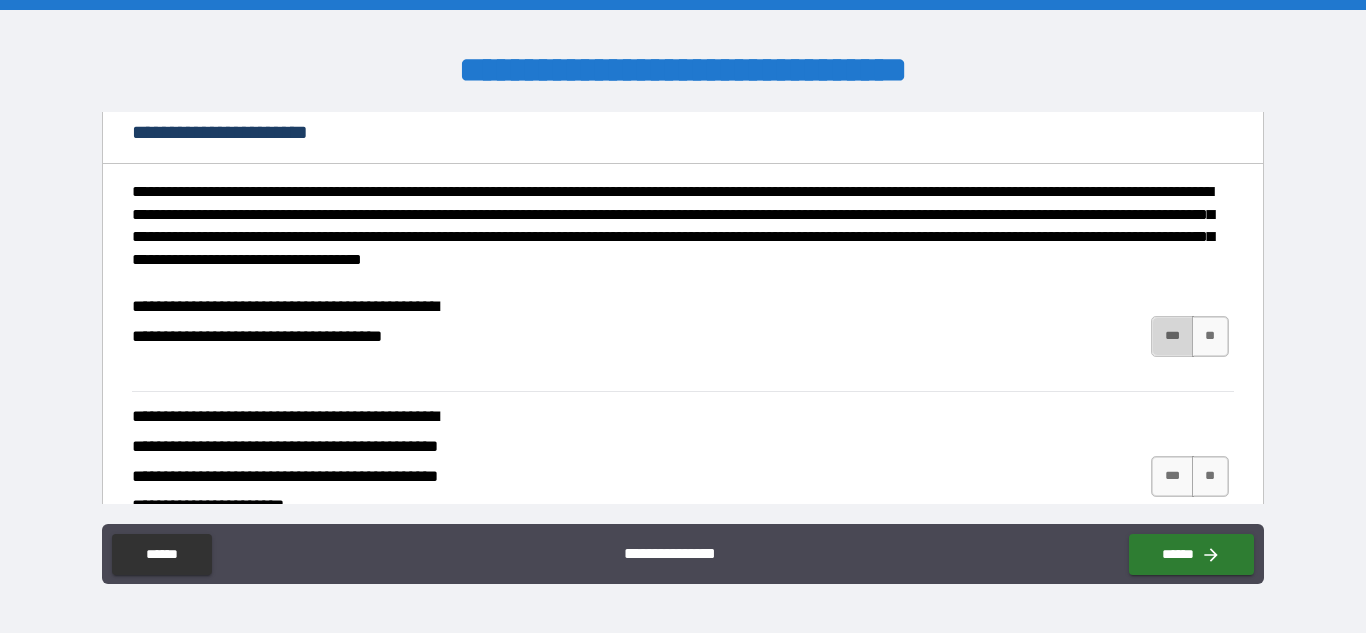 click on "***" at bounding box center (1172, 336) 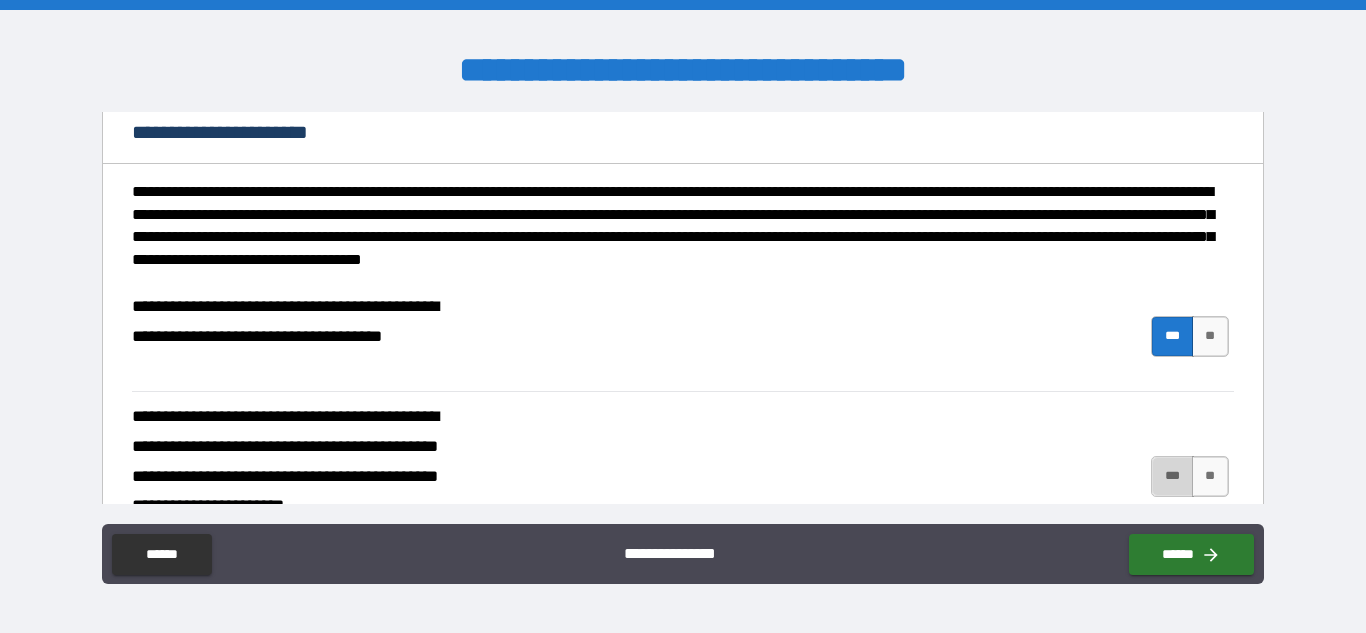 click on "***" at bounding box center [1172, 476] 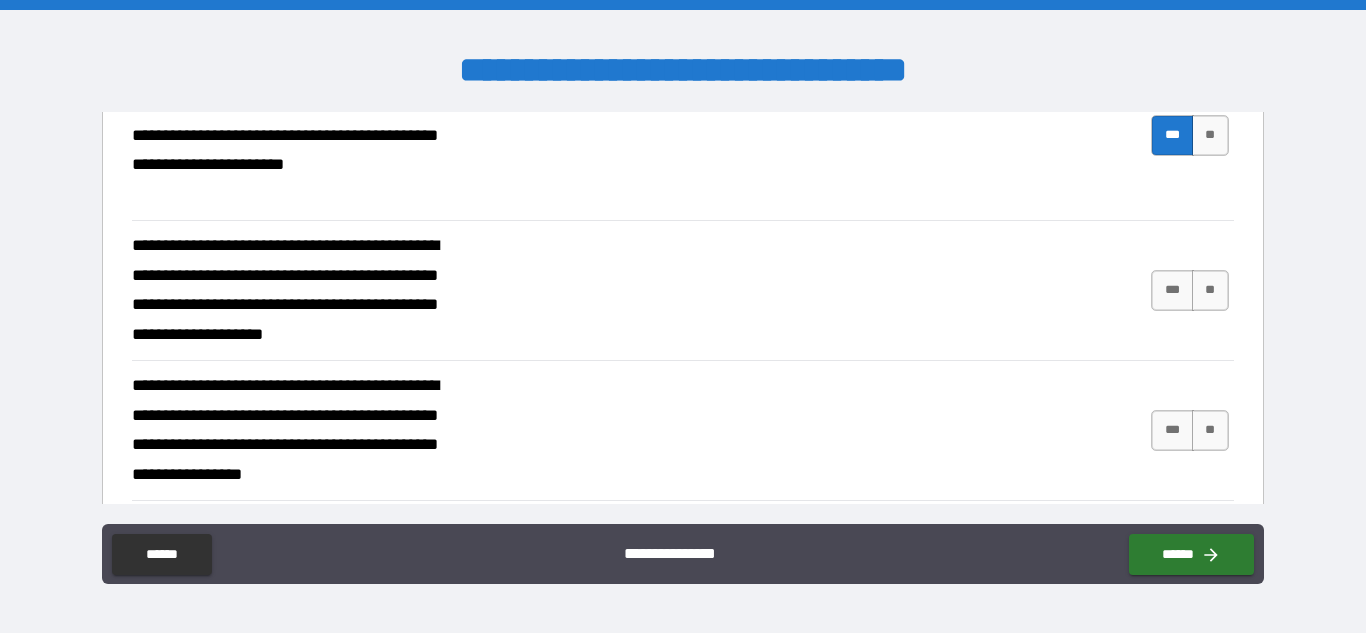 scroll, scrollTop: 730, scrollLeft: 0, axis: vertical 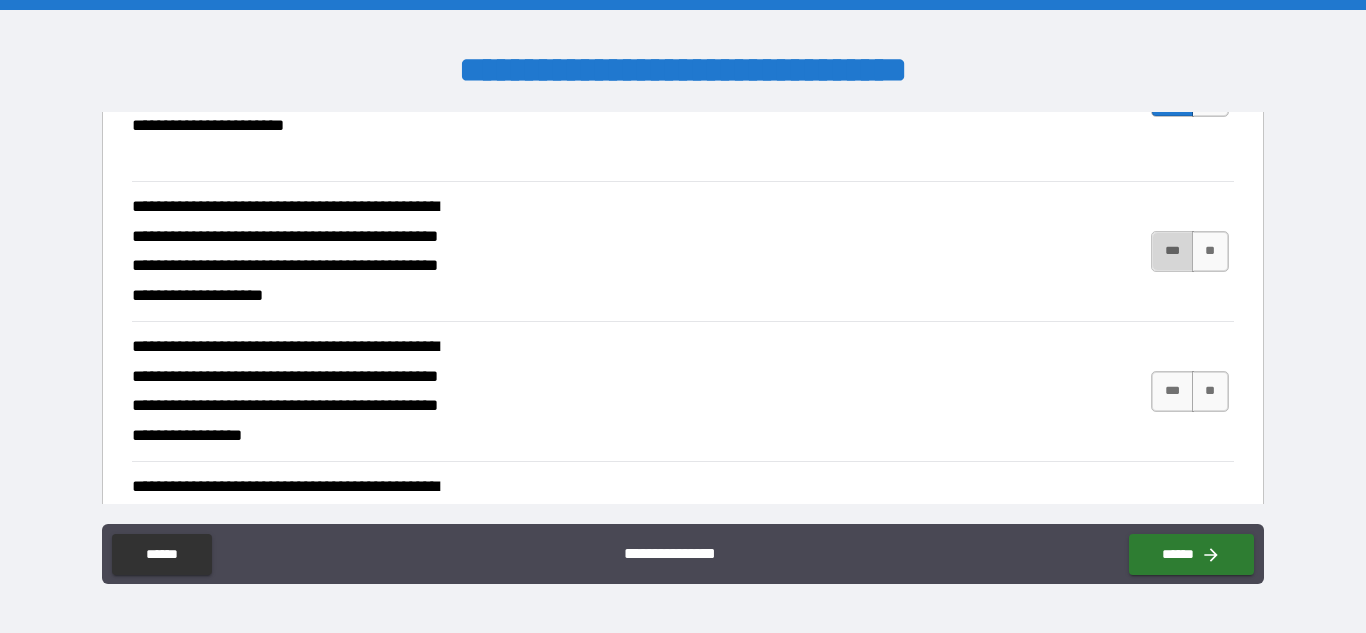 click on "***" at bounding box center [1172, 251] 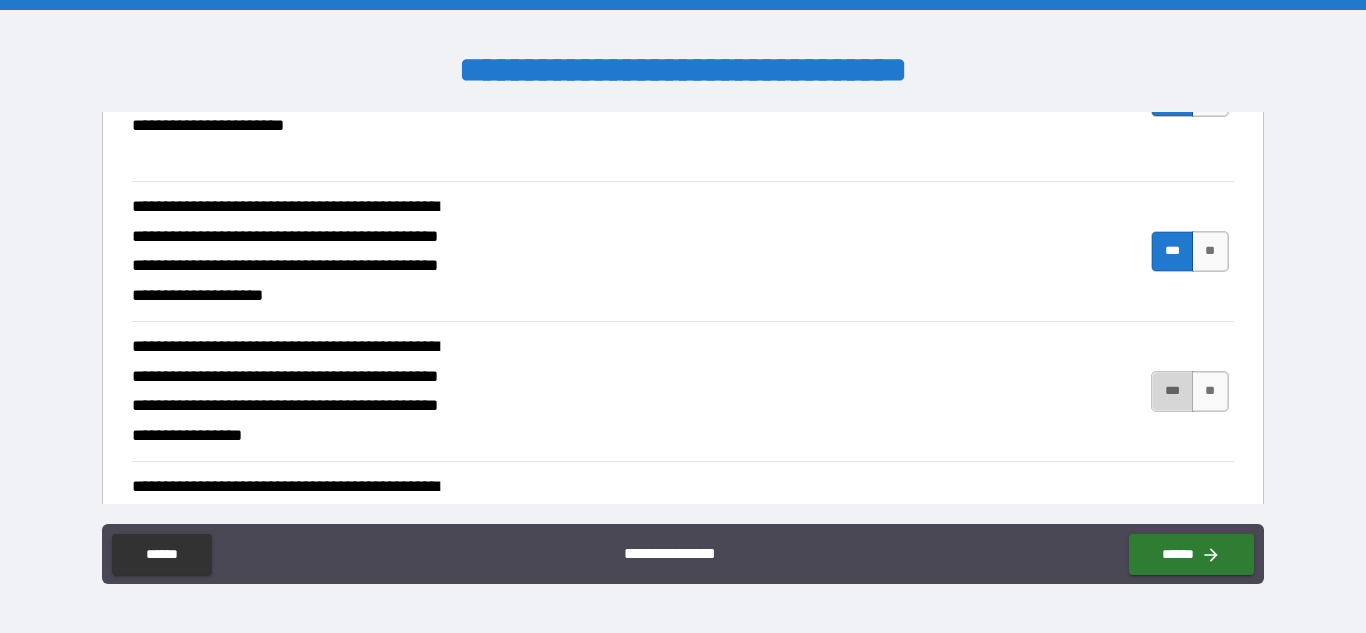 click on "***" at bounding box center (1172, 391) 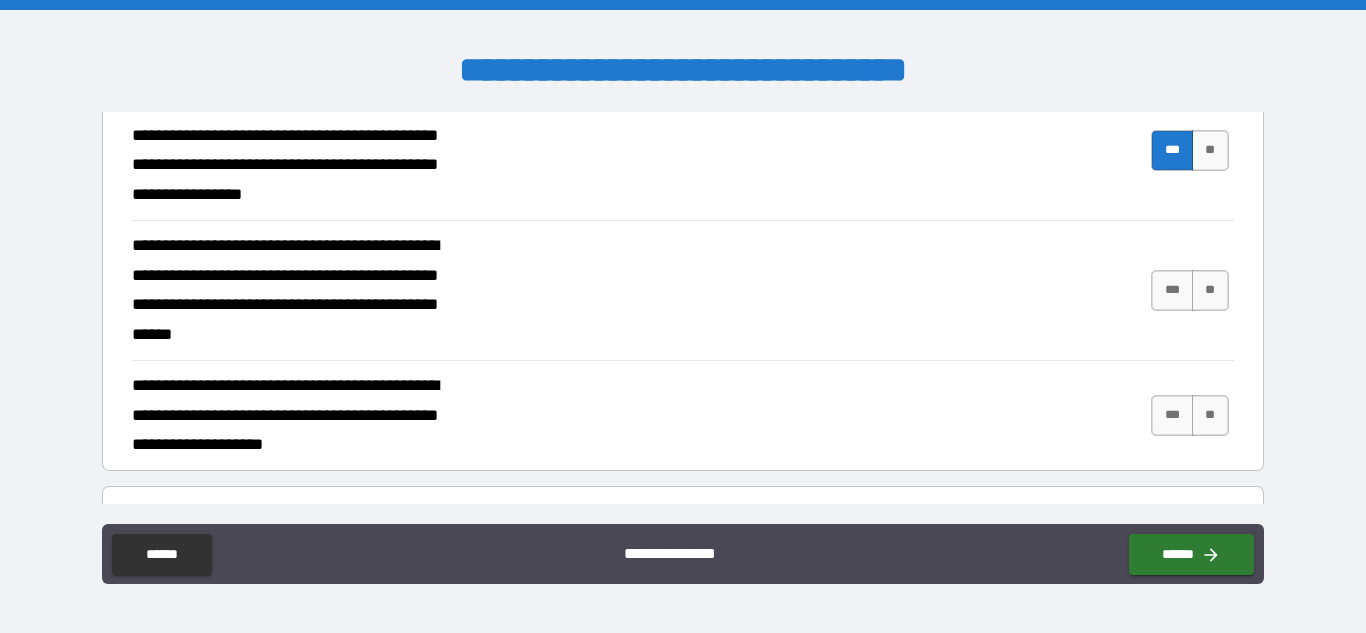 scroll, scrollTop: 978, scrollLeft: 0, axis: vertical 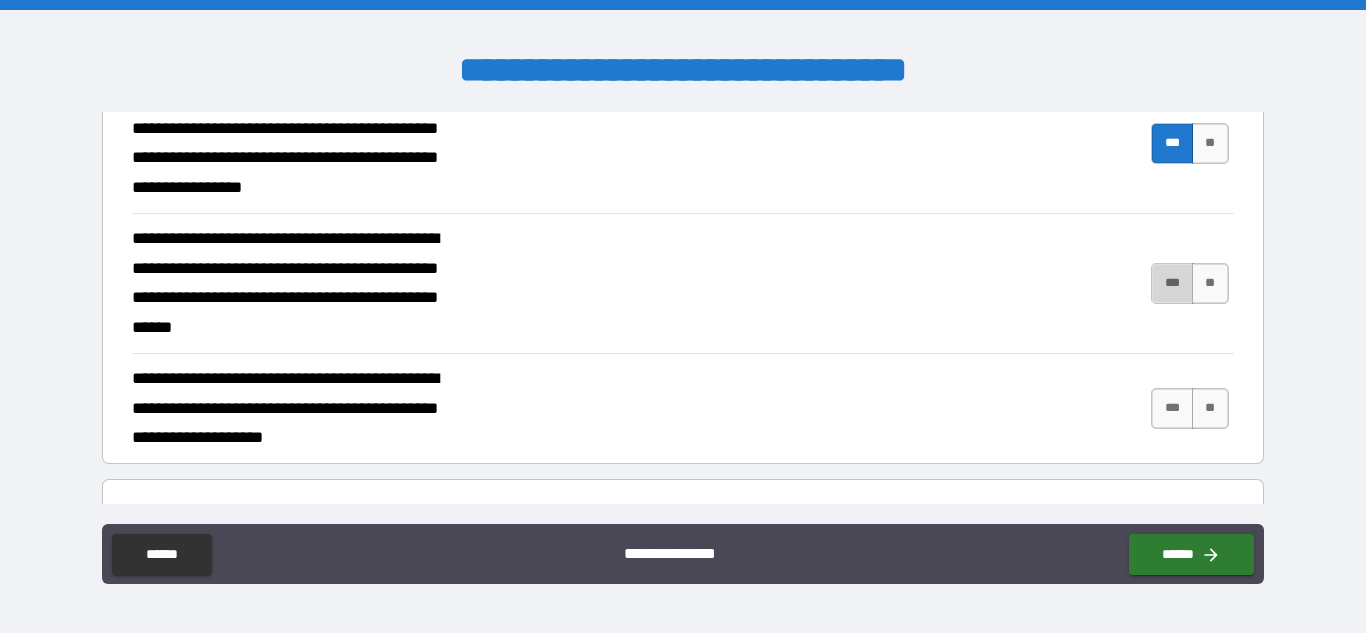 click on "***" at bounding box center [1172, 283] 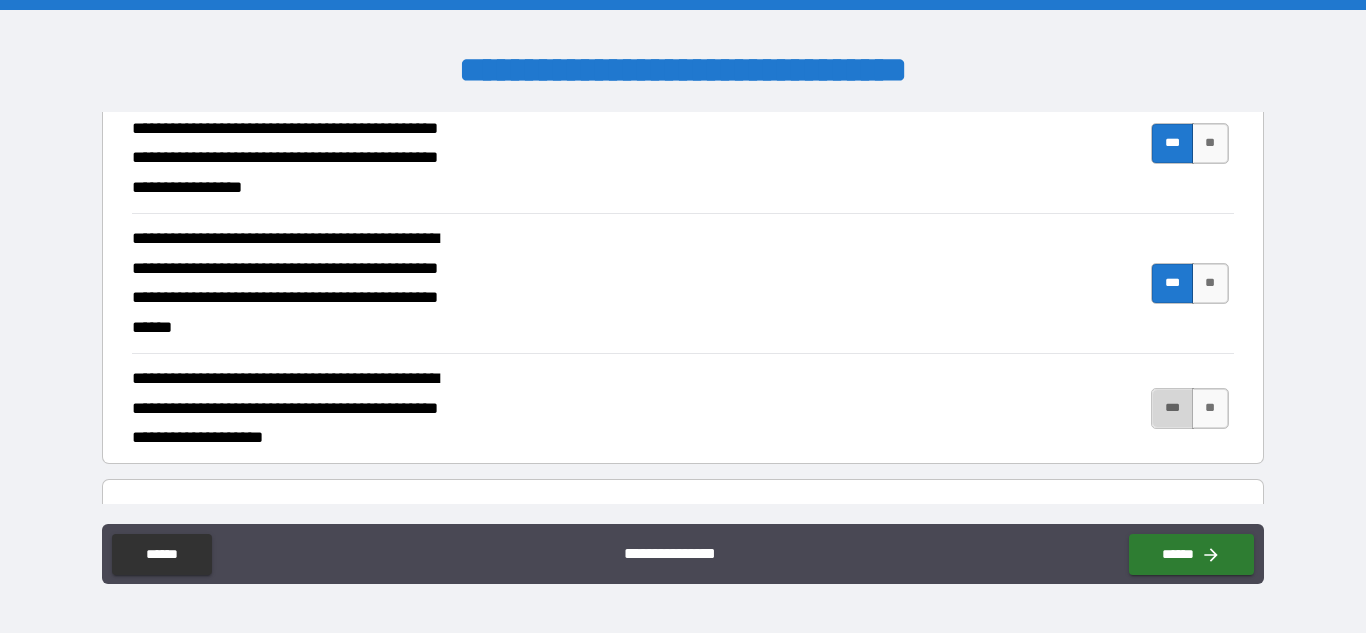 click on "***" at bounding box center [1172, 408] 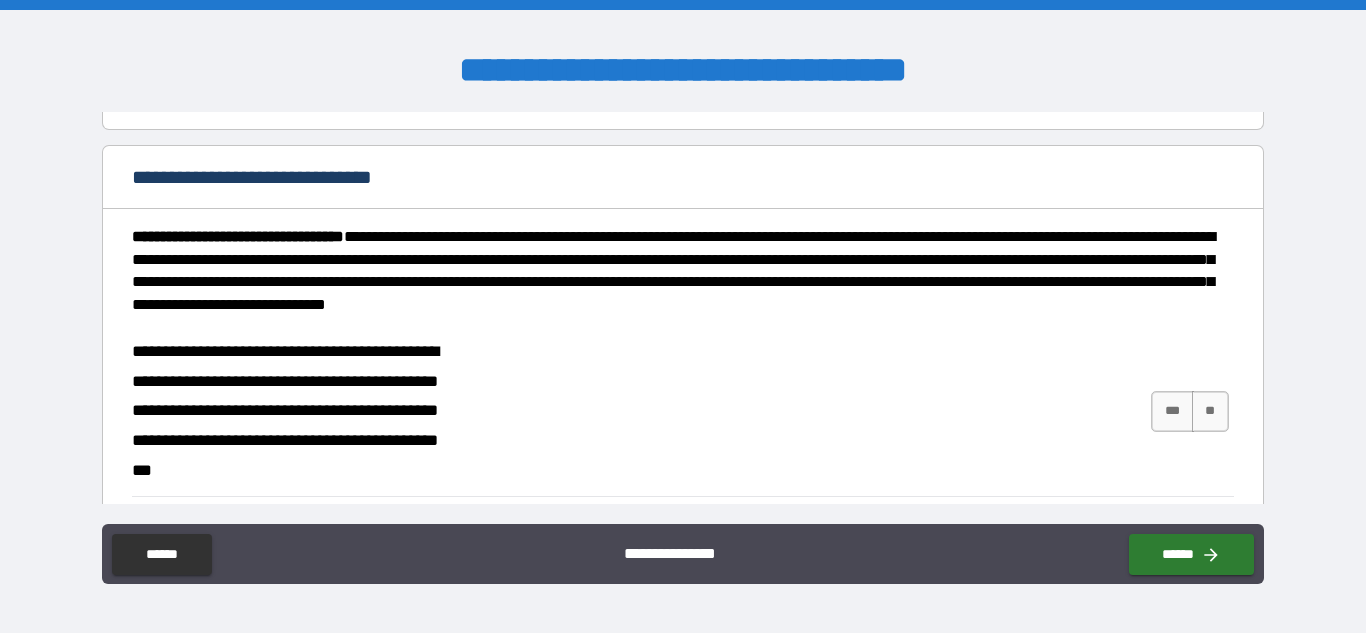 scroll, scrollTop: 1327, scrollLeft: 0, axis: vertical 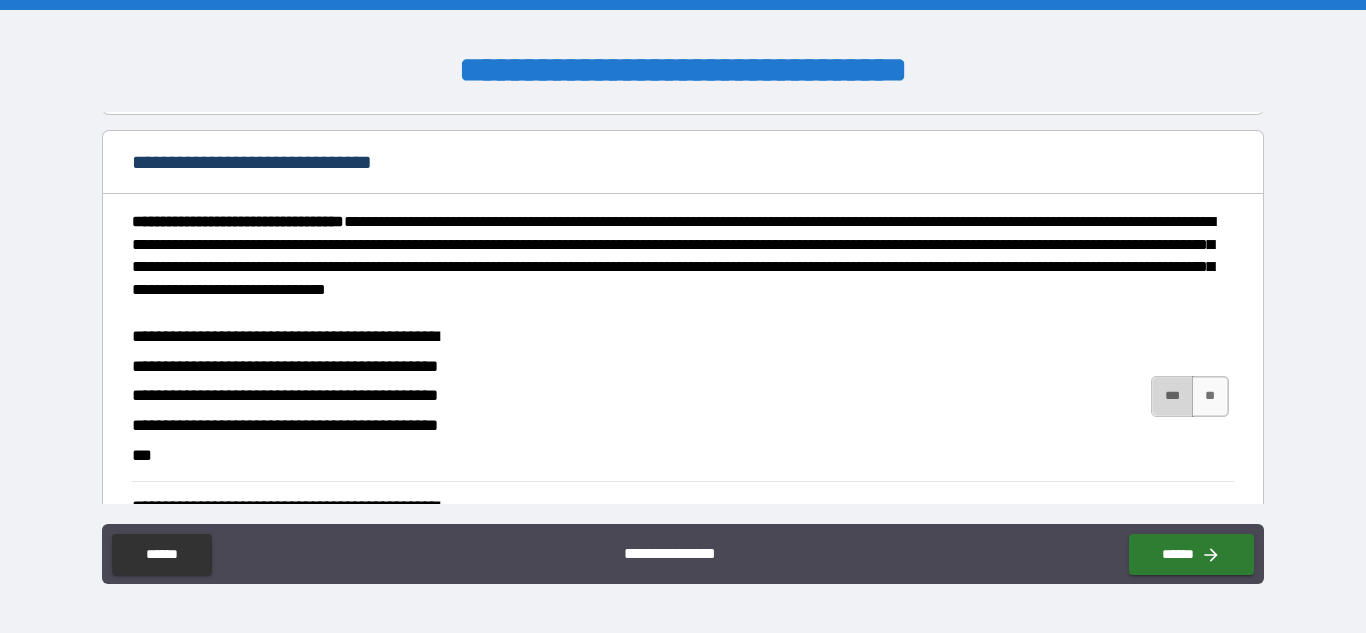 click on "***" at bounding box center (1172, 396) 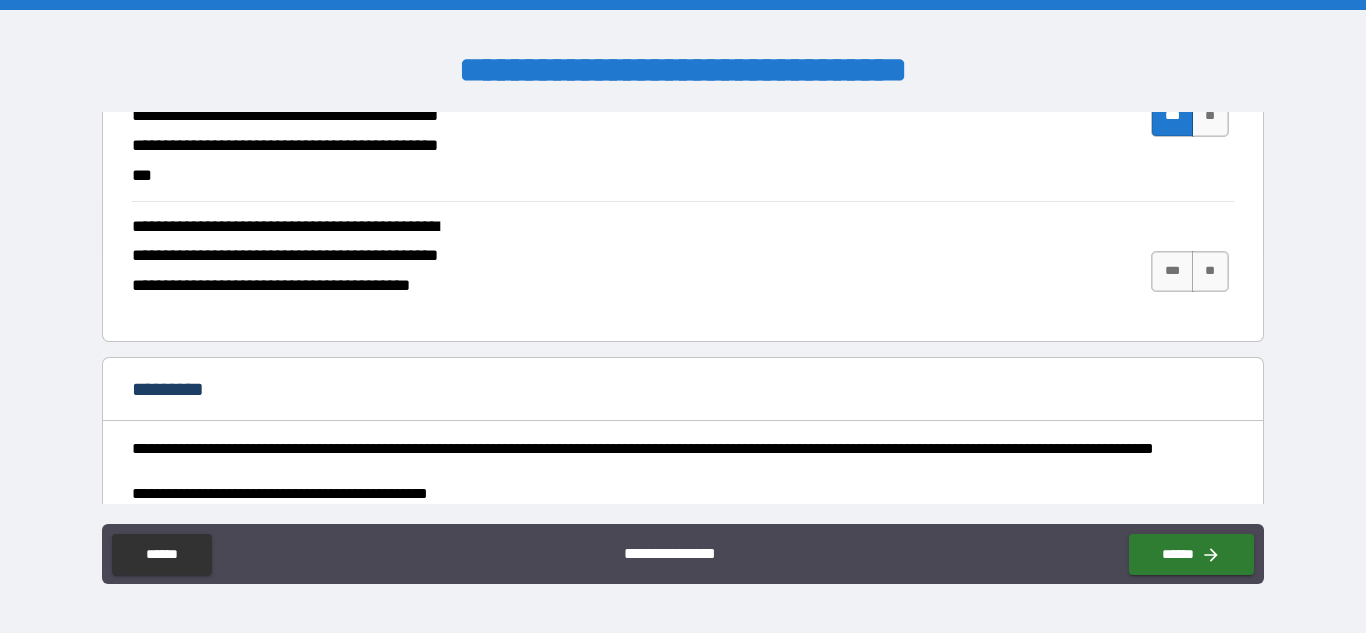 scroll, scrollTop: 1615, scrollLeft: 0, axis: vertical 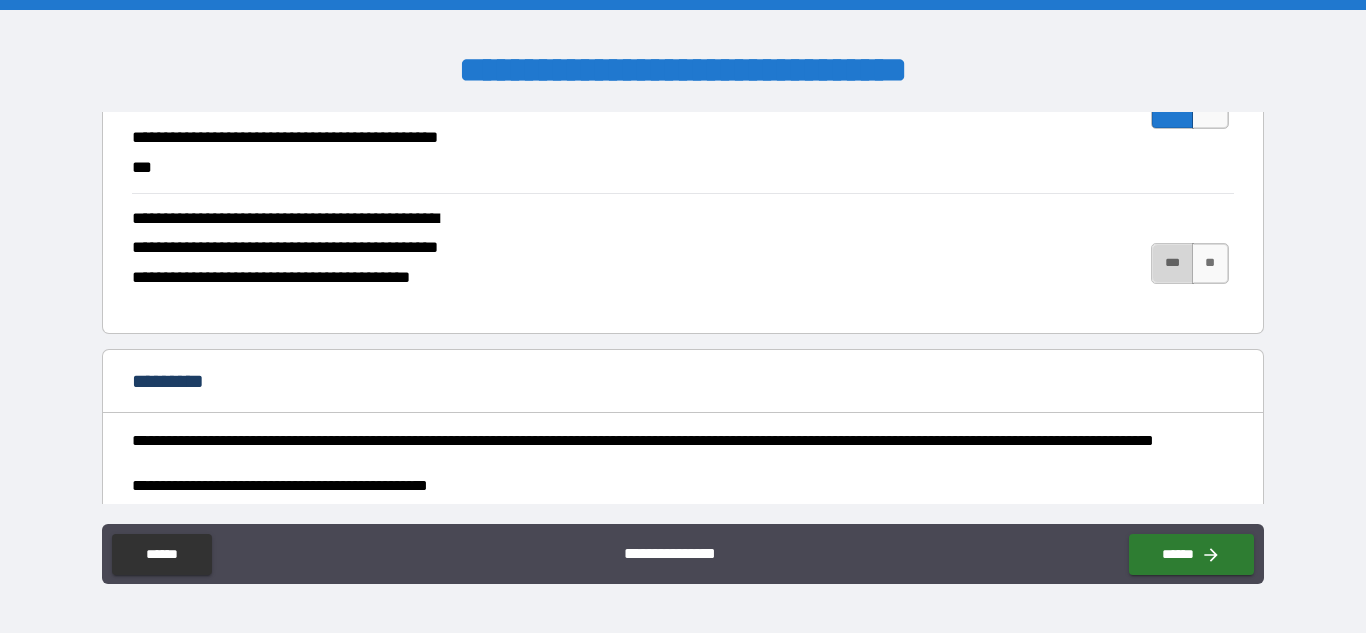 click on "***" at bounding box center [1172, 263] 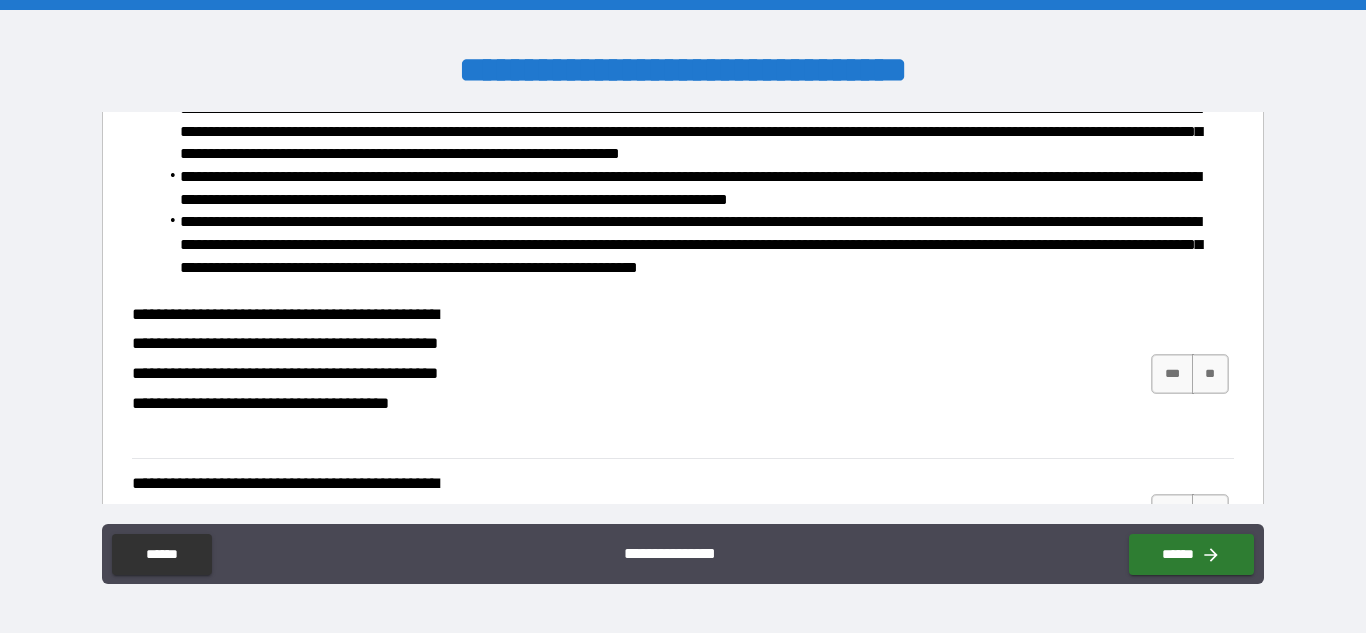 scroll, scrollTop: 2189, scrollLeft: 0, axis: vertical 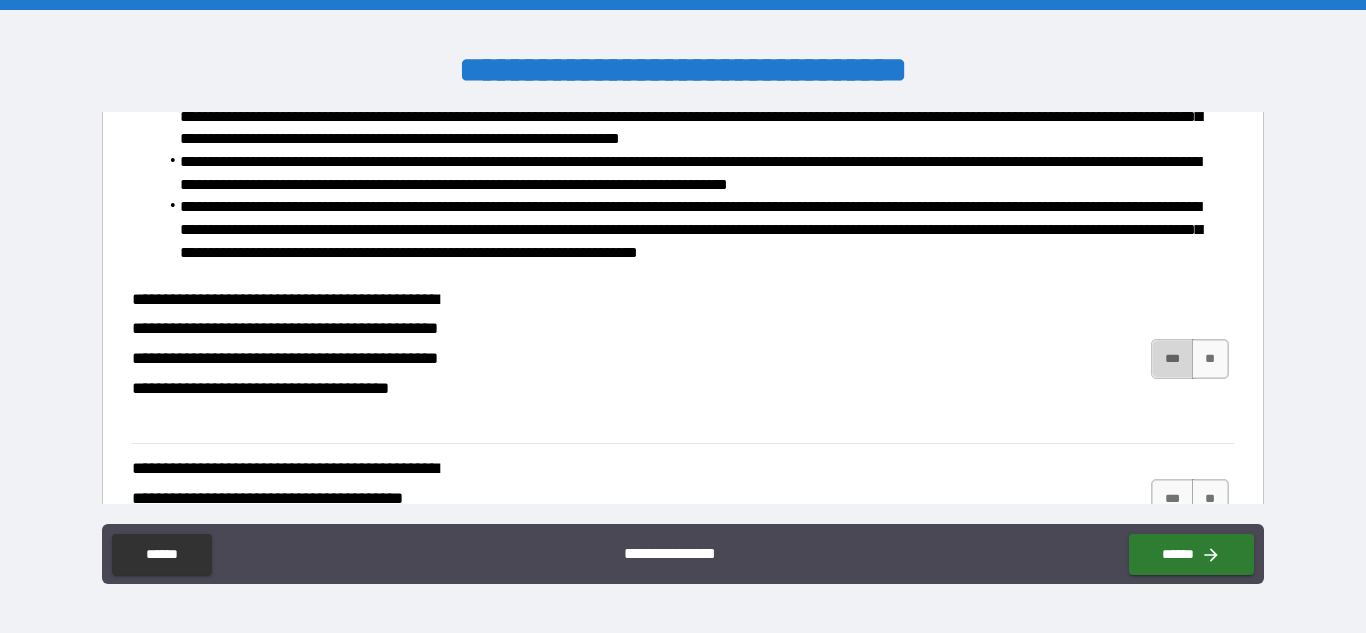 click on "***" at bounding box center (1172, 359) 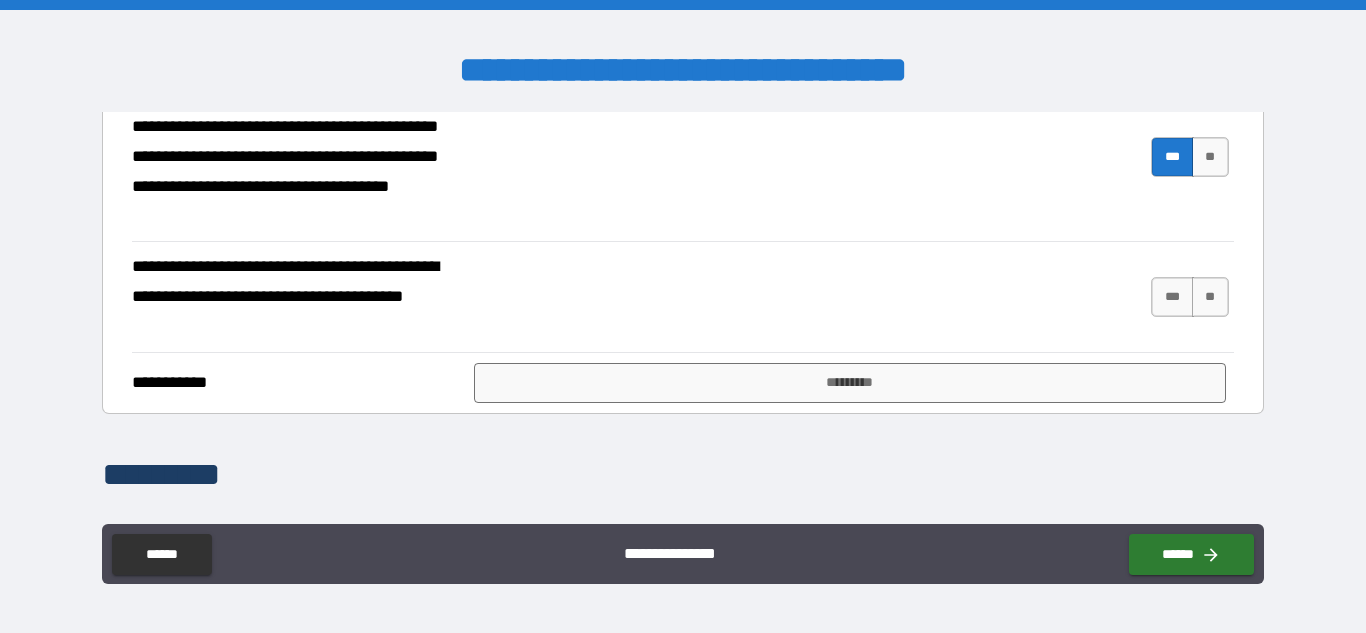 scroll, scrollTop: 2407, scrollLeft: 0, axis: vertical 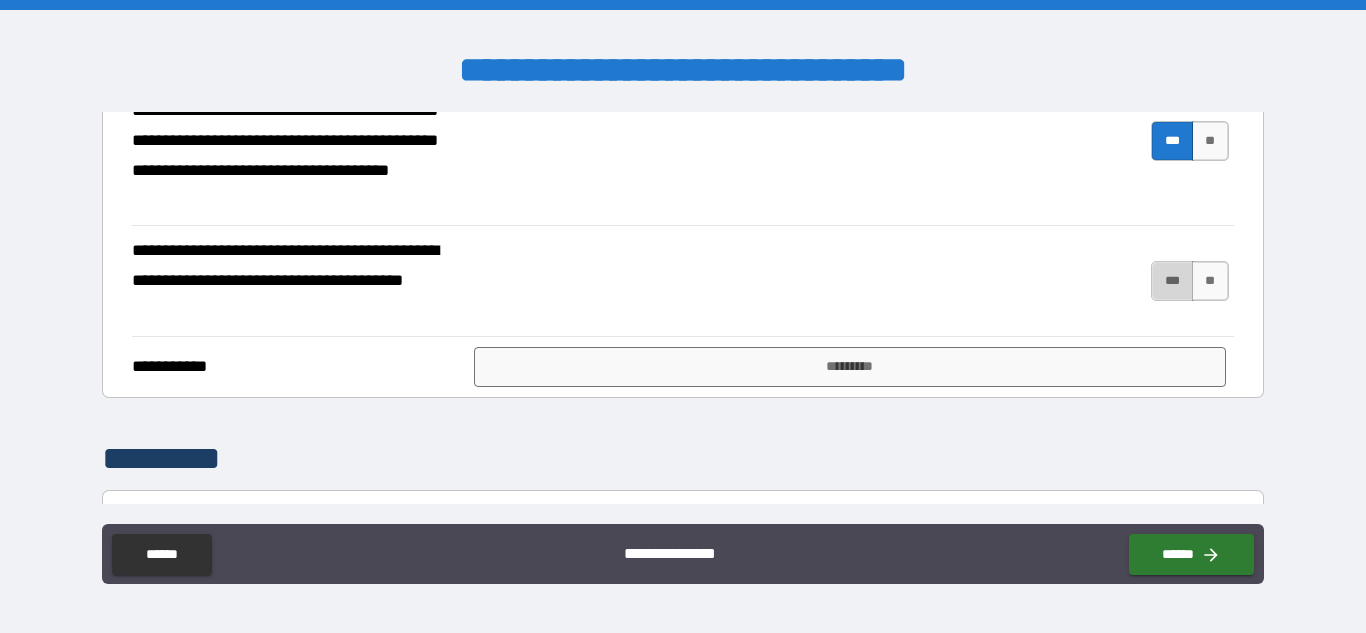 click on "***" at bounding box center [1172, 281] 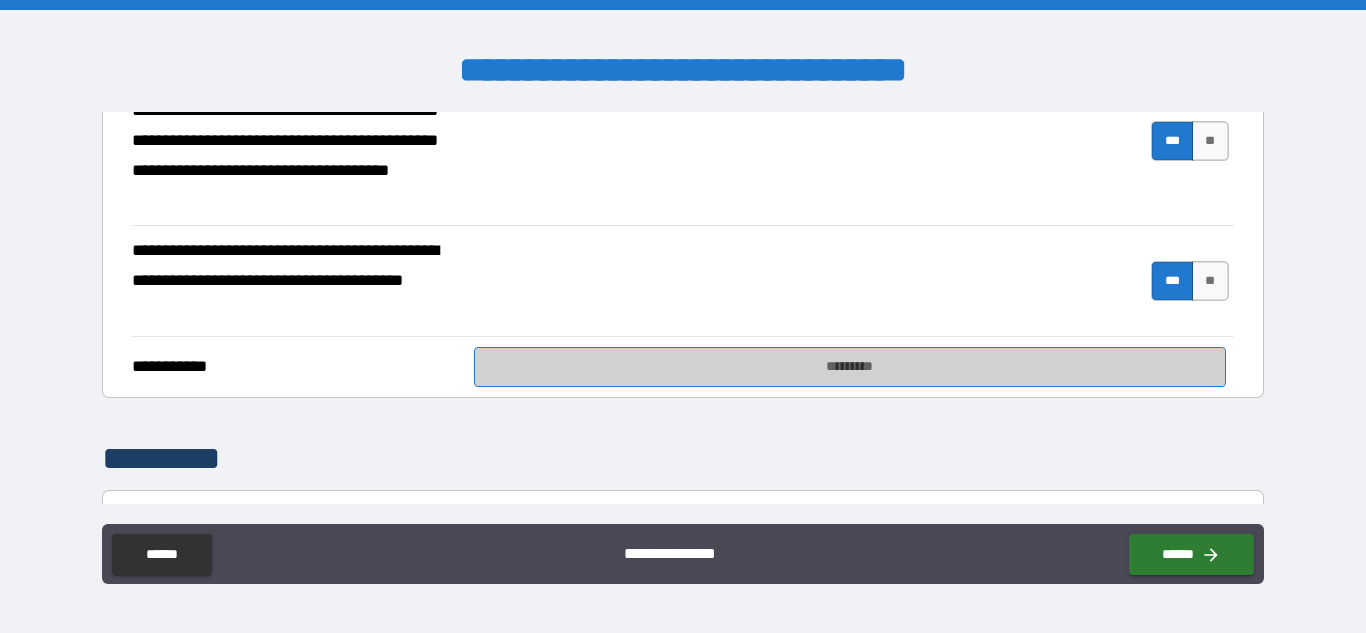 click on "*********" at bounding box center (850, 367) 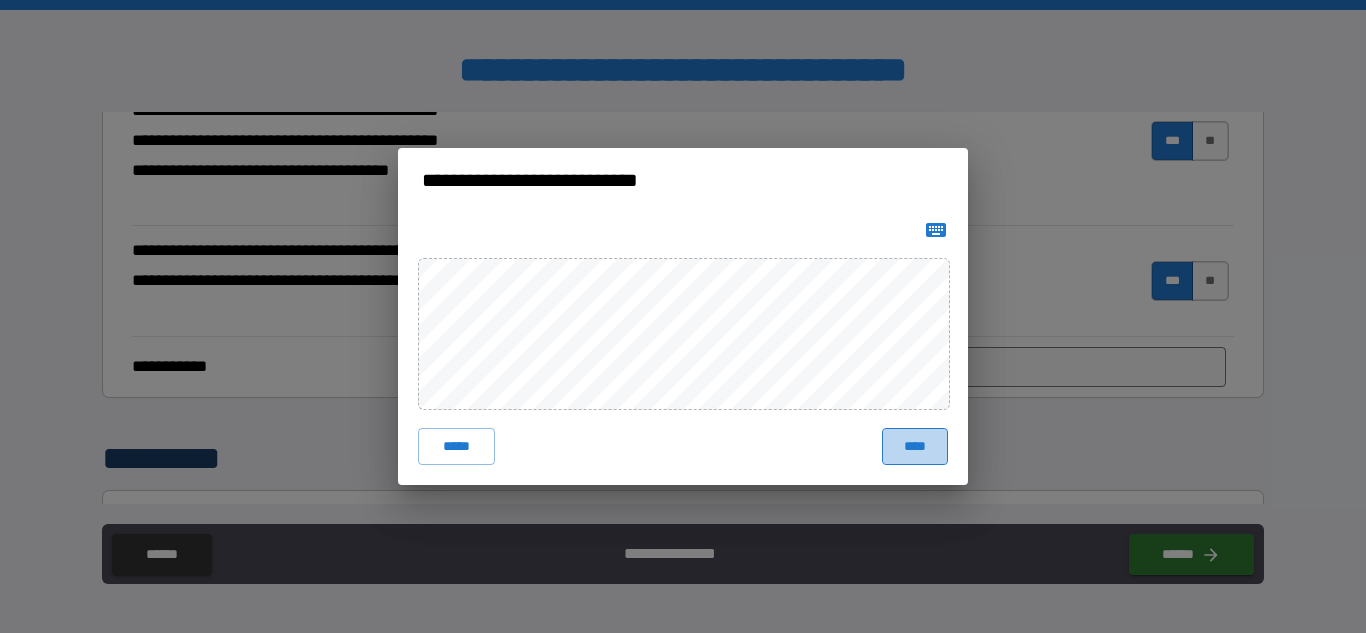 click on "****" at bounding box center (915, 446) 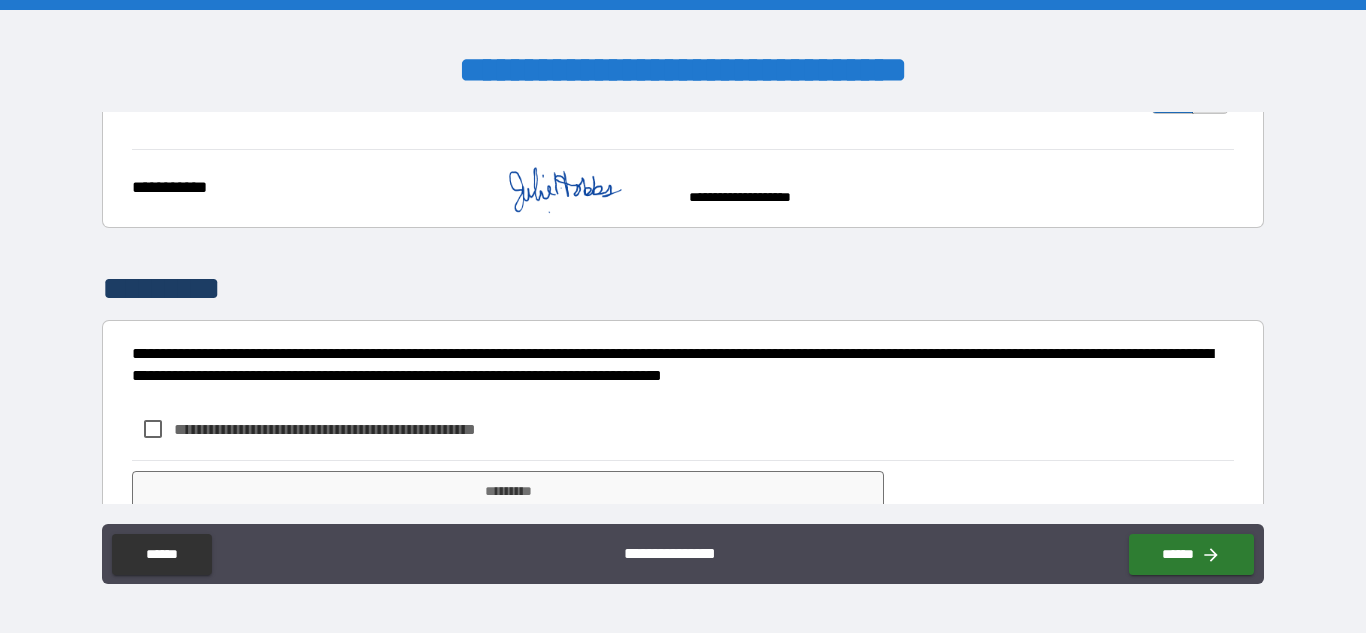 scroll, scrollTop: 2626, scrollLeft: 0, axis: vertical 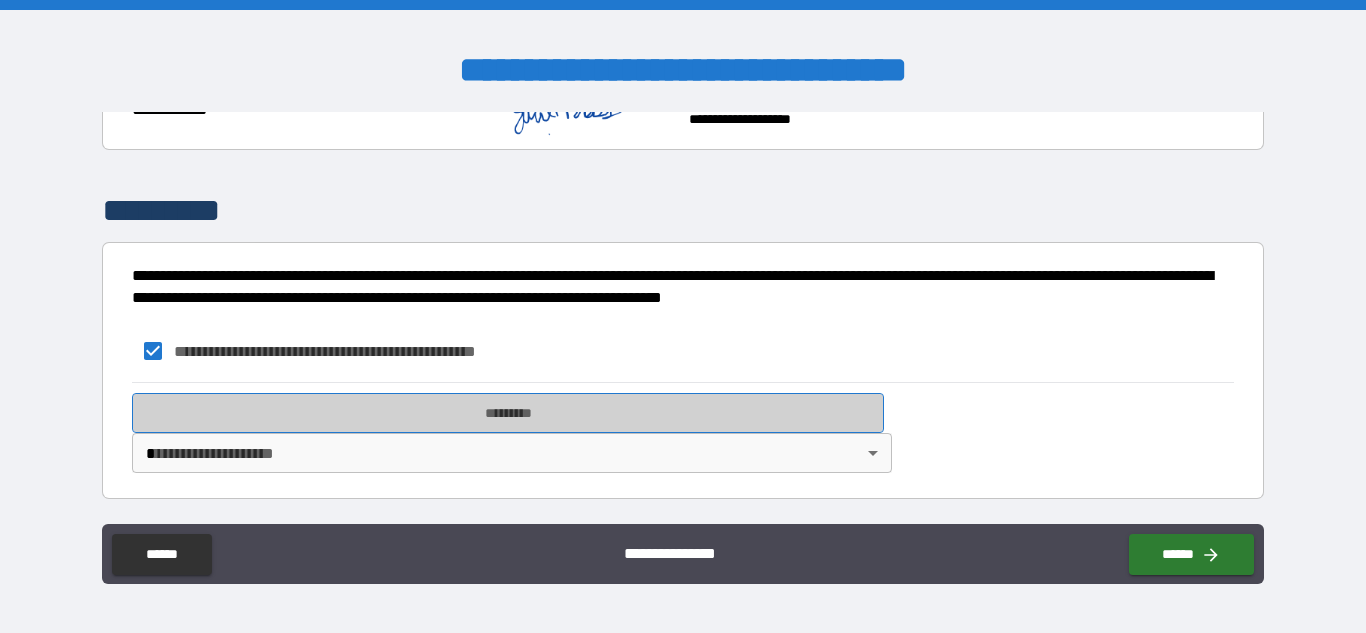 click on "*********" at bounding box center (508, 413) 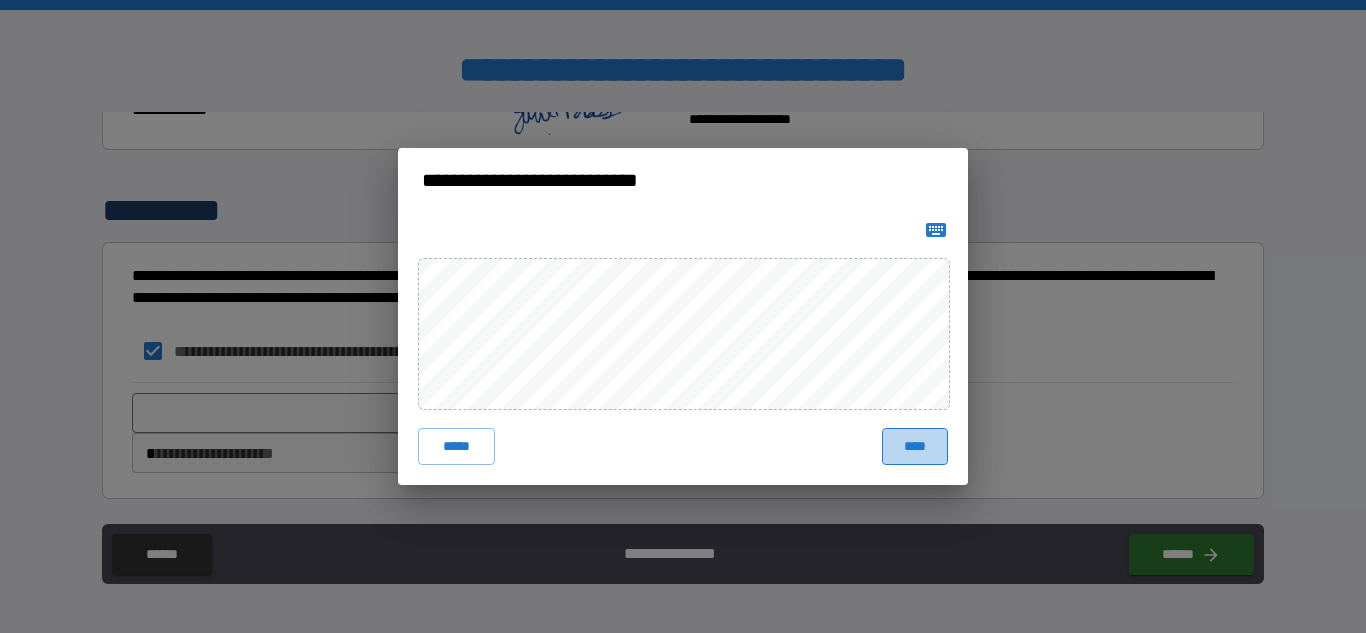 click on "****" at bounding box center [915, 446] 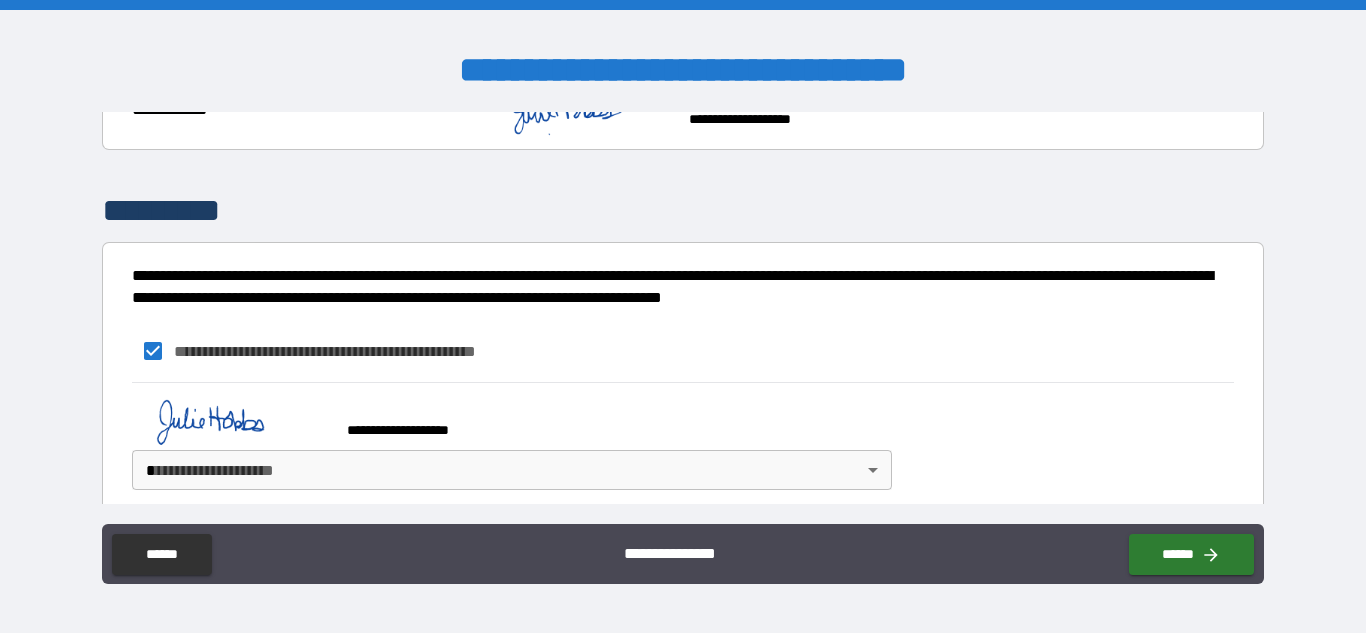 scroll, scrollTop: 2689, scrollLeft: 0, axis: vertical 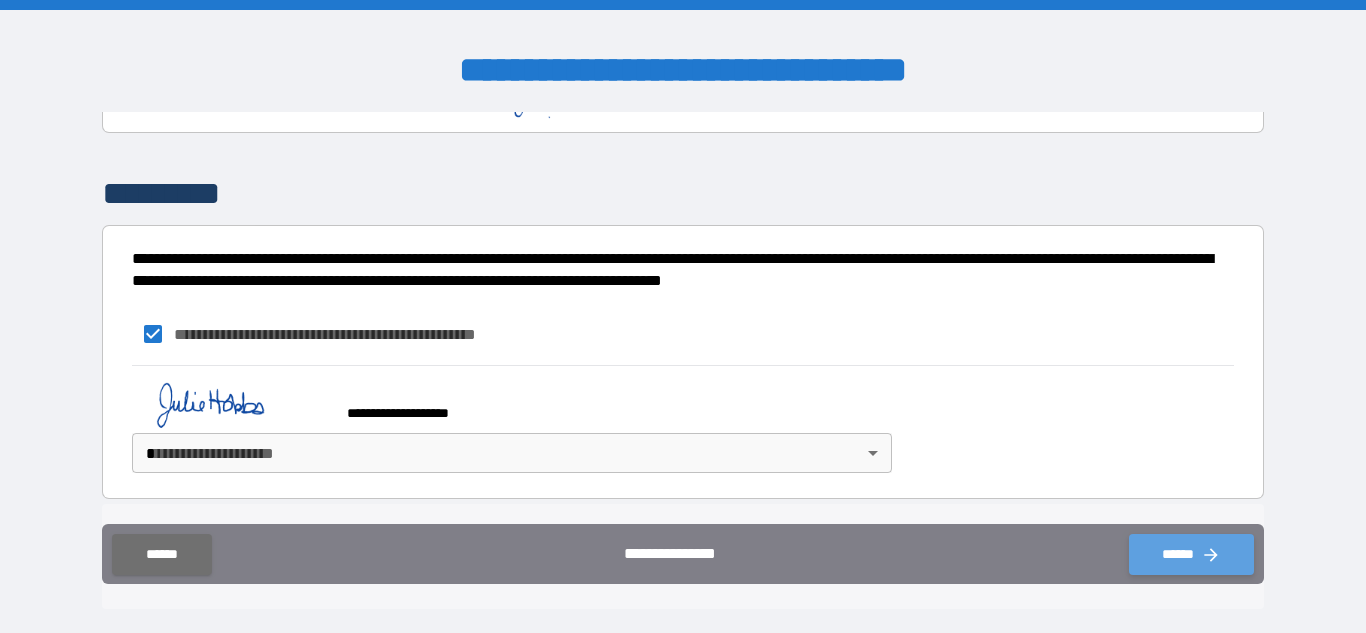 click 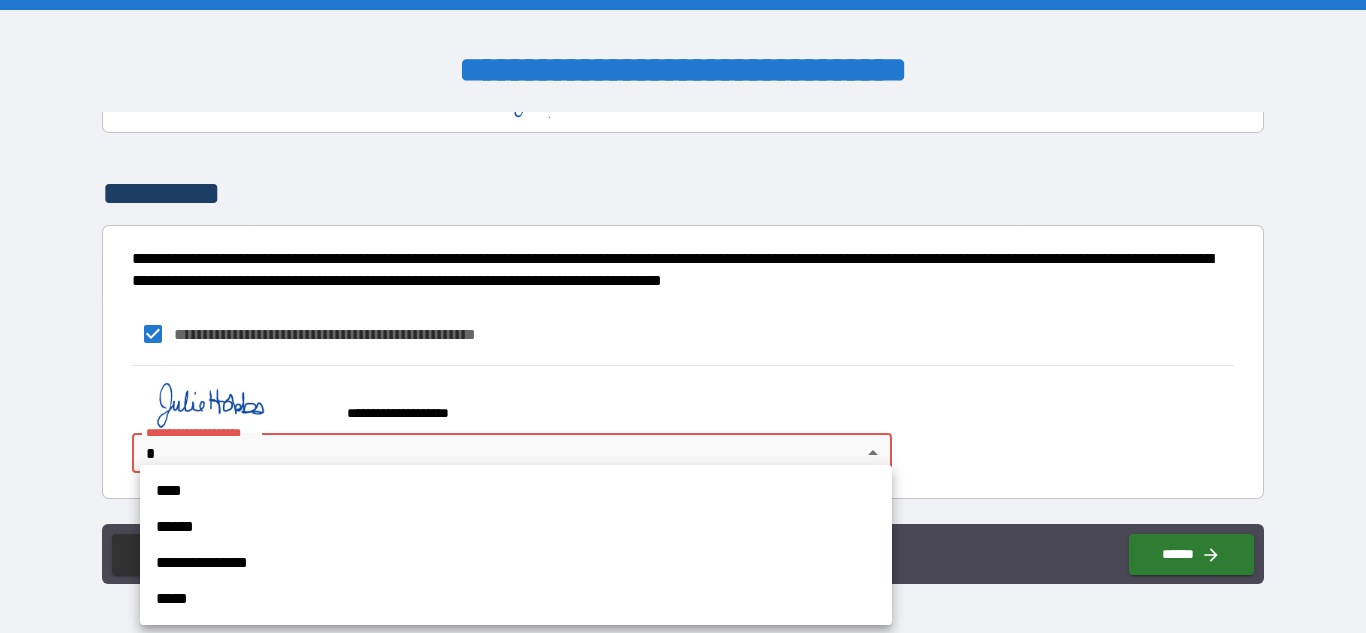 click on "**********" at bounding box center (683, 316) 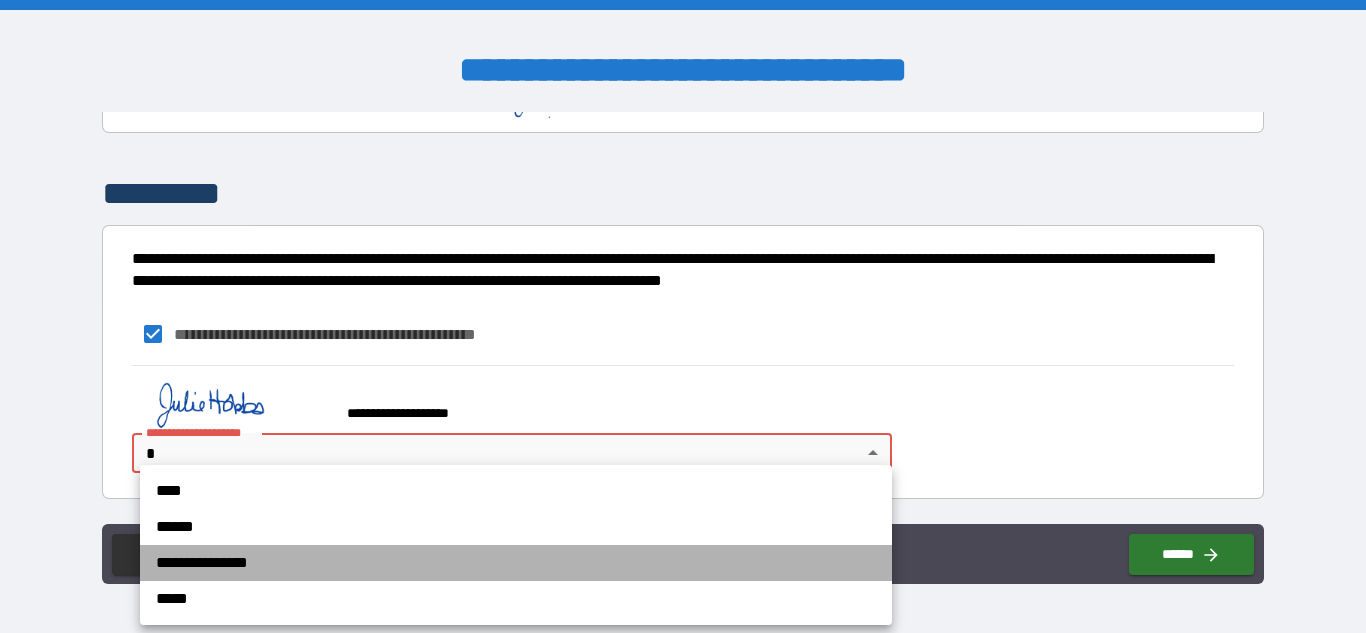 click on "**********" at bounding box center (516, 563) 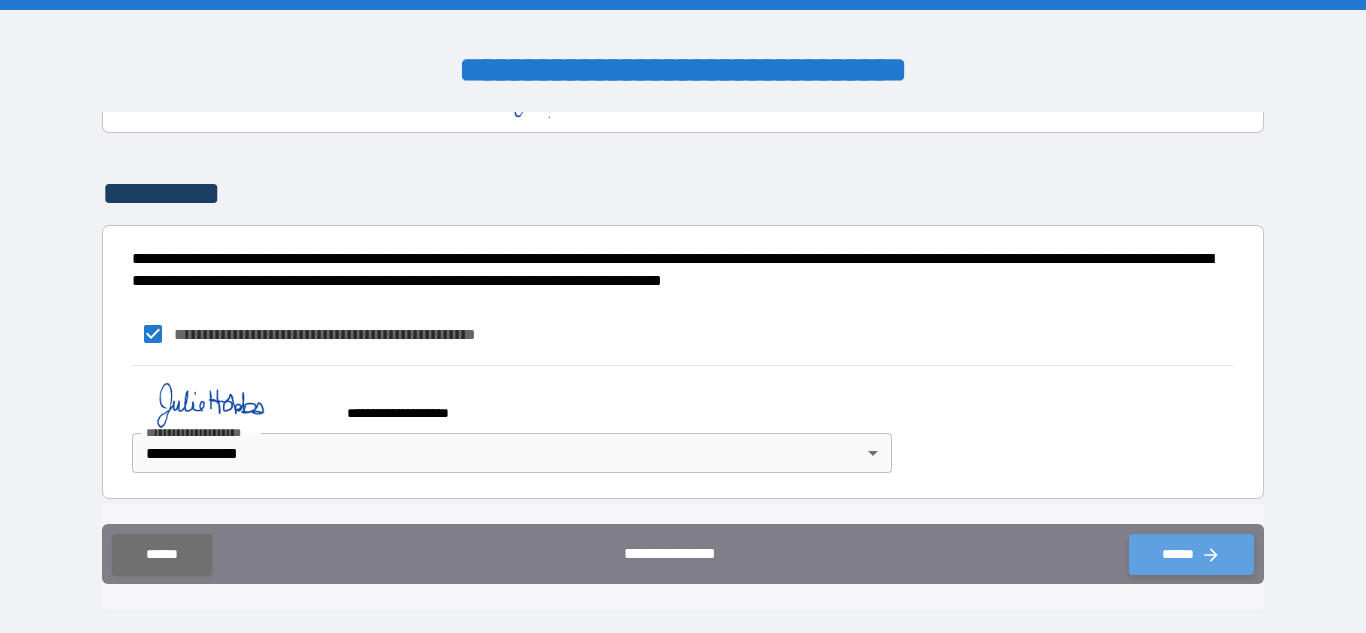 click on "******" at bounding box center (1191, 554) 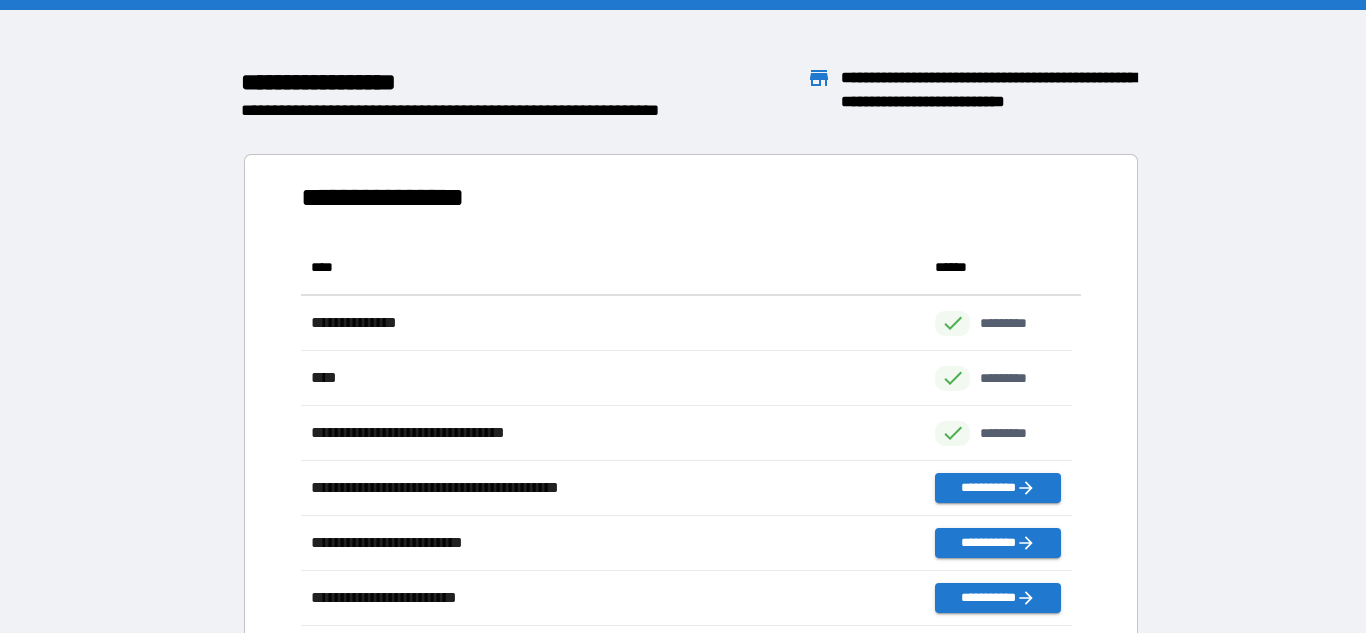 scroll, scrollTop: 426, scrollLeft: 755, axis: both 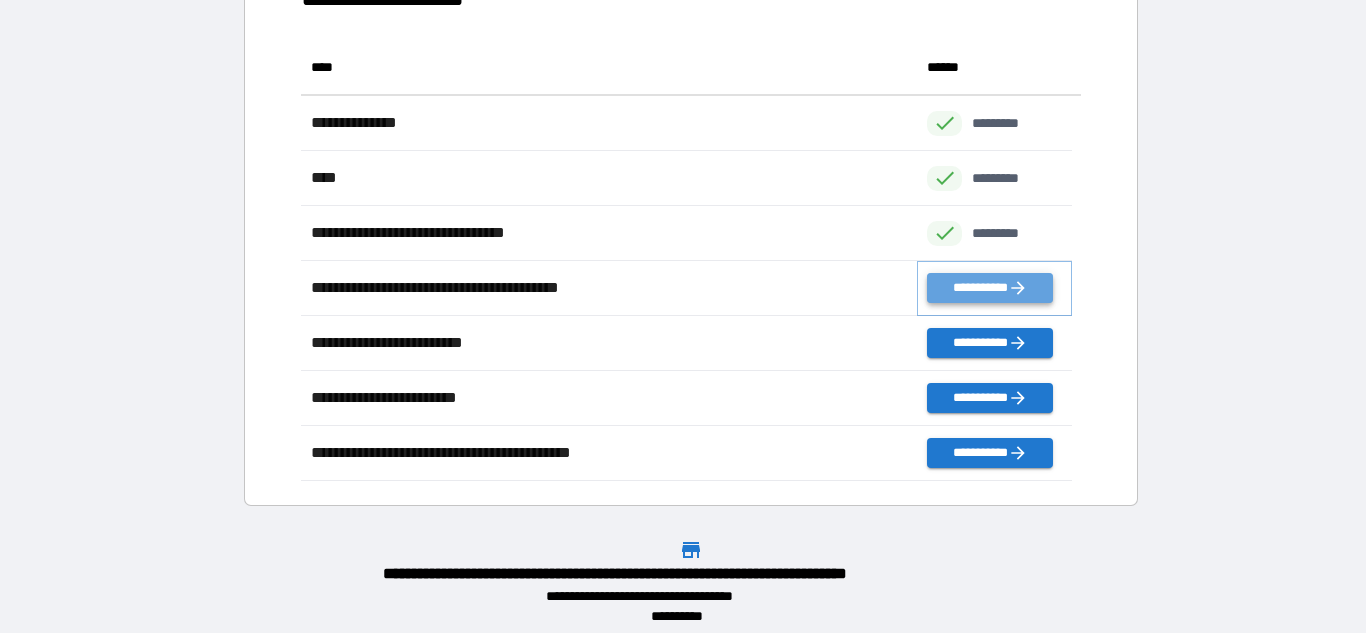 click on "**********" at bounding box center (989, 288) 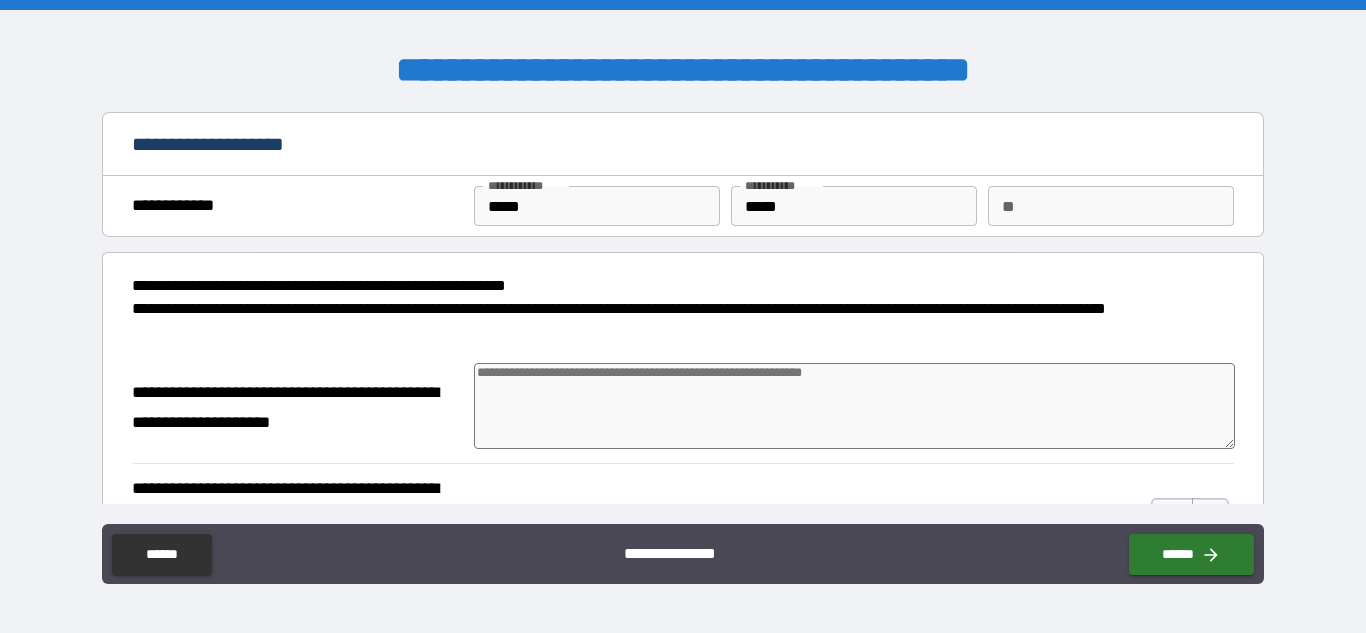 type on "*" 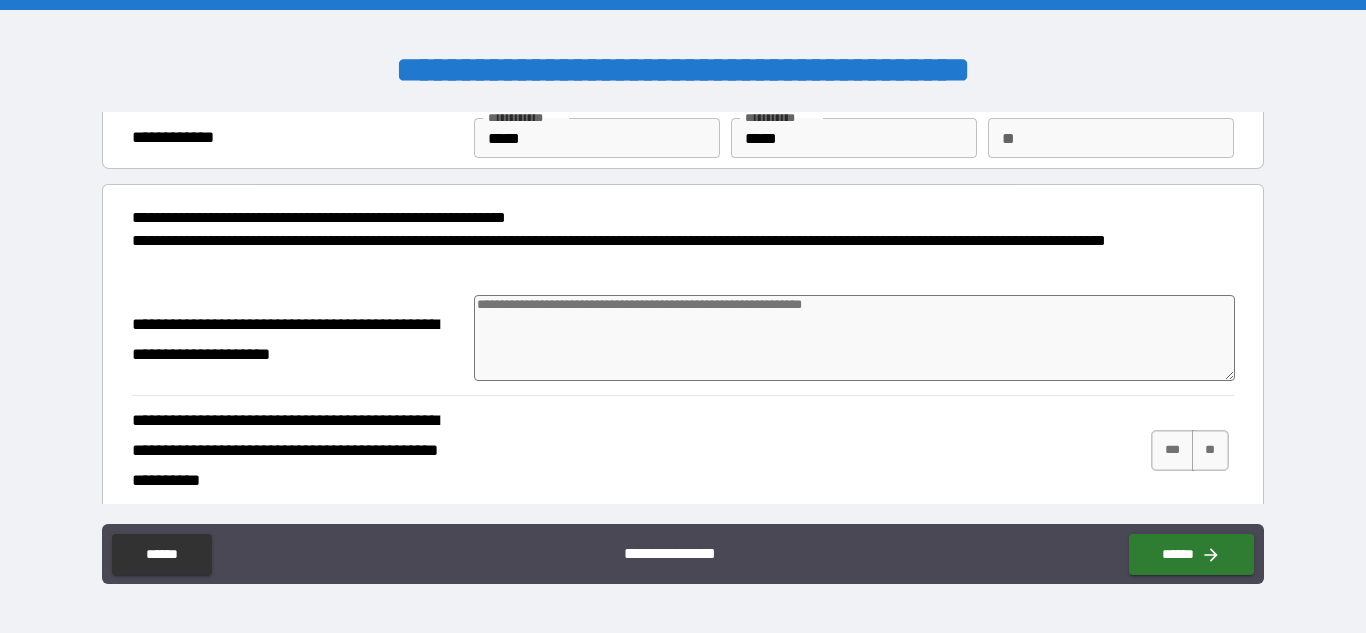 scroll, scrollTop: 78, scrollLeft: 0, axis: vertical 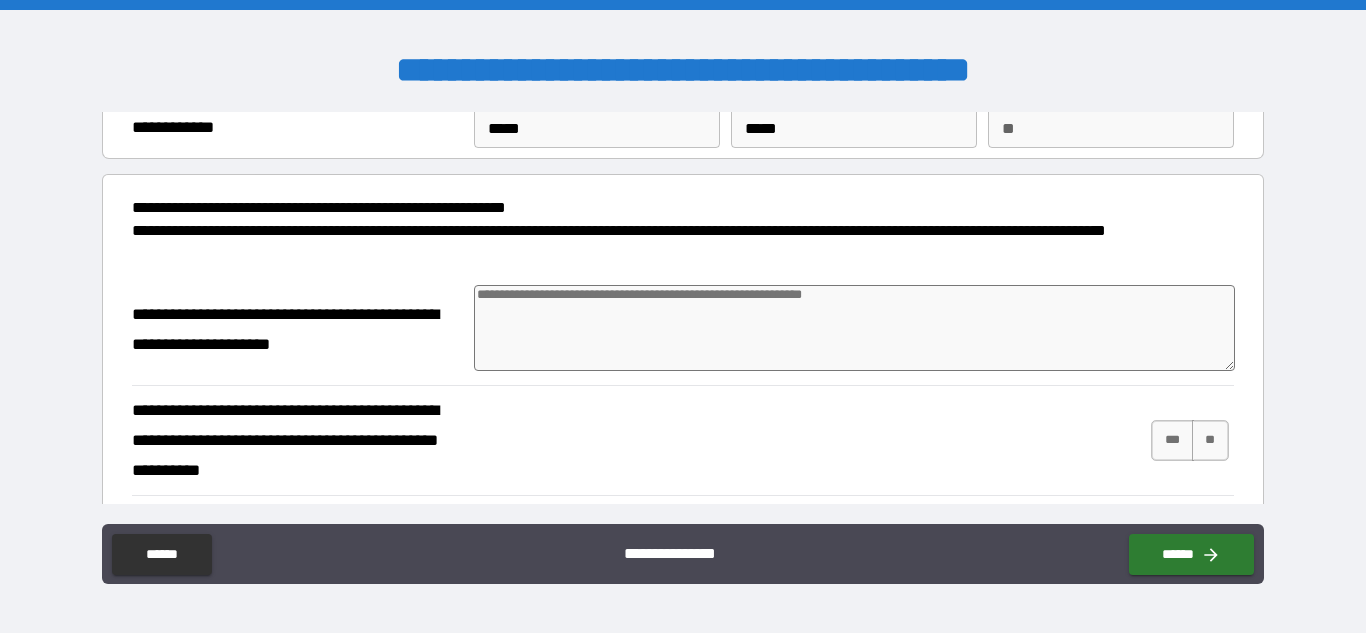 click at bounding box center (854, 328) 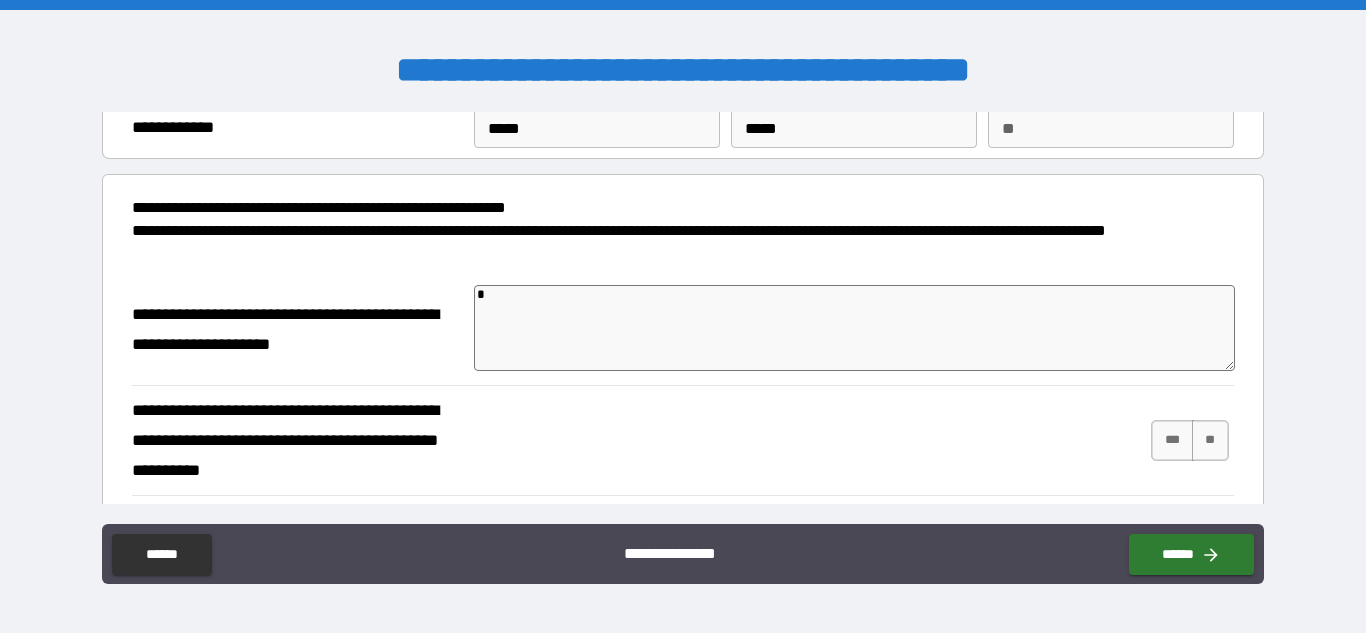 type on "*" 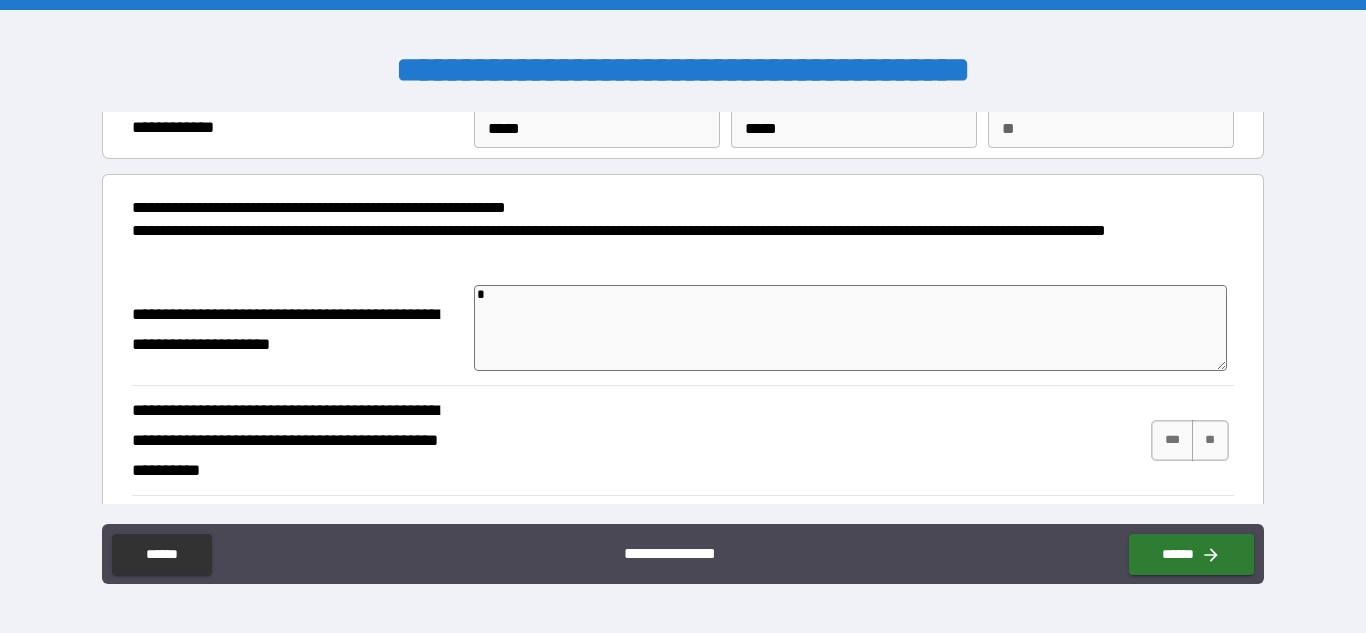 type on "*" 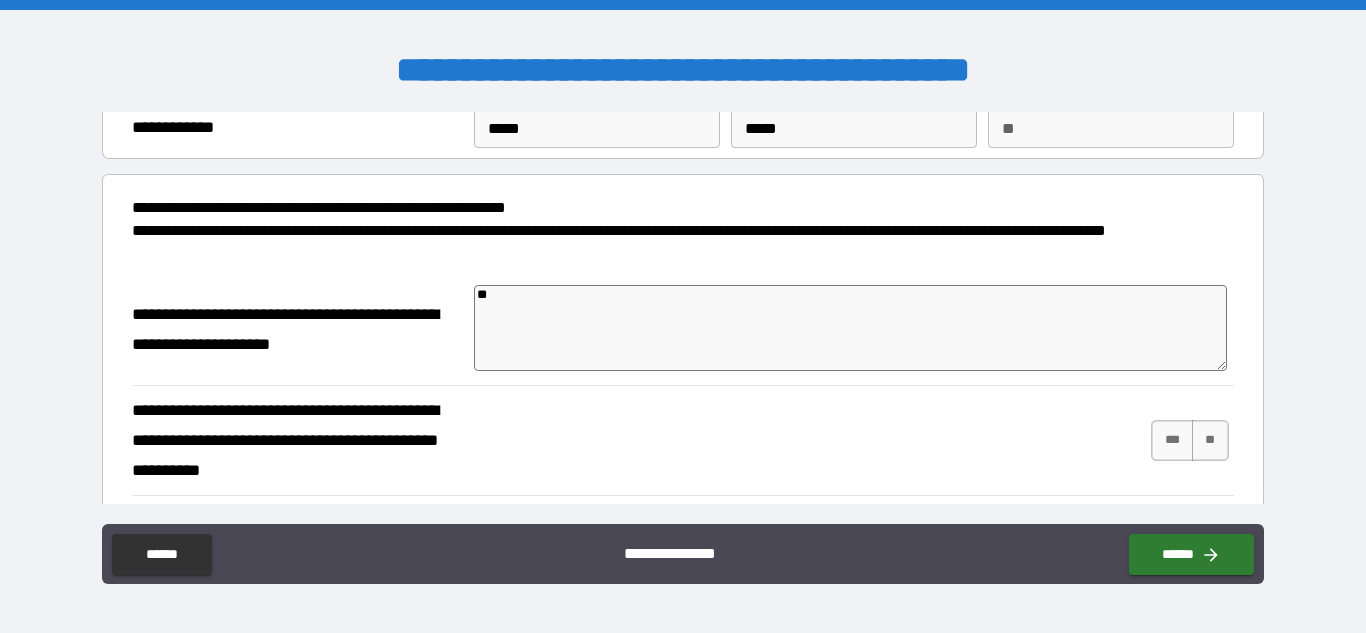 type on "*" 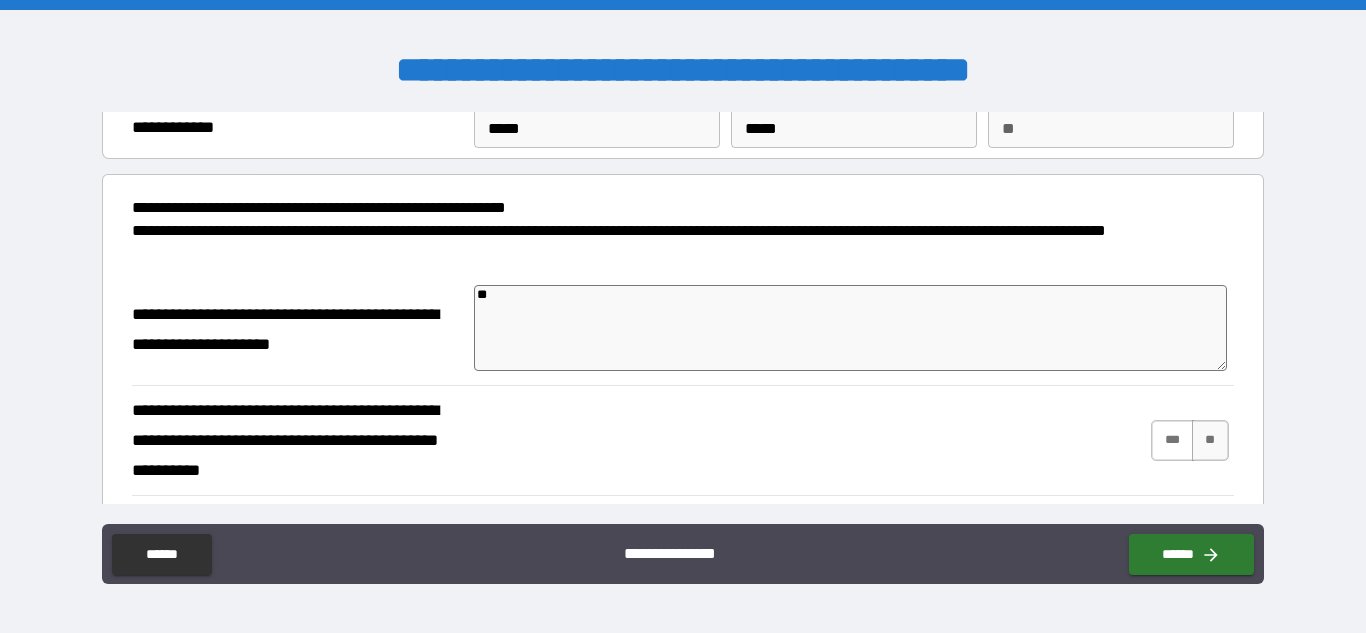 type on "**" 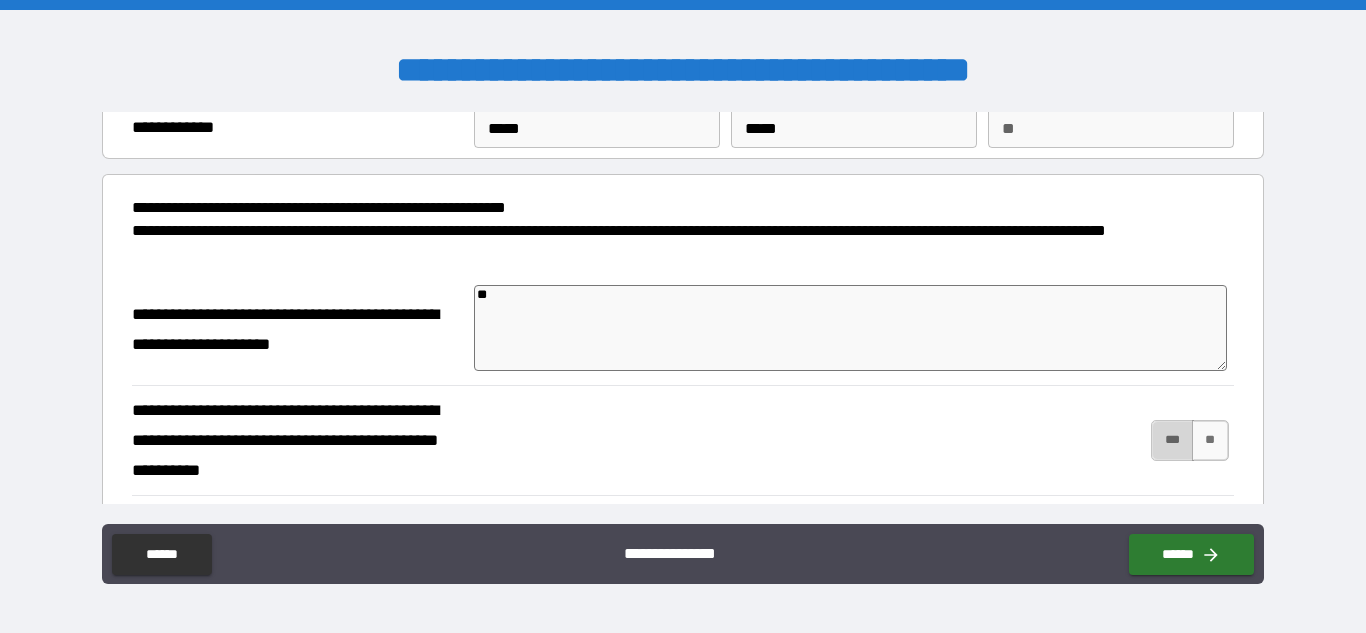click on "***" at bounding box center [1172, 440] 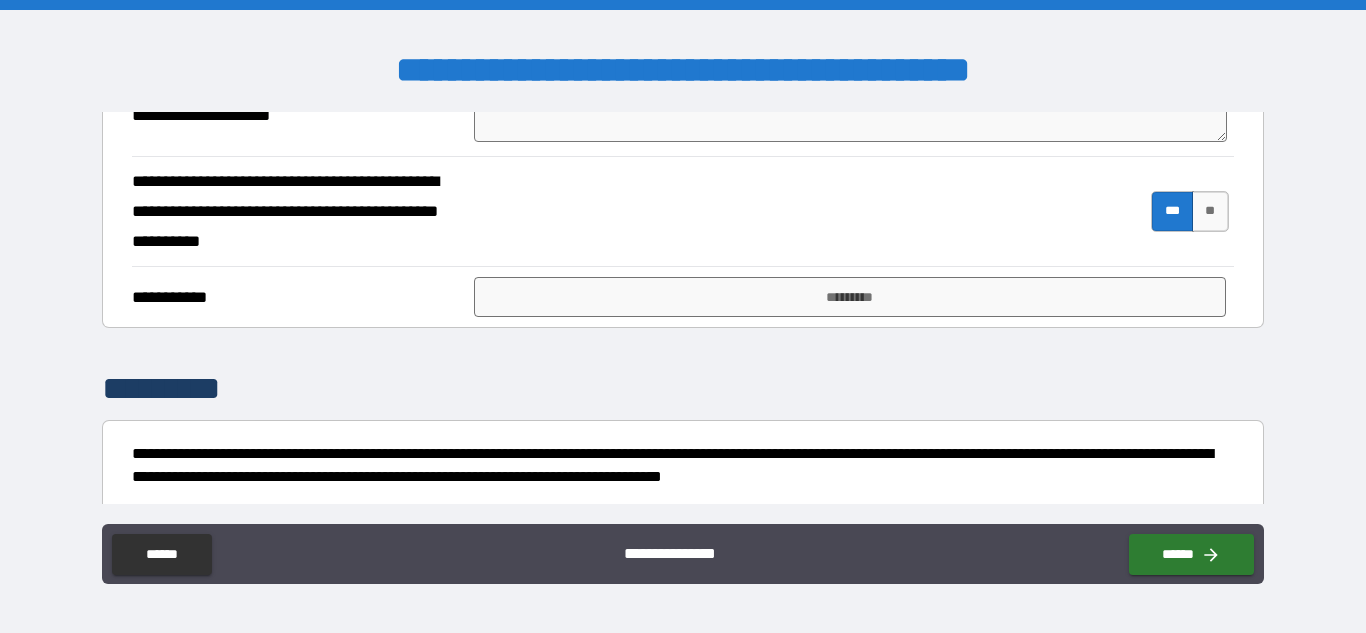 scroll, scrollTop: 322, scrollLeft: 0, axis: vertical 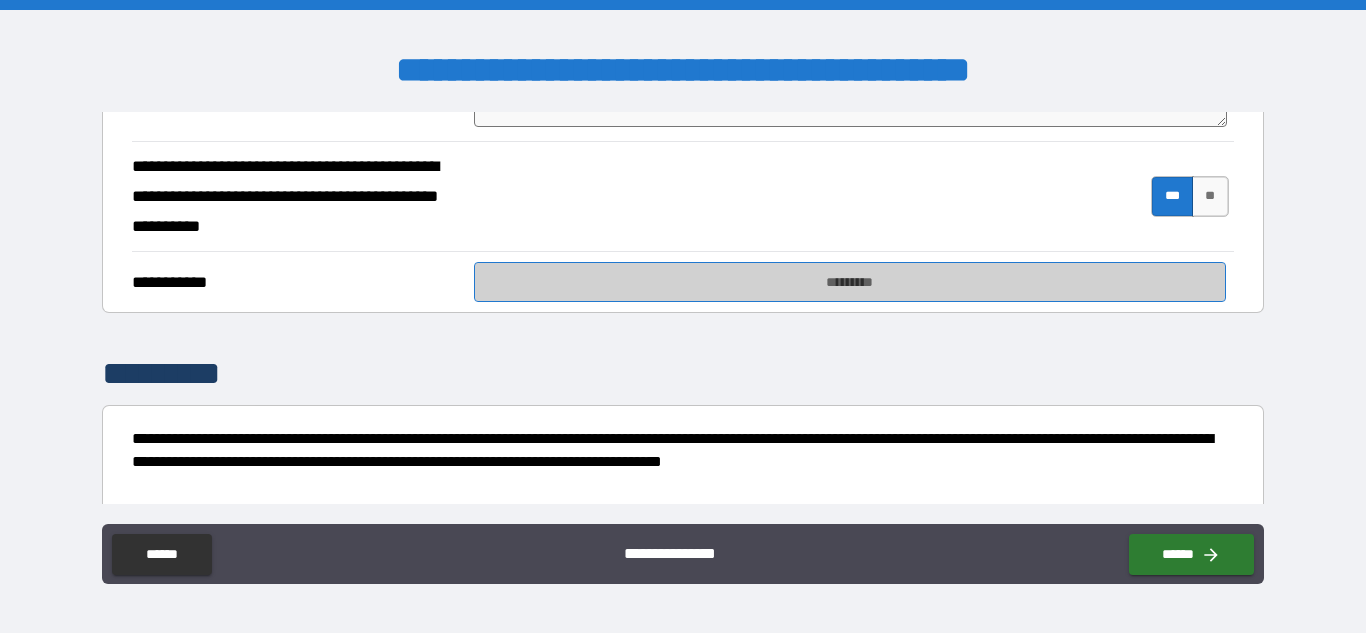 click on "*********" at bounding box center [850, 282] 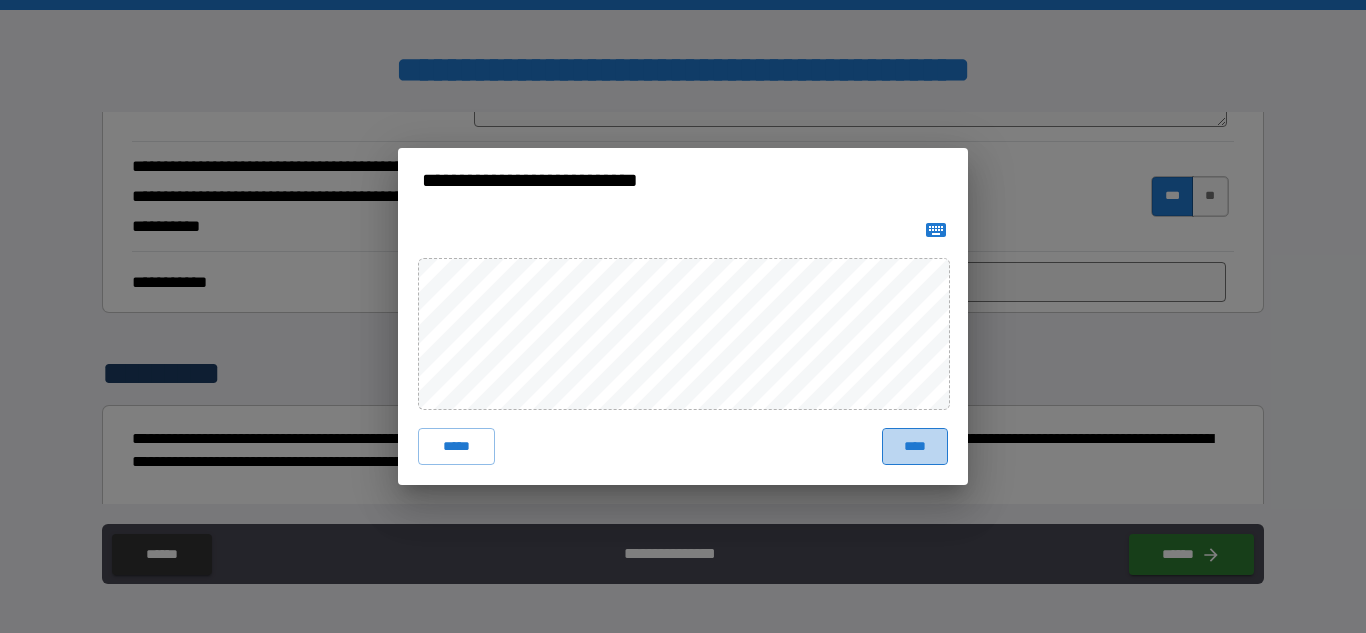 click on "****" at bounding box center [915, 446] 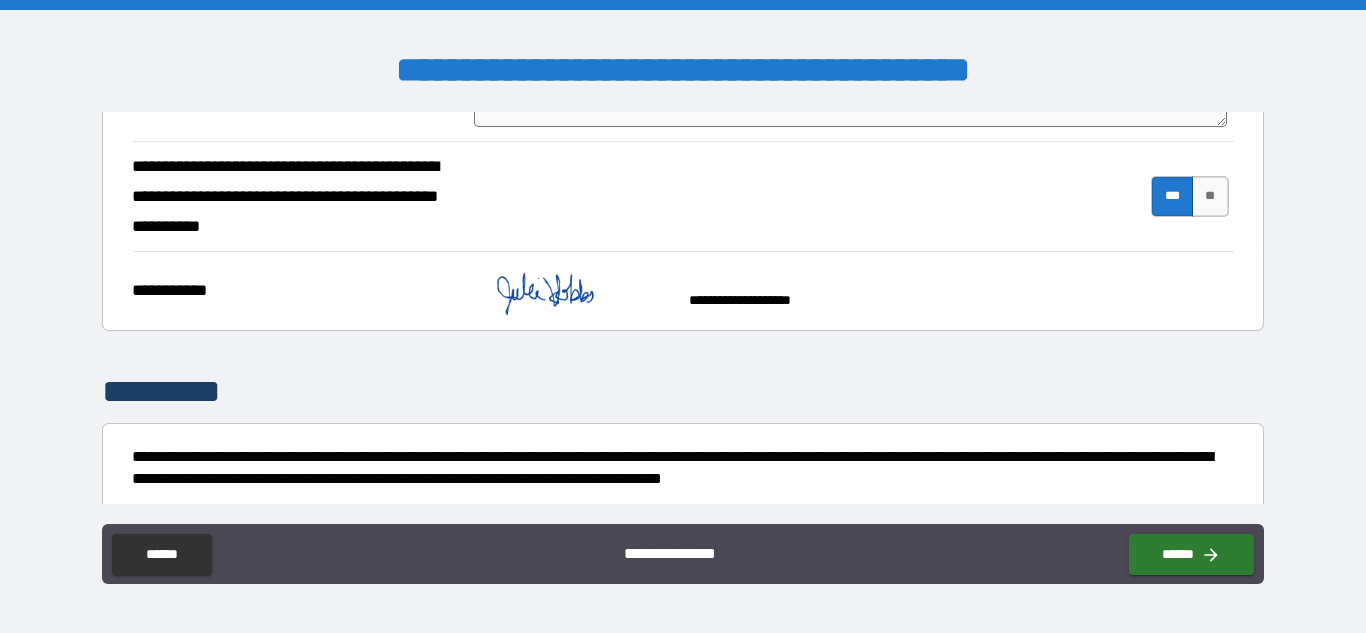 scroll, scrollTop: 396, scrollLeft: 0, axis: vertical 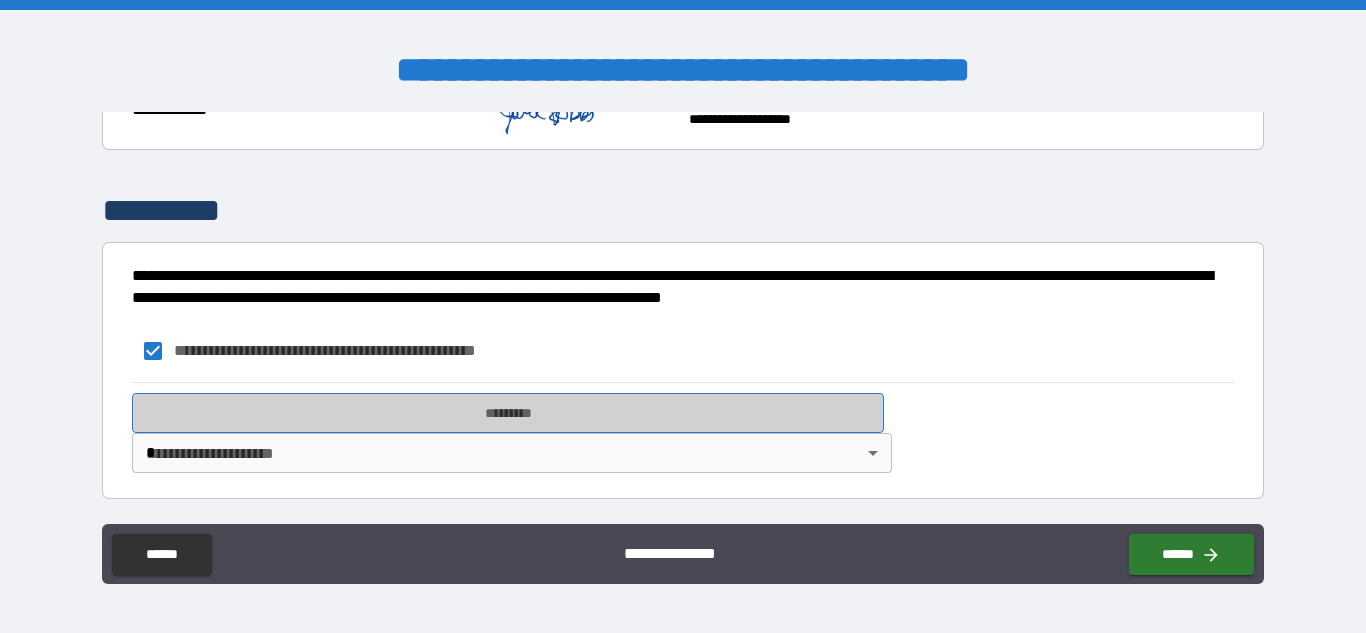 click on "*********" at bounding box center [508, 413] 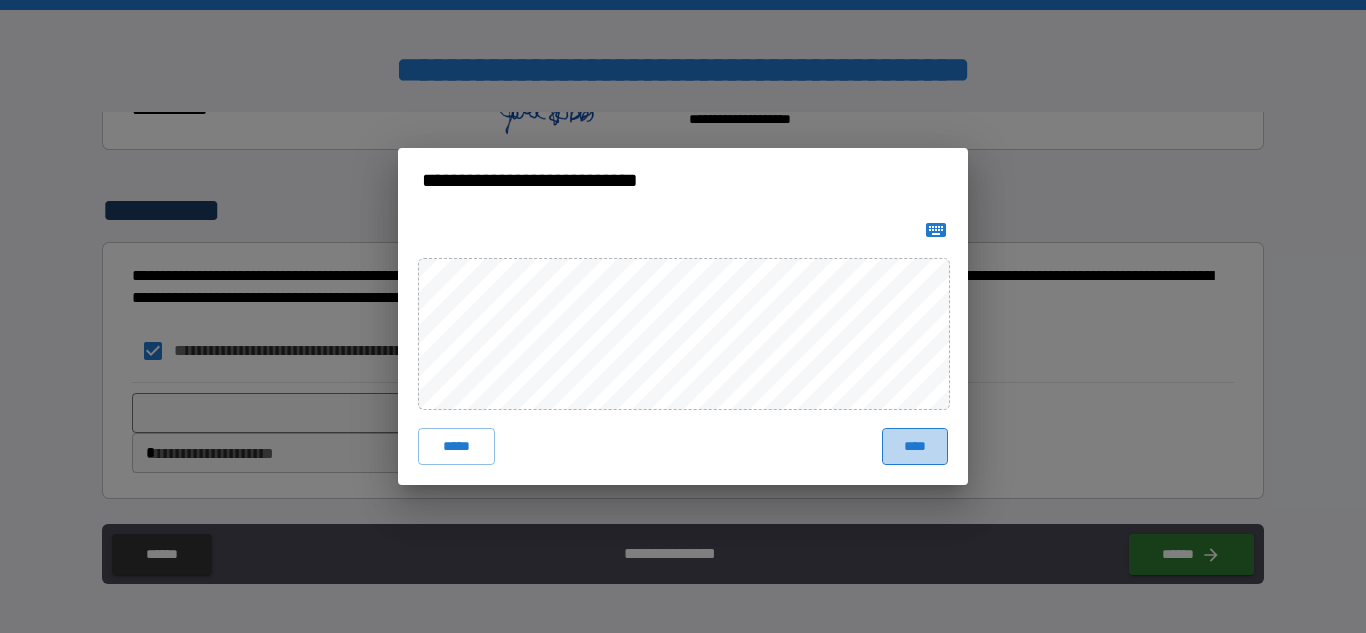 click on "****" at bounding box center (915, 446) 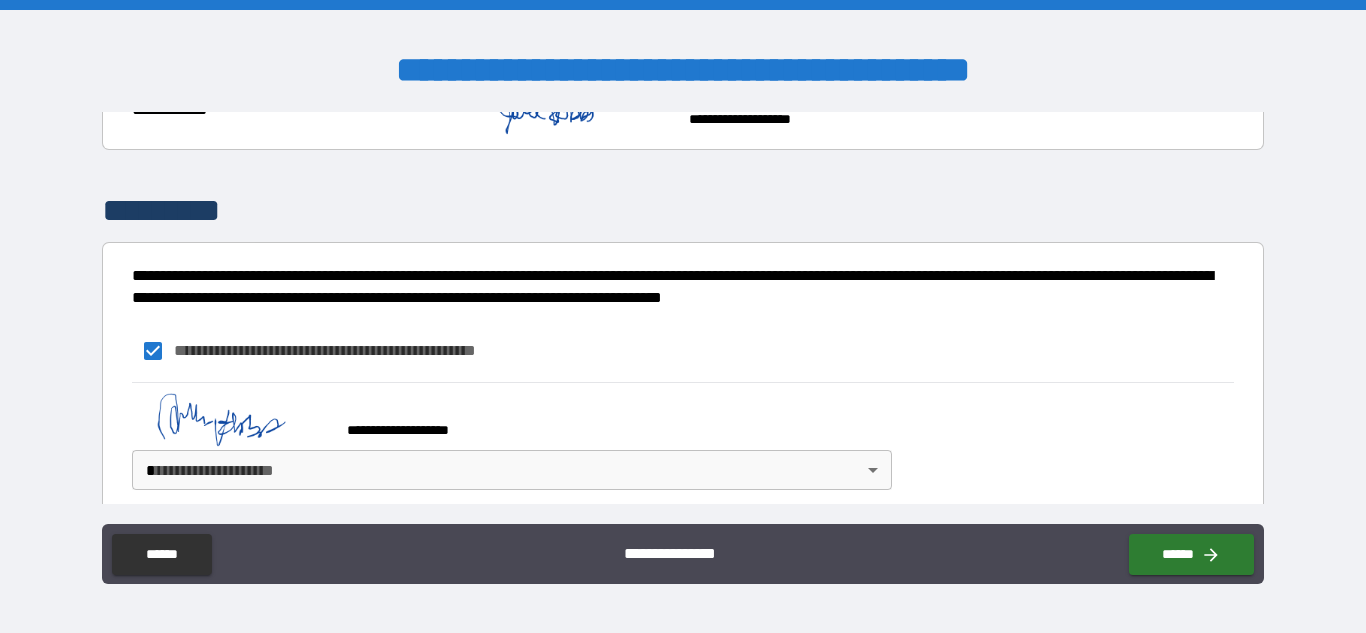 click on "**********" at bounding box center (683, 319) 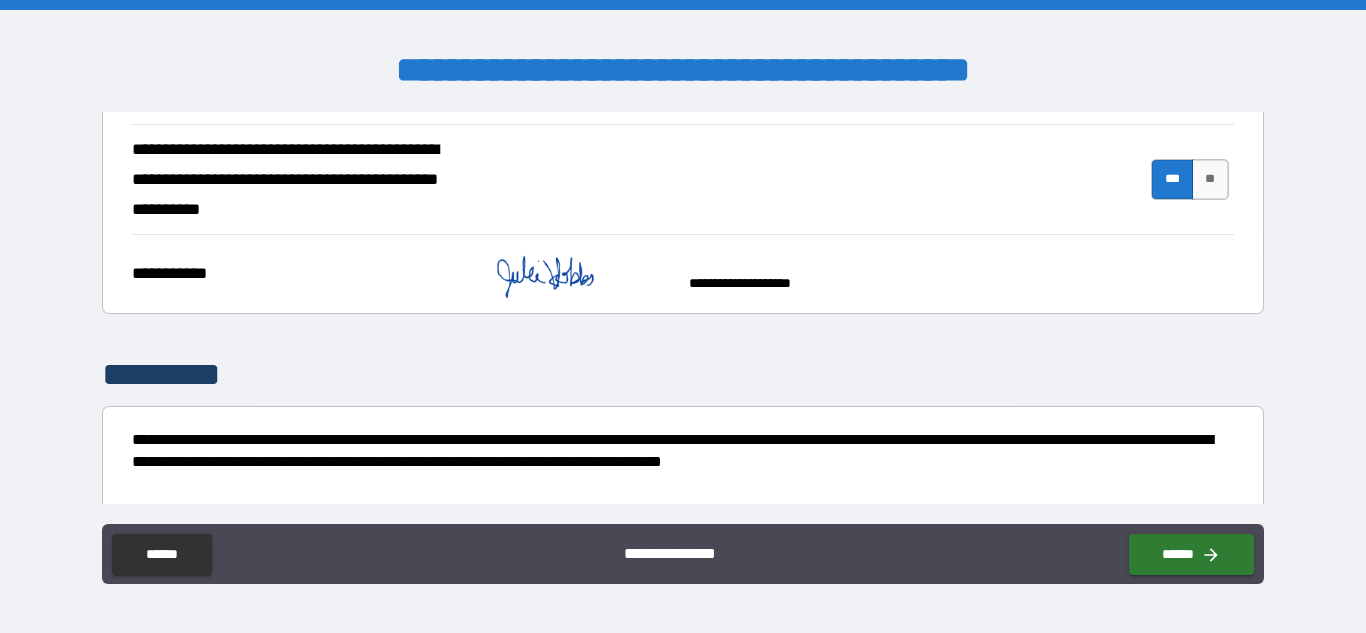 scroll, scrollTop: 520, scrollLeft: 0, axis: vertical 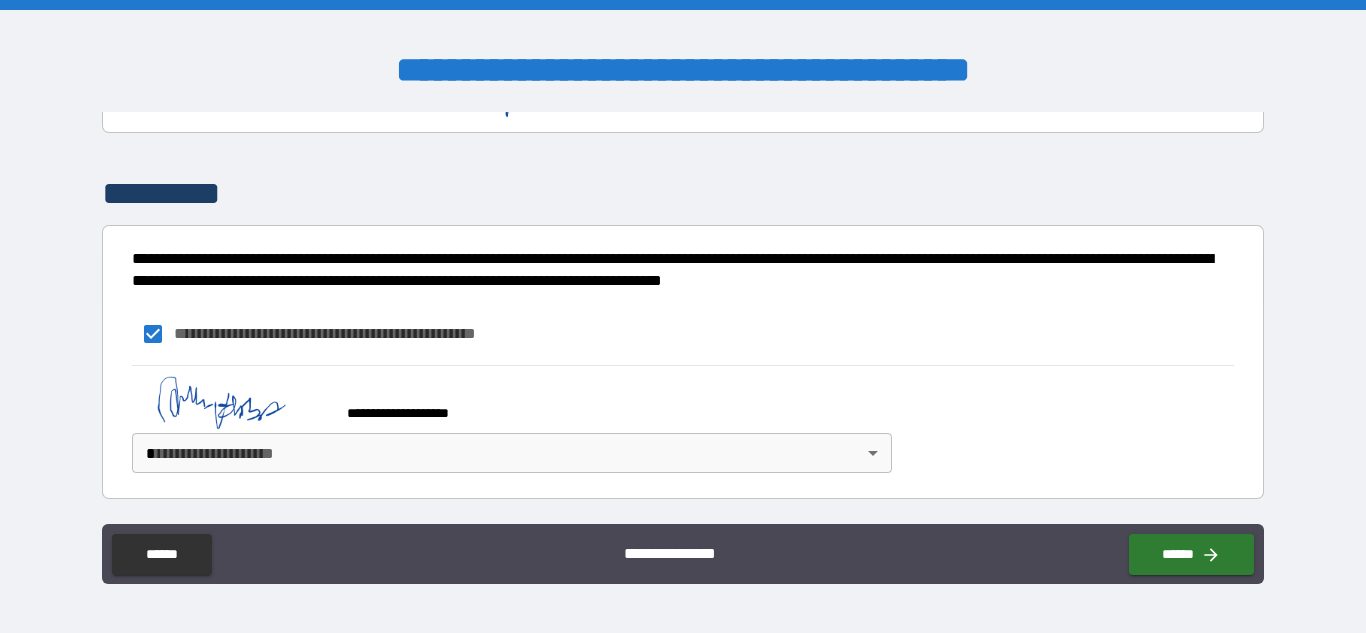 click on "**********" at bounding box center [683, 316] 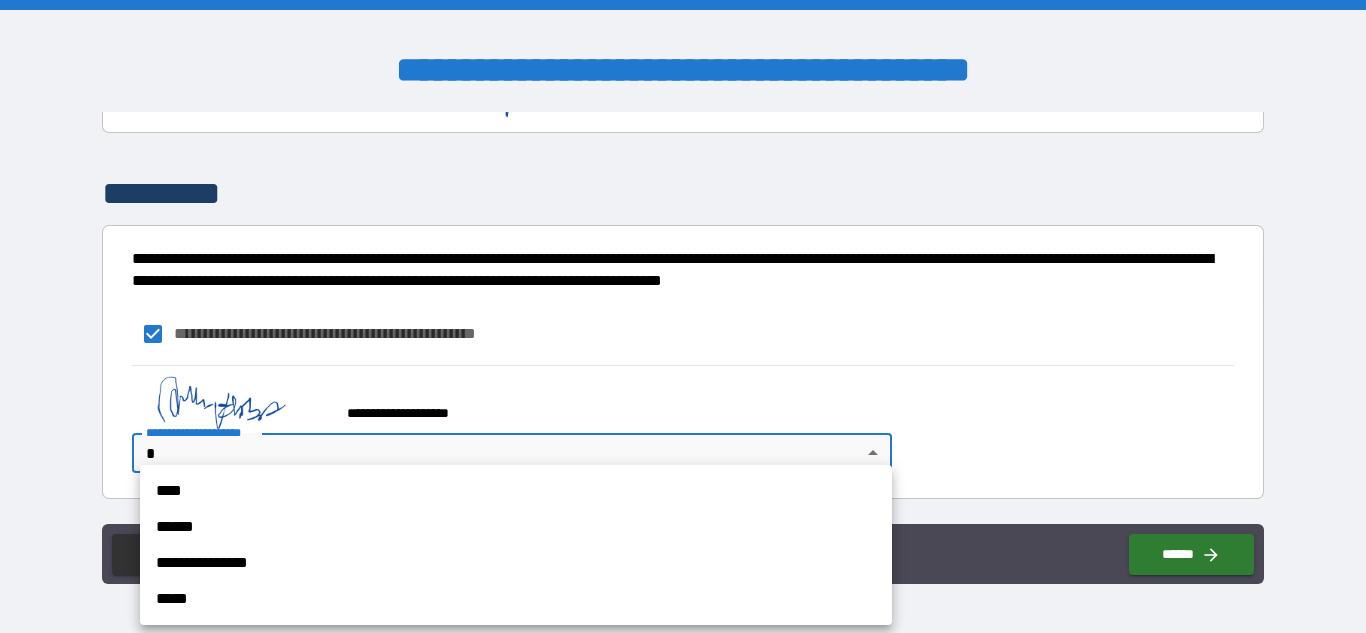 click on "**********" at bounding box center [516, 563] 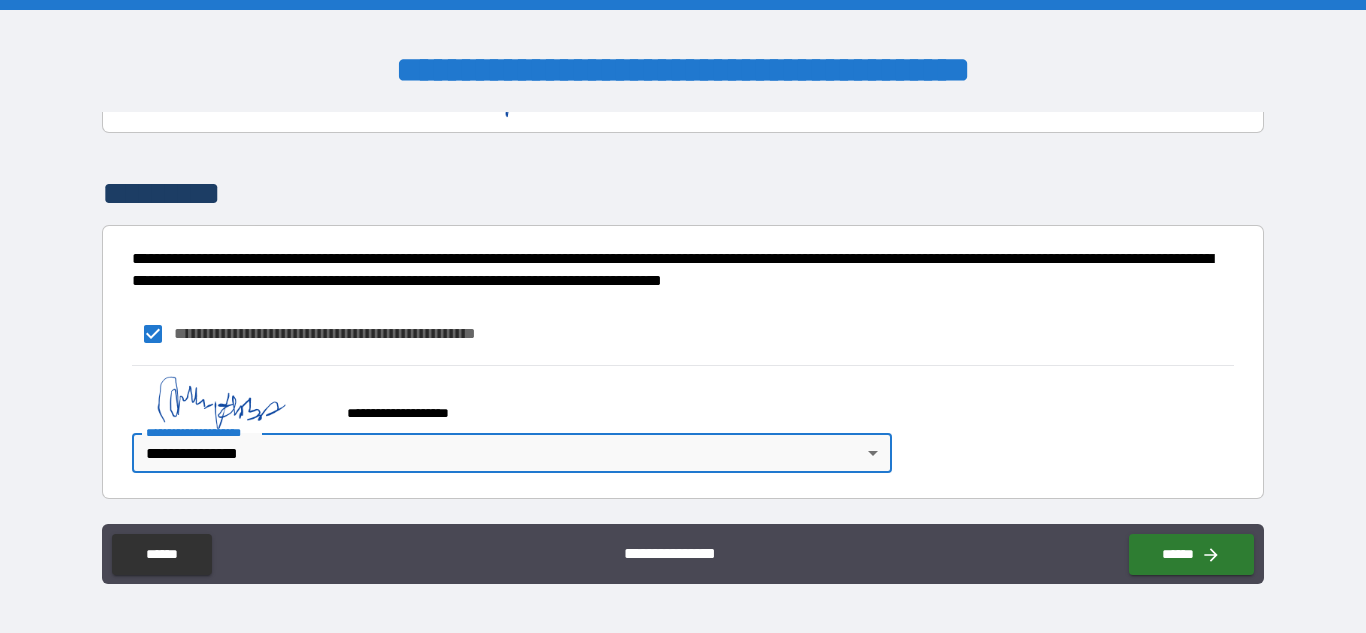type on "*" 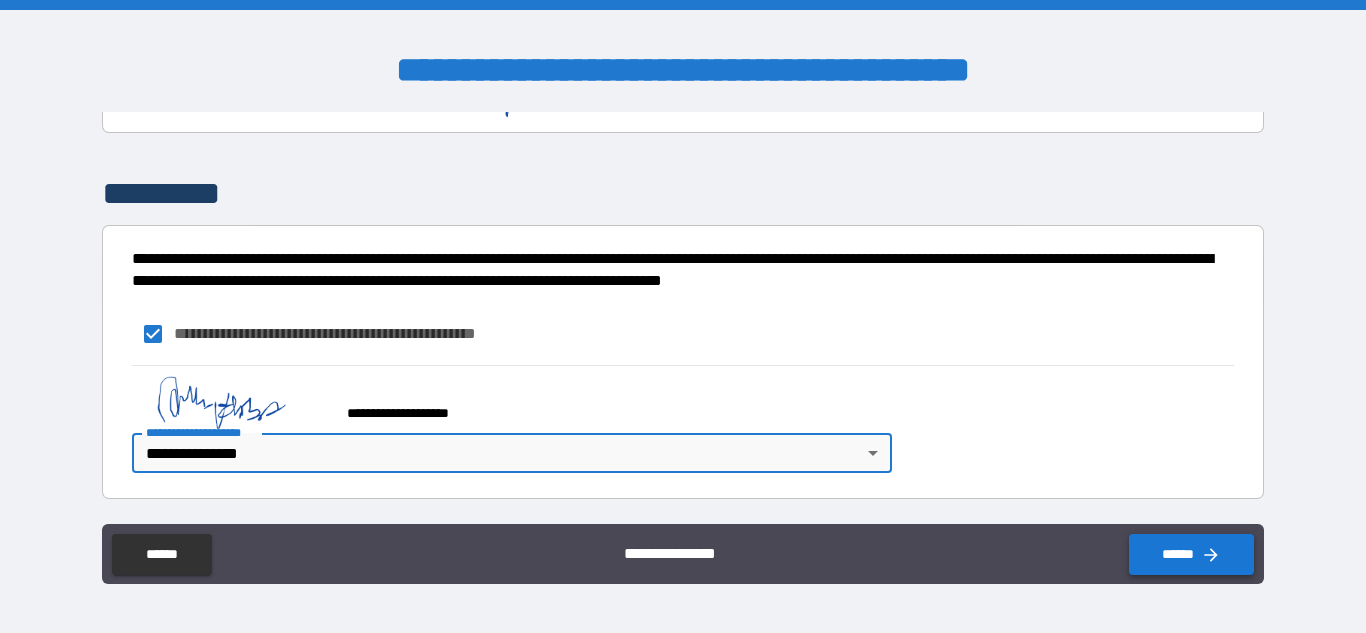 click on "******" at bounding box center [1191, 554] 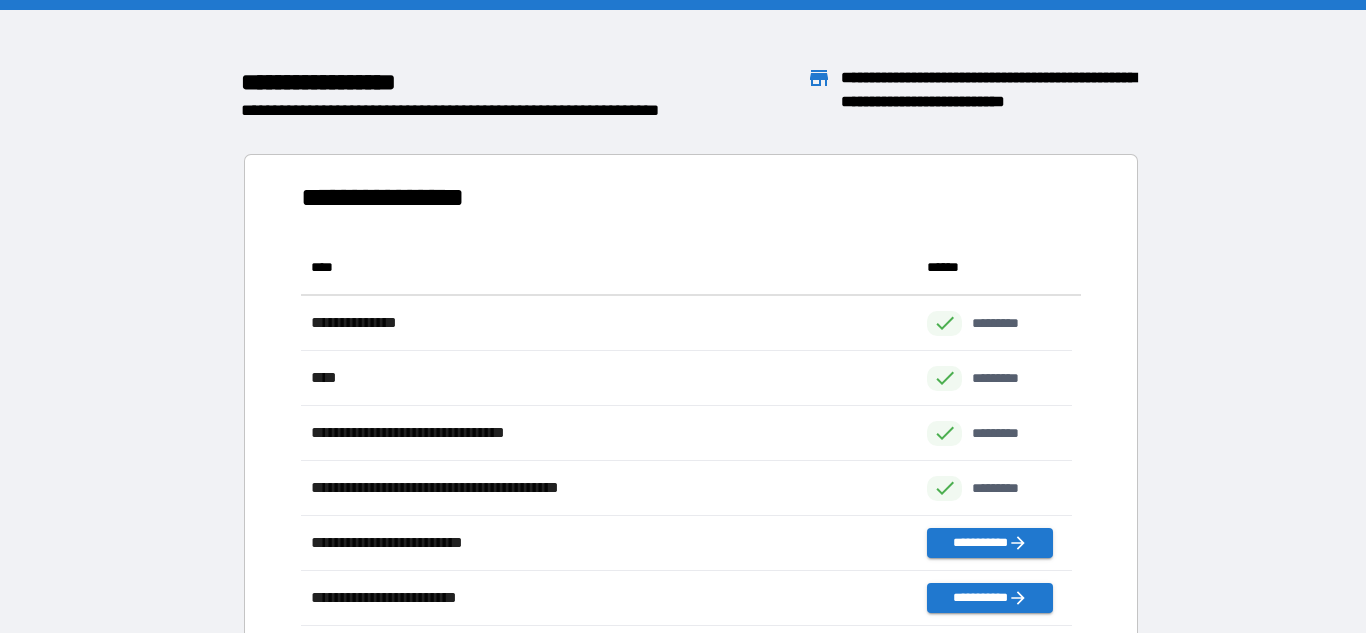 scroll, scrollTop: 16, scrollLeft: 16, axis: both 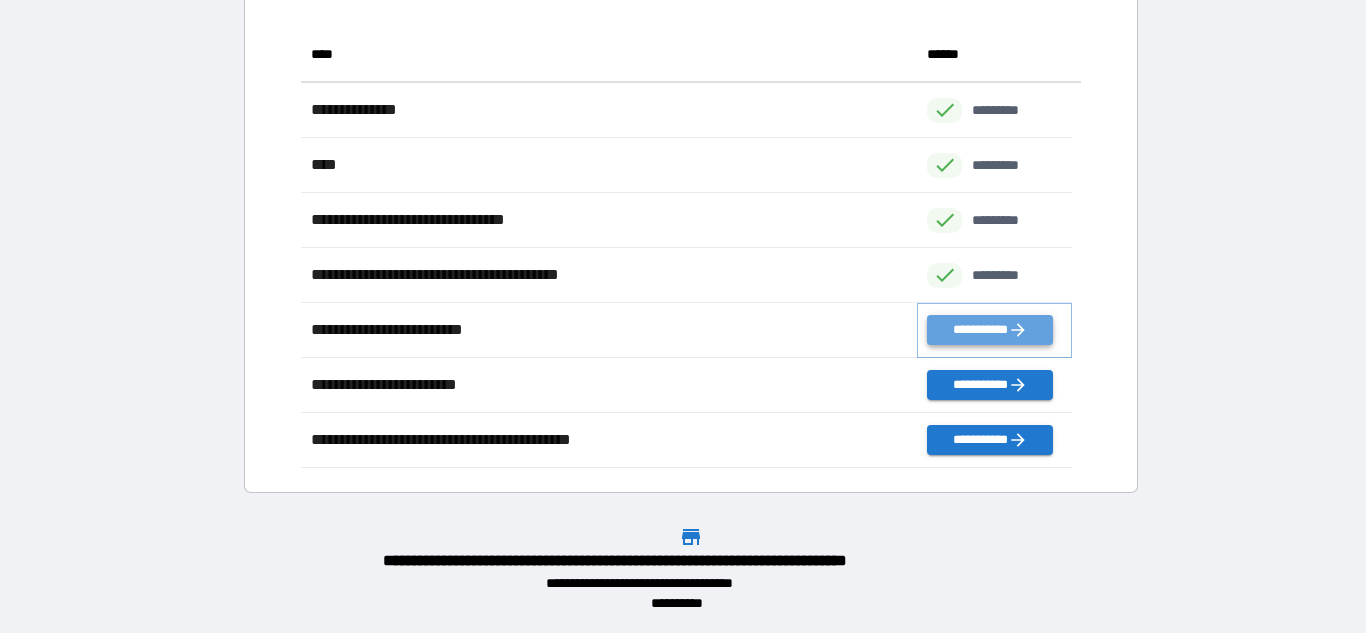 click on "**********" at bounding box center [989, 330] 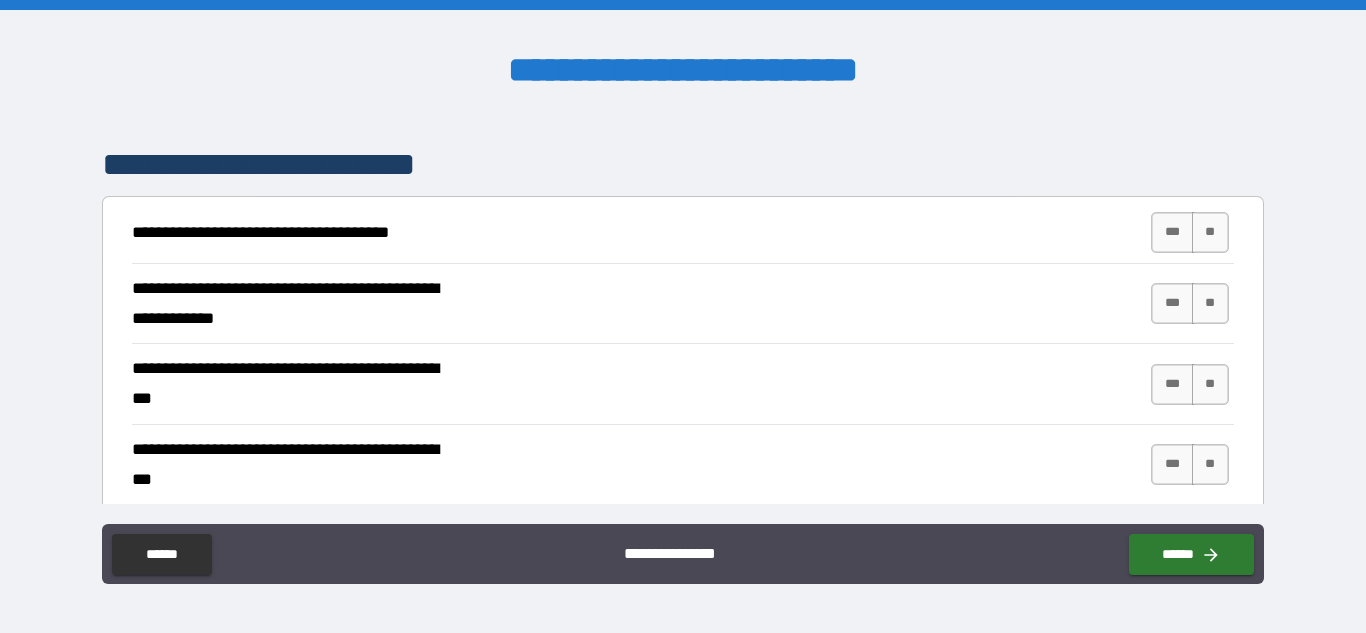 scroll, scrollTop: 367, scrollLeft: 0, axis: vertical 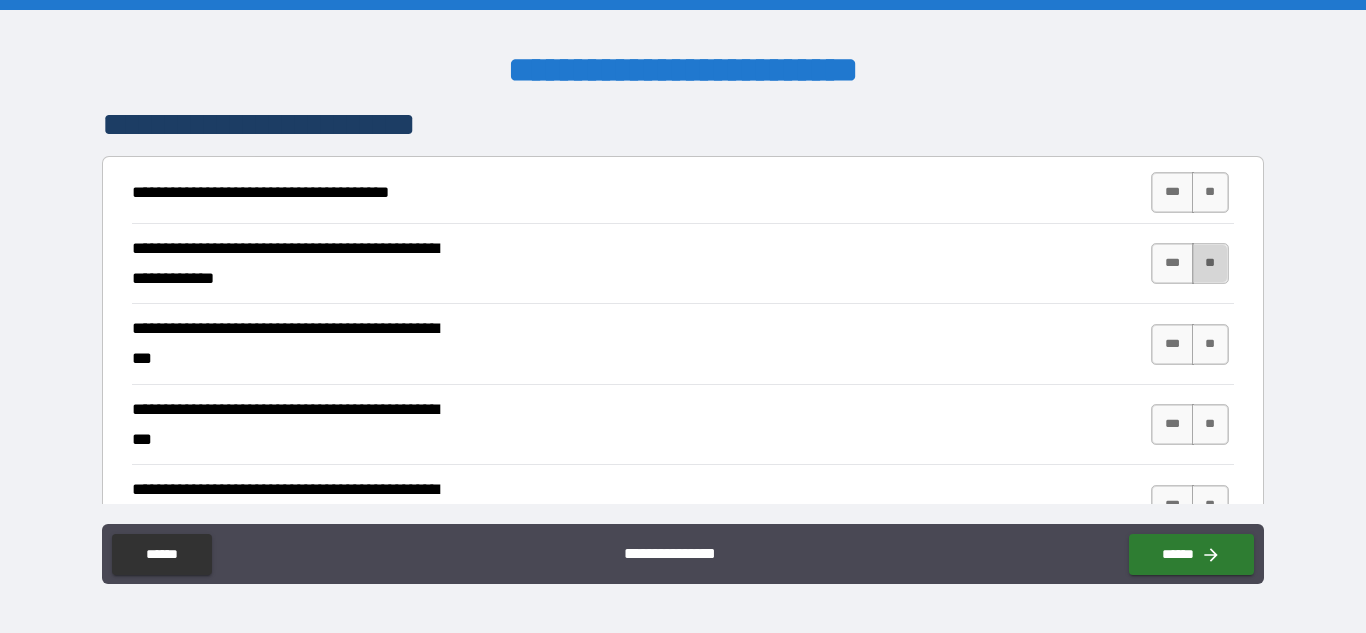 click on "**" at bounding box center [1210, 263] 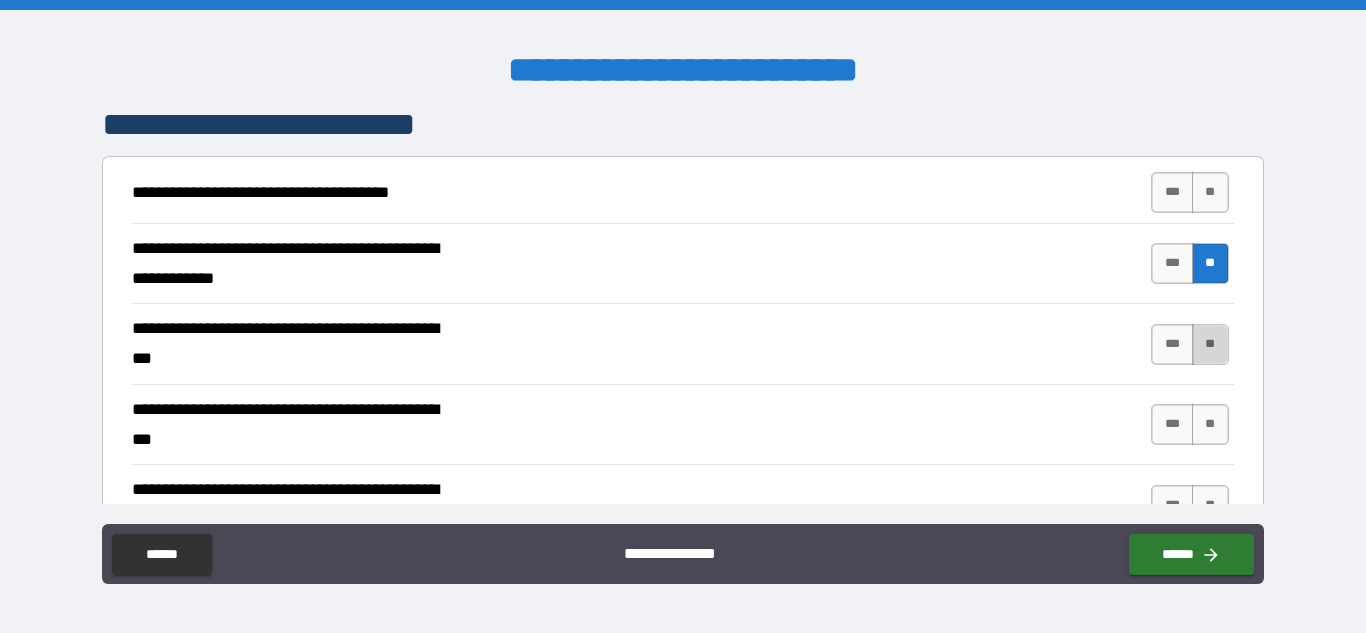 click on "**" at bounding box center (1210, 344) 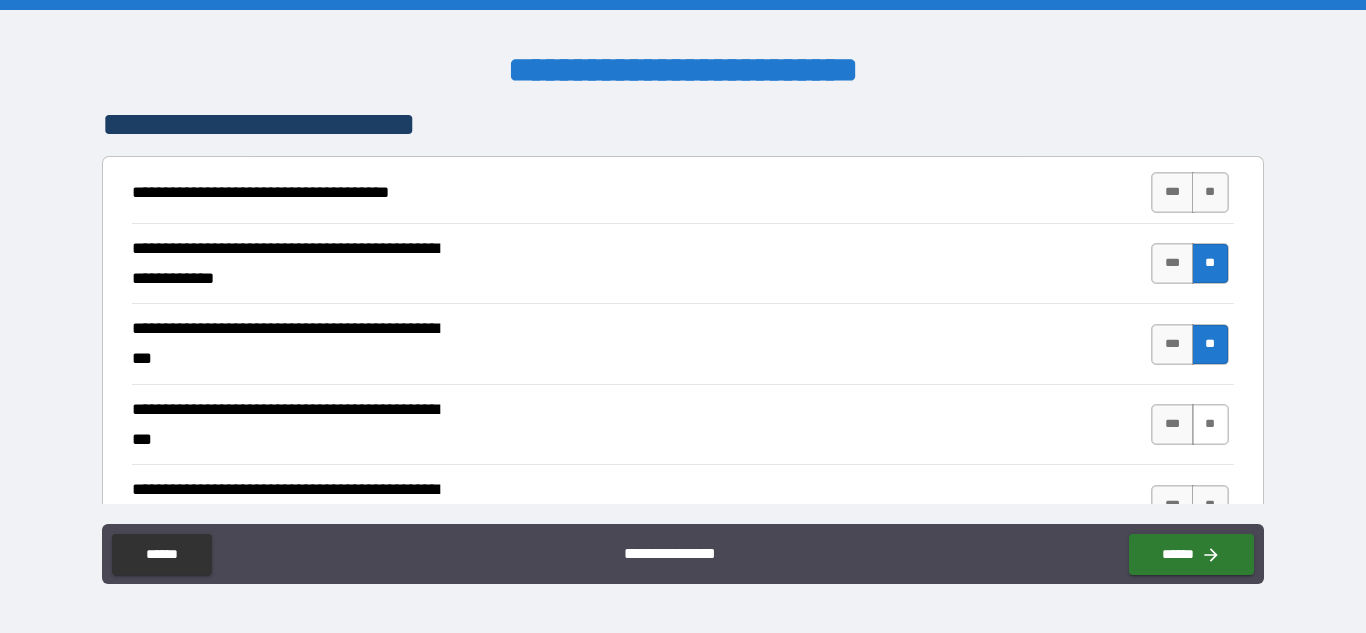 click on "**" at bounding box center [1210, 424] 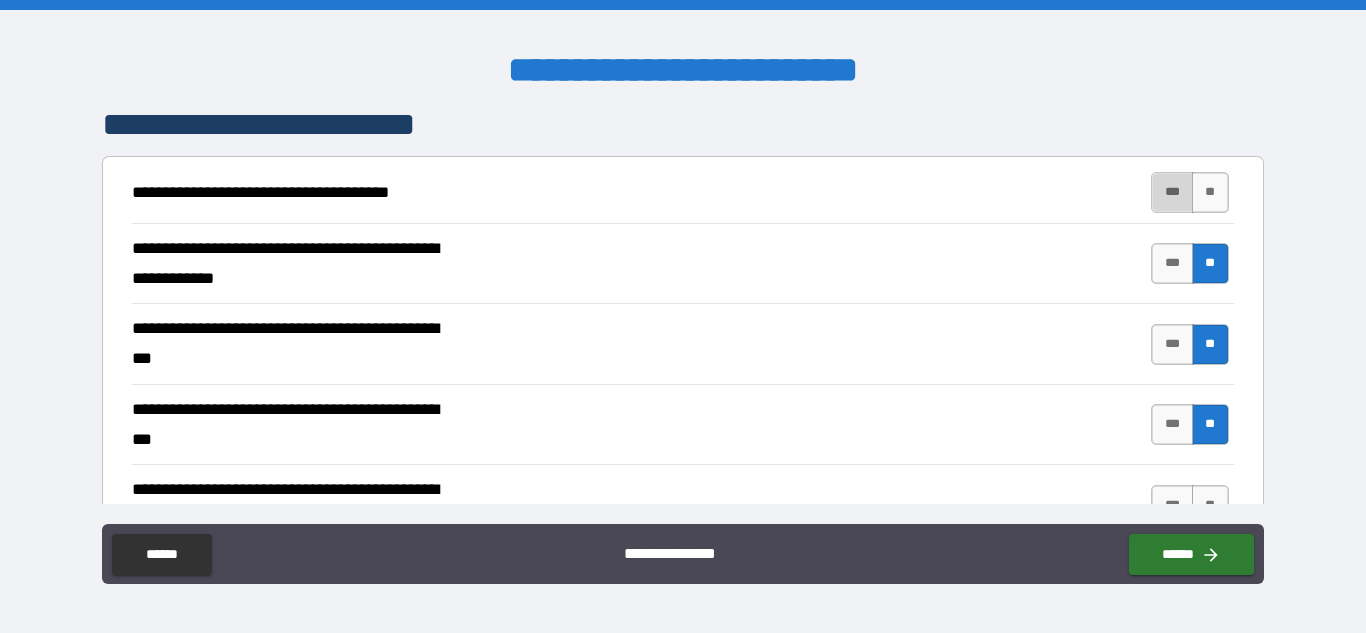 click on "***" at bounding box center (1172, 192) 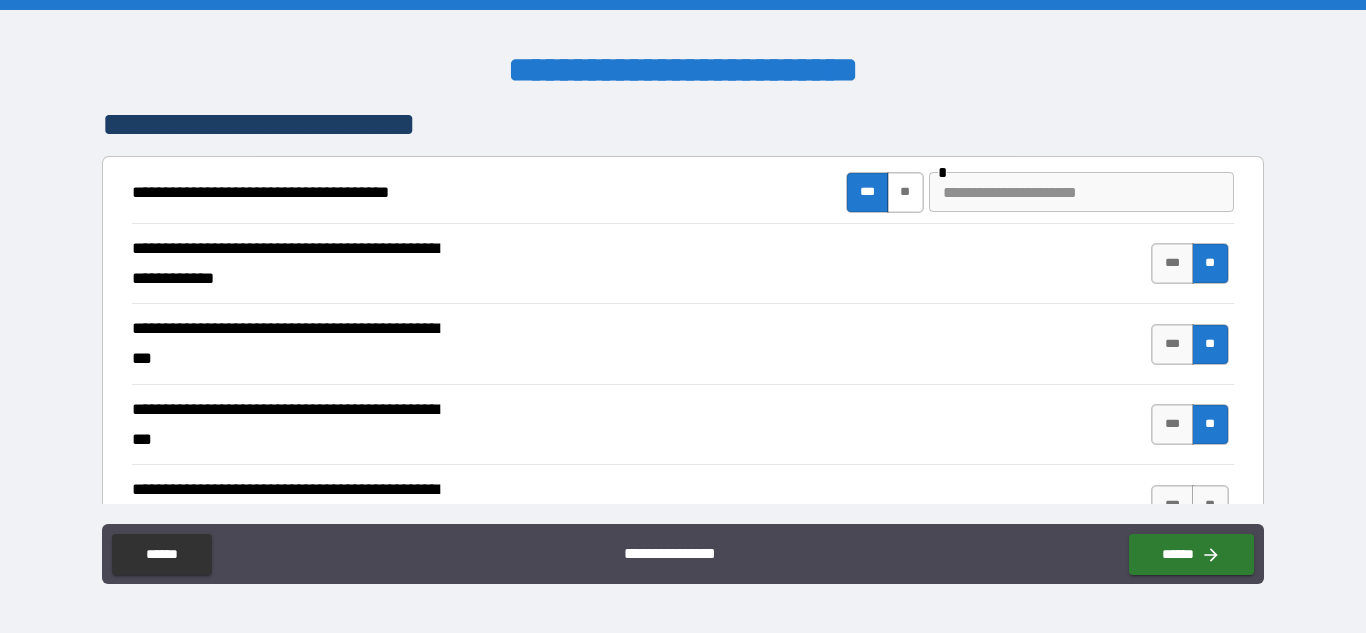 click on "**" at bounding box center (905, 192) 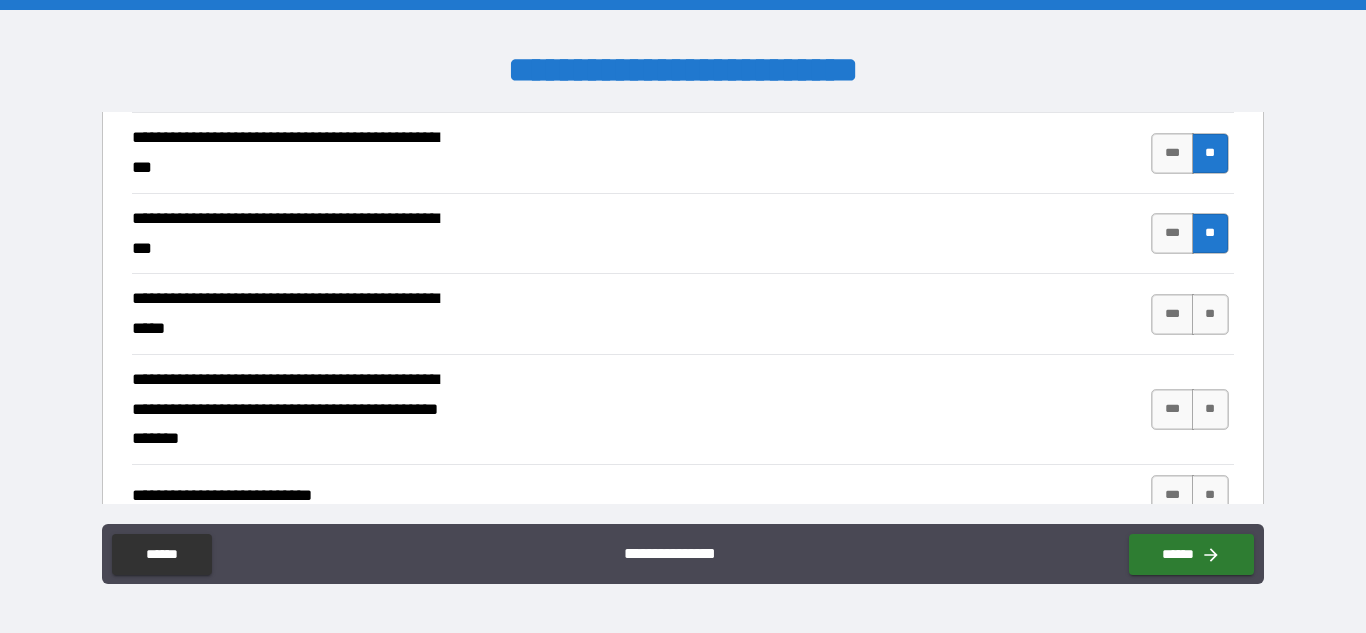 scroll, scrollTop: 571, scrollLeft: 0, axis: vertical 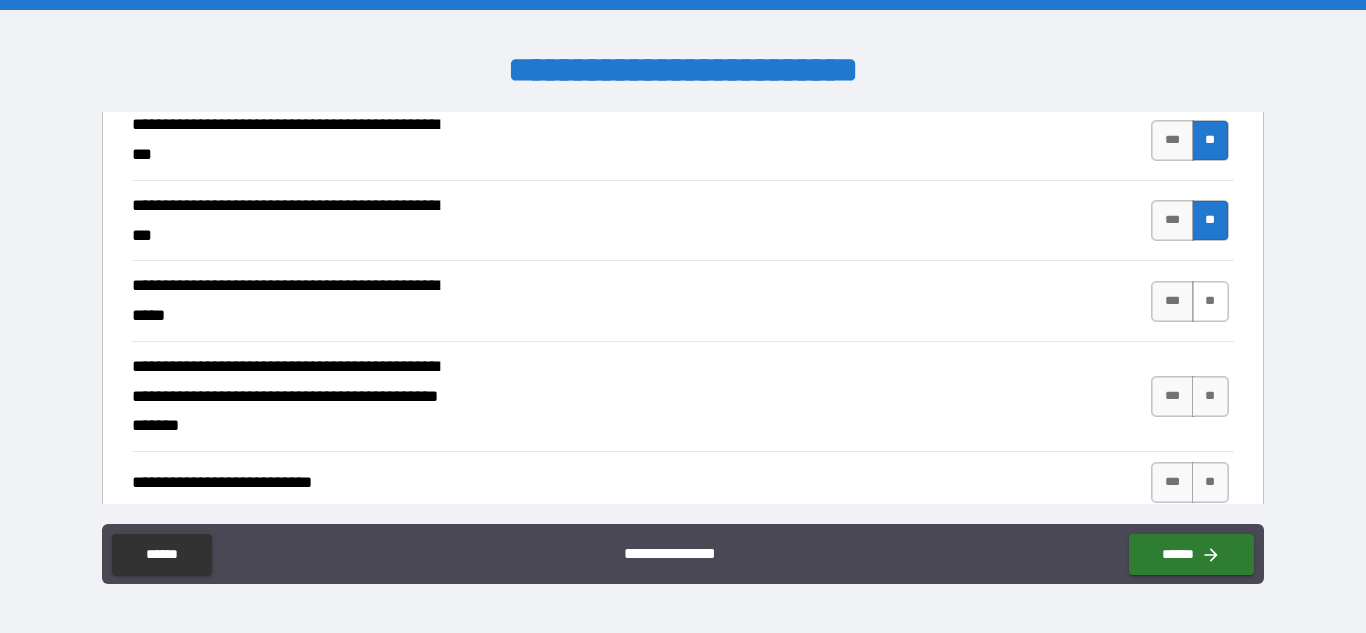 click on "**" at bounding box center (1210, 301) 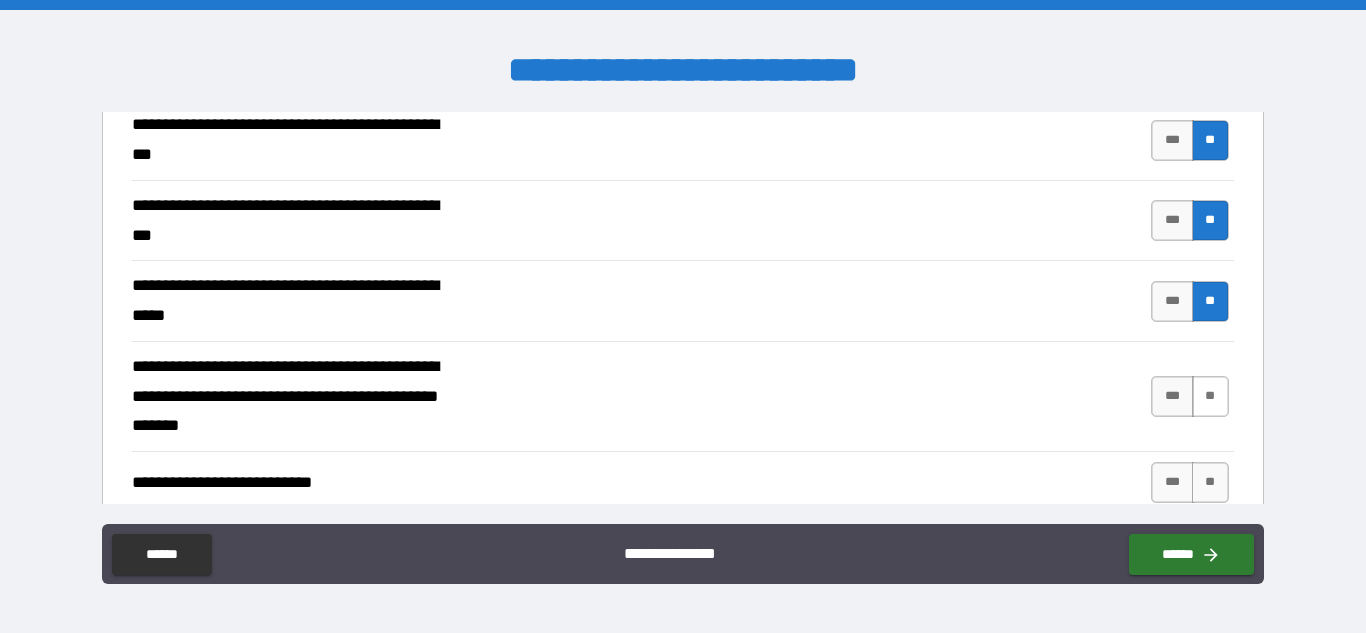 click on "**" at bounding box center (1210, 396) 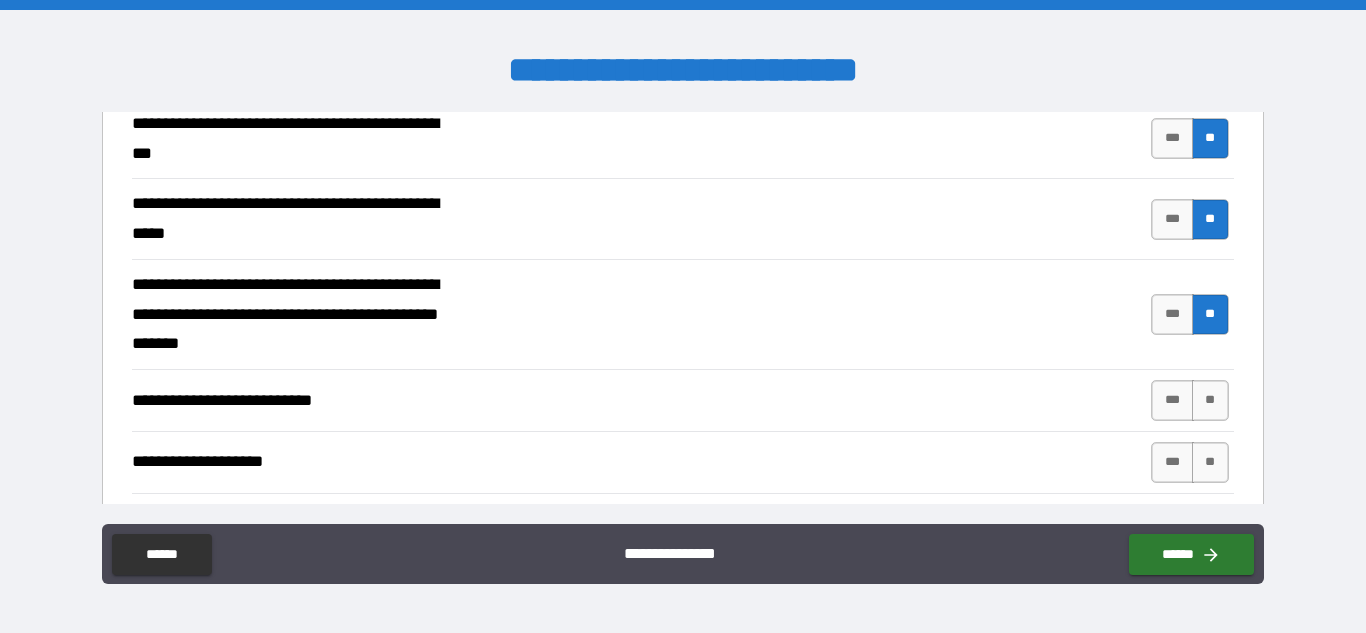 scroll, scrollTop: 694, scrollLeft: 0, axis: vertical 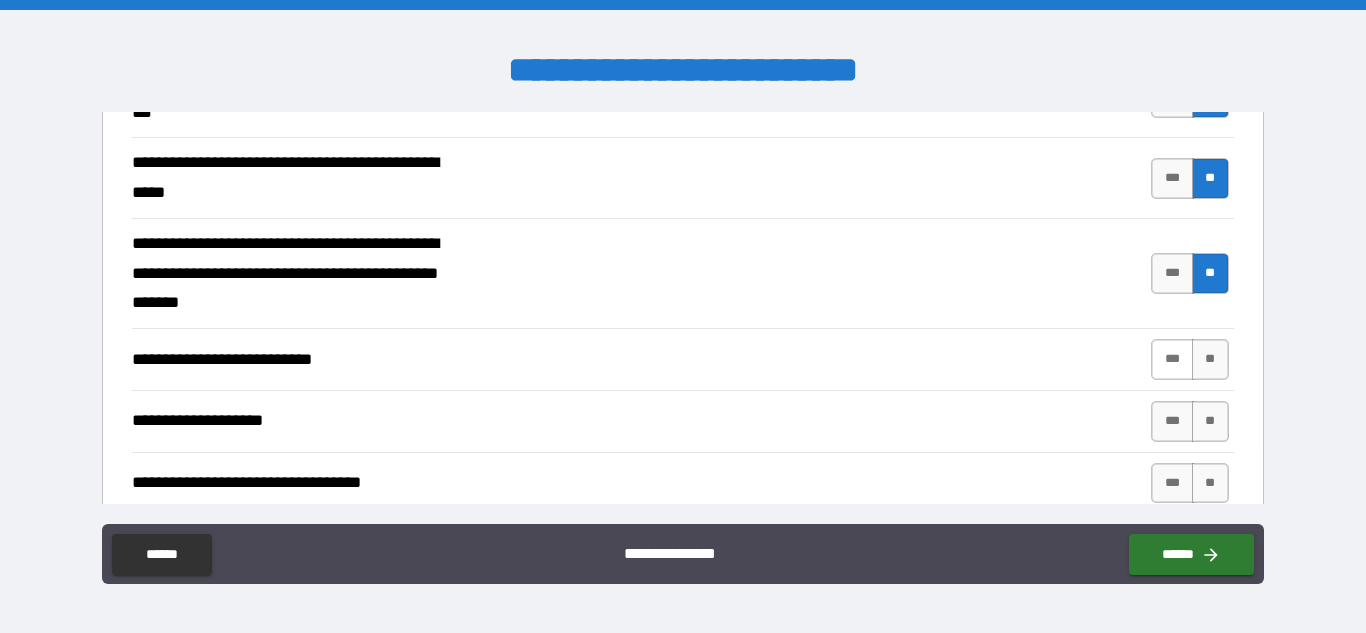 click on "***" at bounding box center (1172, 359) 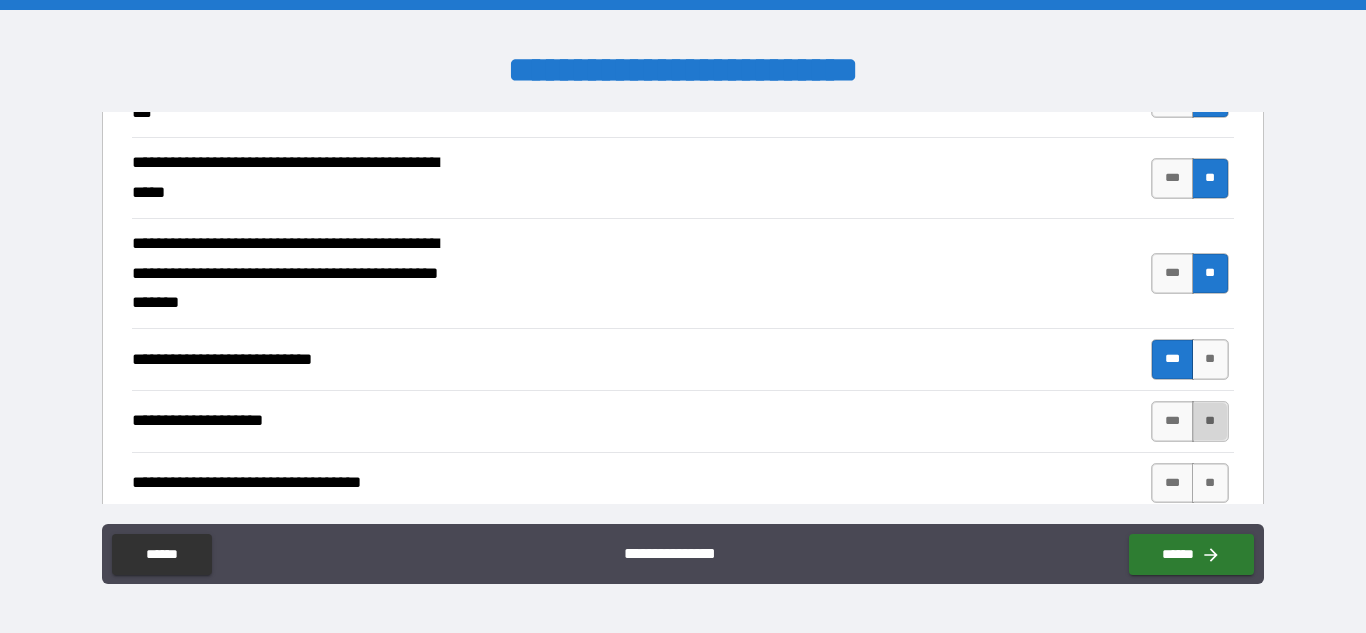 click on "**" at bounding box center (1210, 421) 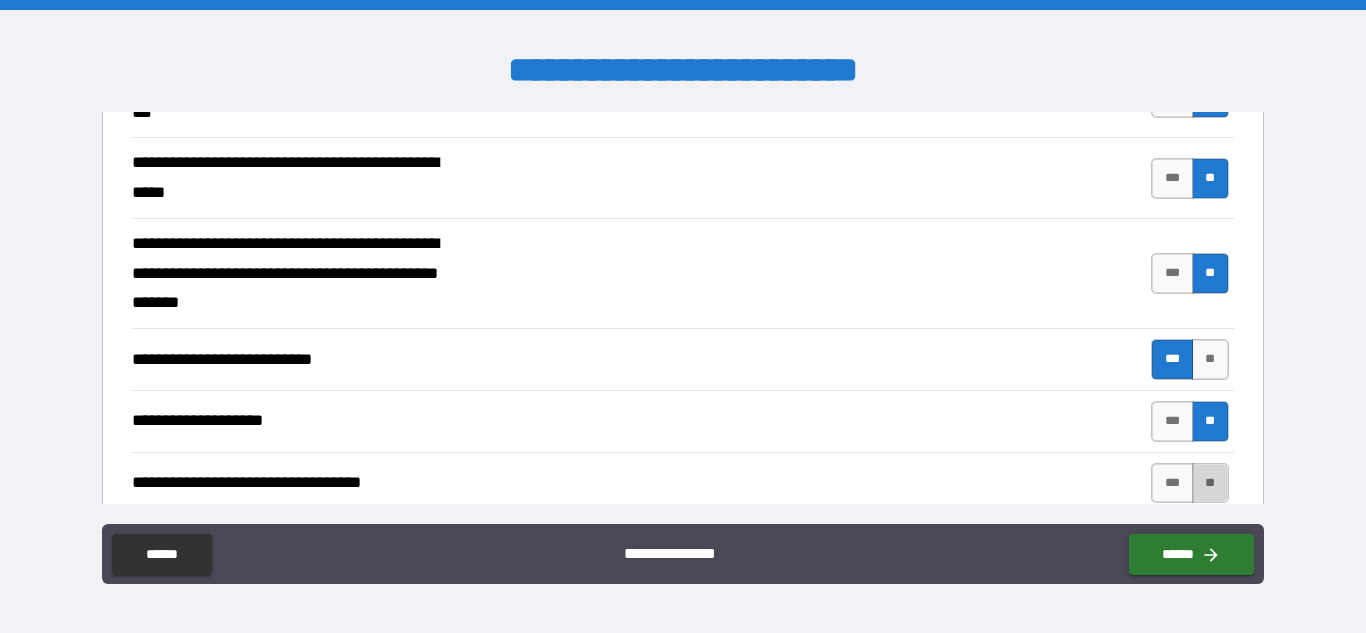 click on "**" at bounding box center [1210, 483] 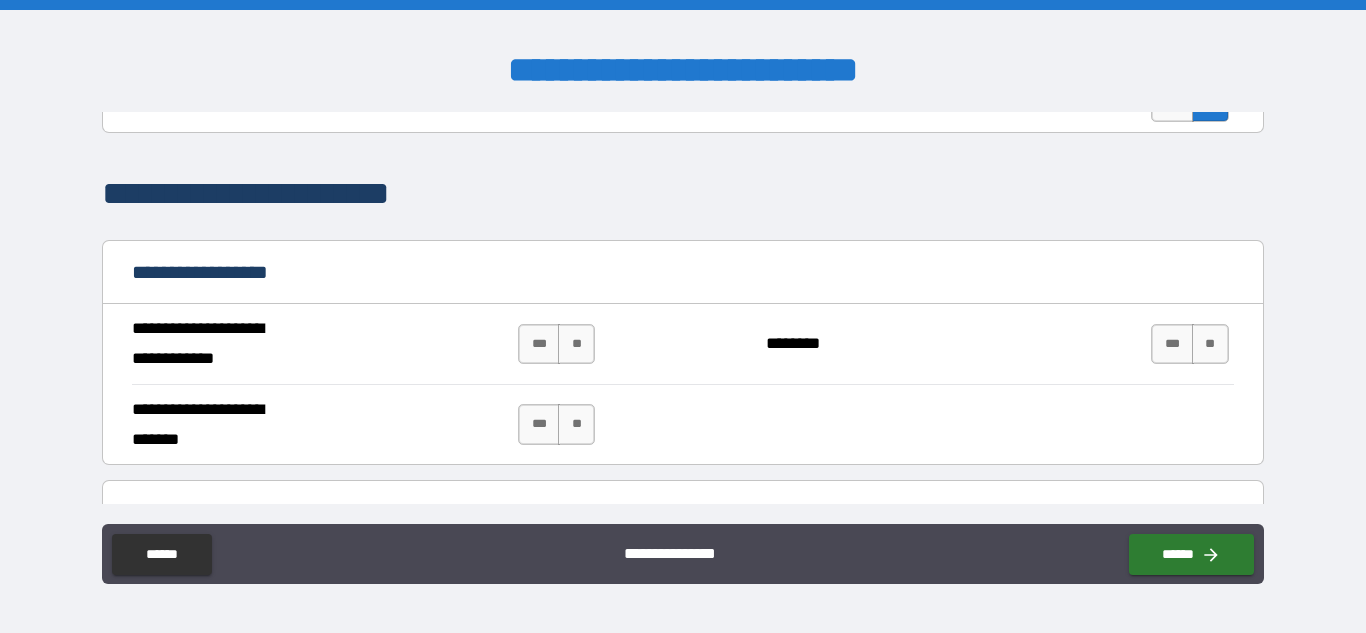 scroll, scrollTop: 1102, scrollLeft: 0, axis: vertical 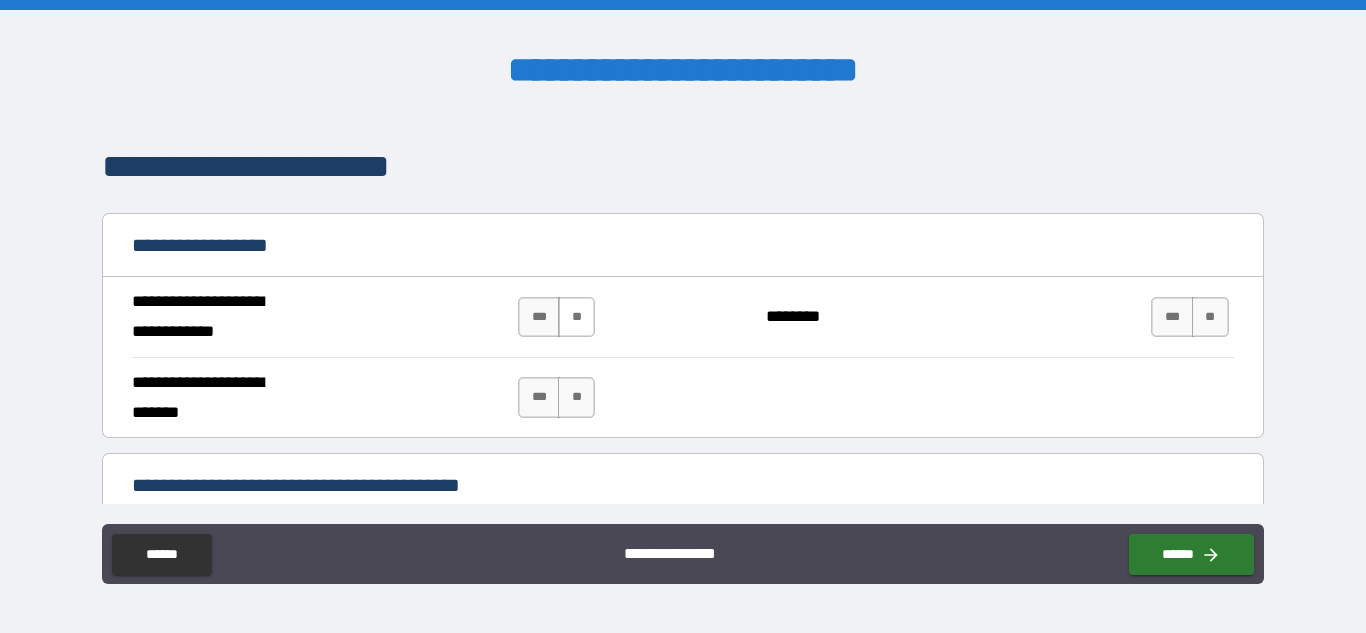 click on "**" at bounding box center [576, 317] 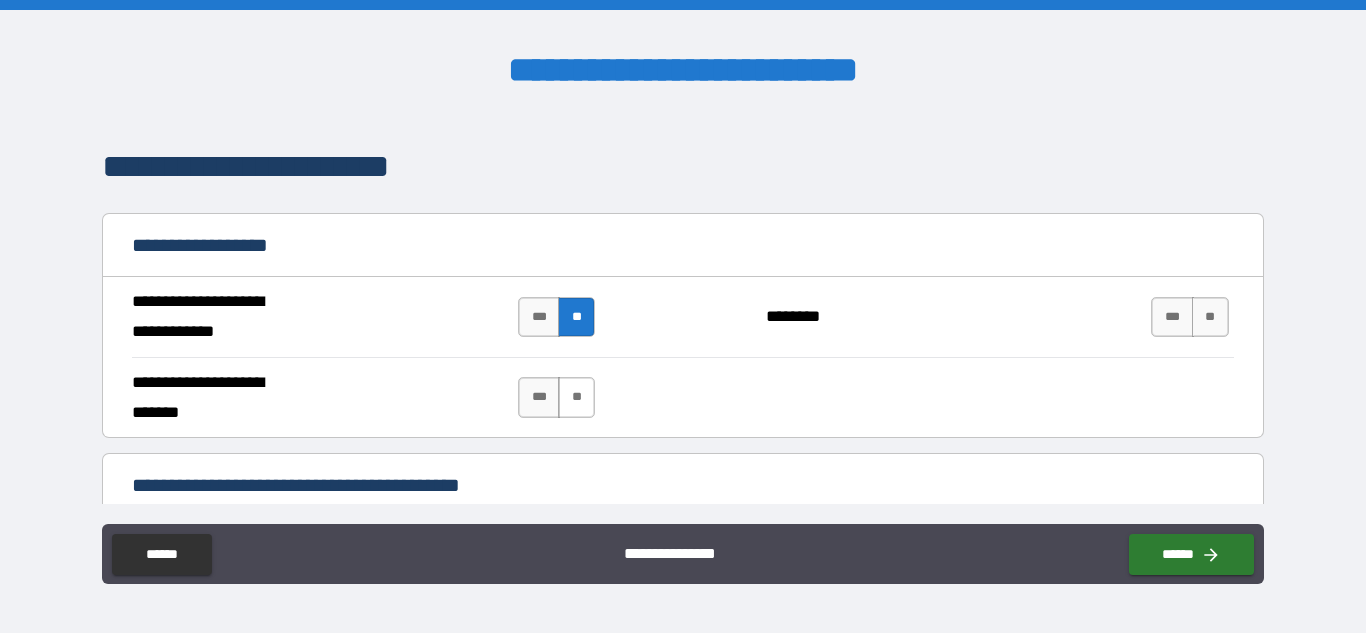 click on "**" at bounding box center [576, 397] 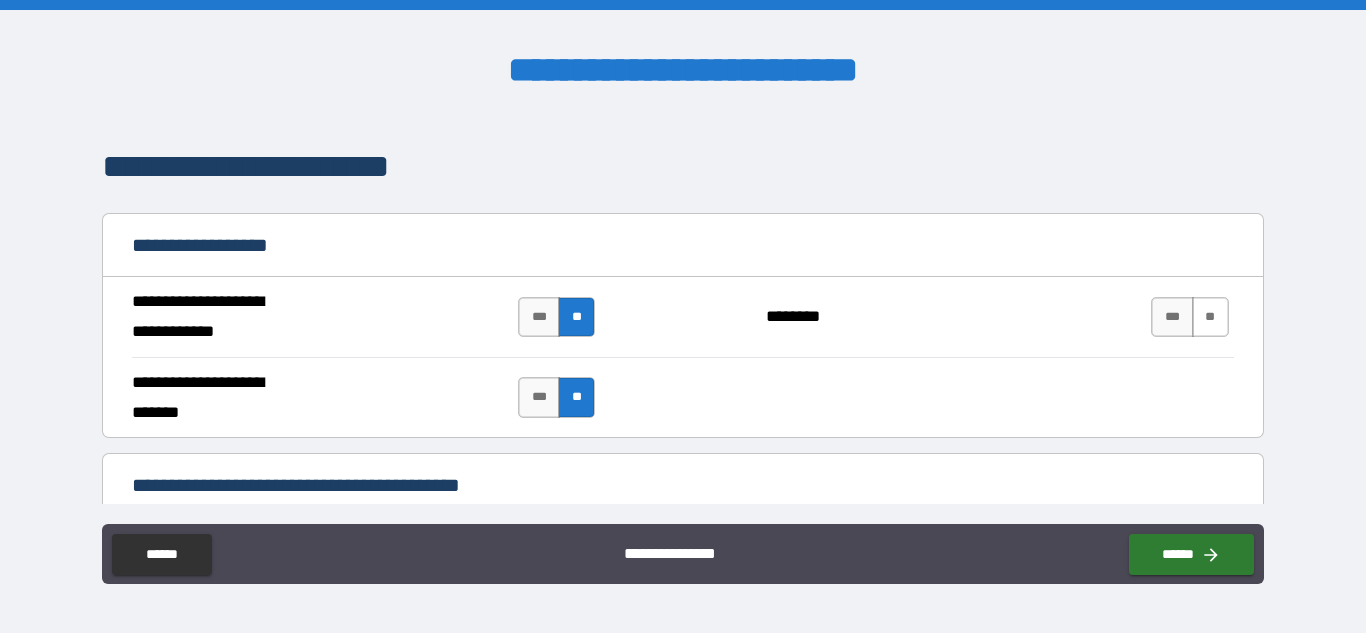 click on "**" at bounding box center (1210, 317) 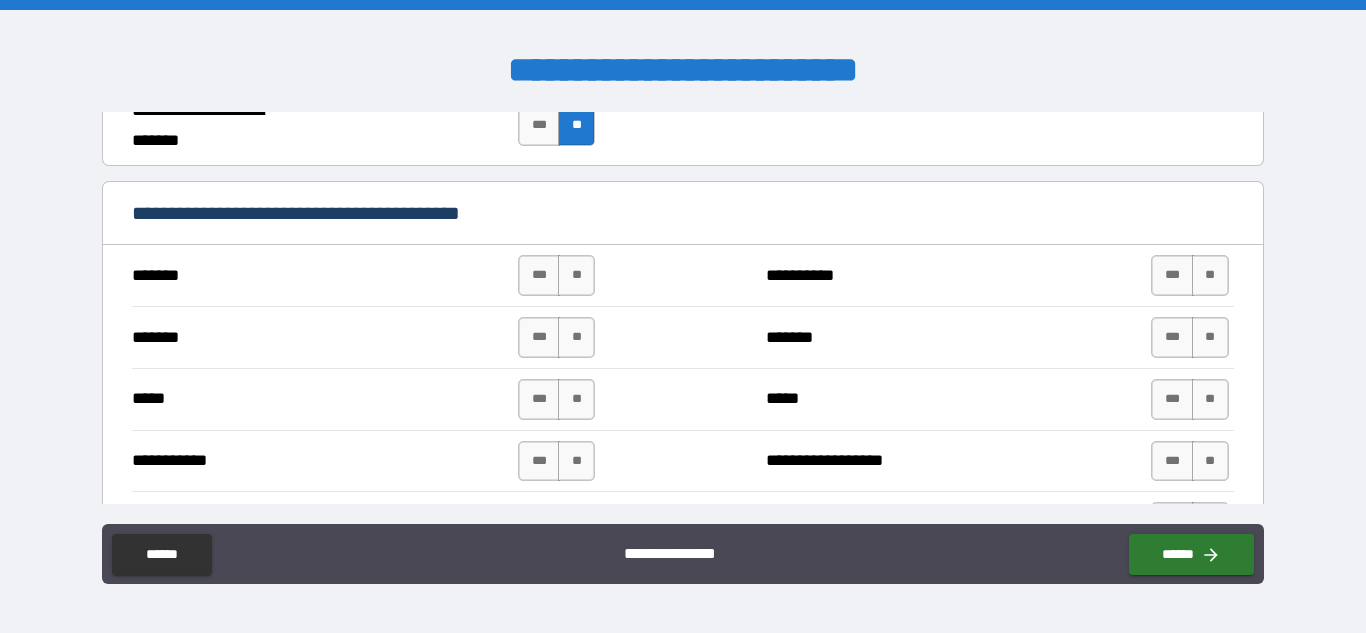 scroll, scrollTop: 1483, scrollLeft: 0, axis: vertical 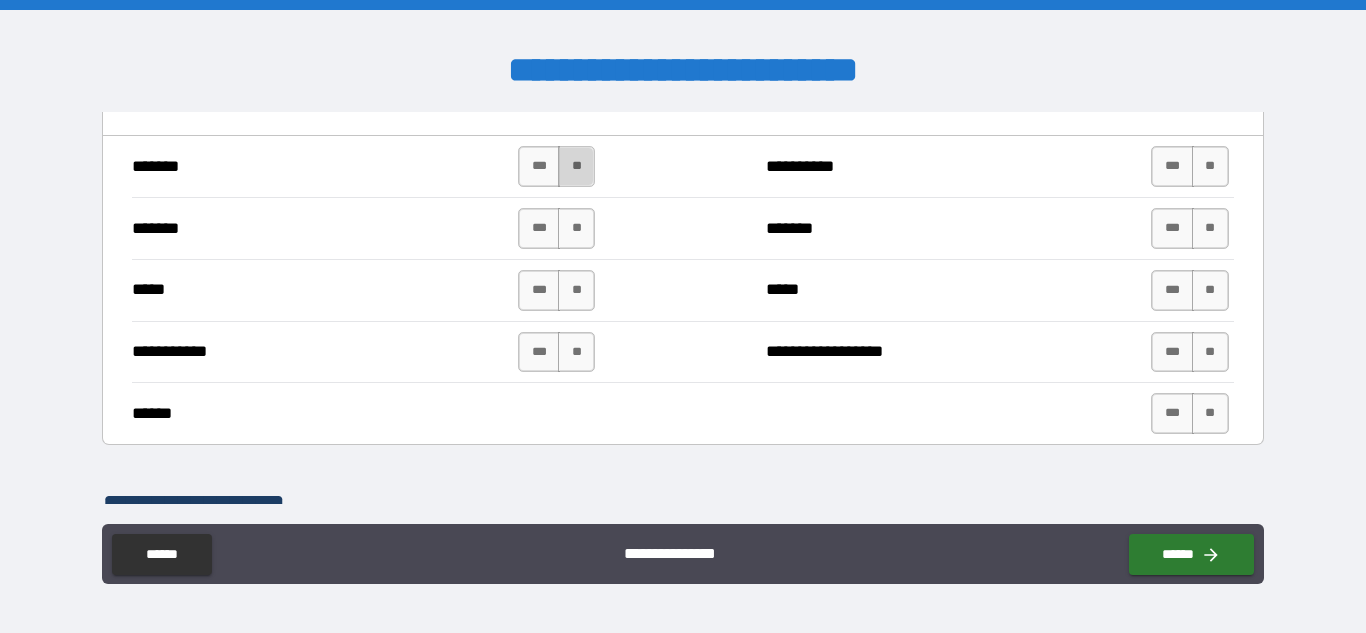 click on "**" at bounding box center [576, 166] 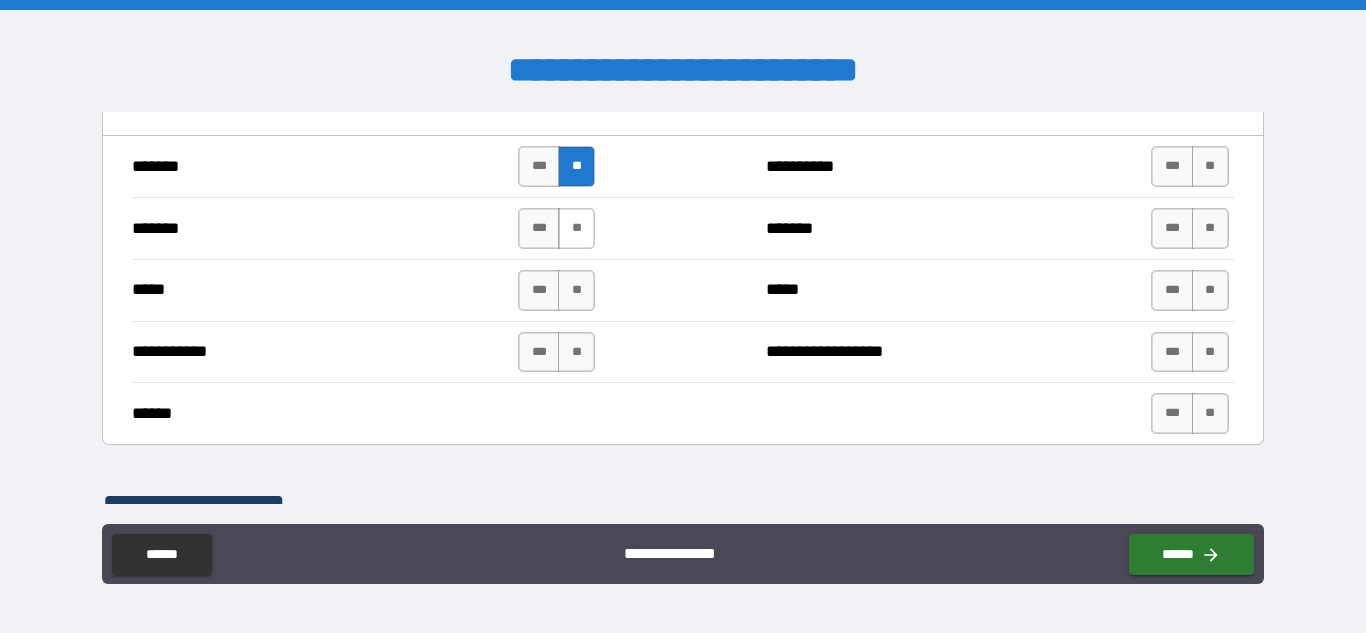 click on "**" at bounding box center [576, 228] 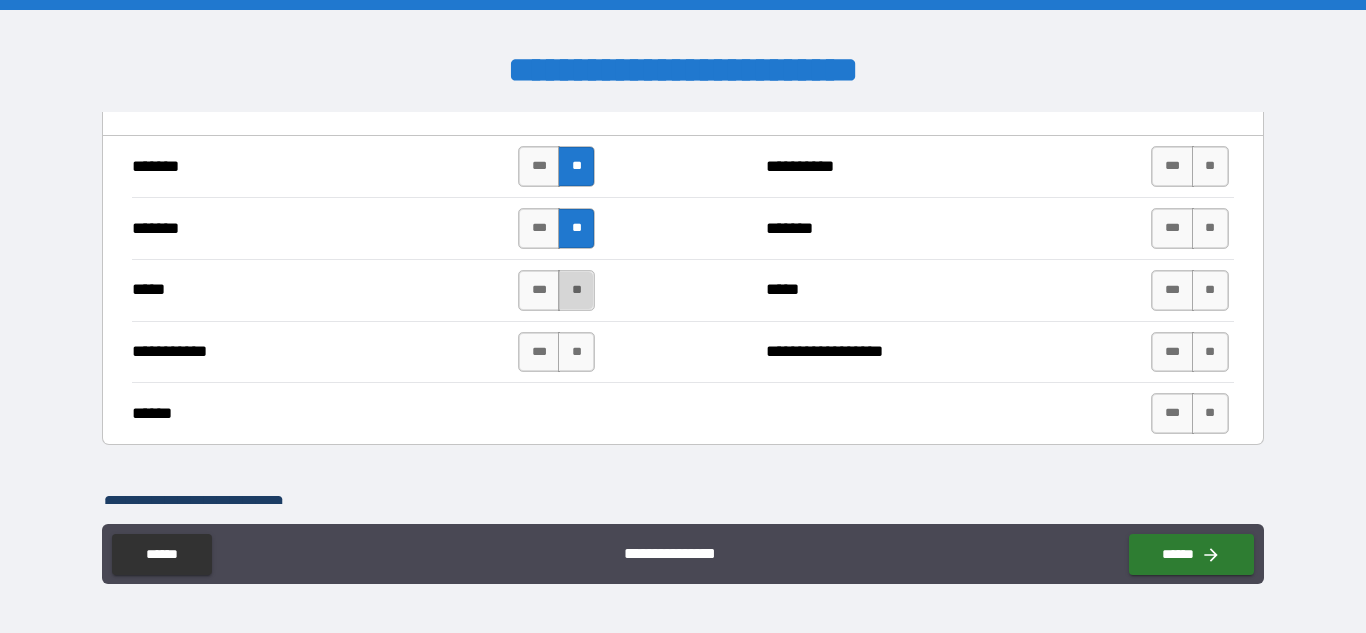 click on "**" at bounding box center (576, 290) 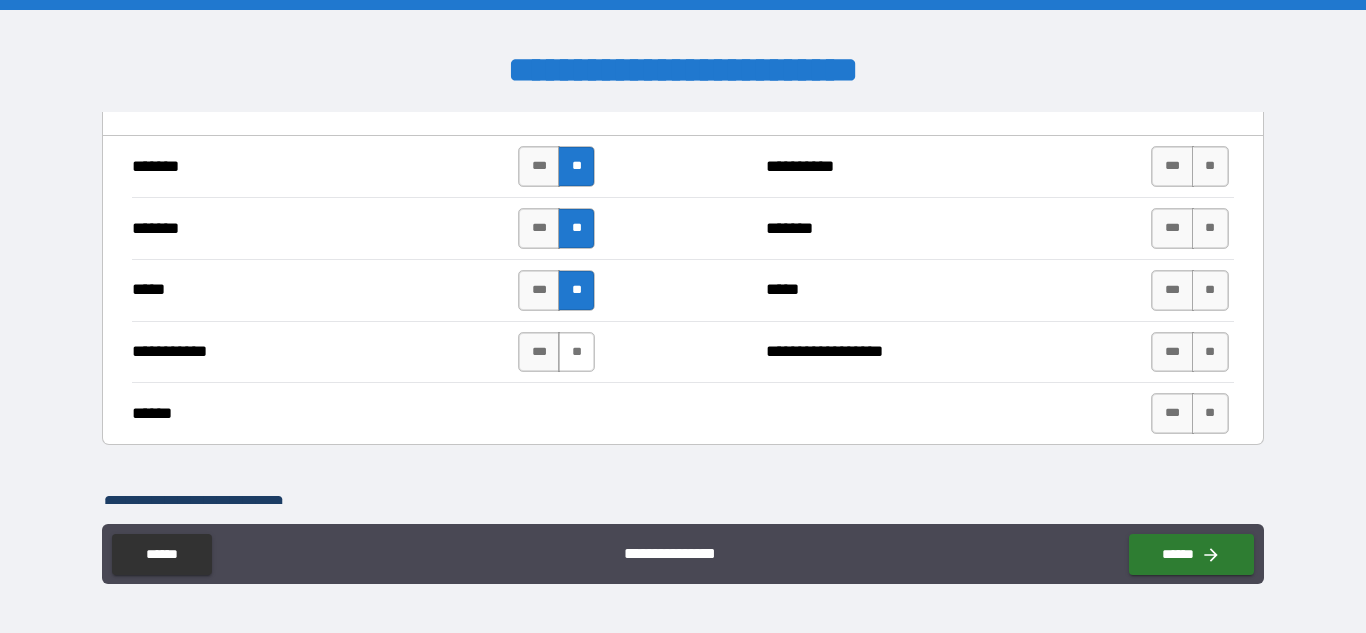 click on "**" at bounding box center (576, 352) 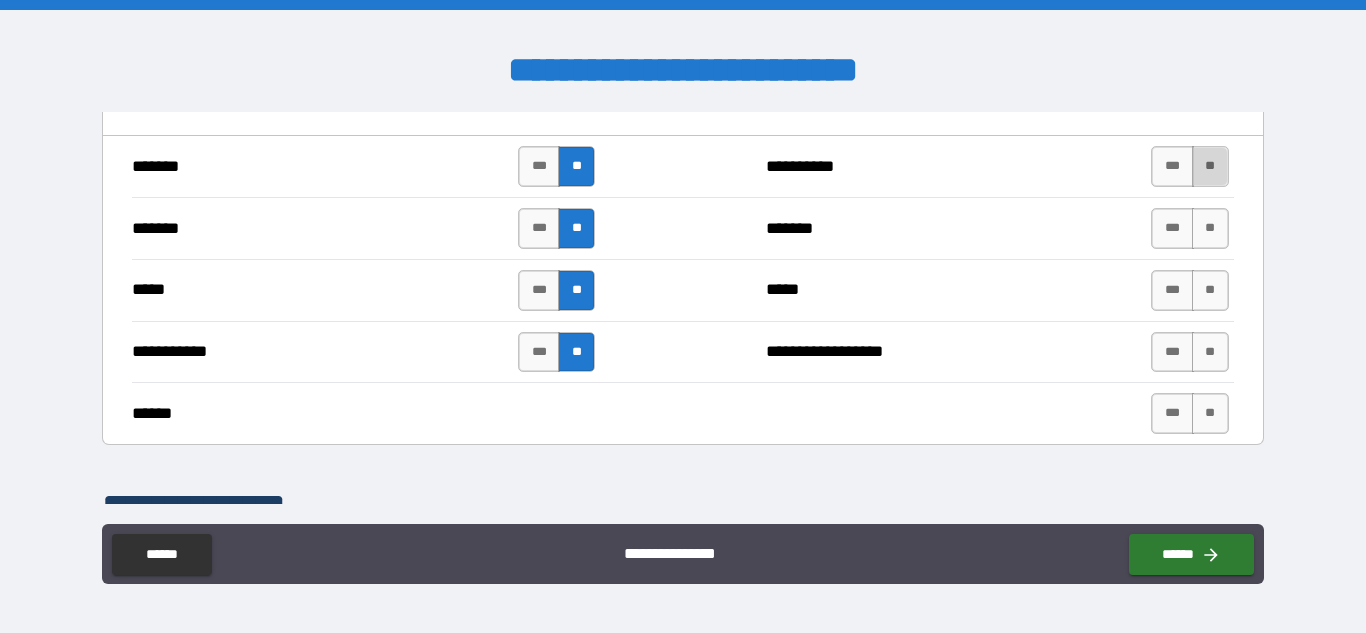 click on "**" at bounding box center [1210, 166] 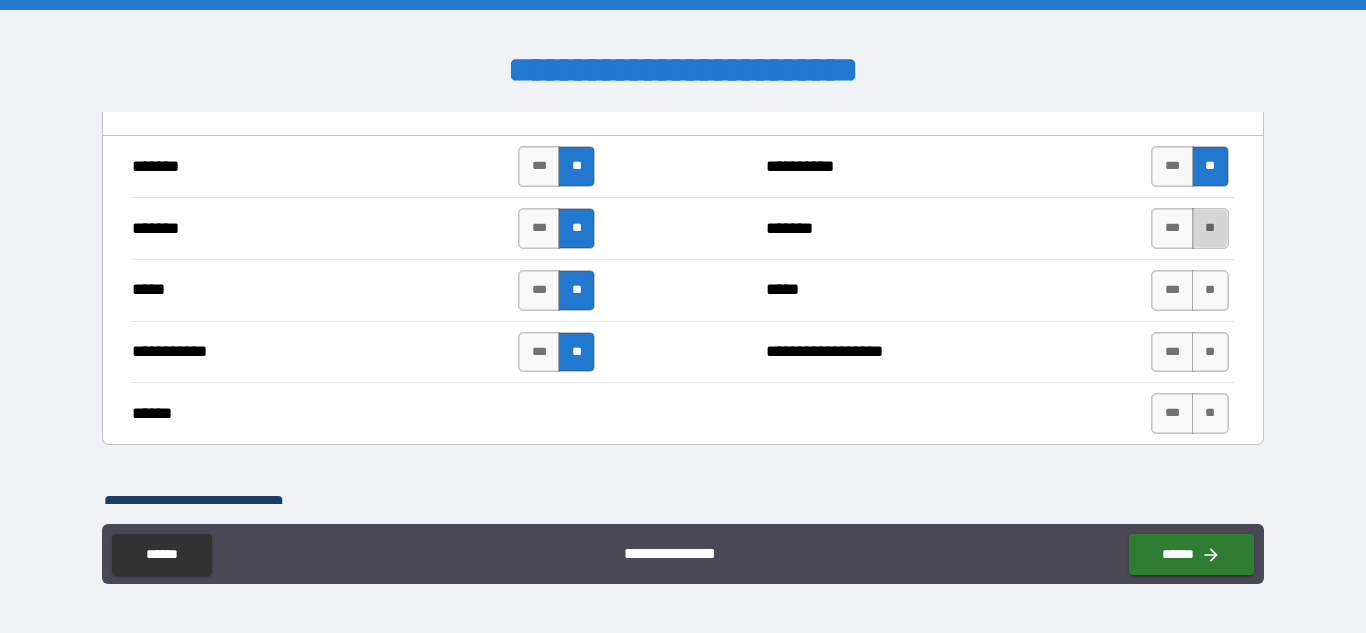 click on "**" at bounding box center (1210, 228) 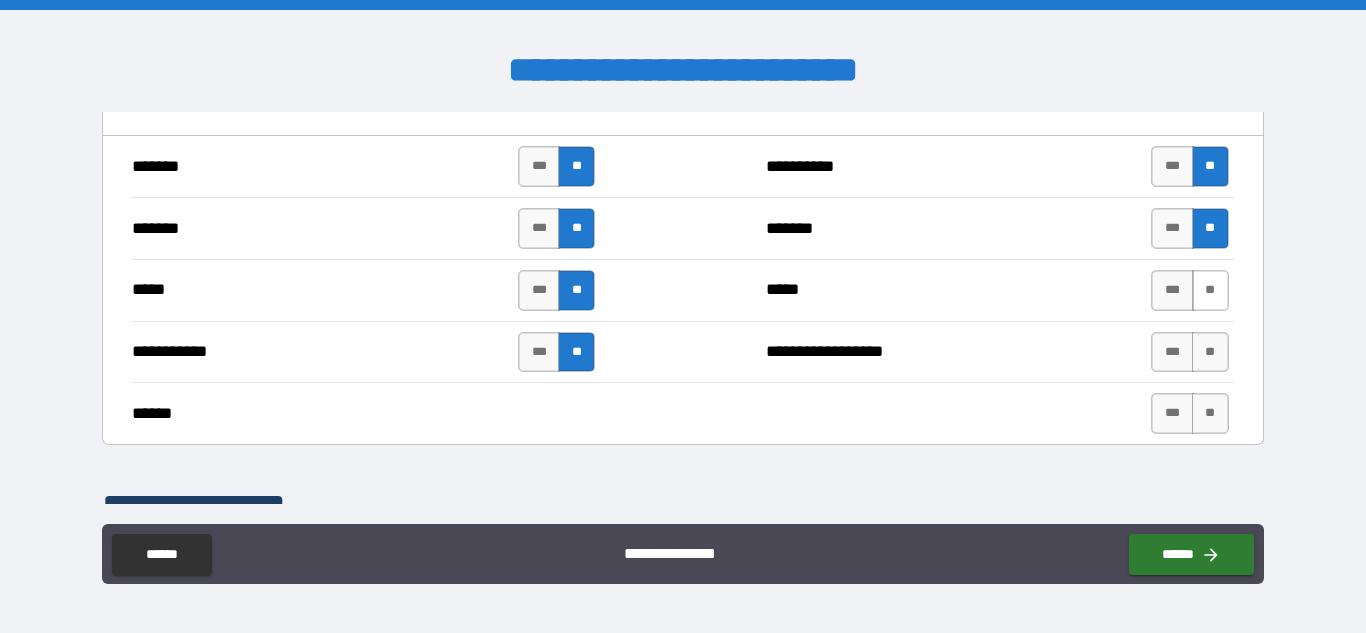 click on "**" at bounding box center [1210, 290] 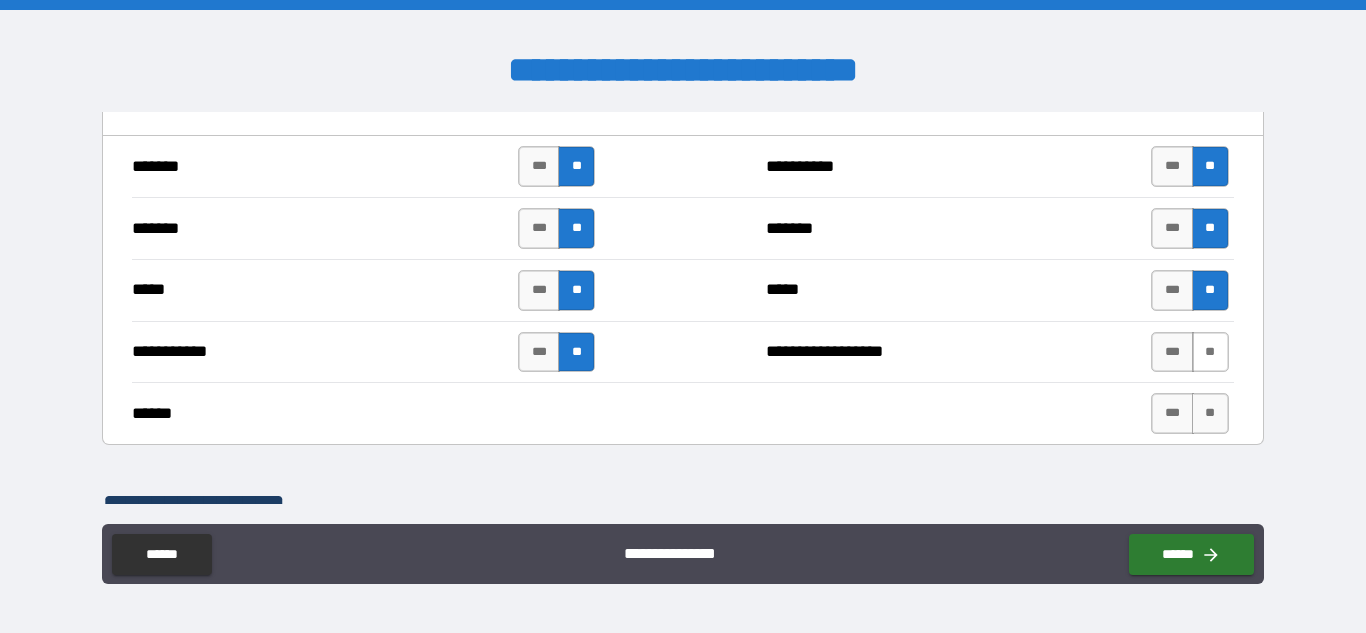 click on "**" at bounding box center (1210, 352) 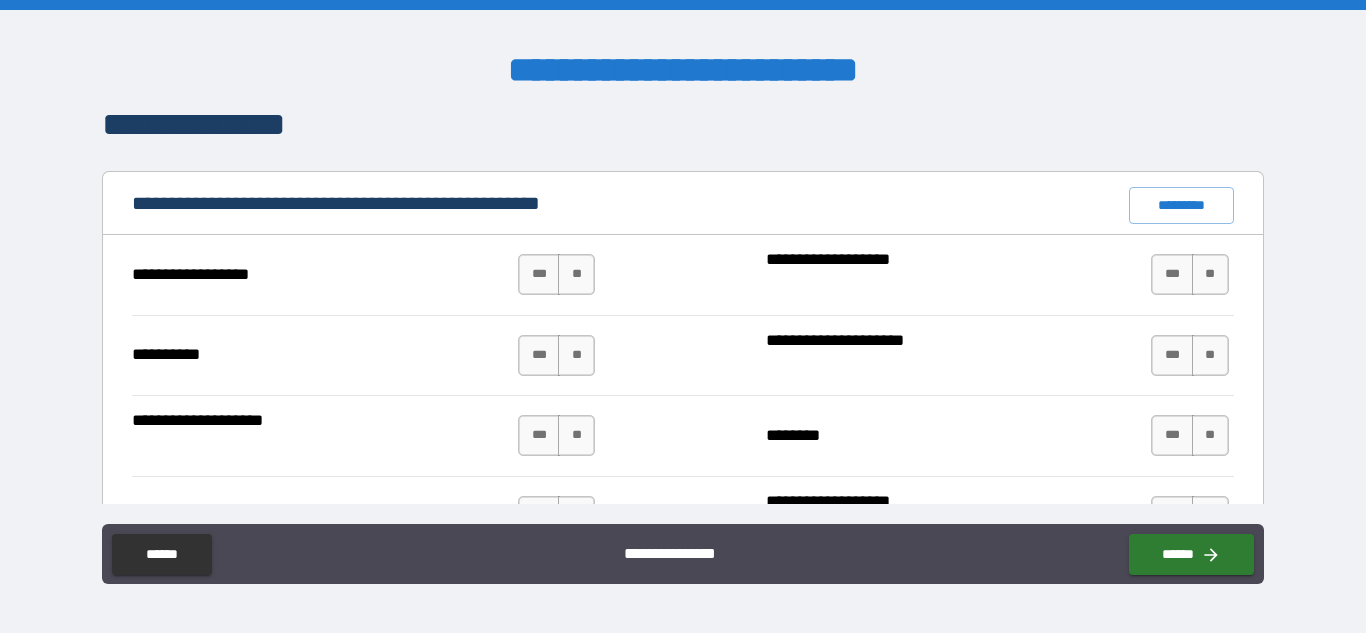 scroll, scrollTop: 1891, scrollLeft: 0, axis: vertical 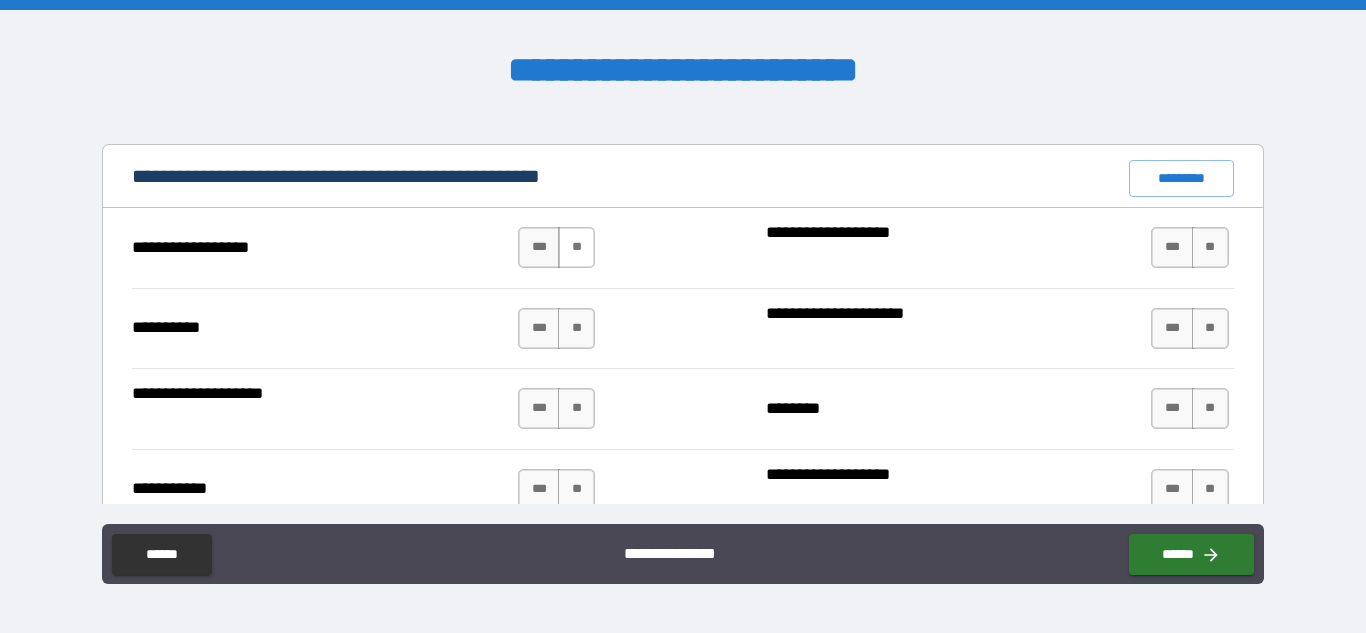 click on "**" at bounding box center [576, 247] 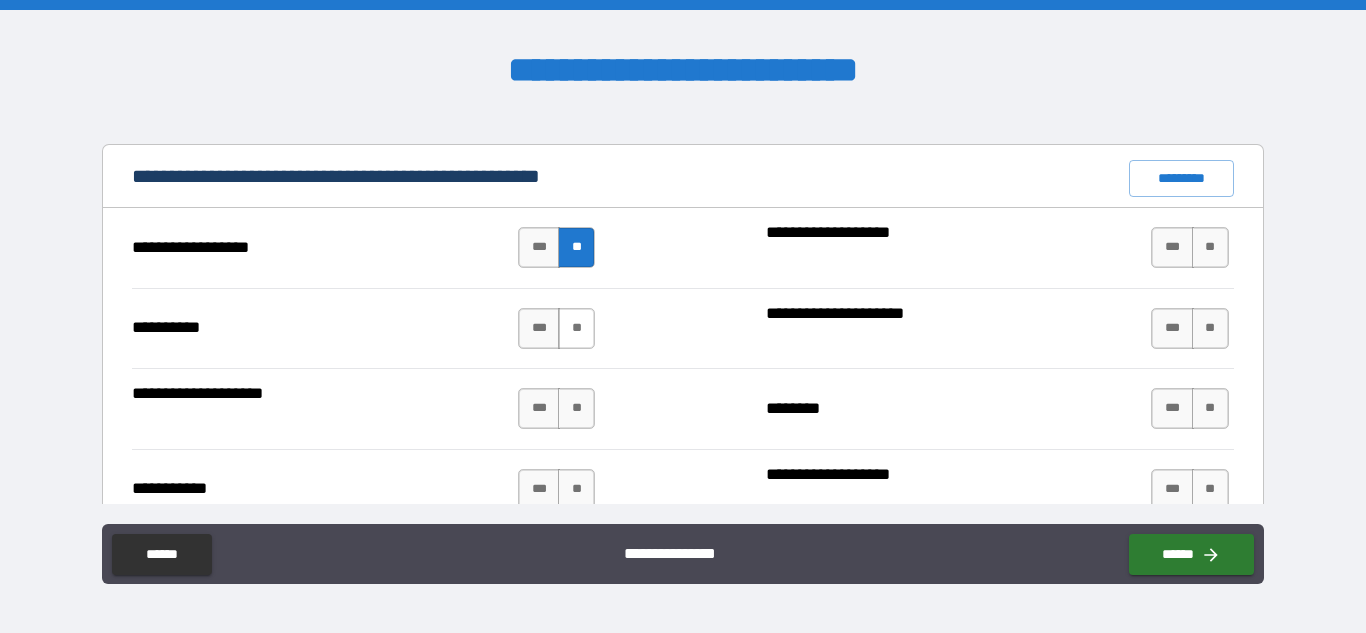 click on "**" at bounding box center (576, 328) 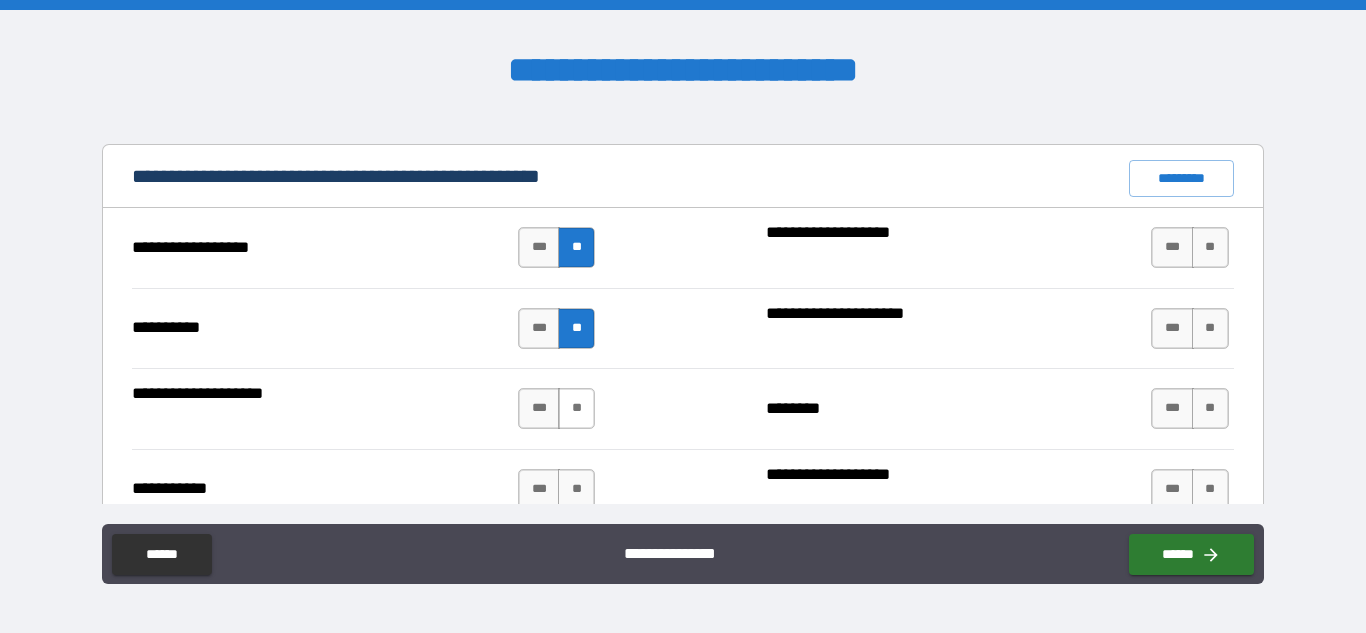 click on "**" at bounding box center (576, 408) 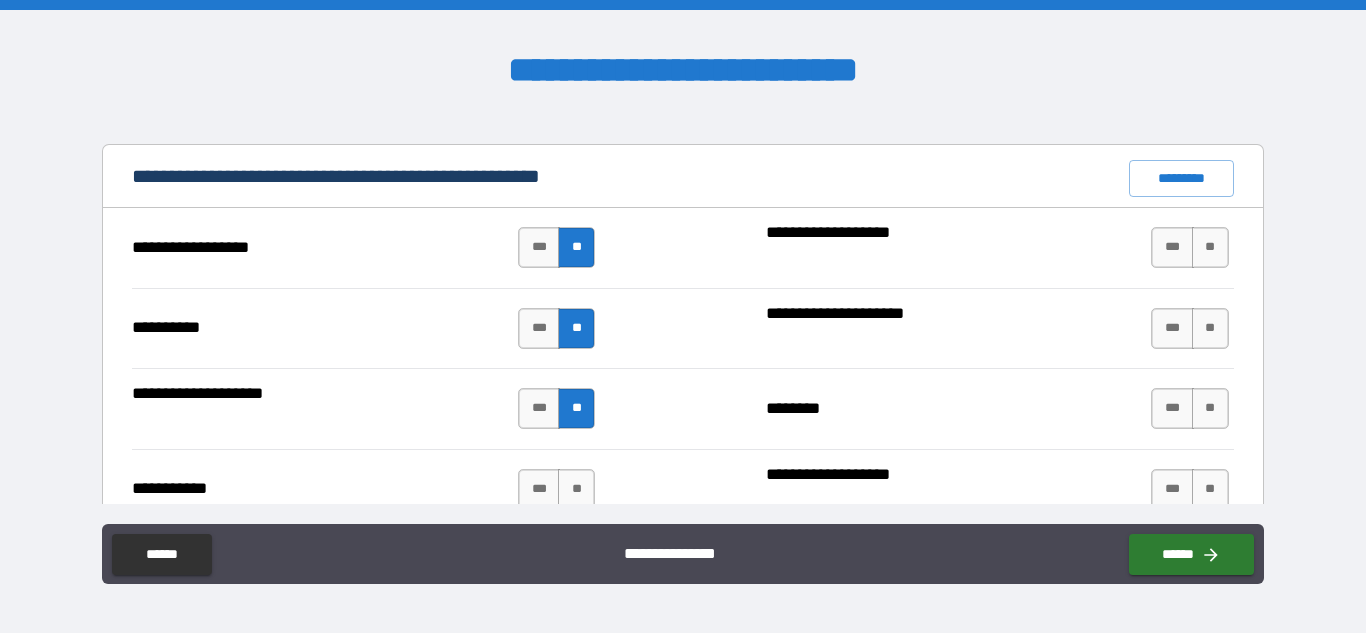 click on "*** **" at bounding box center (556, 489) 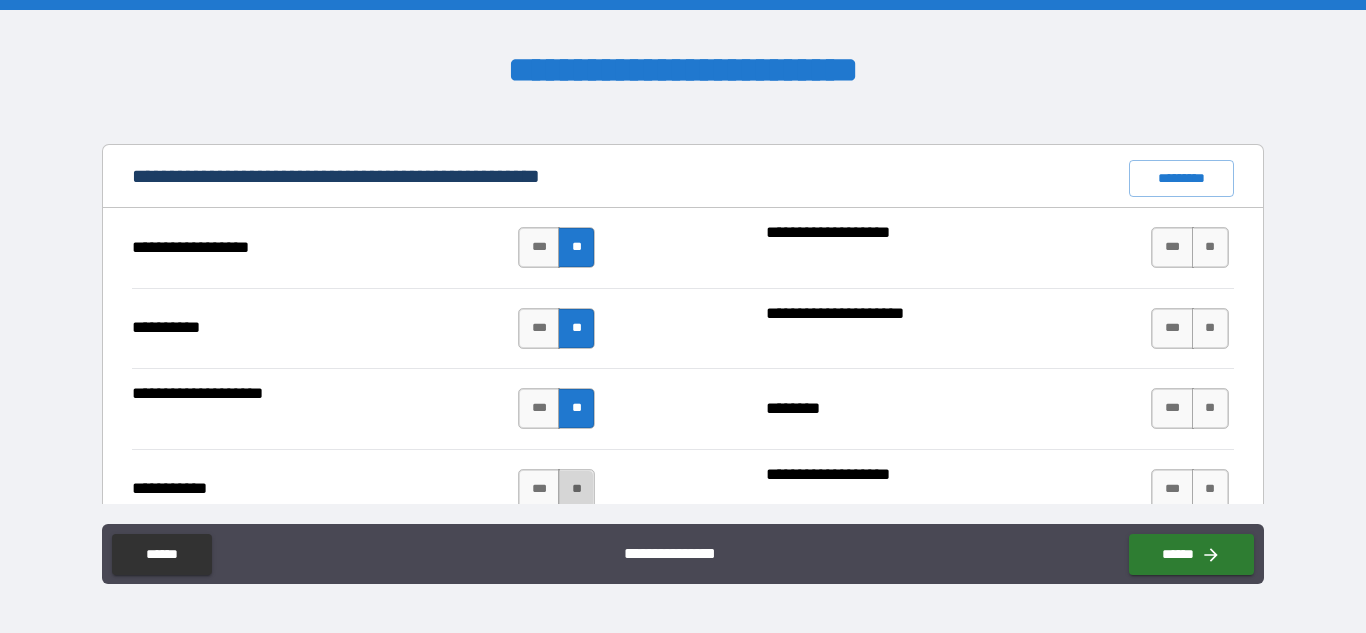 click on "**" at bounding box center (576, 489) 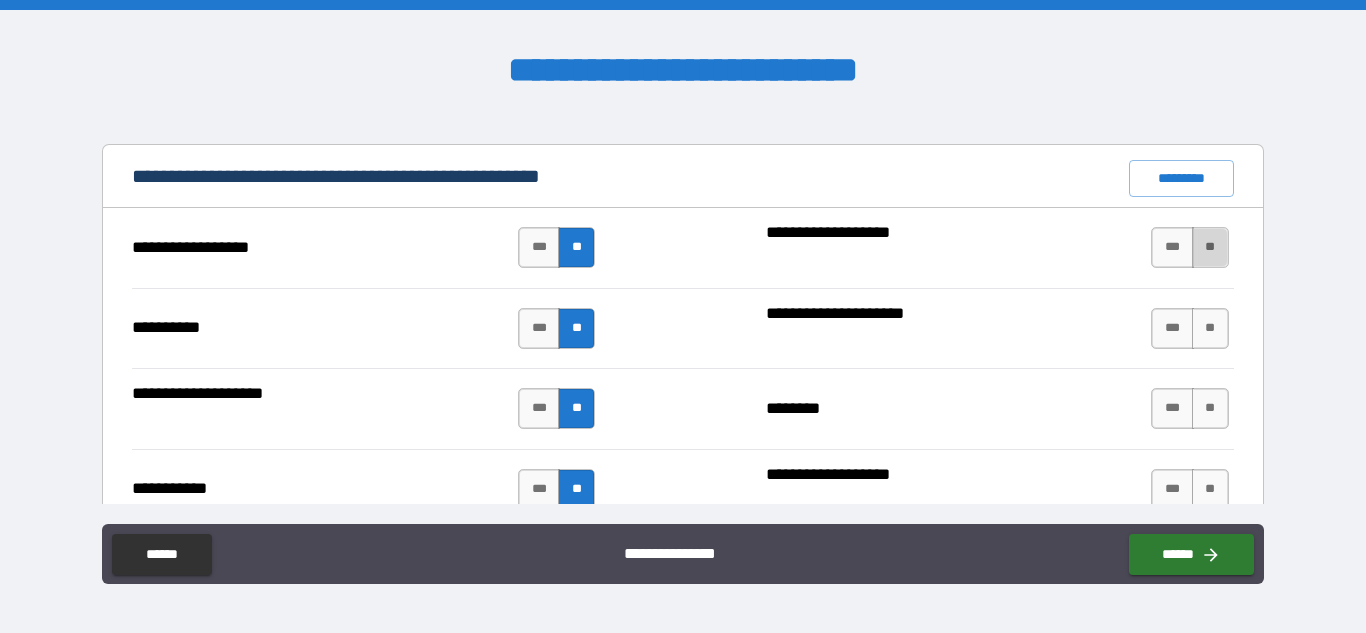 click on "**" at bounding box center [1210, 247] 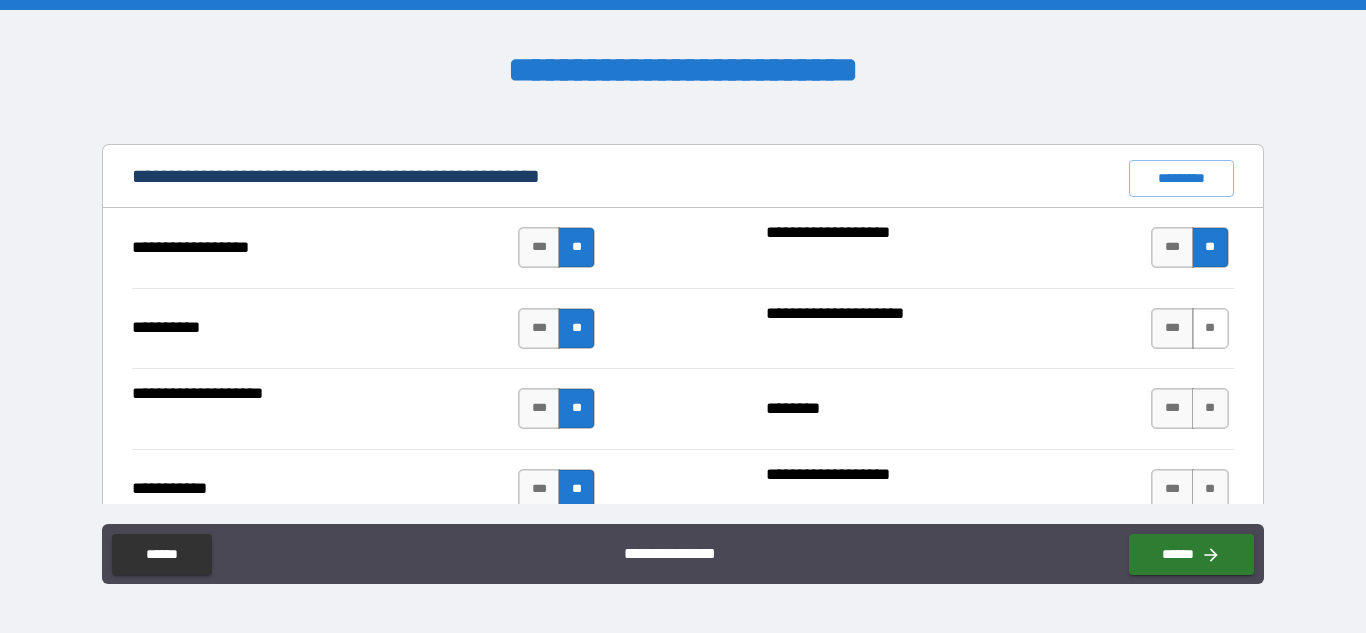 click on "**" at bounding box center (1210, 328) 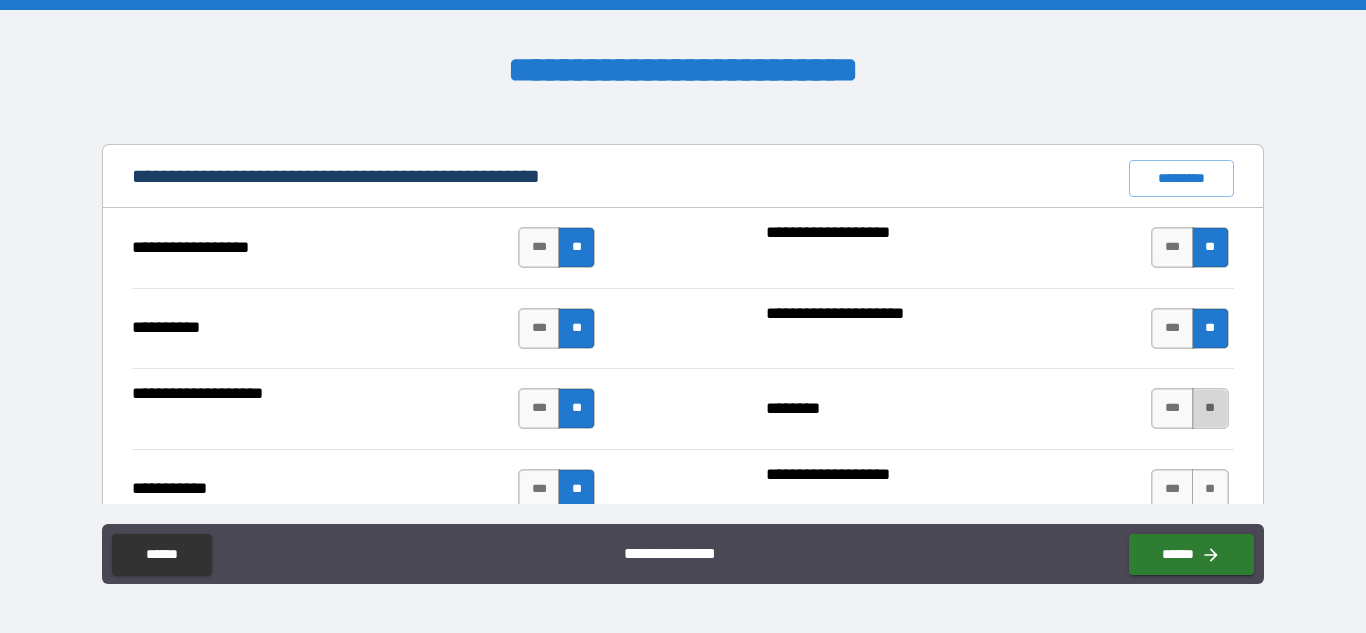 click on "**" at bounding box center (1210, 408) 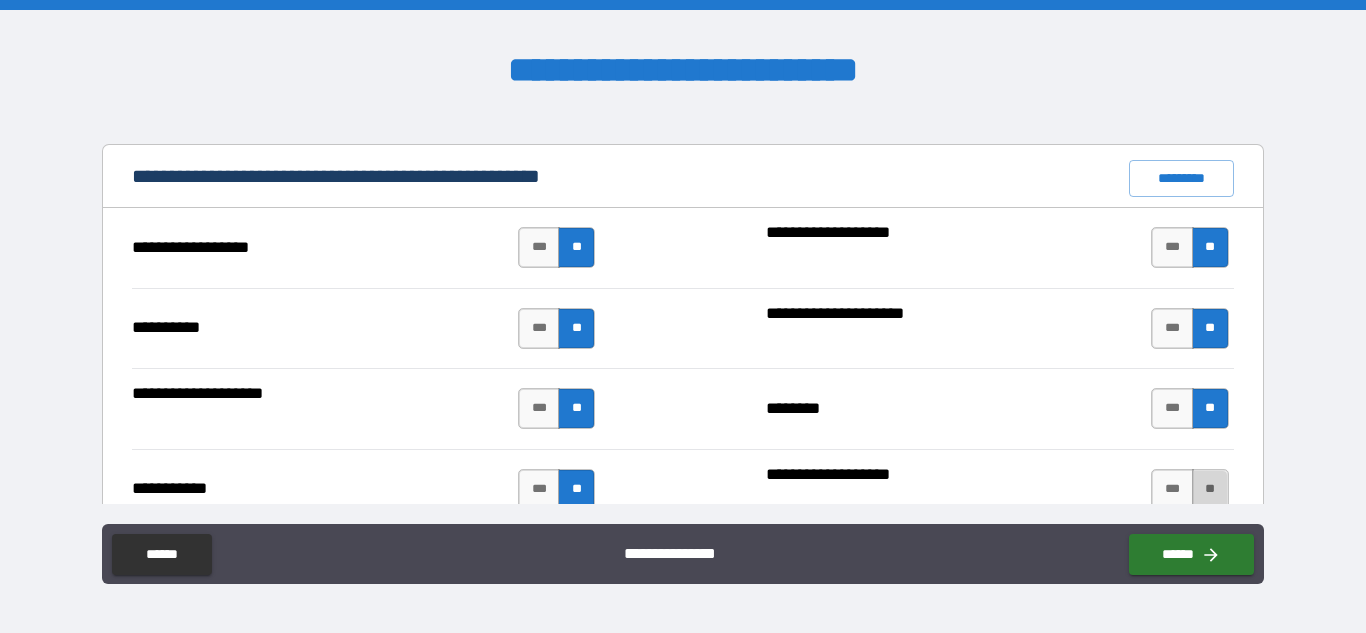 click on "**" at bounding box center (1210, 489) 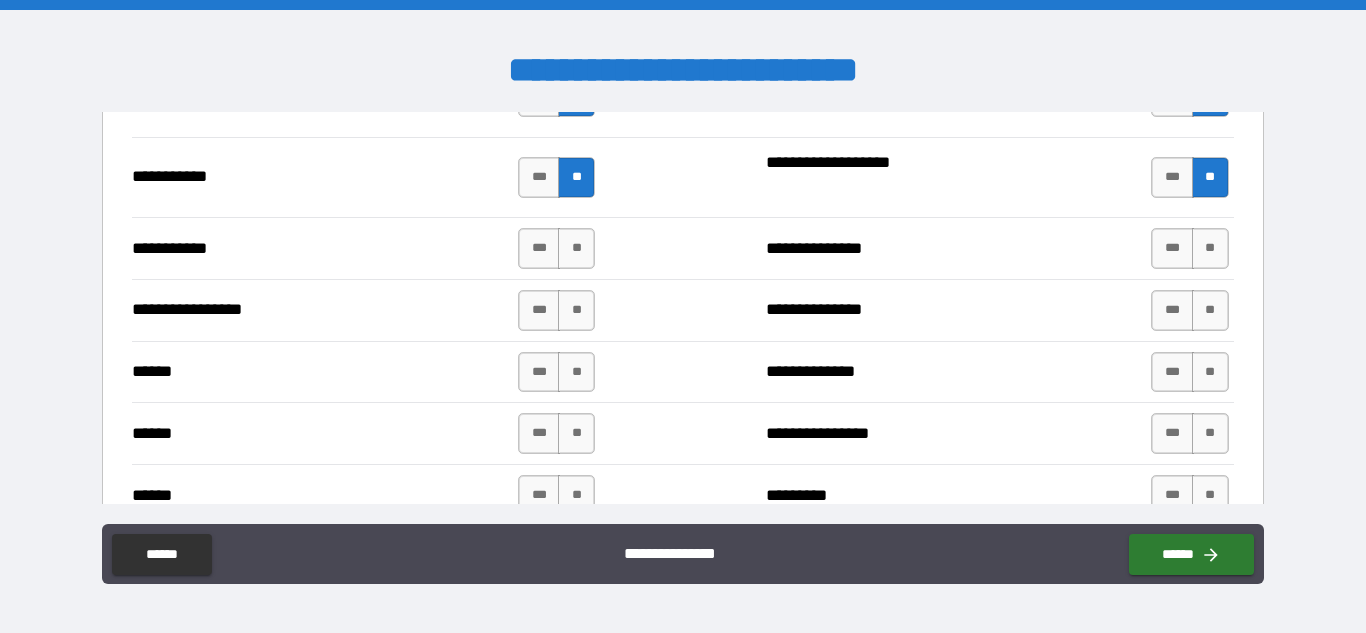 scroll, scrollTop: 2231, scrollLeft: 0, axis: vertical 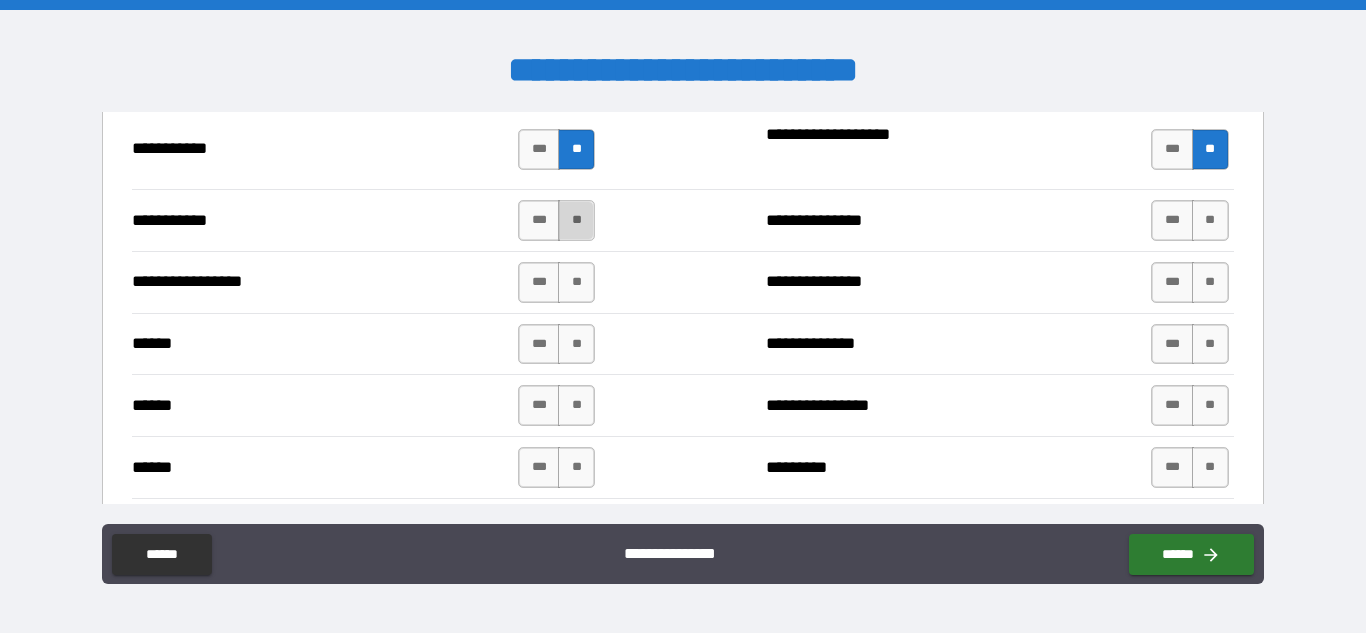click on "**" at bounding box center (576, 220) 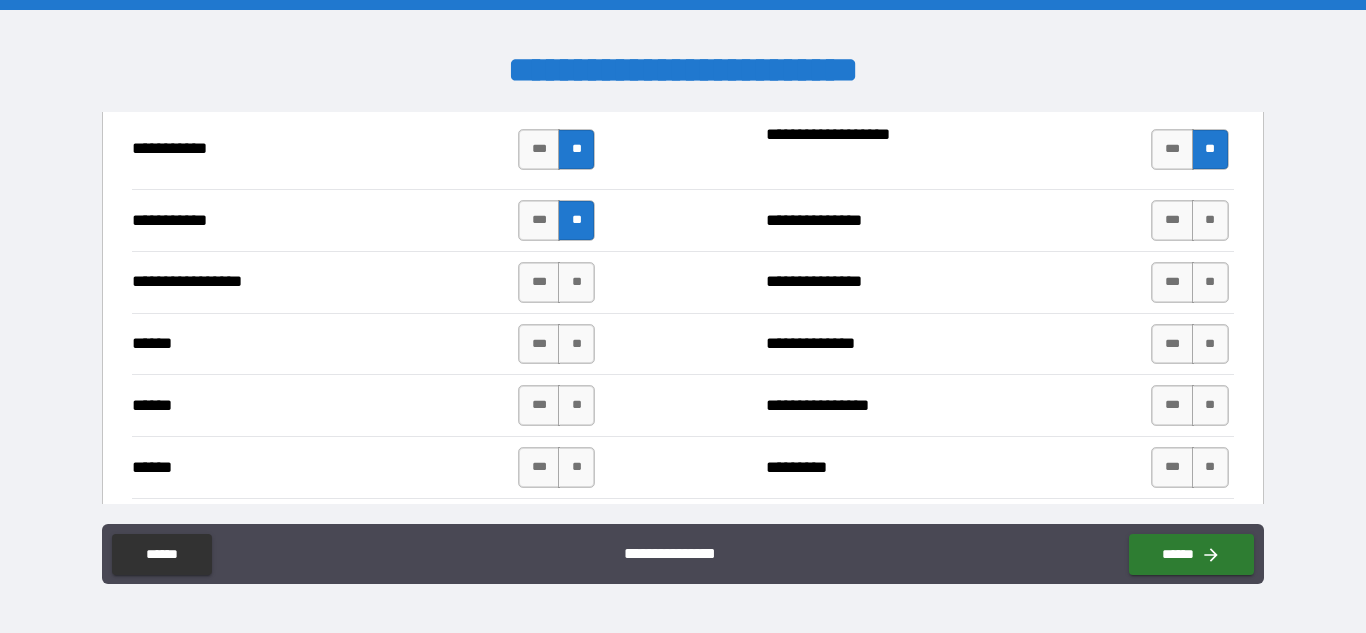 click on "*** **" at bounding box center [556, 282] 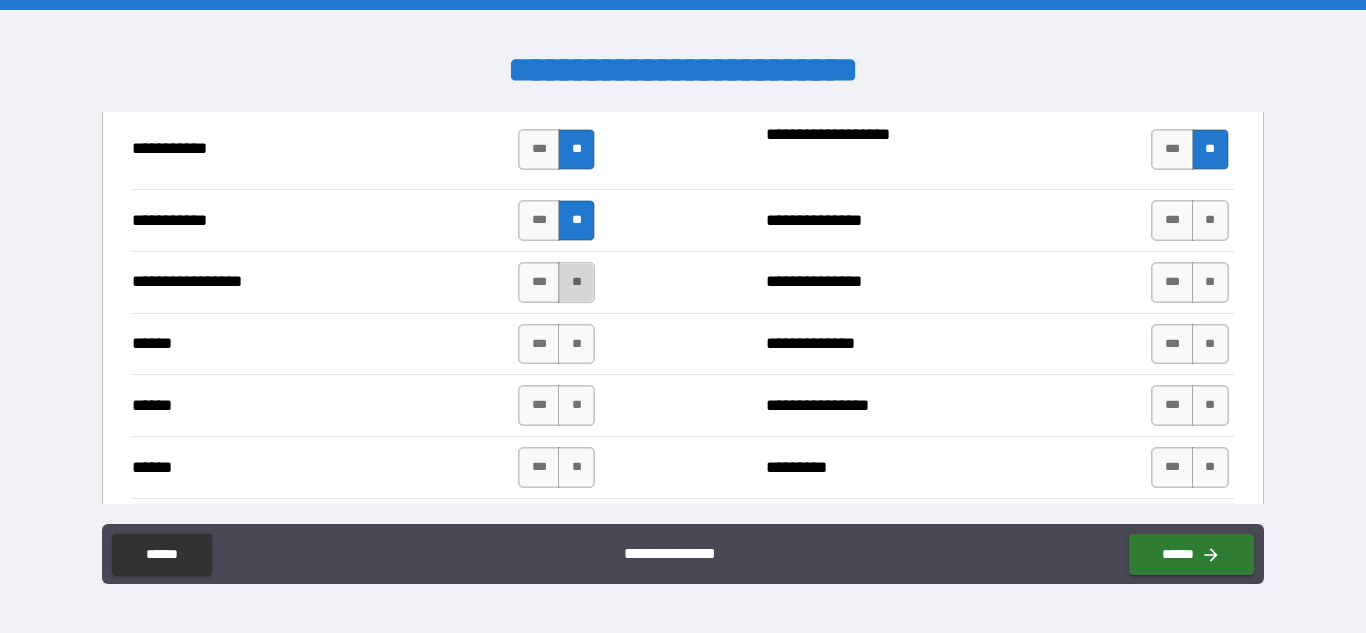 click on "**" at bounding box center [576, 282] 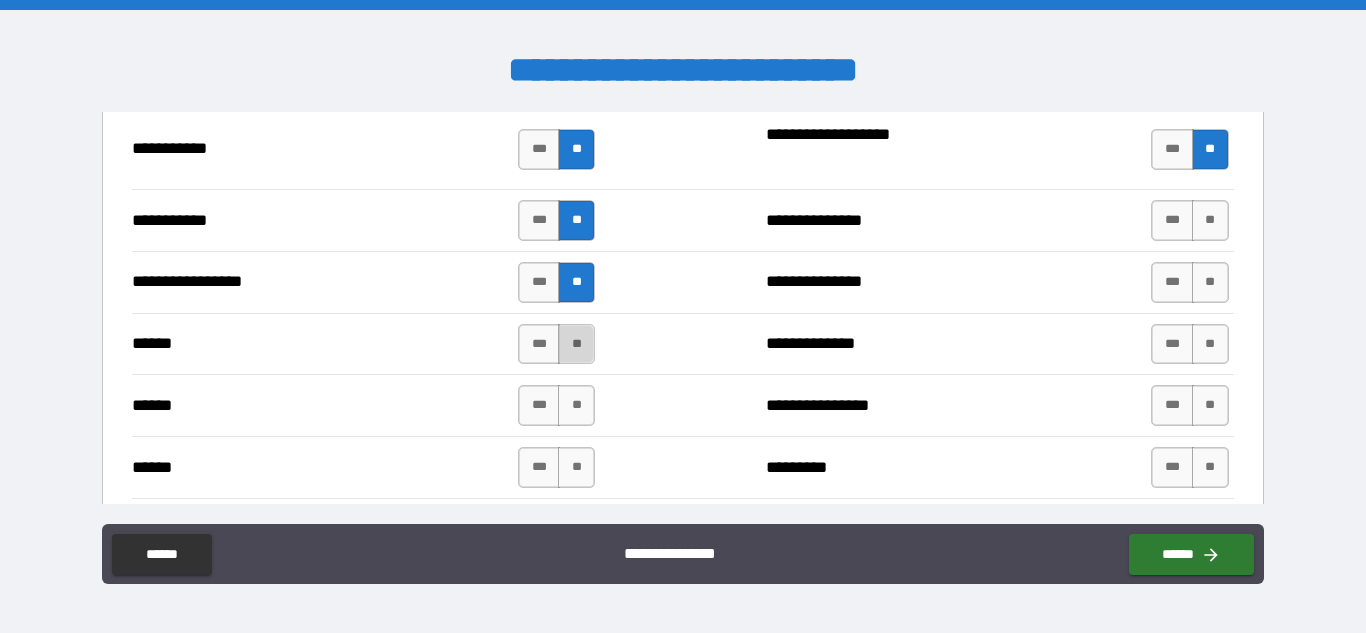 click on "**" at bounding box center [576, 344] 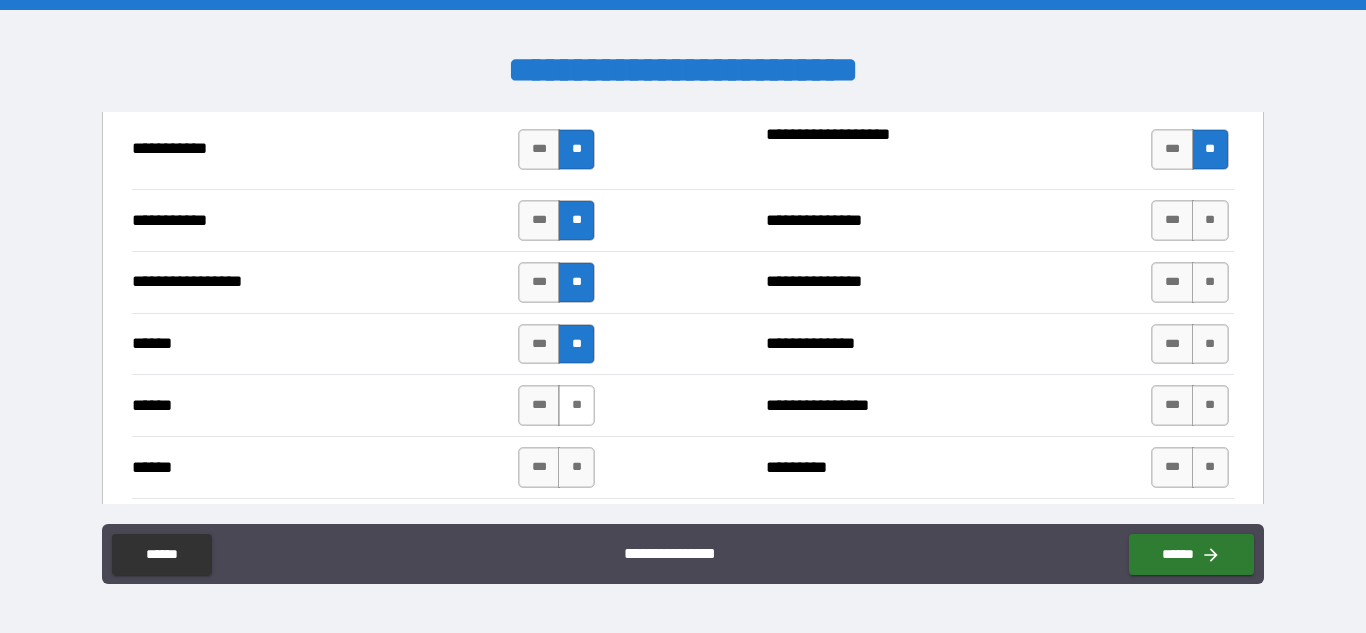 click on "**" at bounding box center (576, 405) 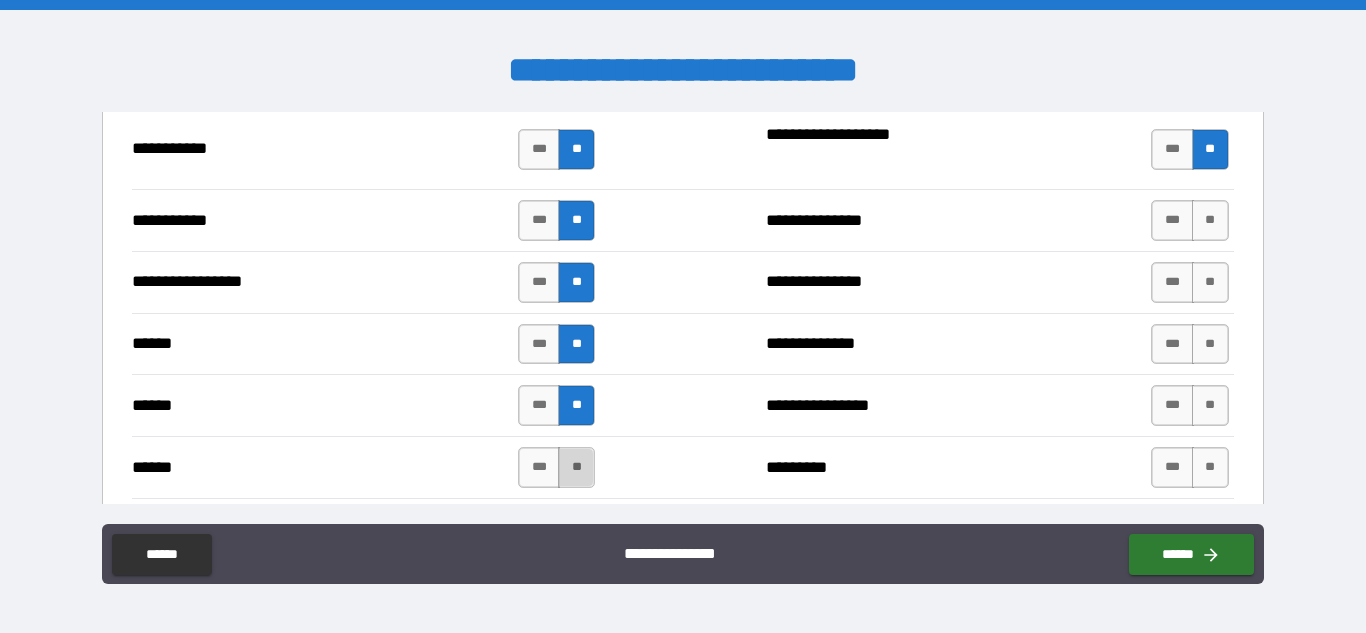 click on "**" at bounding box center [576, 467] 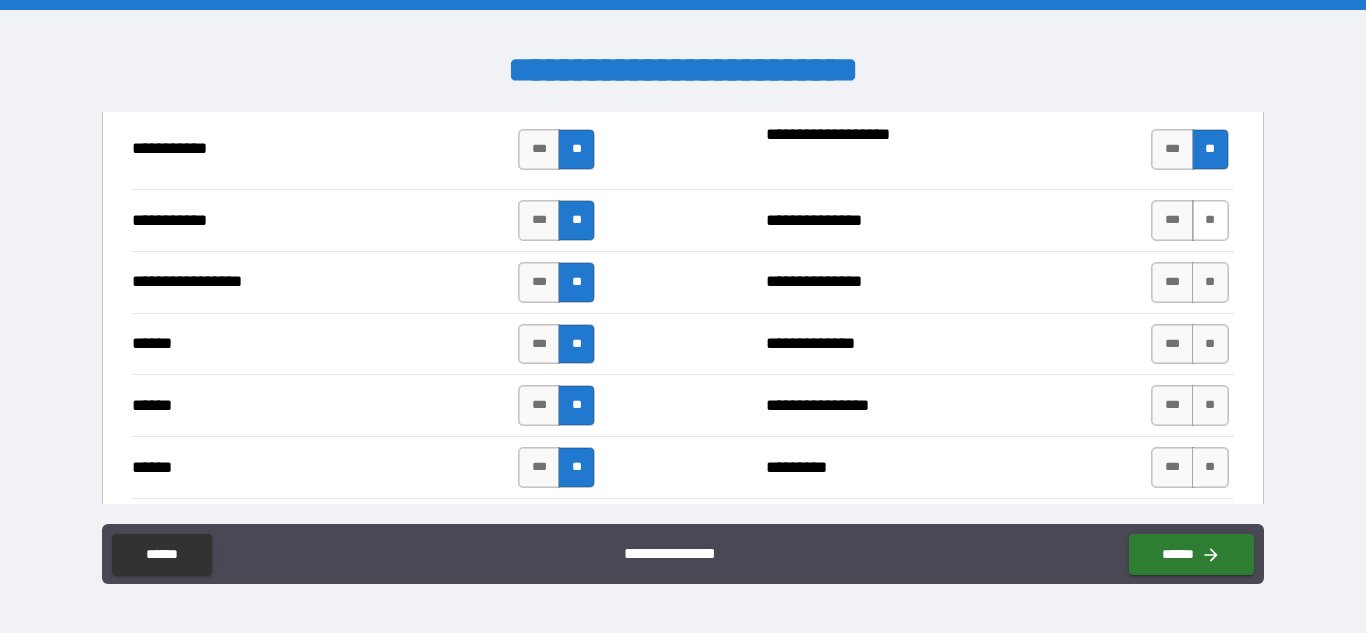 click on "**" at bounding box center [1210, 220] 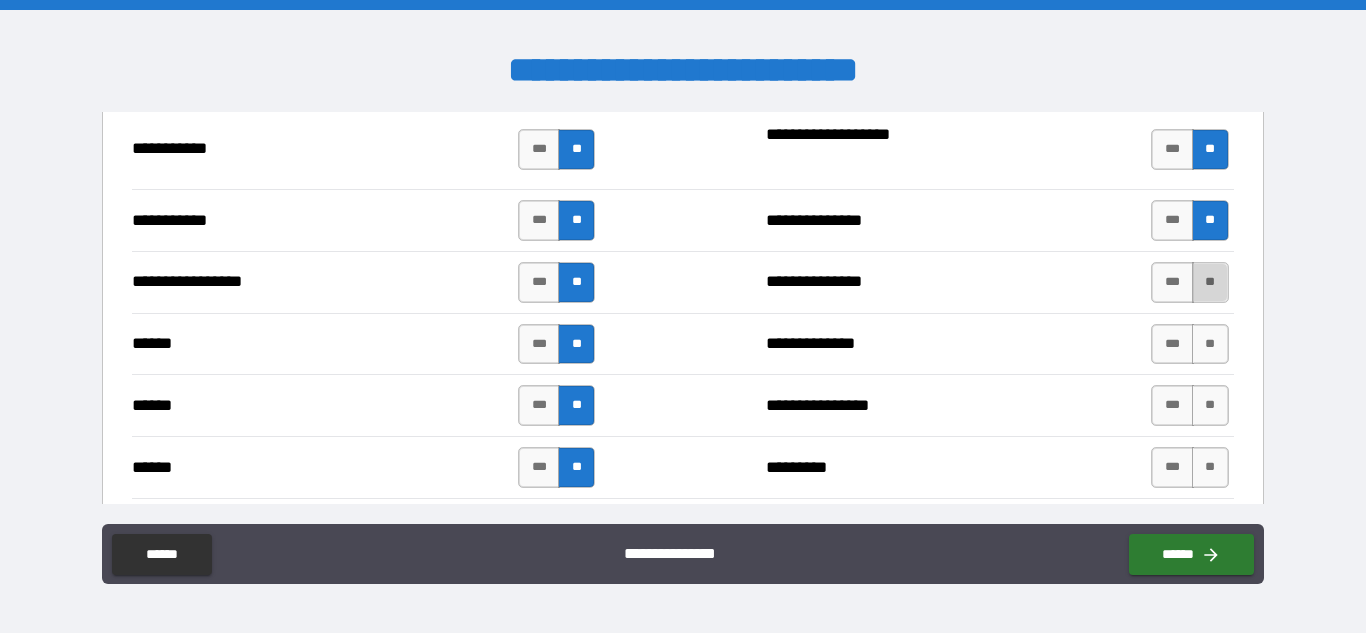click on "**" at bounding box center [1210, 282] 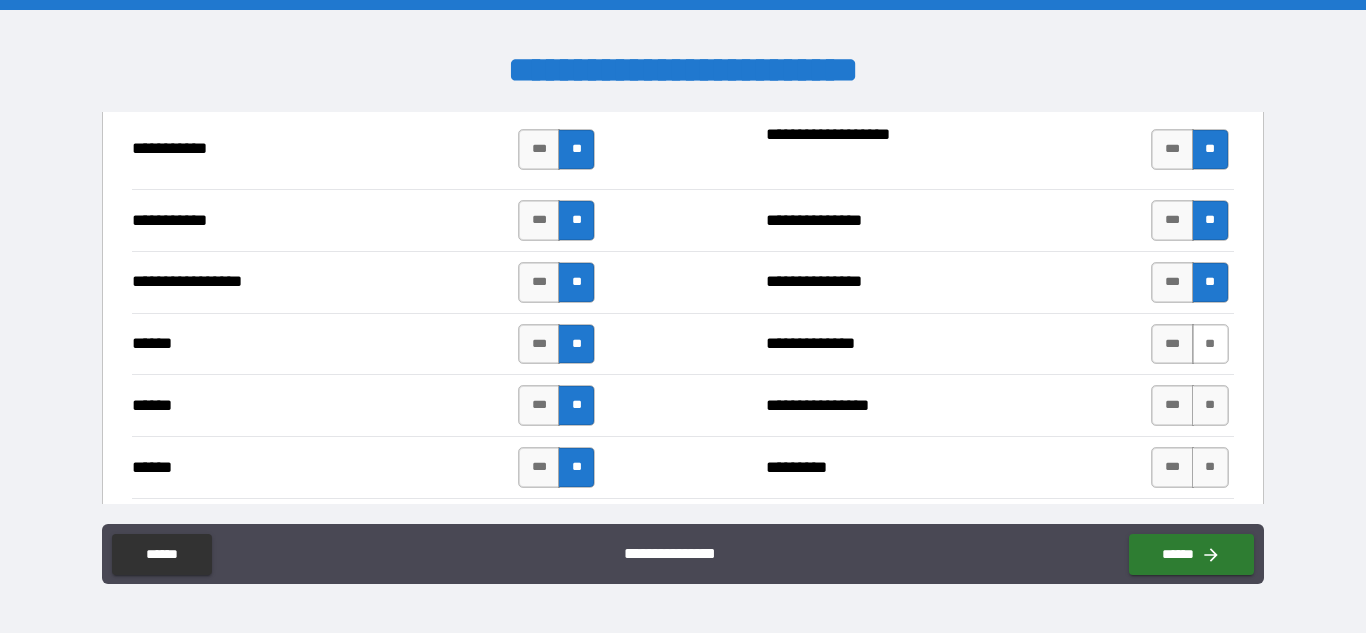 click on "**" at bounding box center [1210, 344] 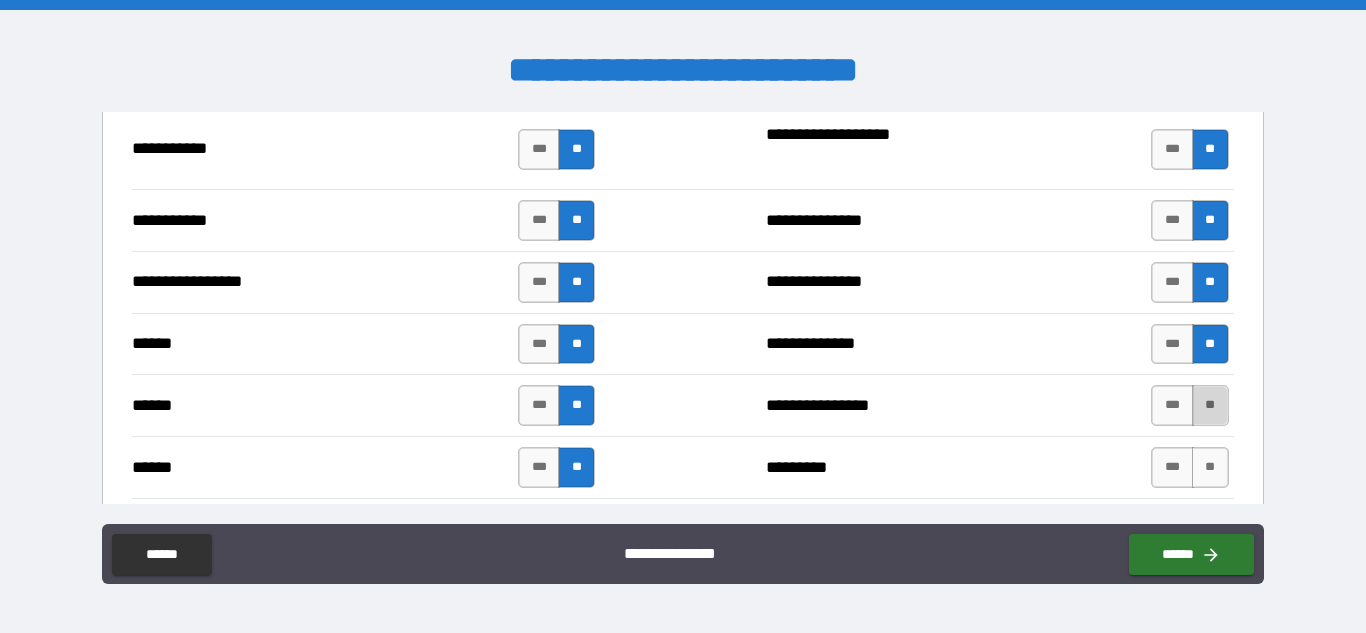 click on "**" at bounding box center (1210, 405) 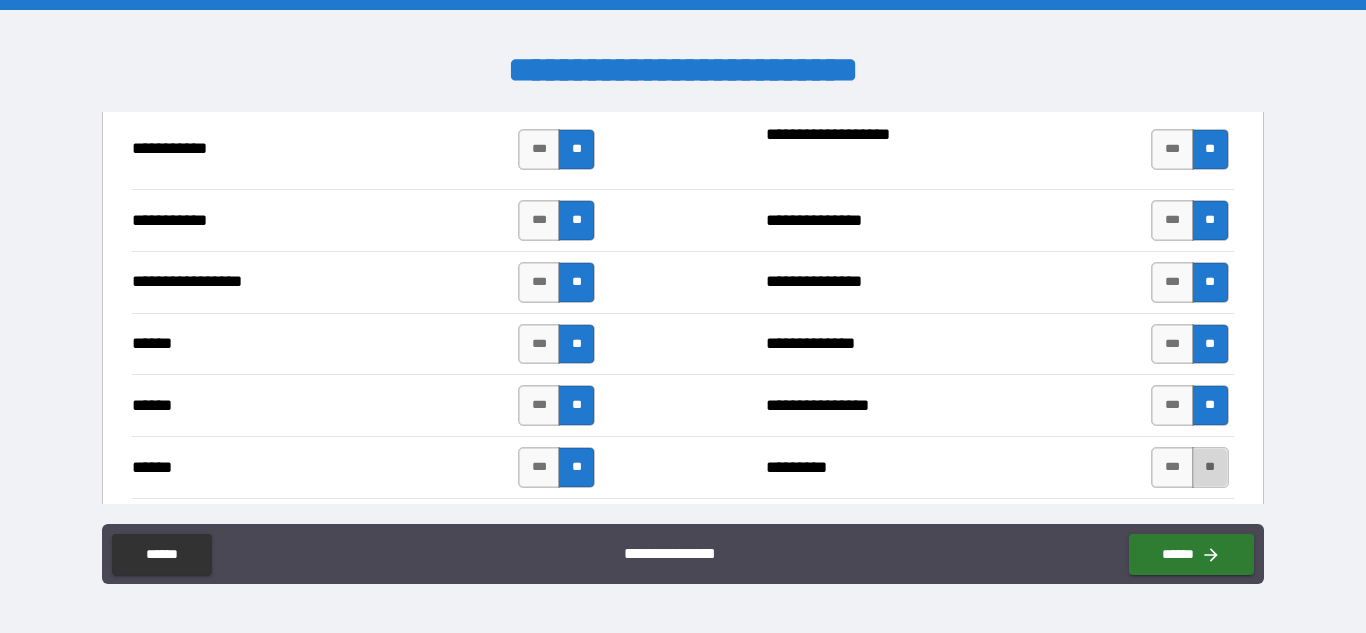 click on "**" at bounding box center [1210, 467] 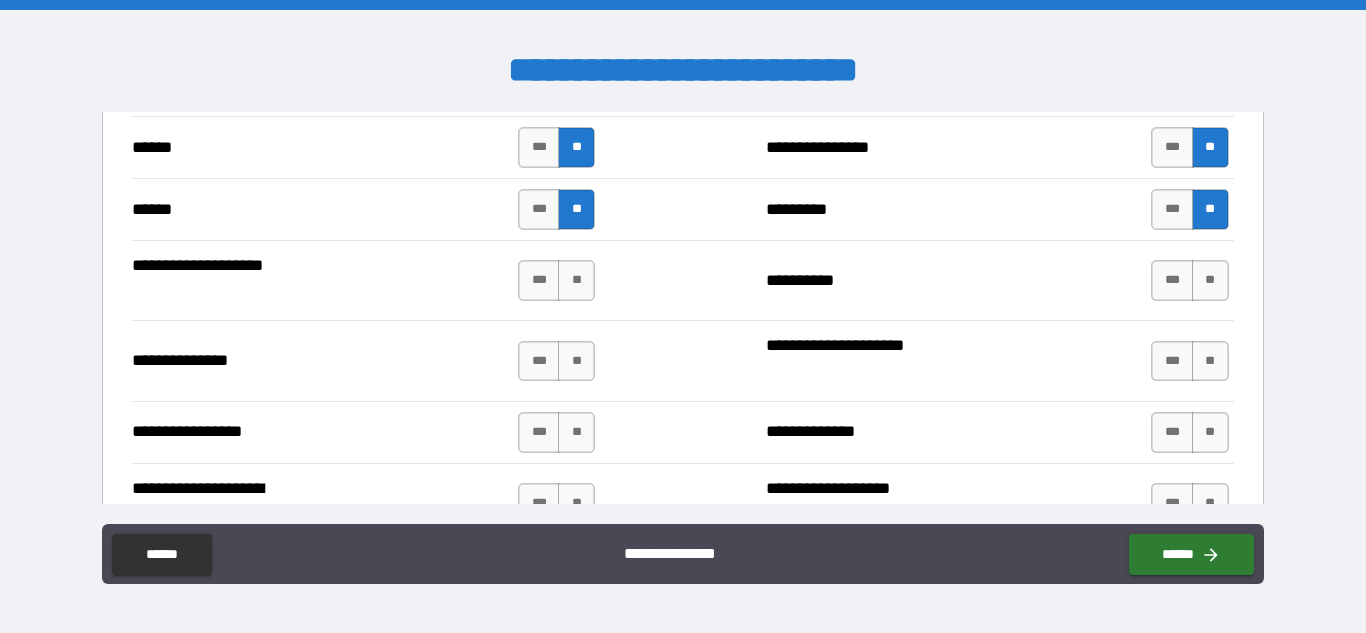 scroll, scrollTop: 2544, scrollLeft: 0, axis: vertical 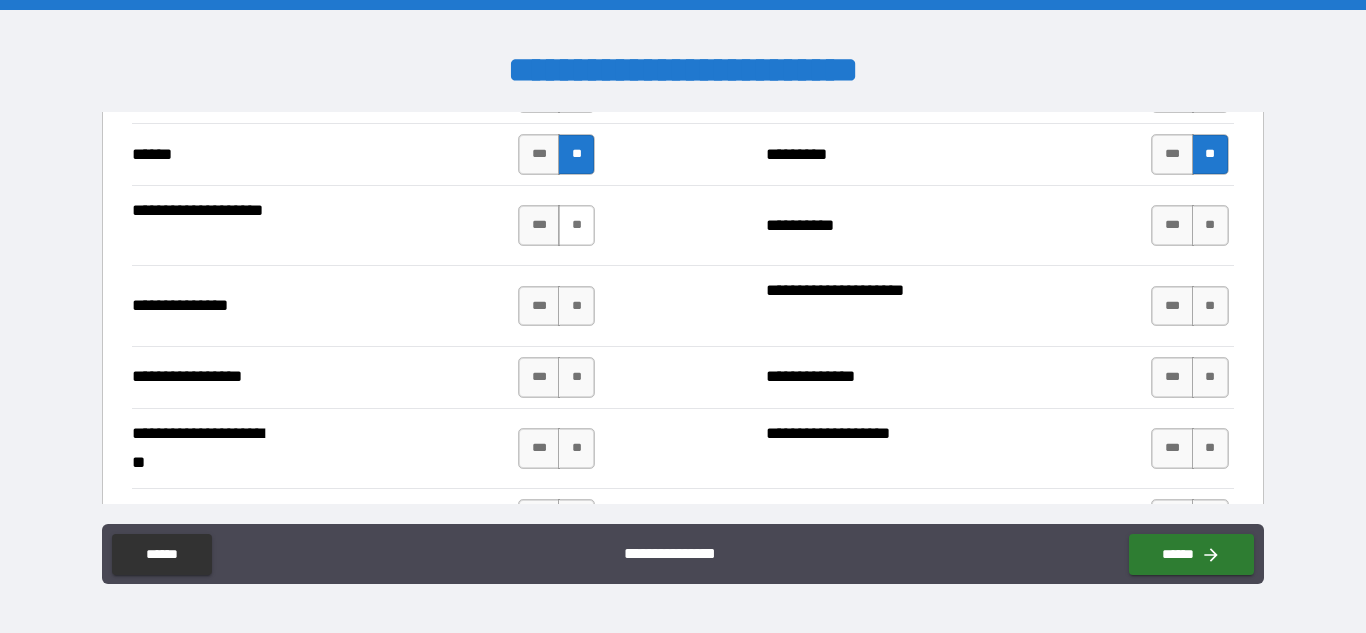 click on "**" at bounding box center [576, 225] 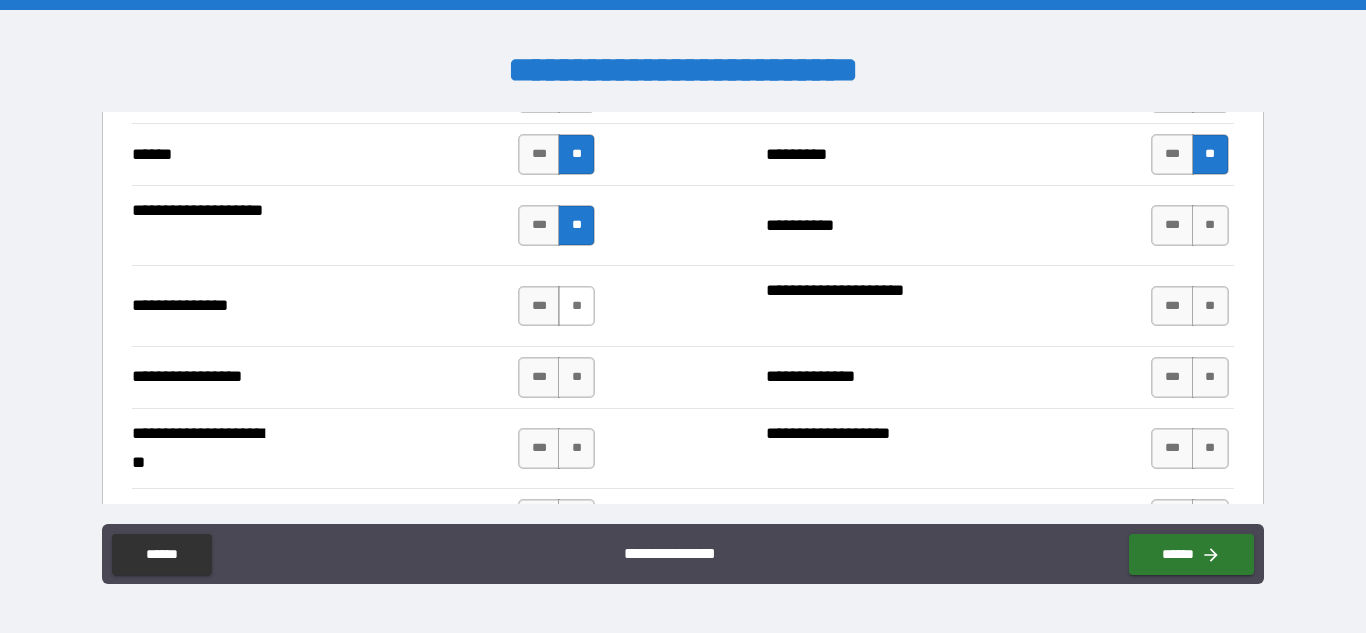 click on "**" at bounding box center [576, 306] 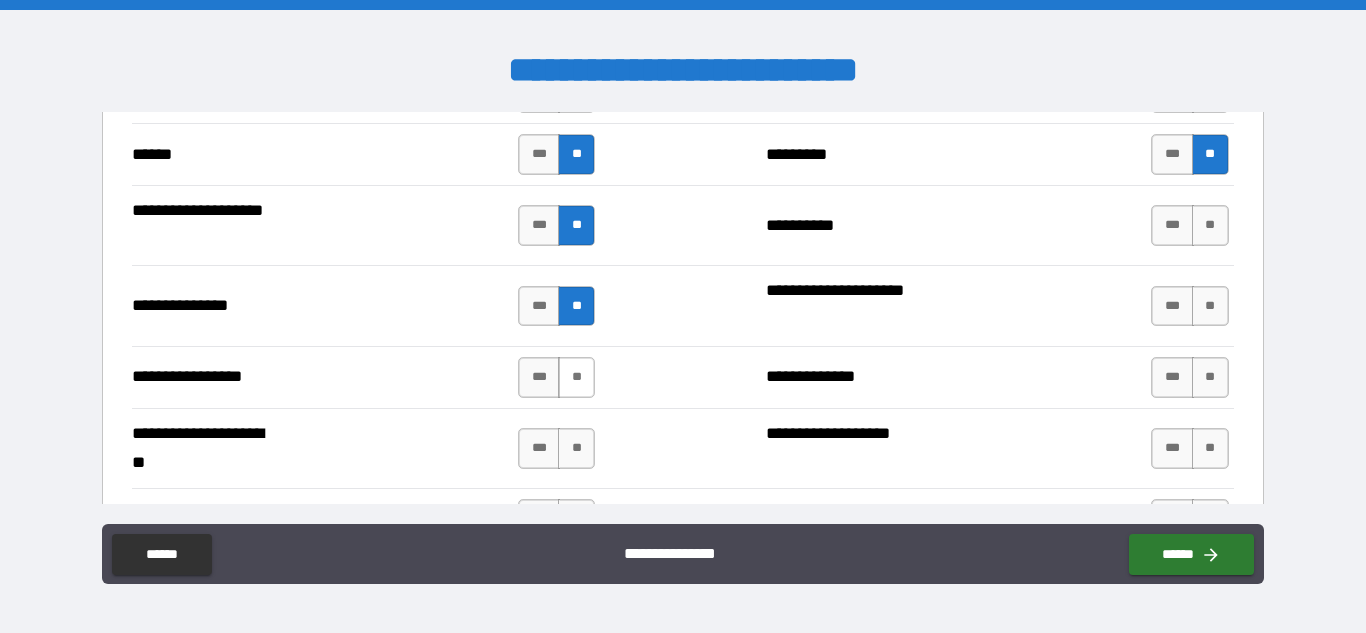 click on "**" at bounding box center (576, 377) 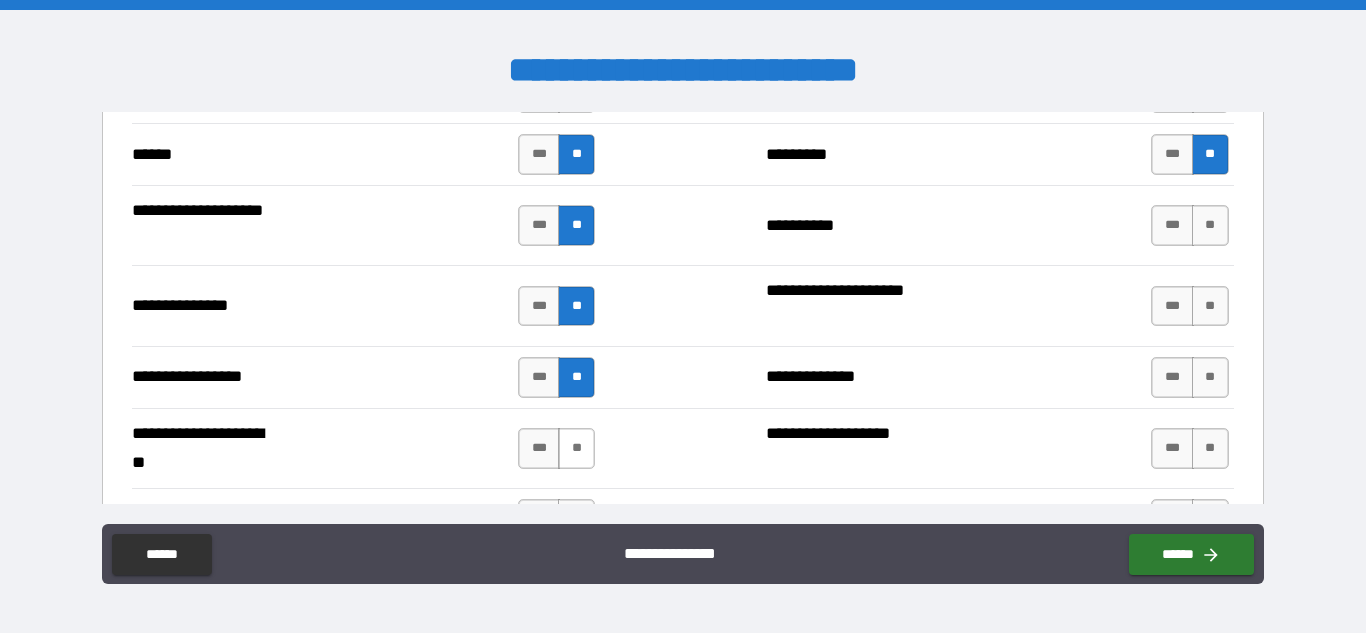 click on "**" at bounding box center [576, 448] 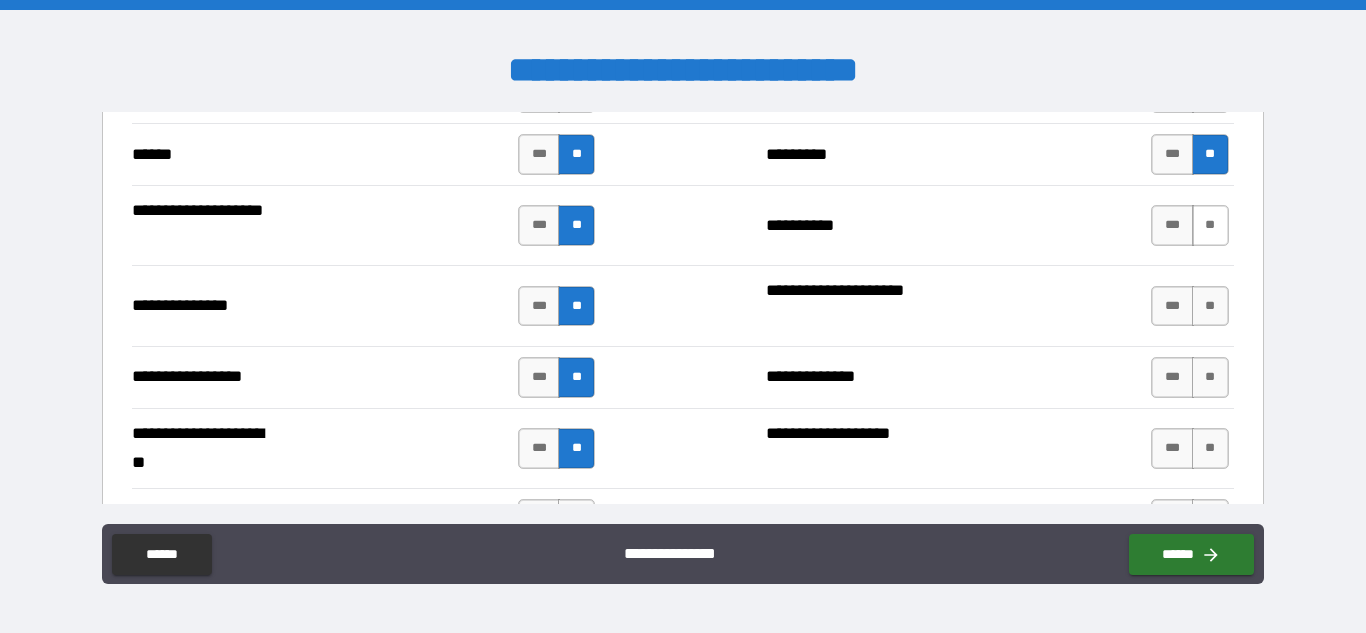 click on "**" at bounding box center [1210, 225] 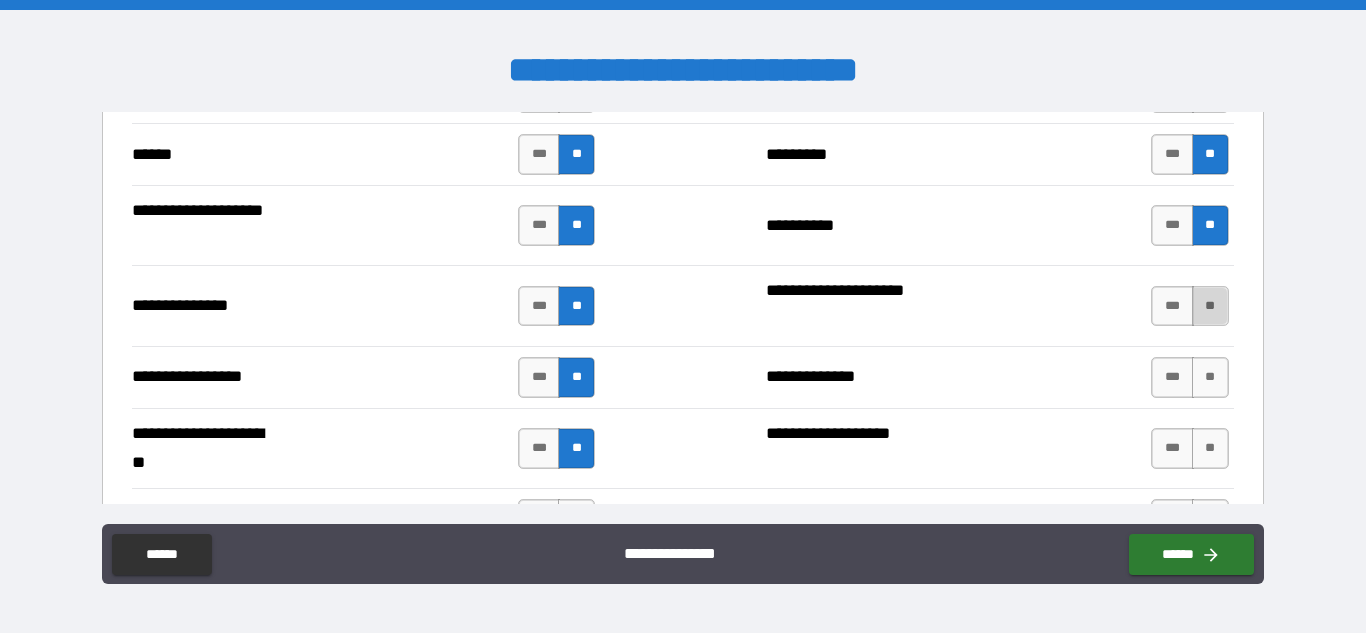 click on "**" at bounding box center (1210, 306) 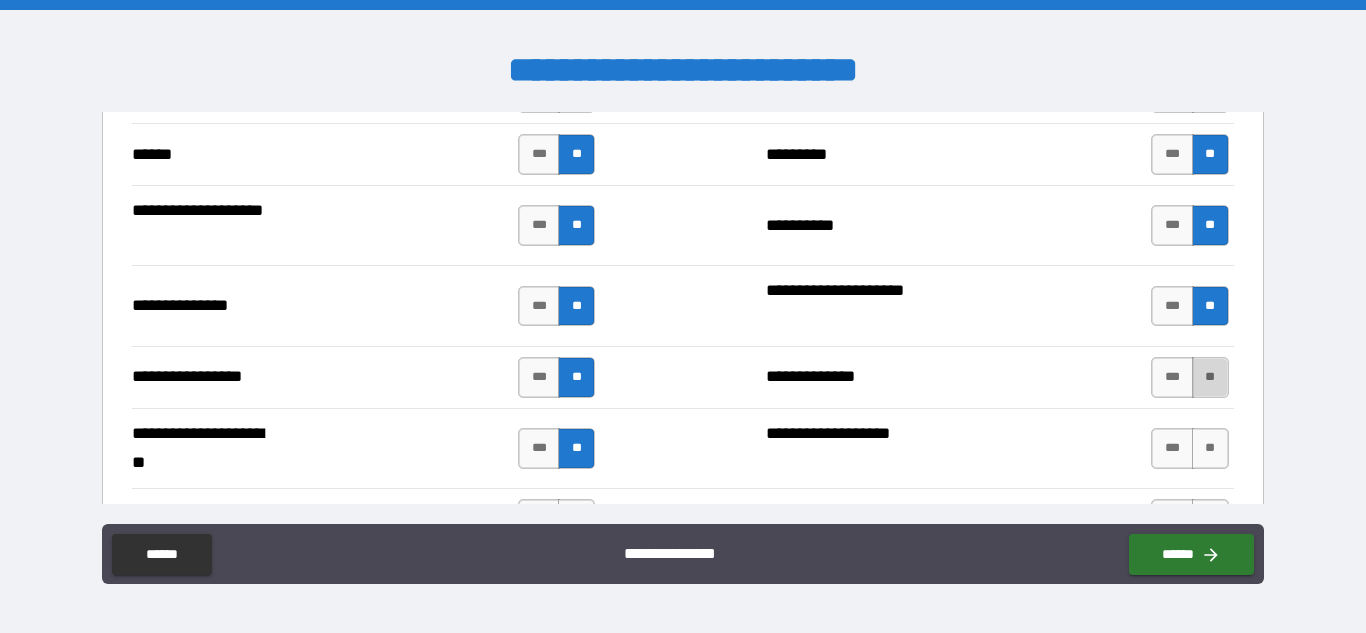 click on "**" at bounding box center (1210, 377) 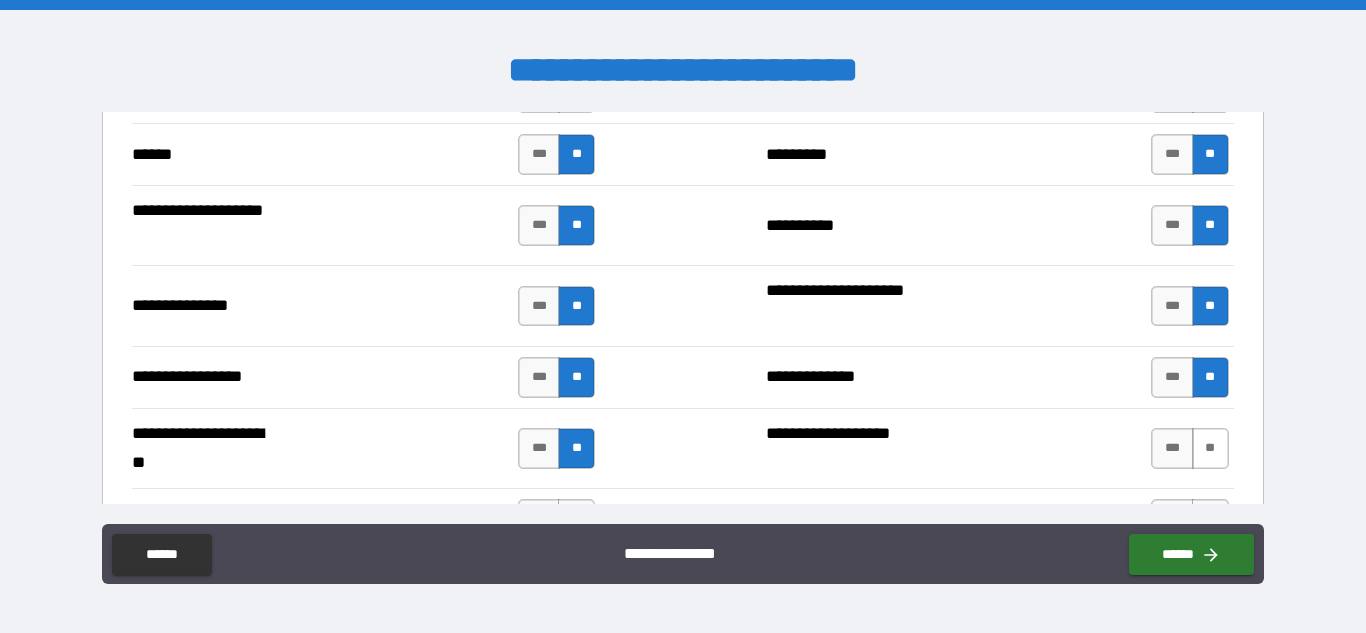 click on "**" at bounding box center (1210, 448) 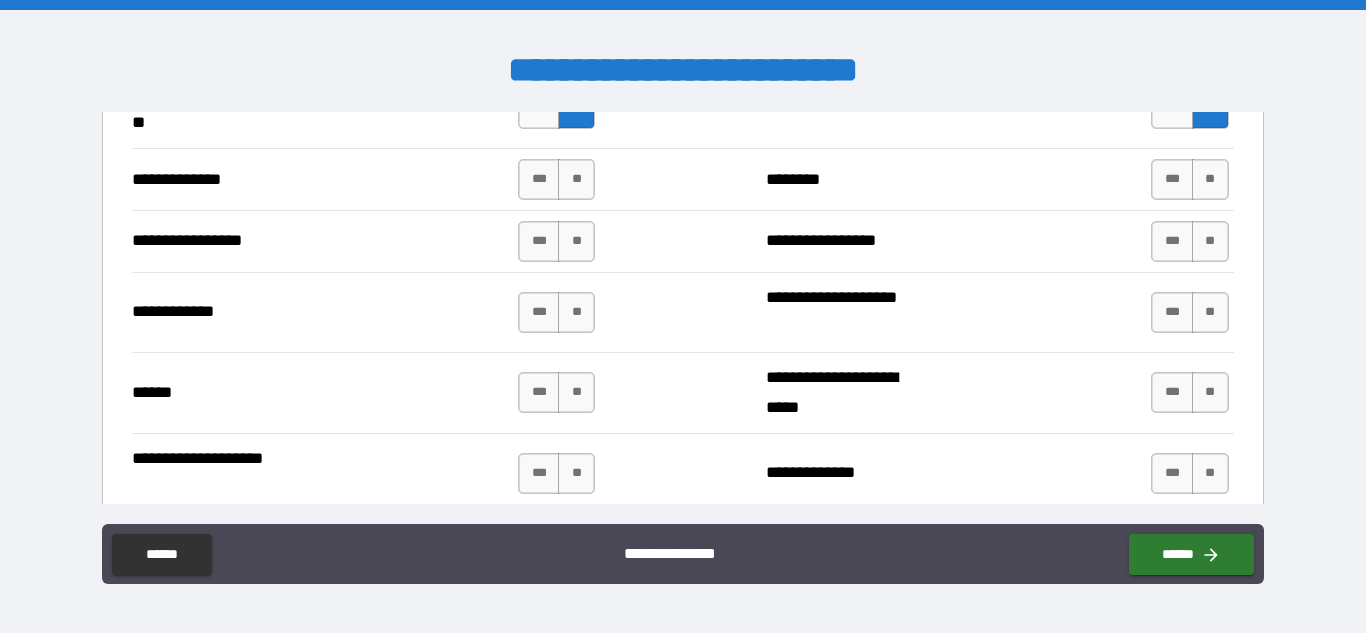 scroll, scrollTop: 2911, scrollLeft: 0, axis: vertical 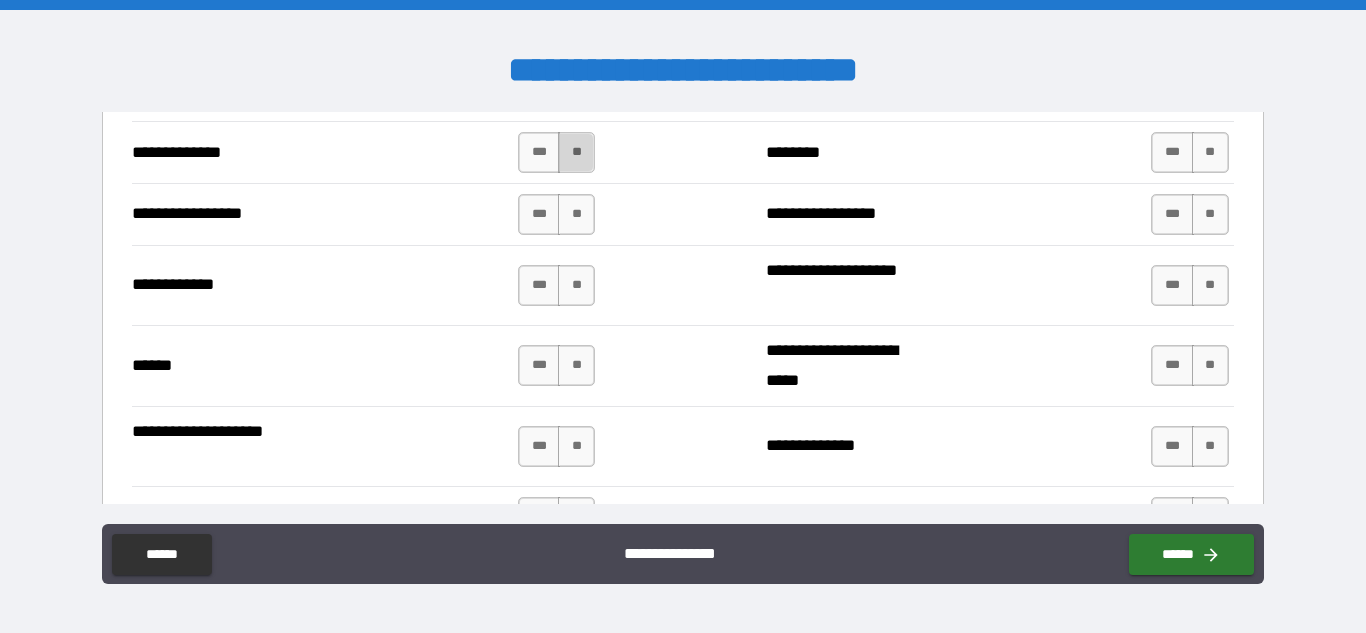 click on "**" at bounding box center [576, 152] 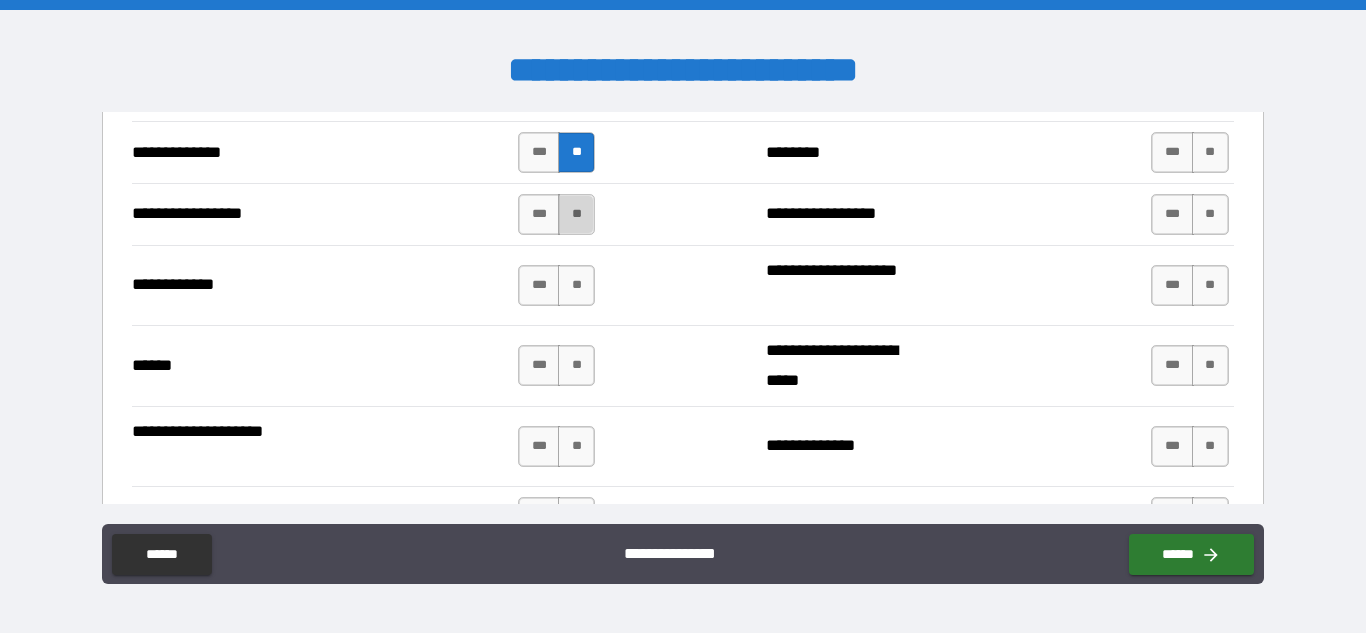 click on "**" at bounding box center (576, 214) 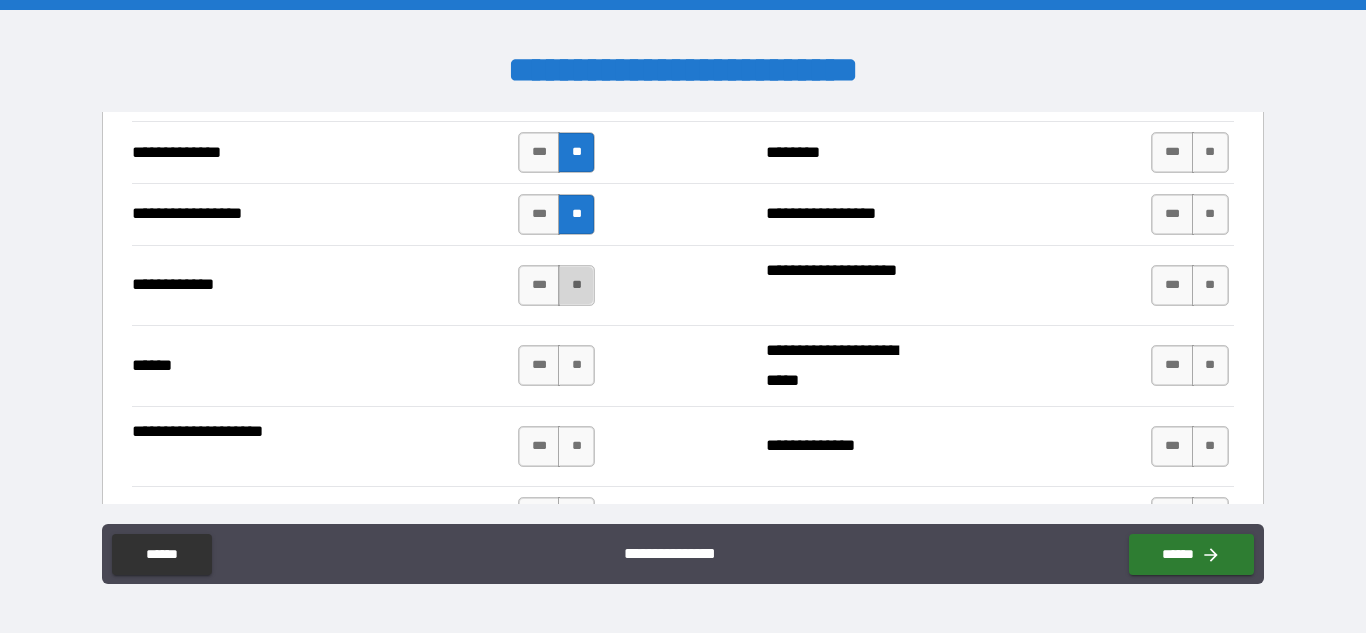 click on "**" at bounding box center (576, 285) 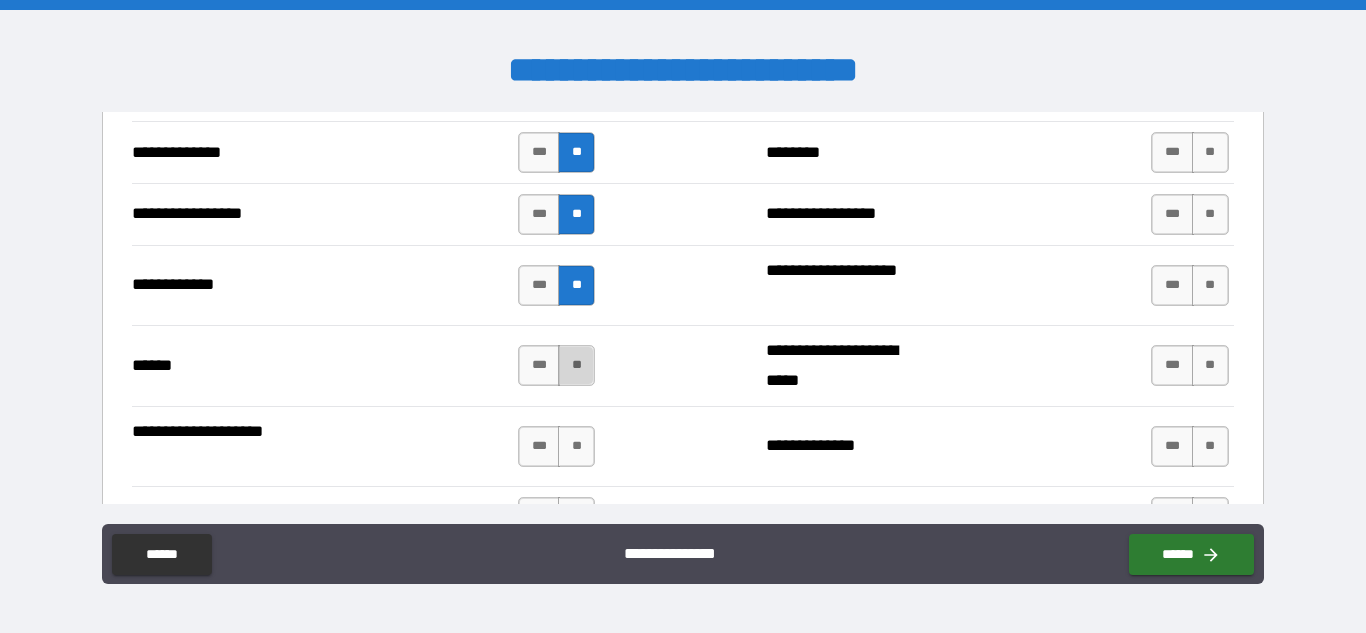 click on "**" at bounding box center (576, 365) 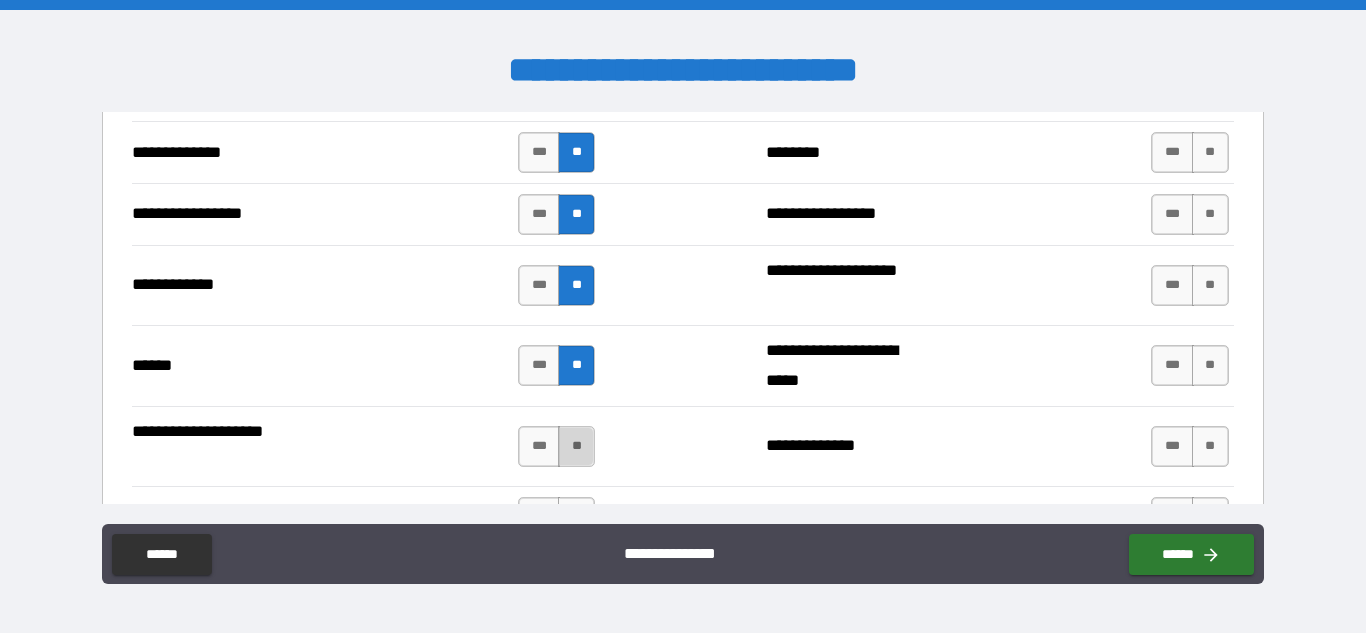 click on "**" at bounding box center (576, 446) 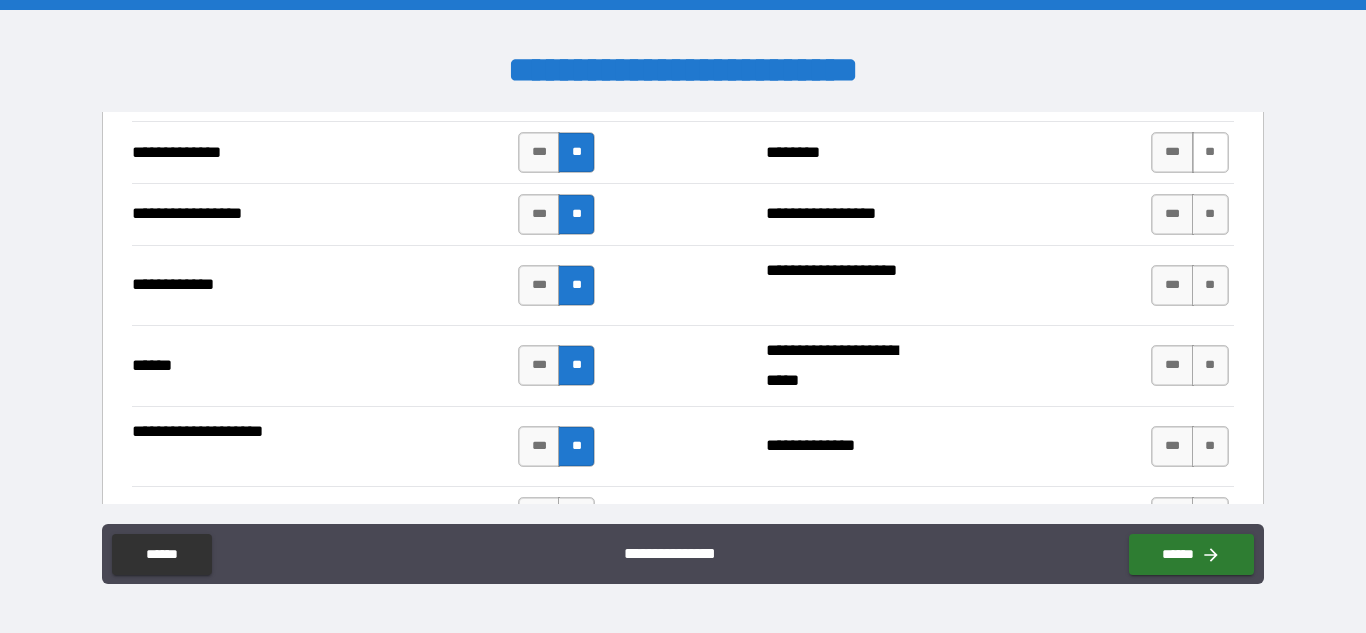 click on "**" at bounding box center (1210, 152) 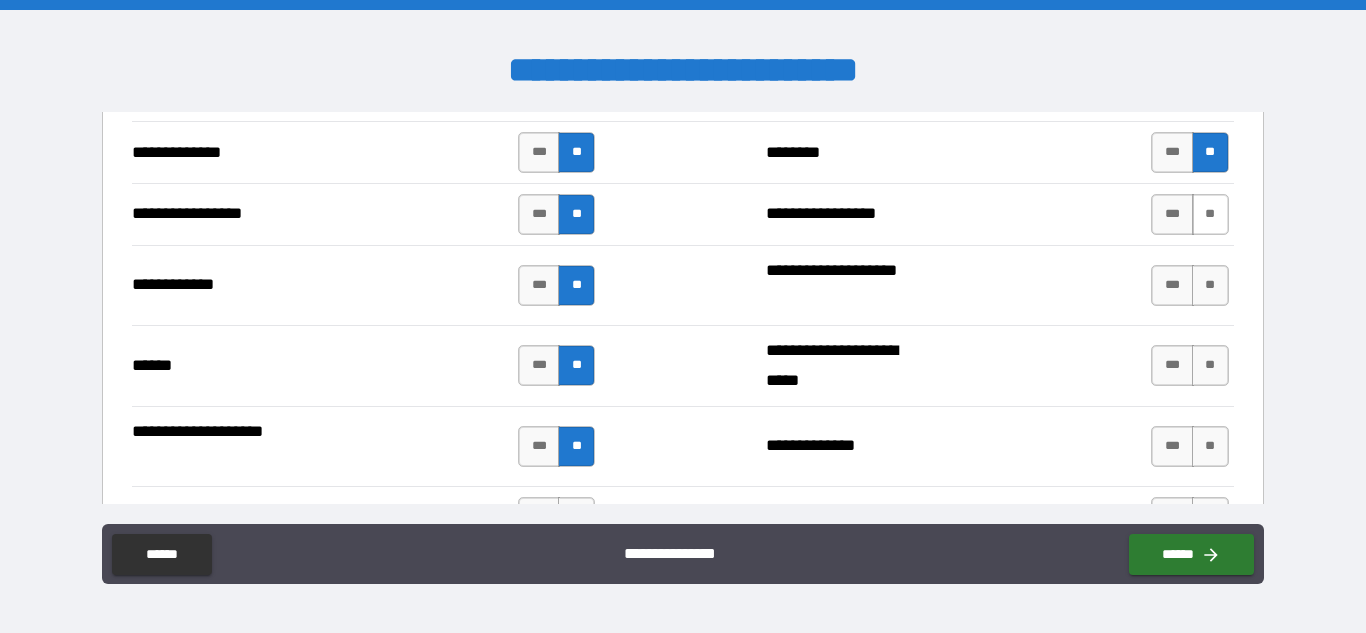 click on "**" at bounding box center [1210, 214] 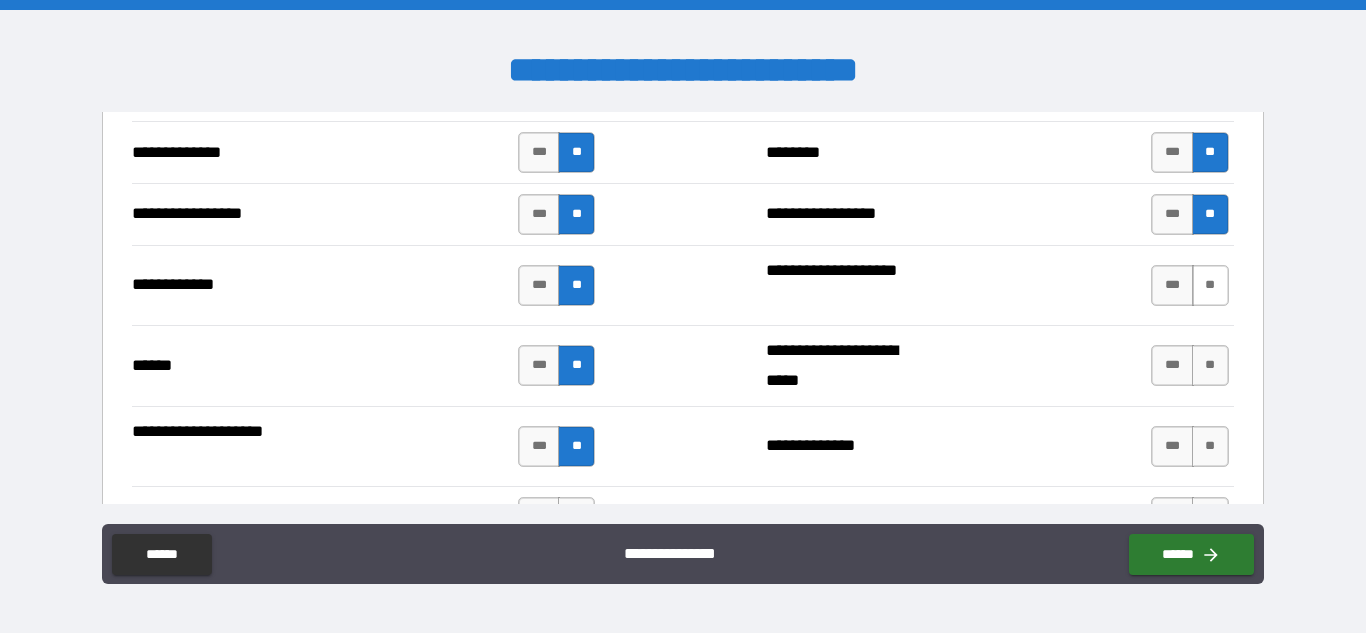 click on "**" at bounding box center (1210, 285) 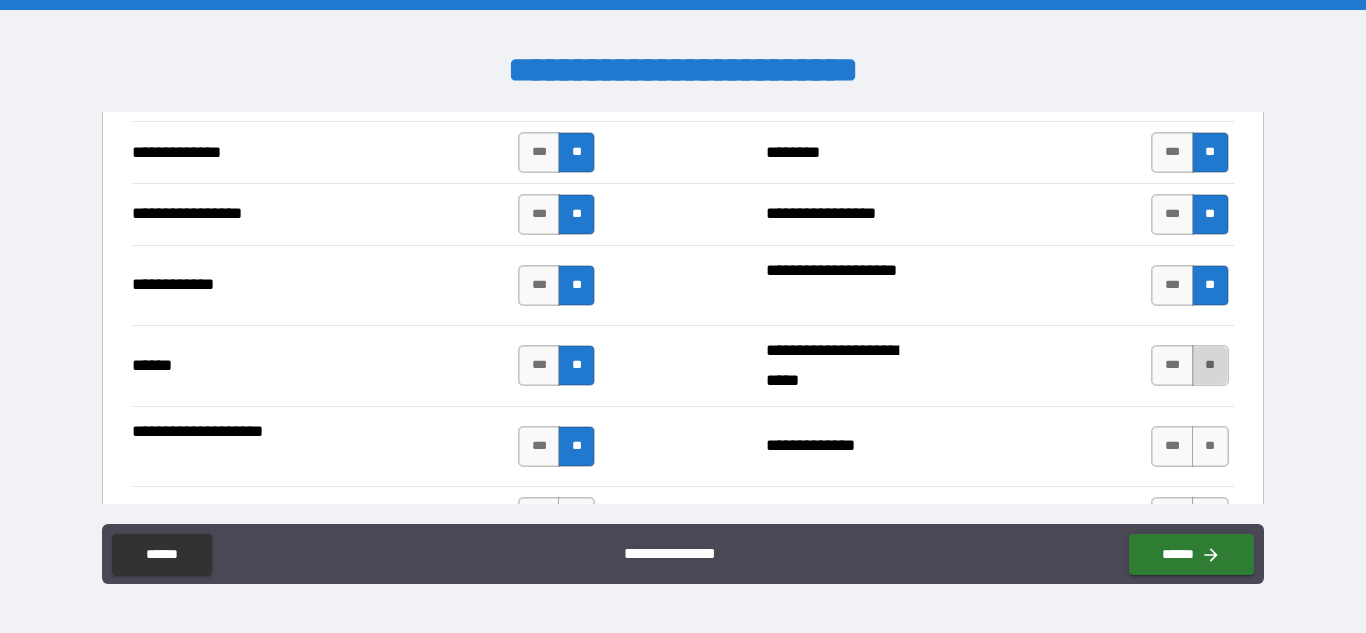 click on "**" at bounding box center (1210, 365) 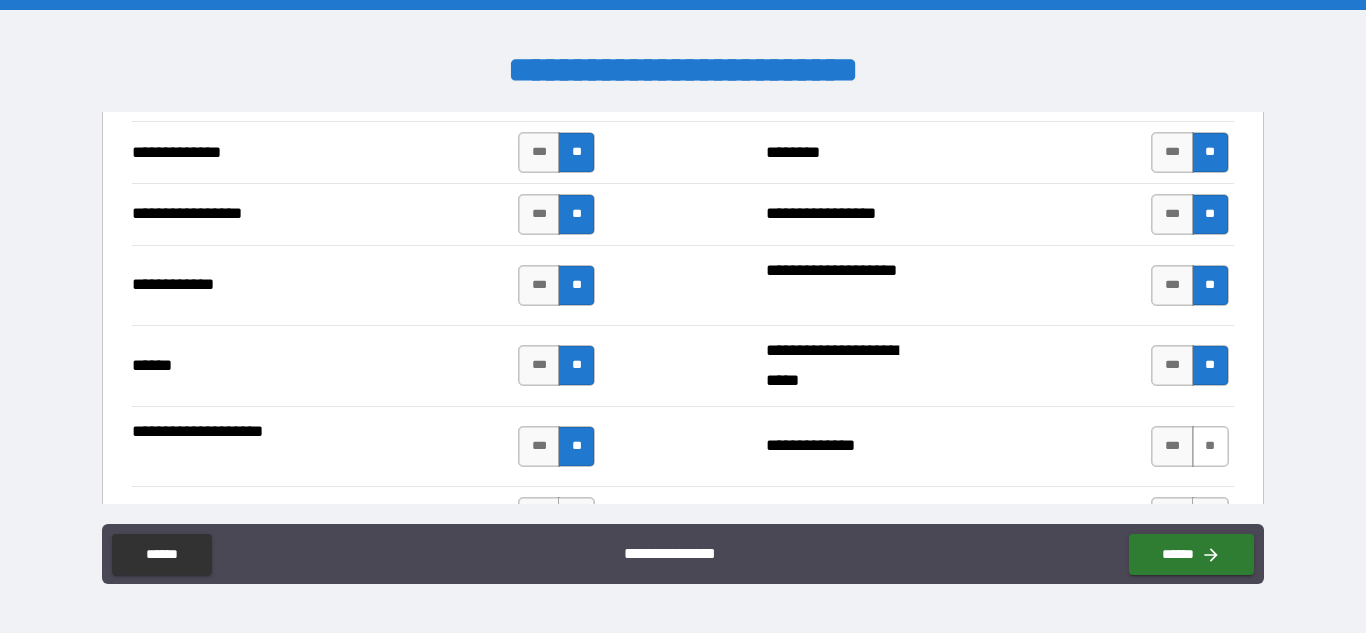 click on "**" at bounding box center [1210, 446] 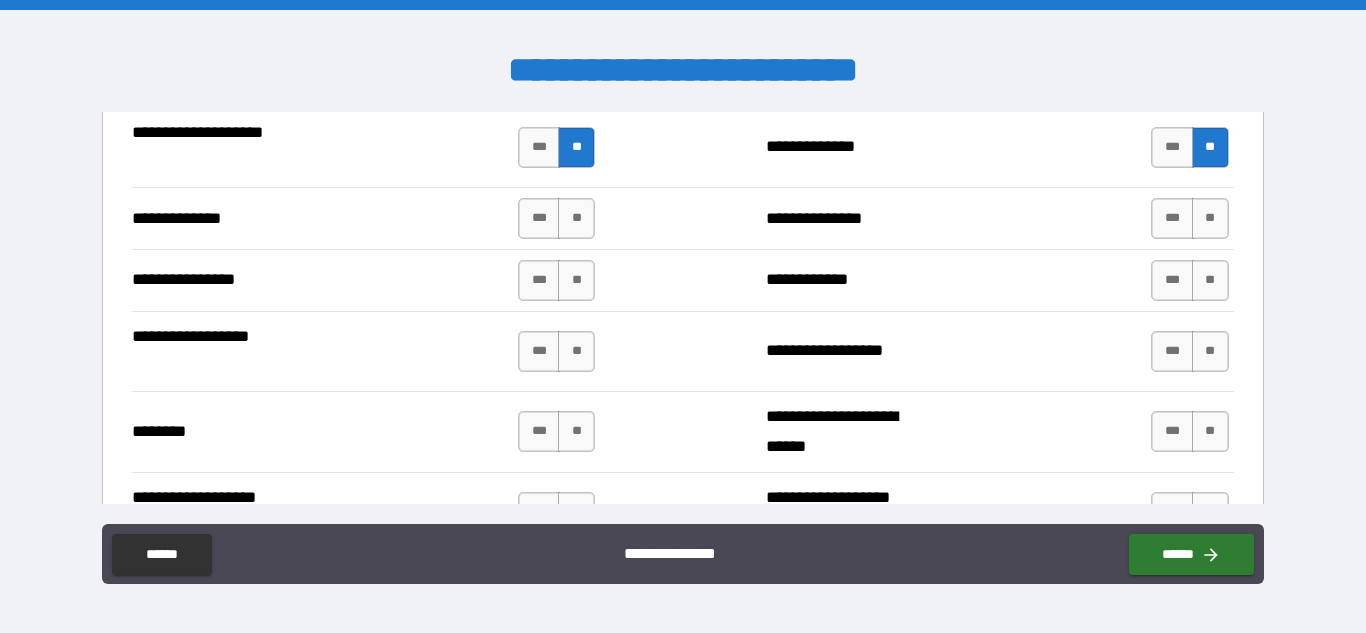scroll, scrollTop: 3251, scrollLeft: 0, axis: vertical 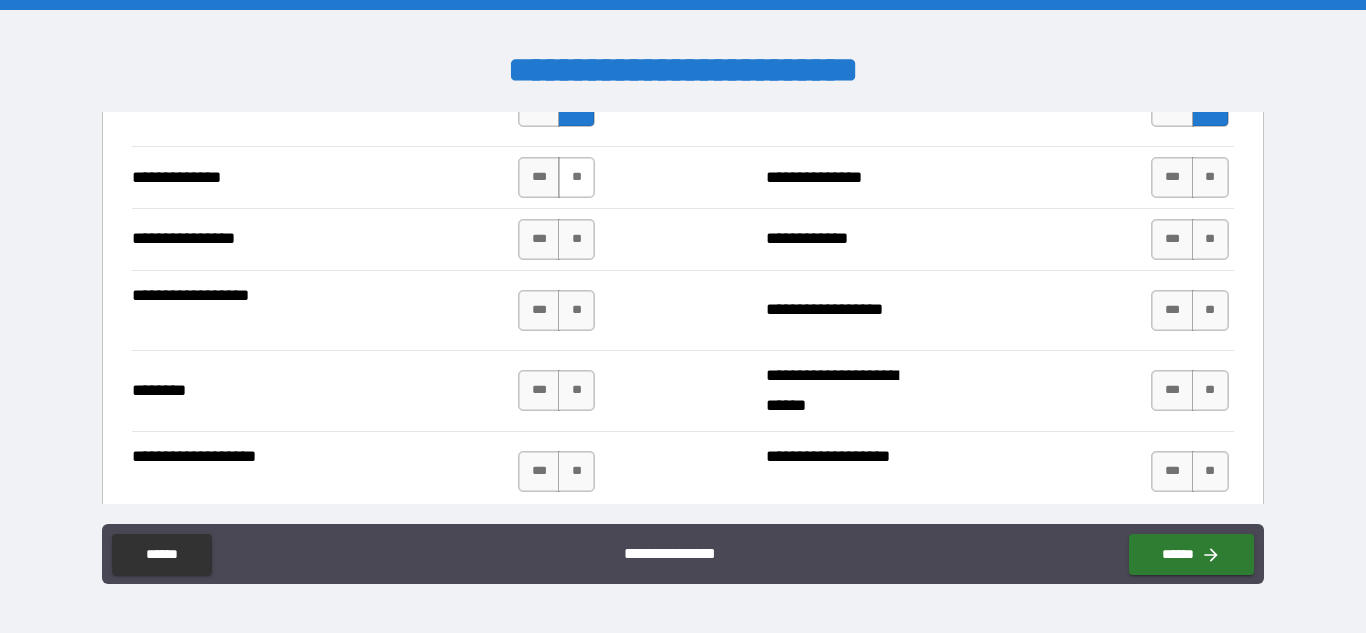 click on "**" at bounding box center [576, 177] 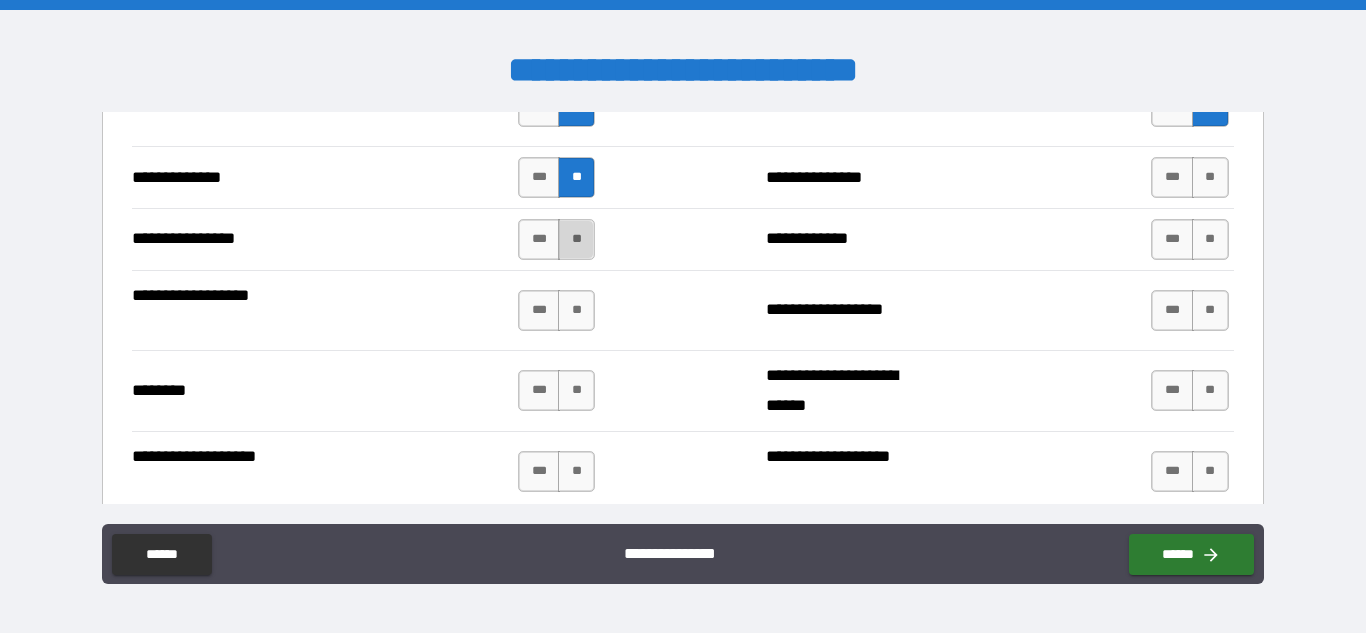 click on "**" at bounding box center [576, 239] 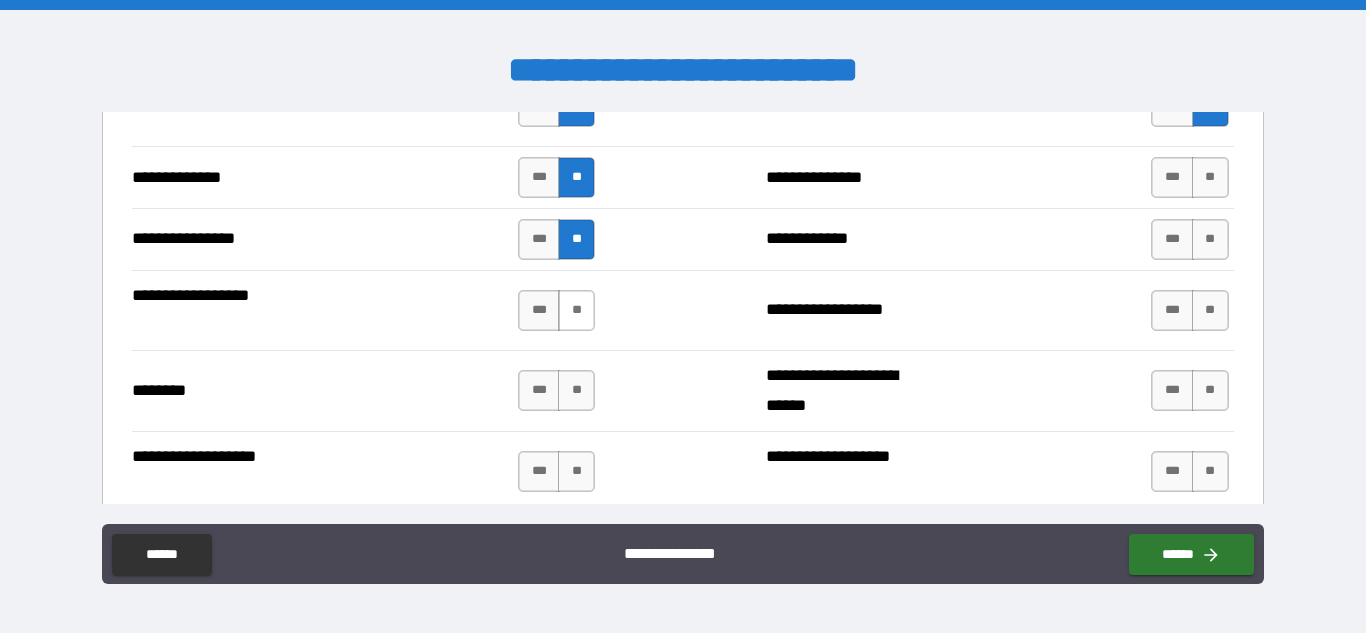 click on "**" at bounding box center [576, 310] 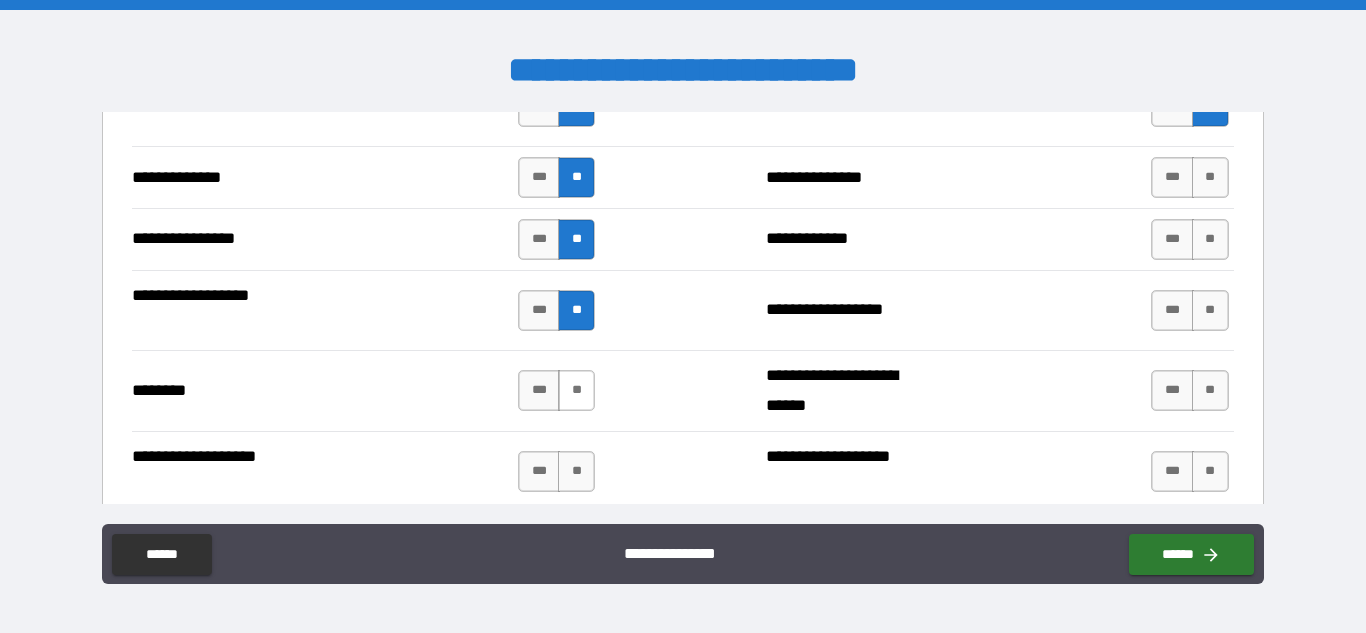 click on "**" at bounding box center [576, 390] 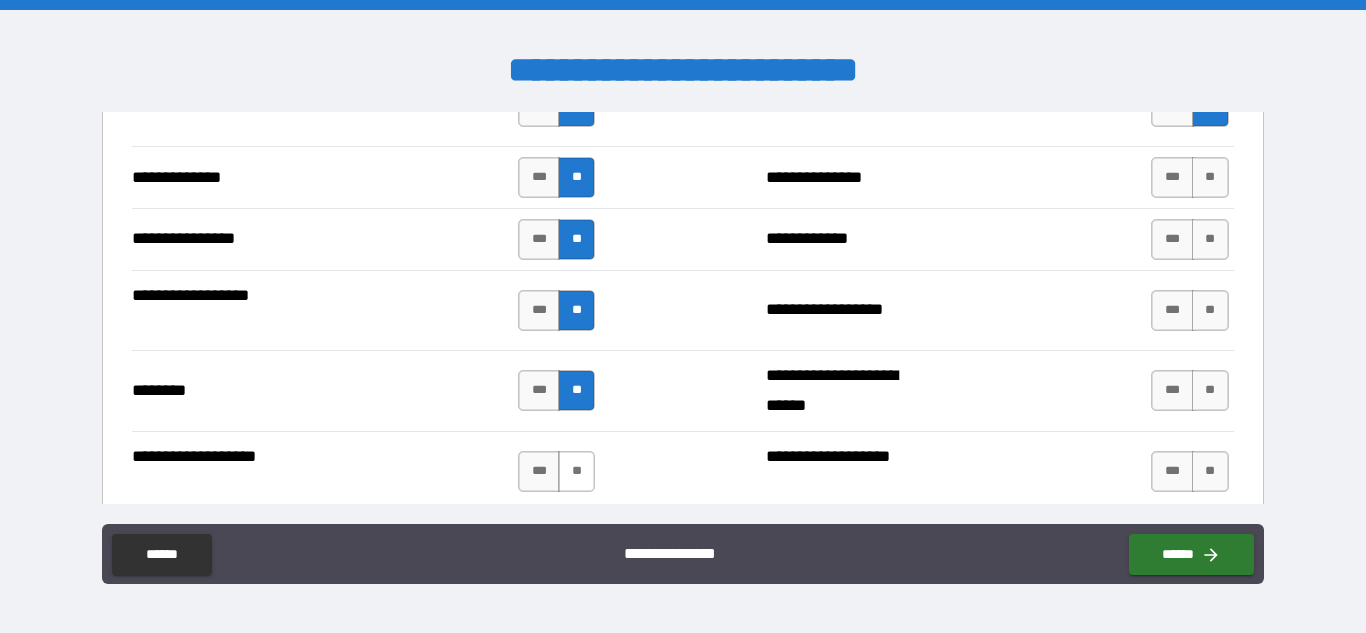 click on "**" at bounding box center [576, 471] 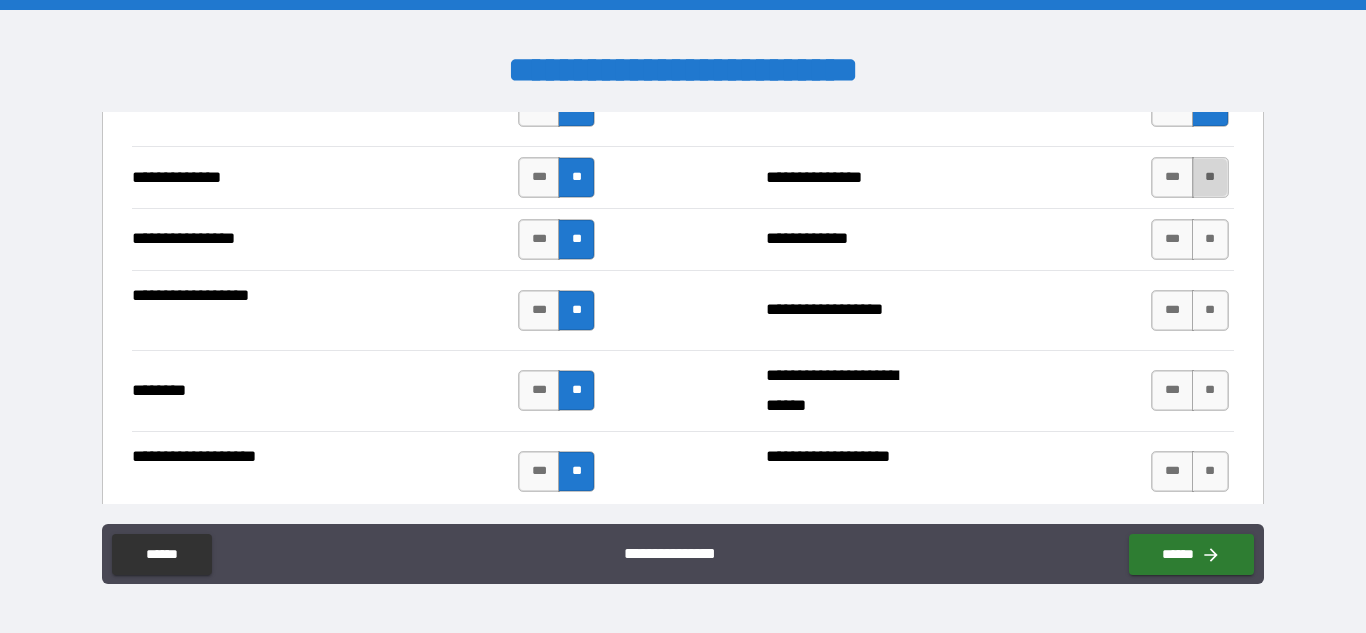 click on "**" at bounding box center [1210, 177] 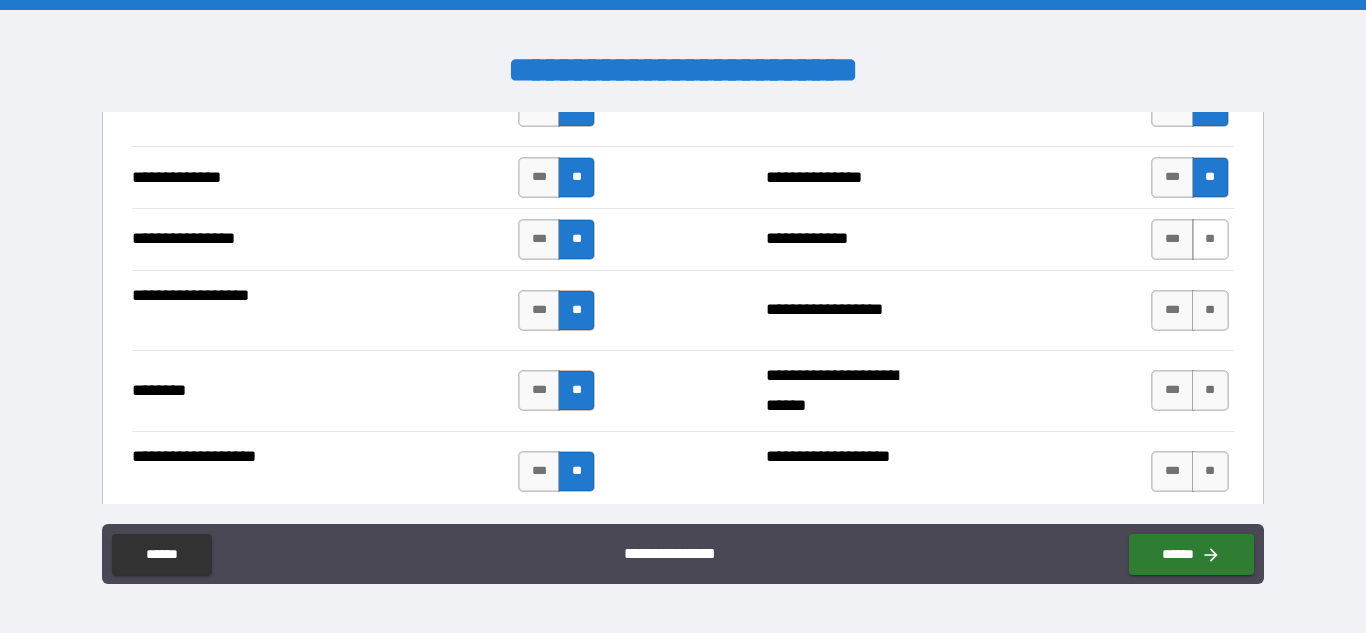 click on "**" at bounding box center [1210, 239] 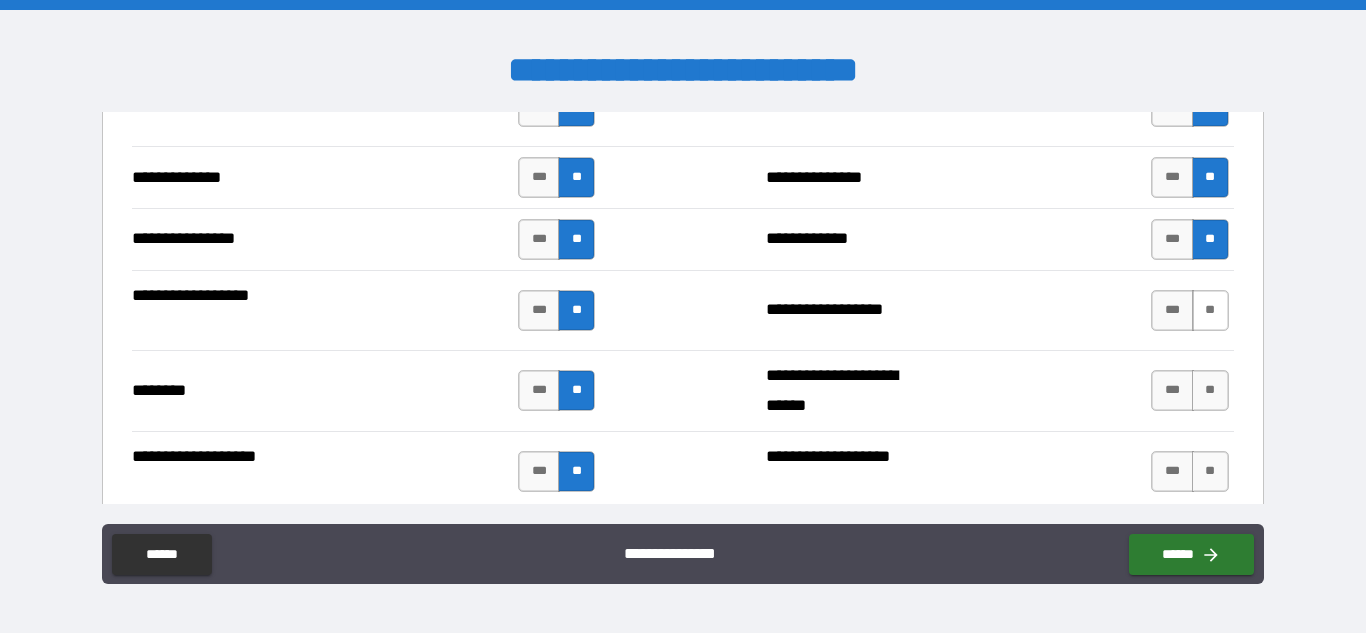 click on "**" at bounding box center [1210, 310] 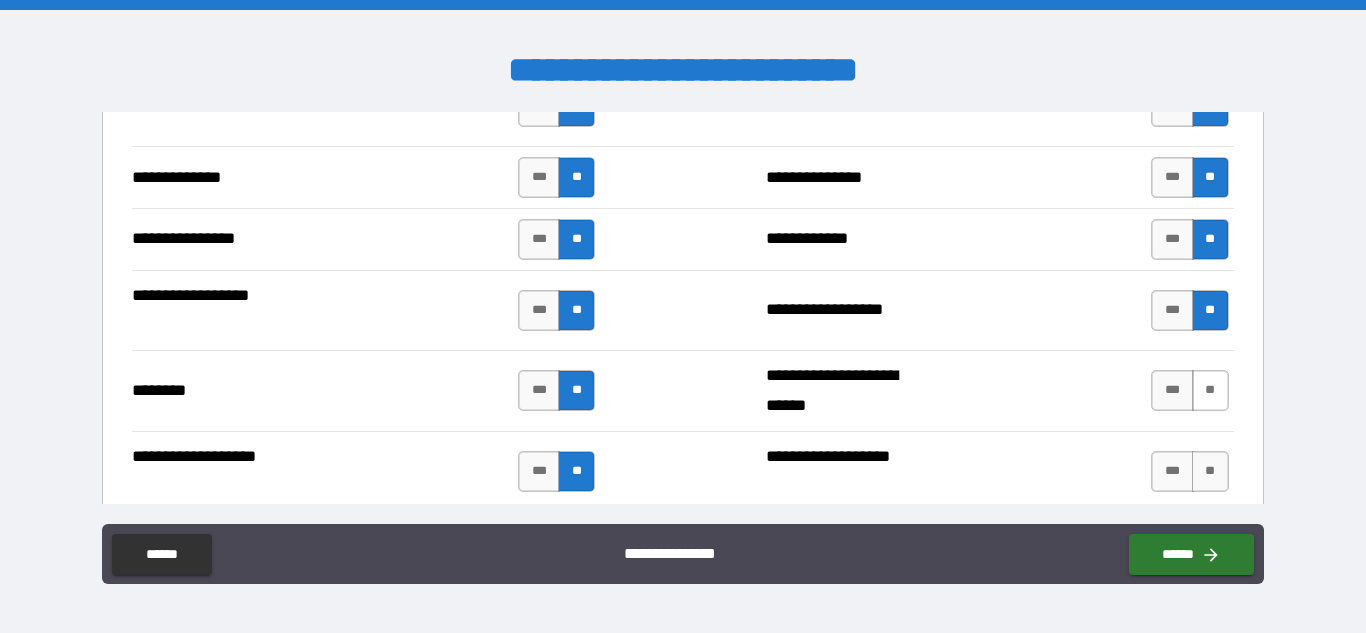 click on "**" at bounding box center (1210, 390) 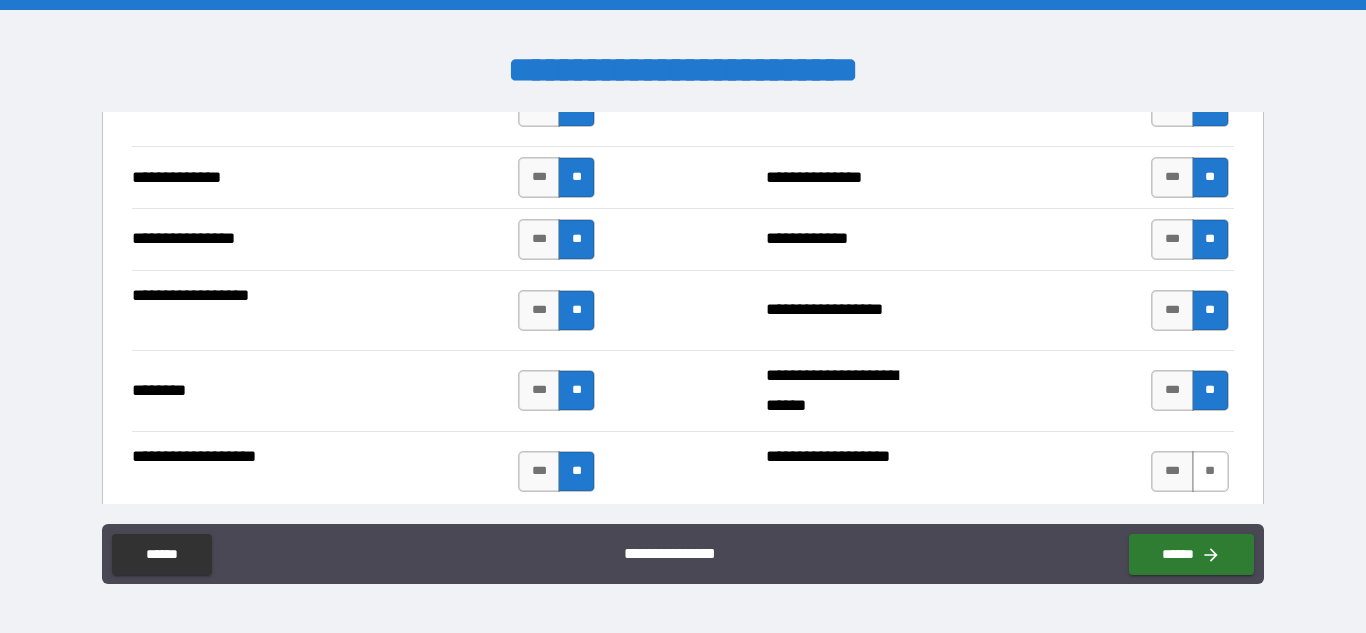 click on "**" at bounding box center [1210, 471] 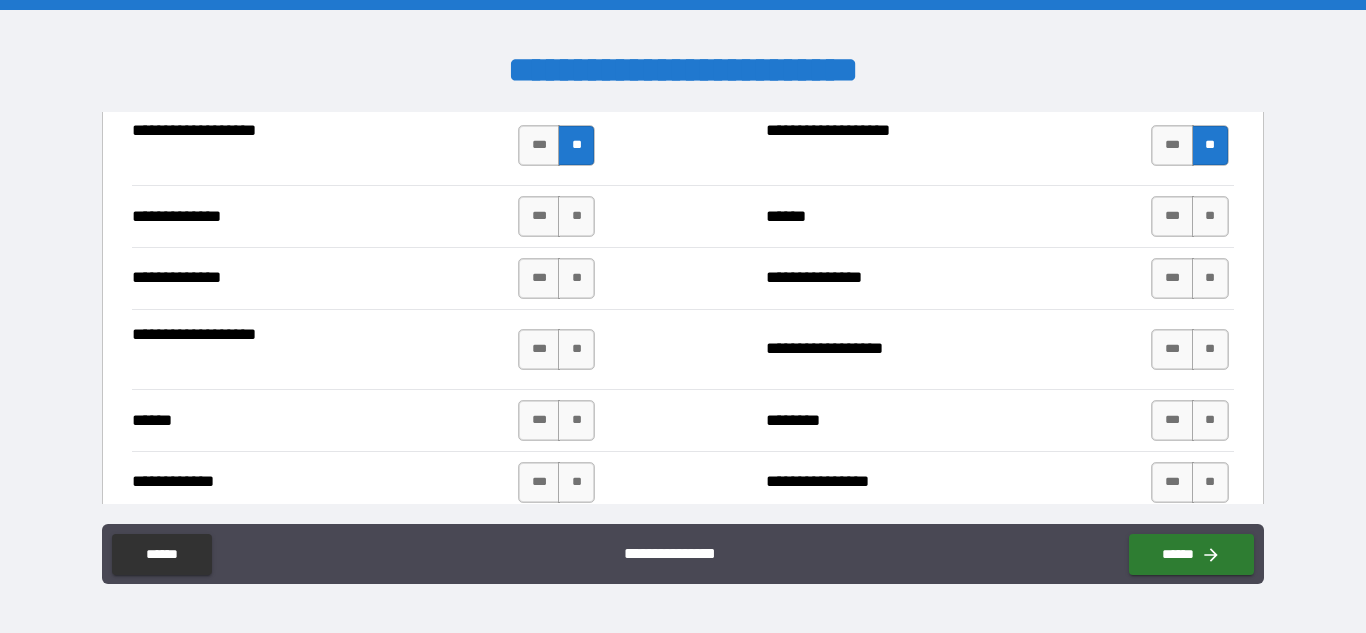 scroll, scrollTop: 3618, scrollLeft: 0, axis: vertical 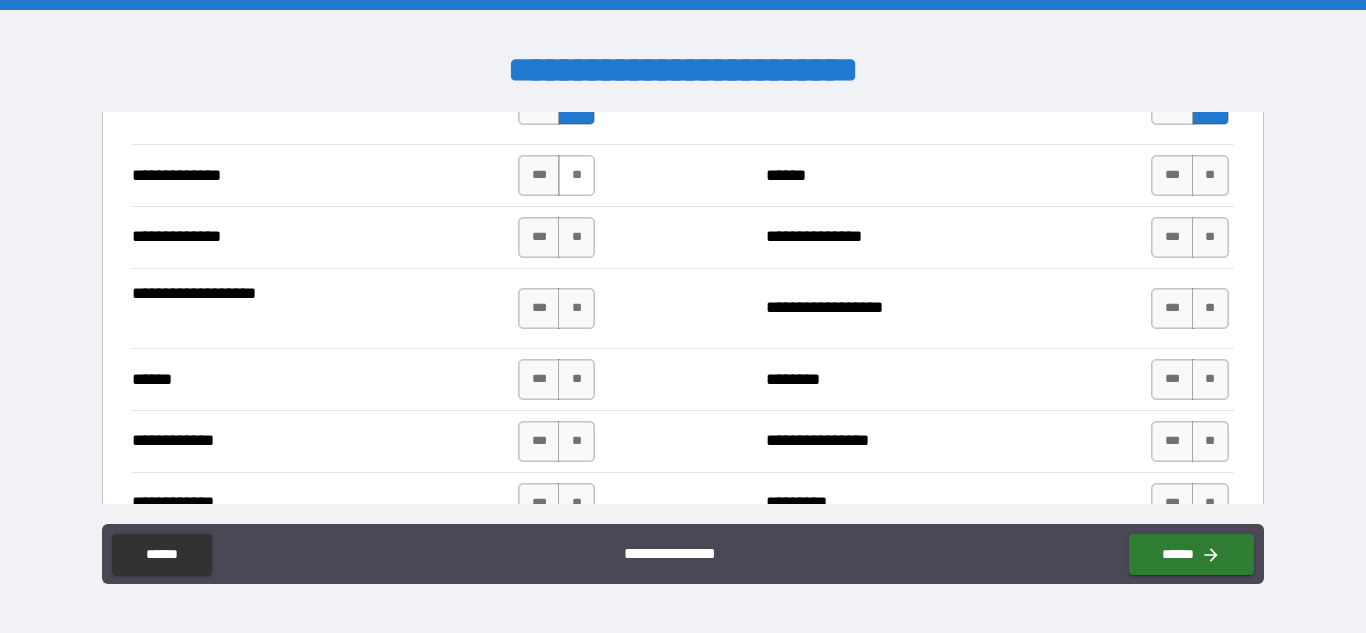 click on "**" at bounding box center (576, 175) 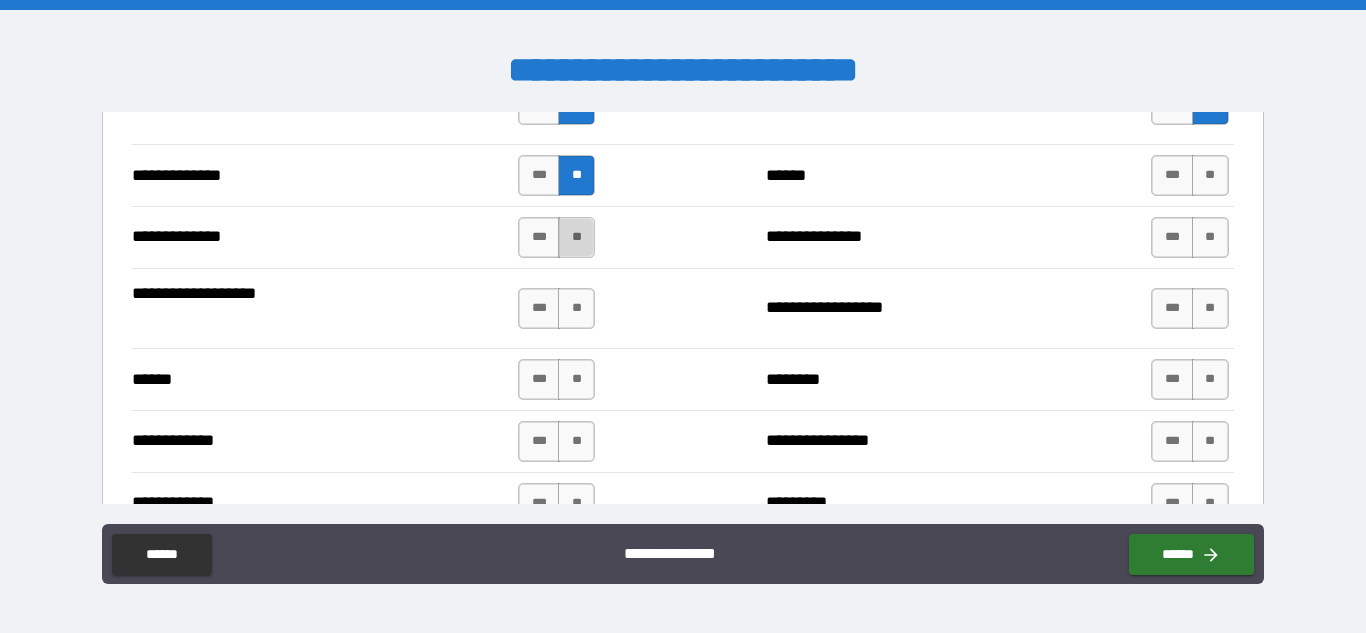 click on "**" at bounding box center [576, 237] 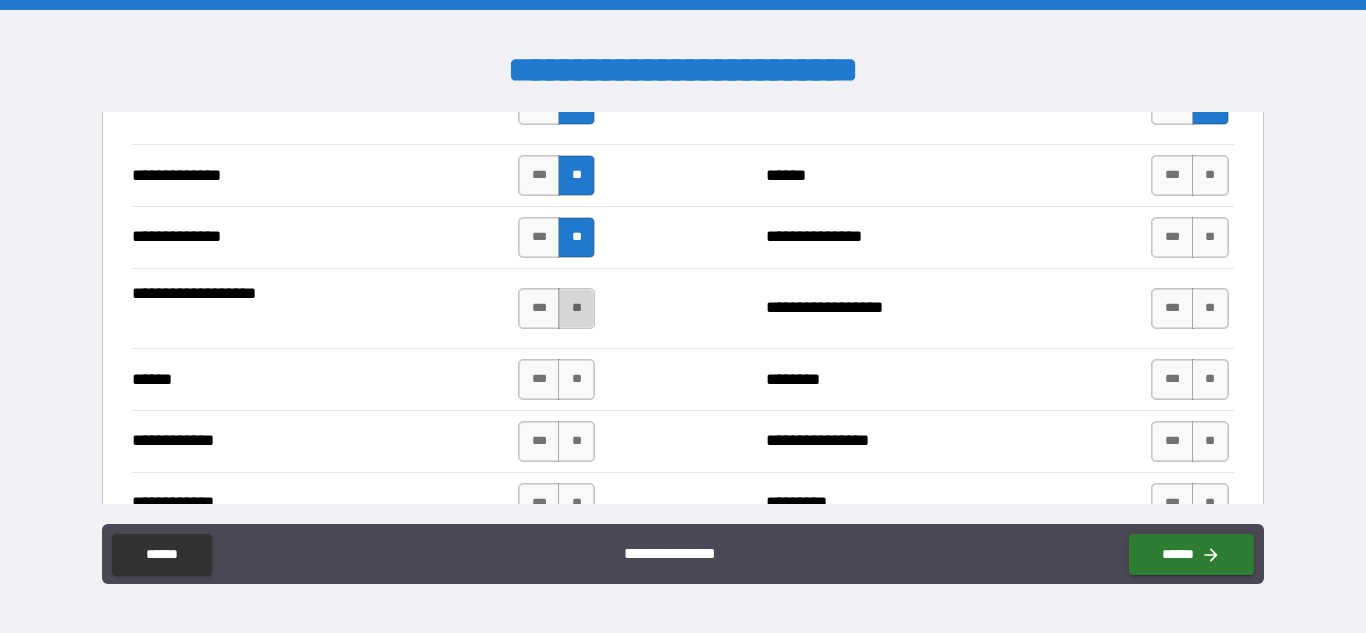 click on "**" at bounding box center (576, 308) 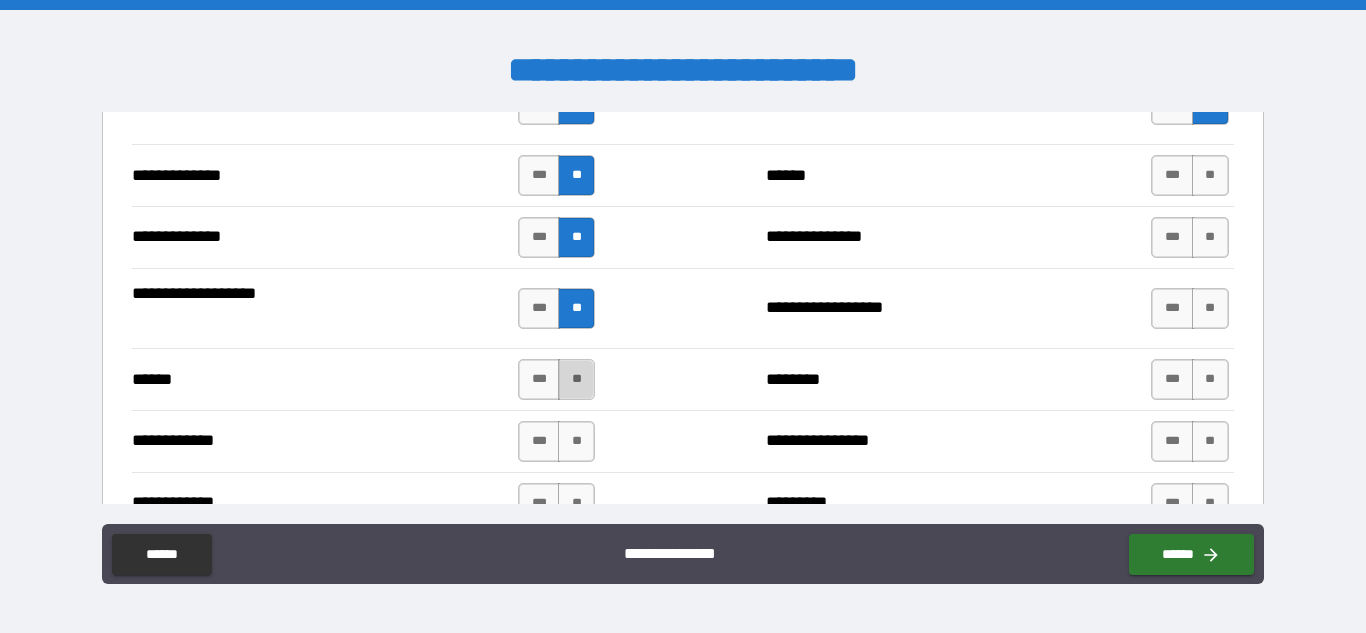 click on "**" at bounding box center [576, 379] 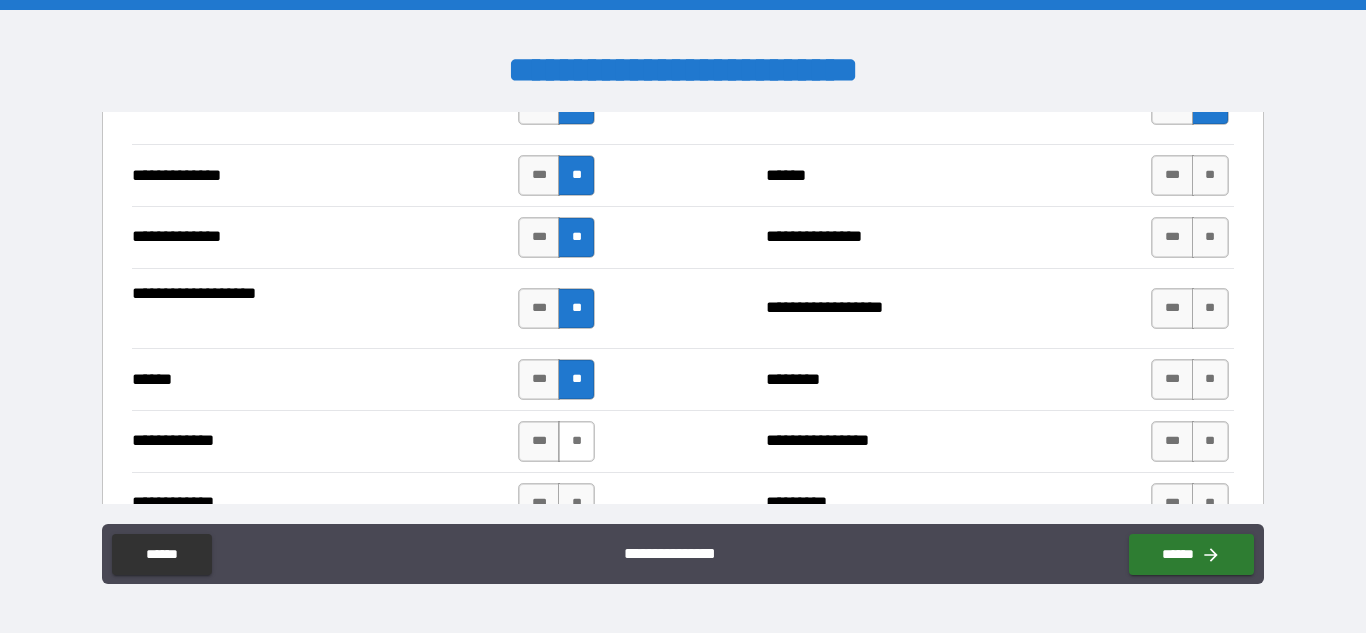 click on "**" at bounding box center (576, 441) 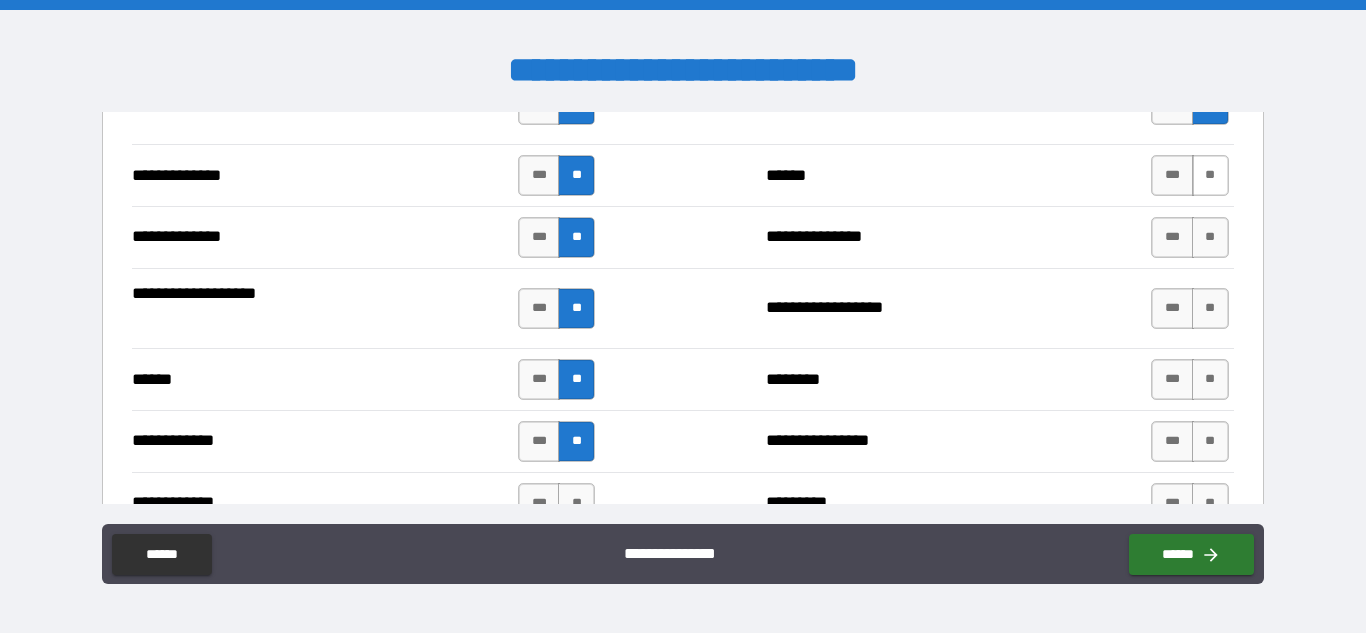 click on "**" at bounding box center (1210, 175) 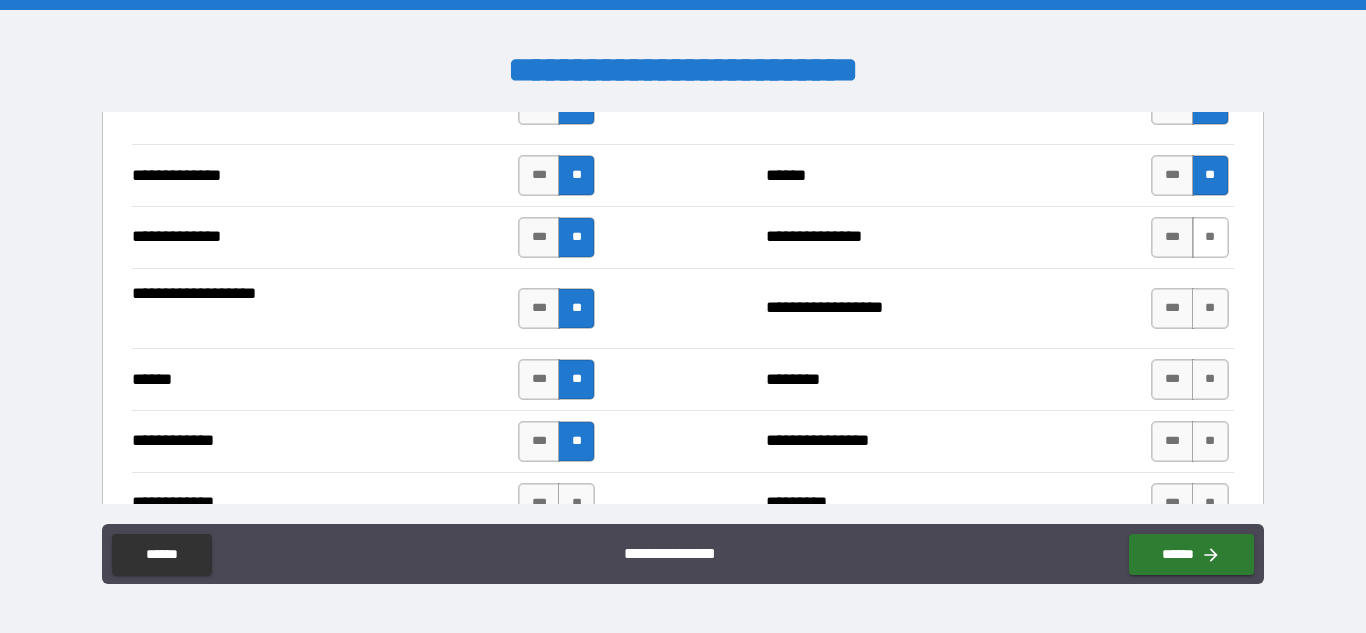 click on "**" at bounding box center [1210, 237] 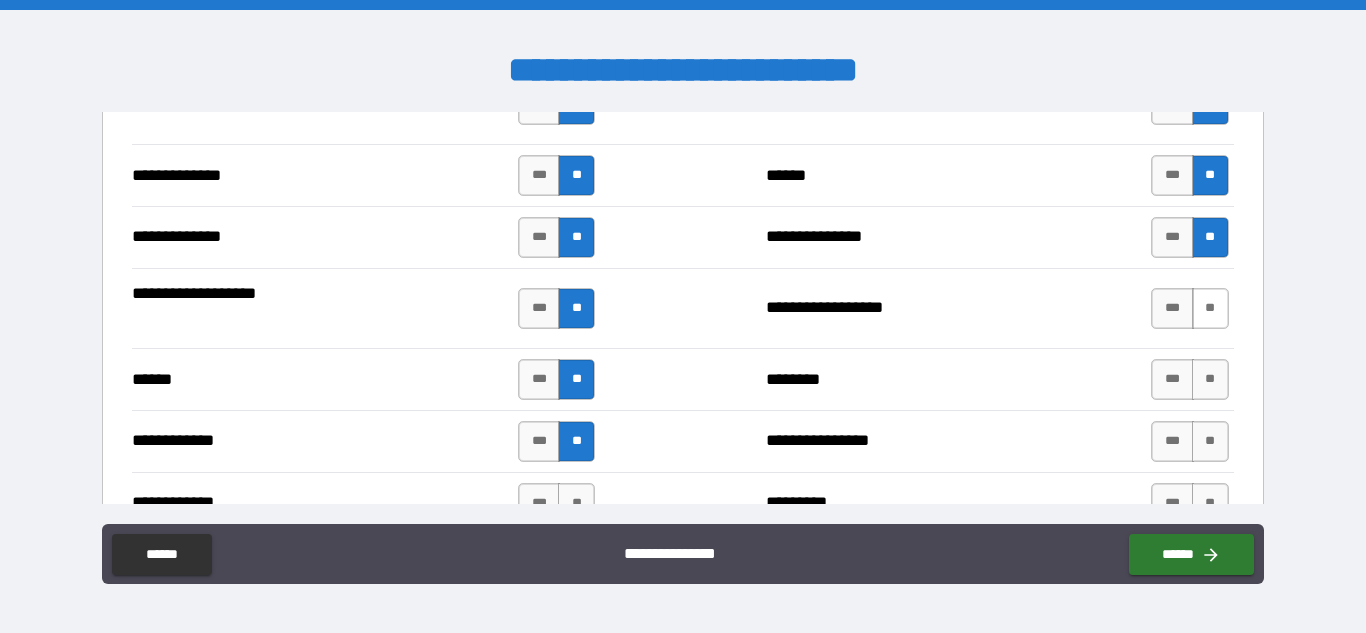 click on "**" at bounding box center (1210, 308) 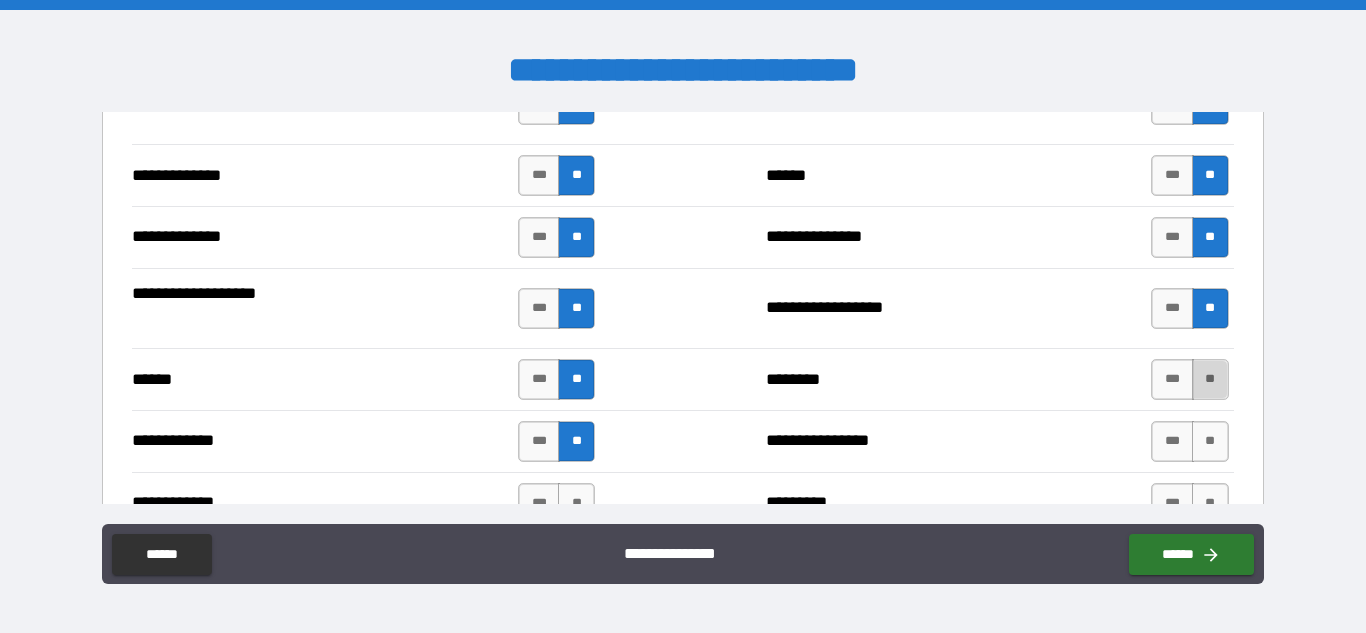 click on "**" at bounding box center [1210, 379] 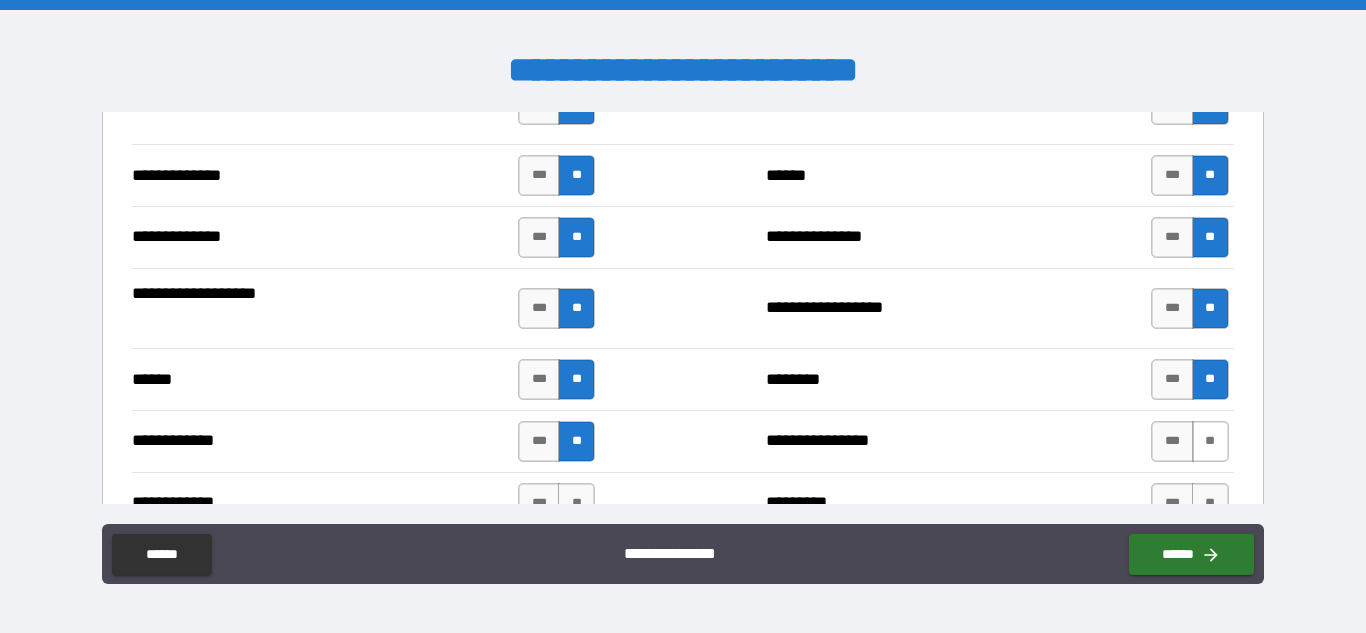 click on "**" at bounding box center (1210, 441) 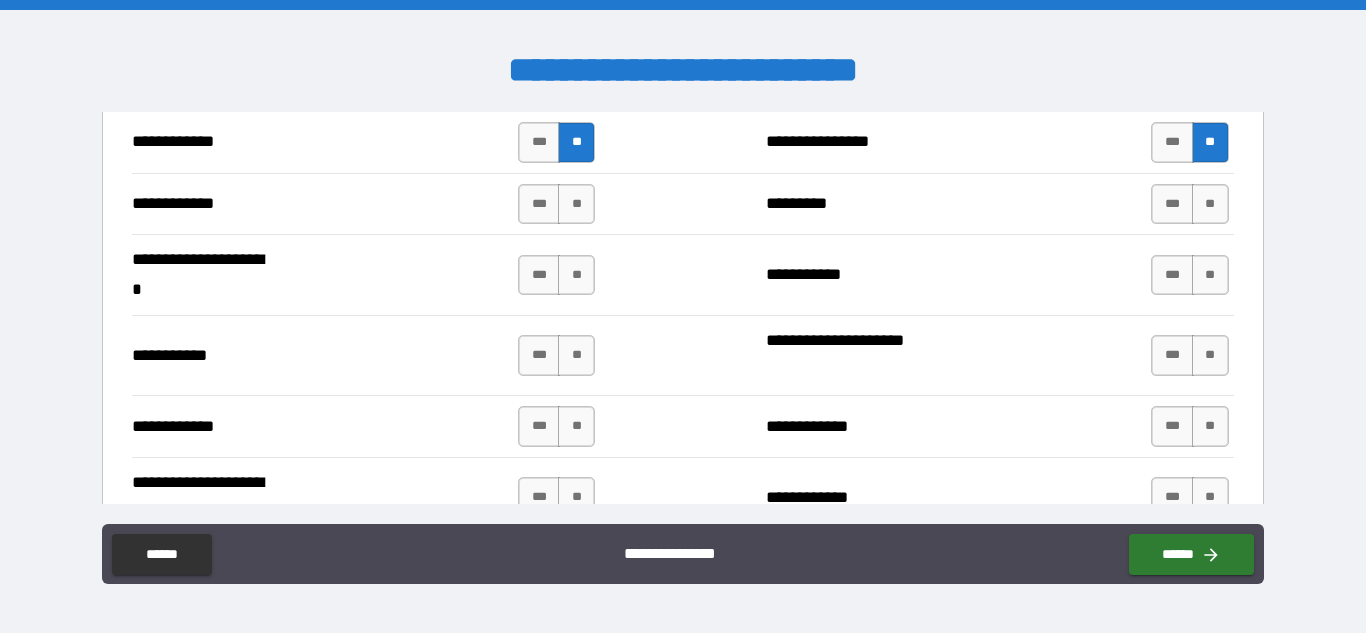 scroll, scrollTop: 3932, scrollLeft: 0, axis: vertical 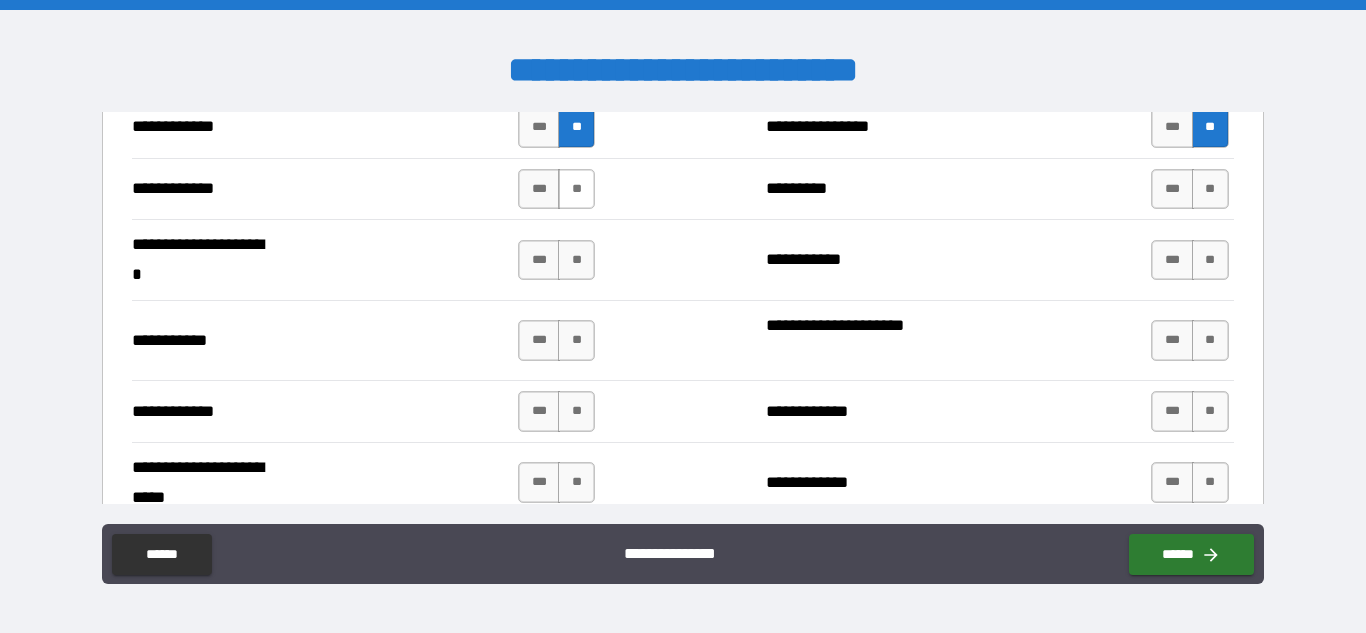click on "**" at bounding box center [576, 189] 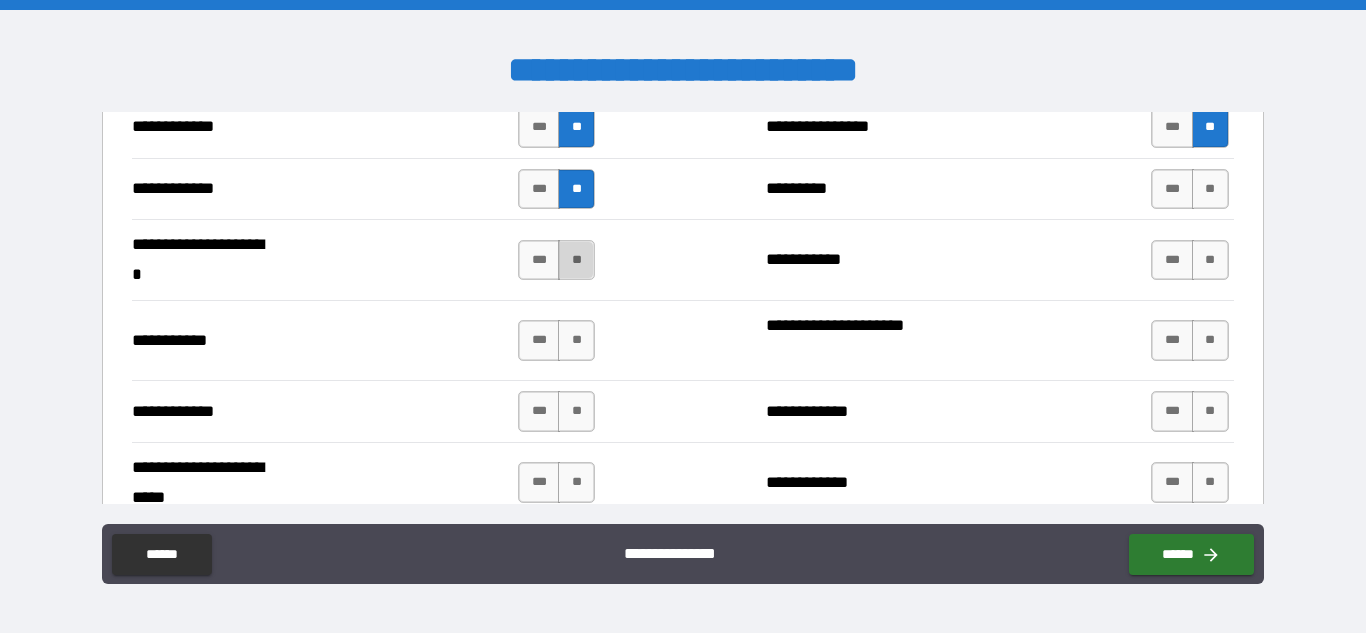 click on "**" at bounding box center [576, 260] 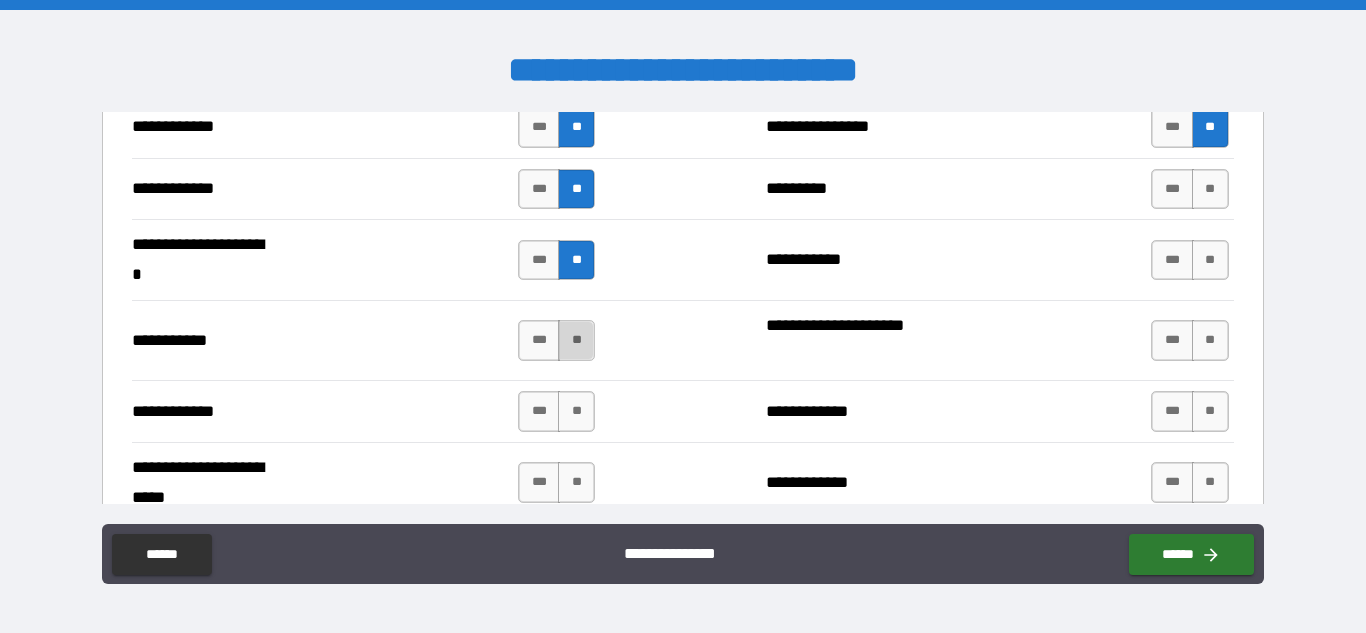 click on "**" at bounding box center (576, 340) 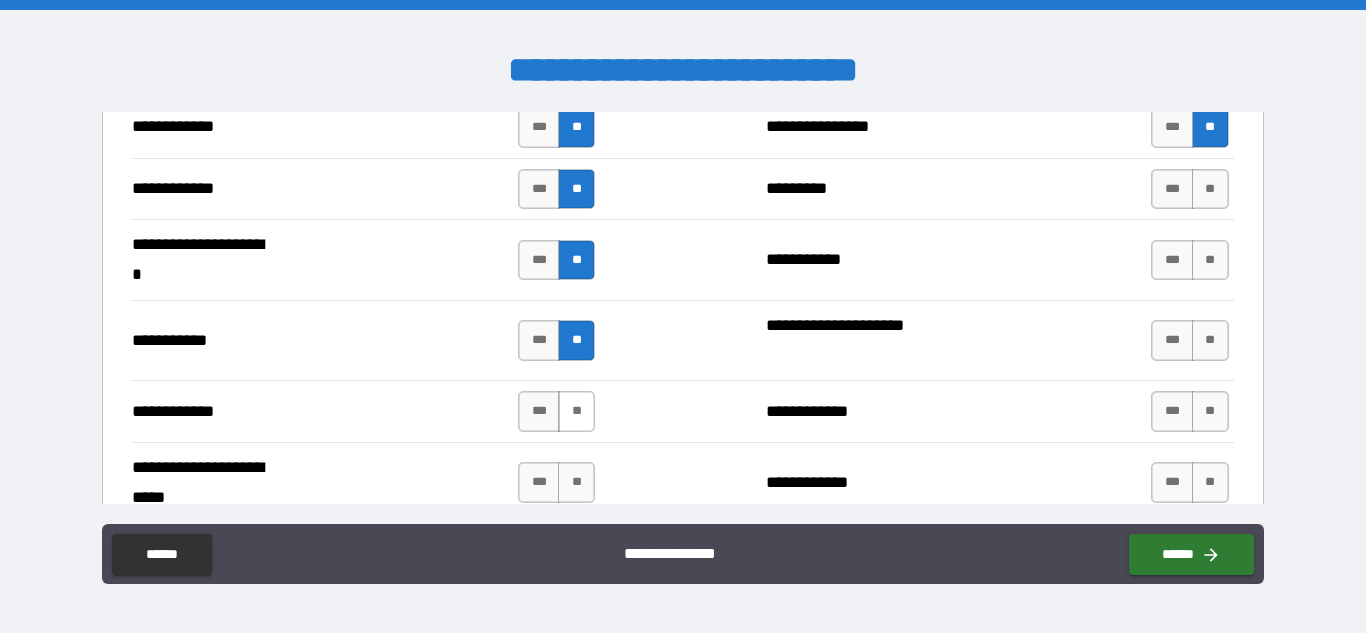 click on "**" at bounding box center (576, 411) 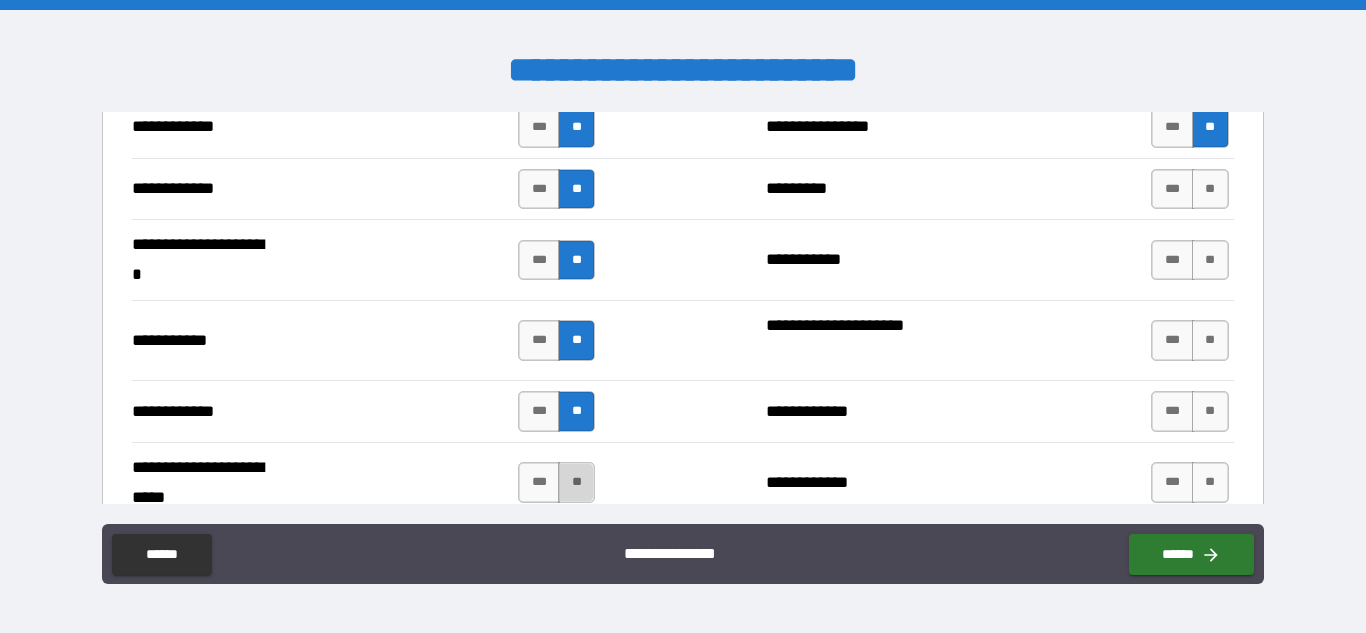 click on "**" at bounding box center (576, 482) 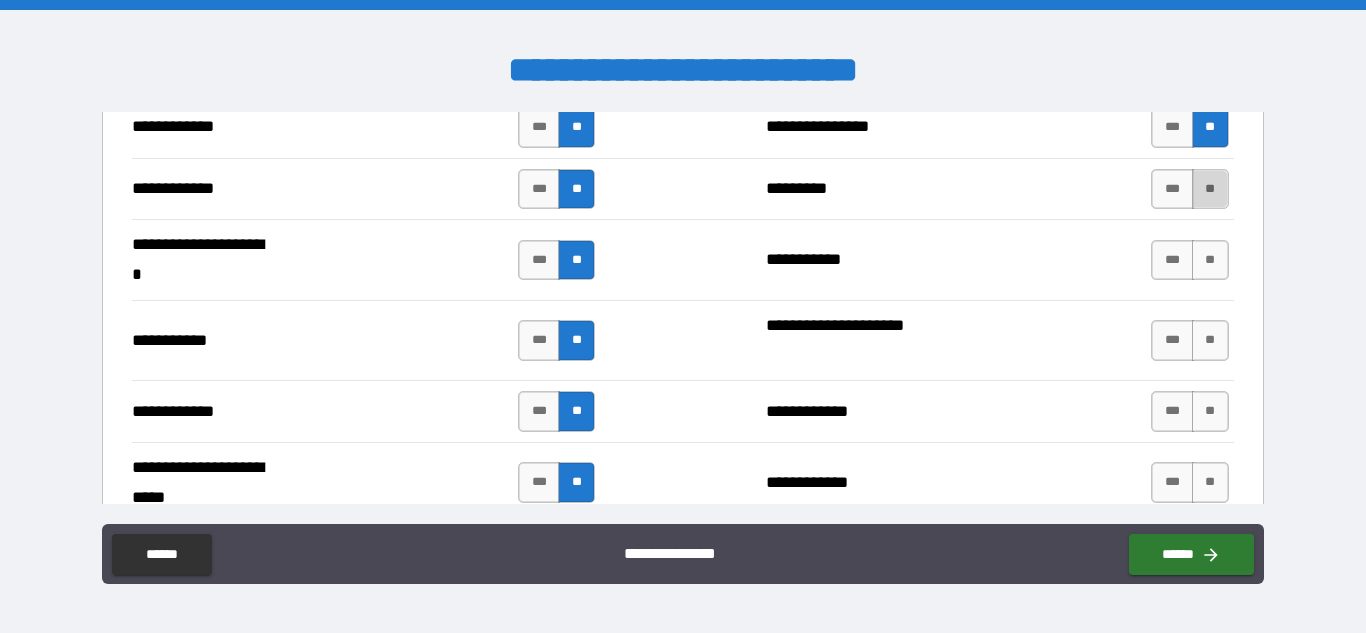 click on "**" at bounding box center [1210, 189] 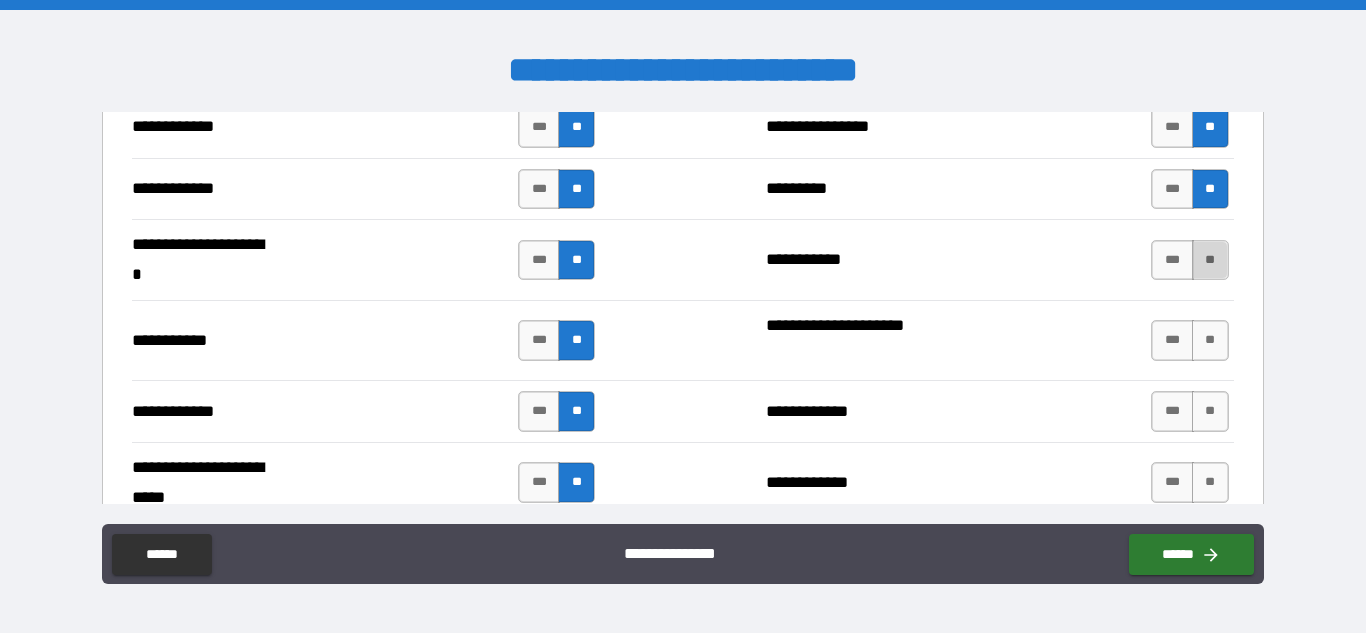 click on "**" at bounding box center (1210, 260) 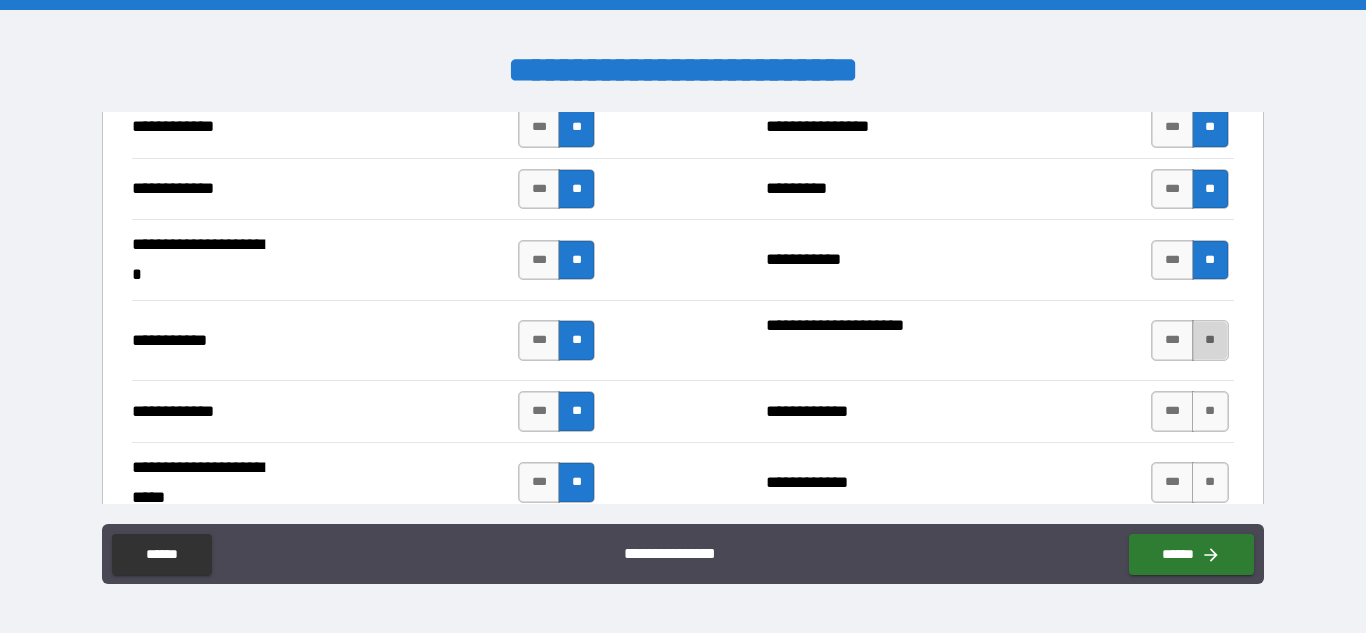 click on "**" at bounding box center (1210, 340) 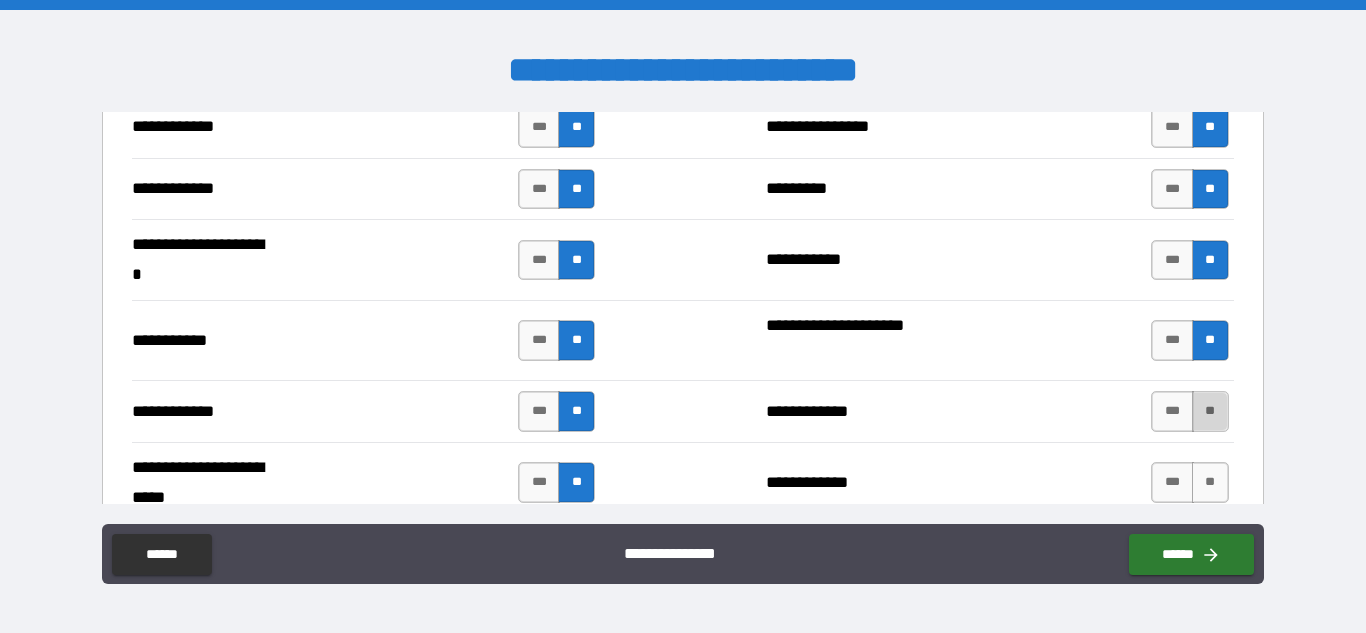 click on "**" at bounding box center [1210, 411] 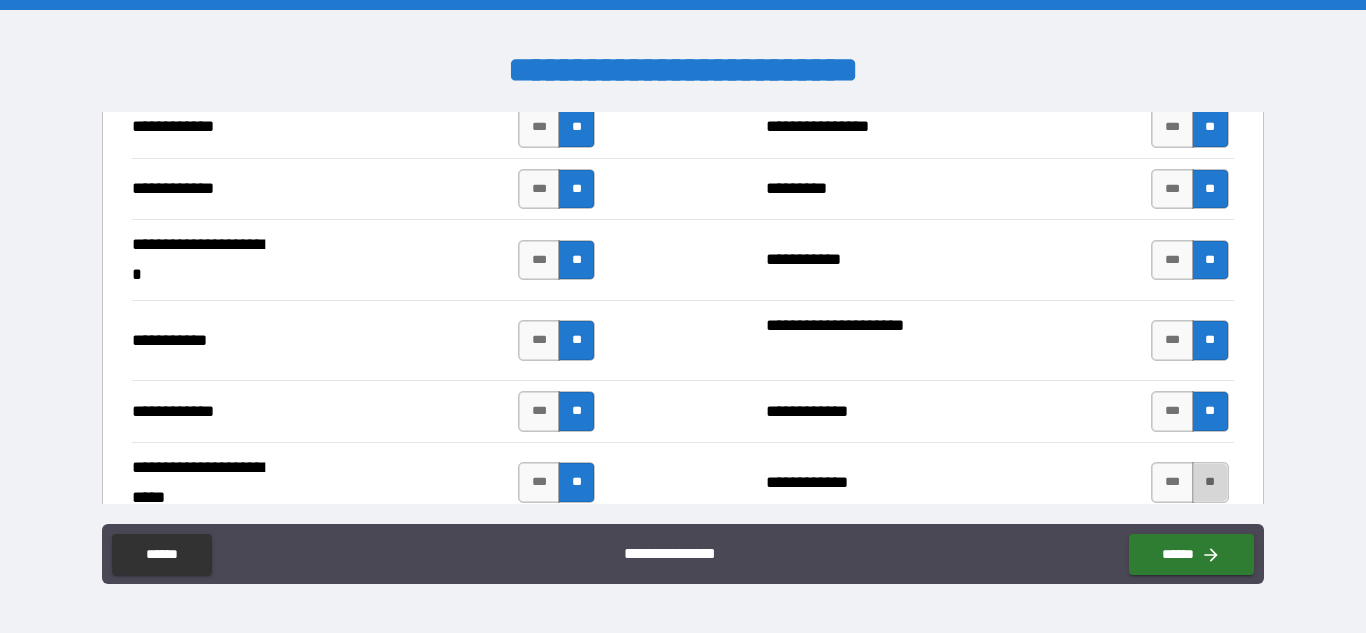 click on "**" at bounding box center (1210, 482) 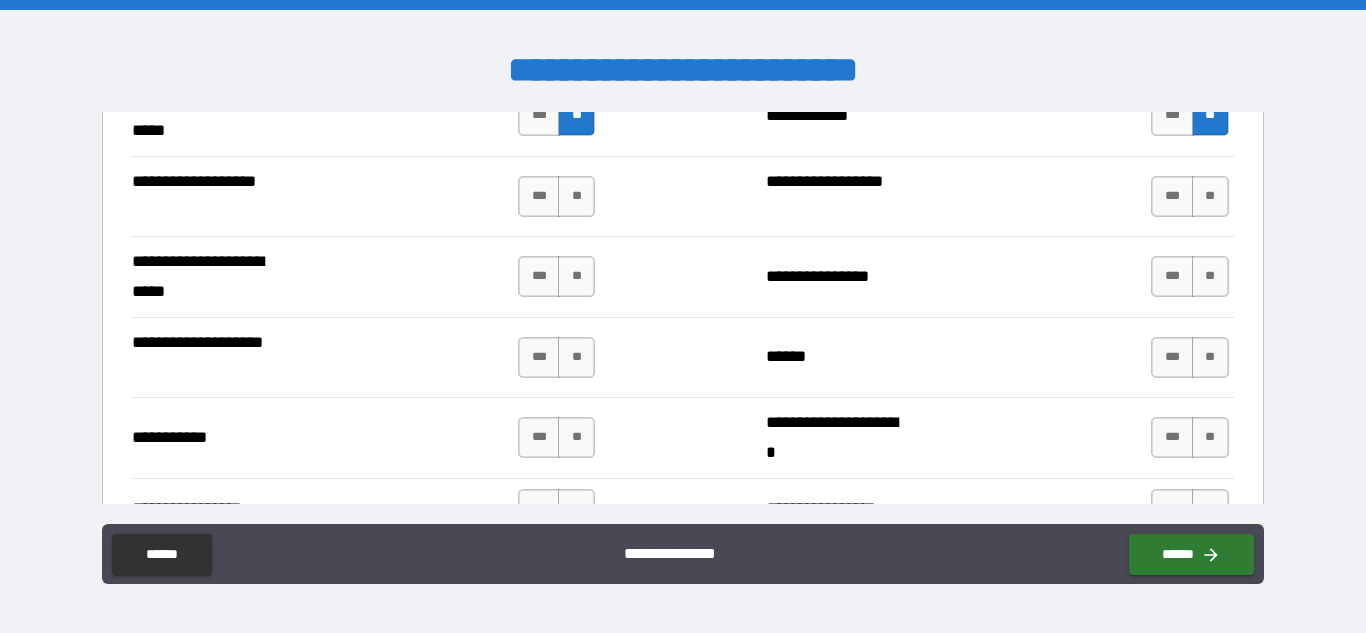 scroll, scrollTop: 4312, scrollLeft: 0, axis: vertical 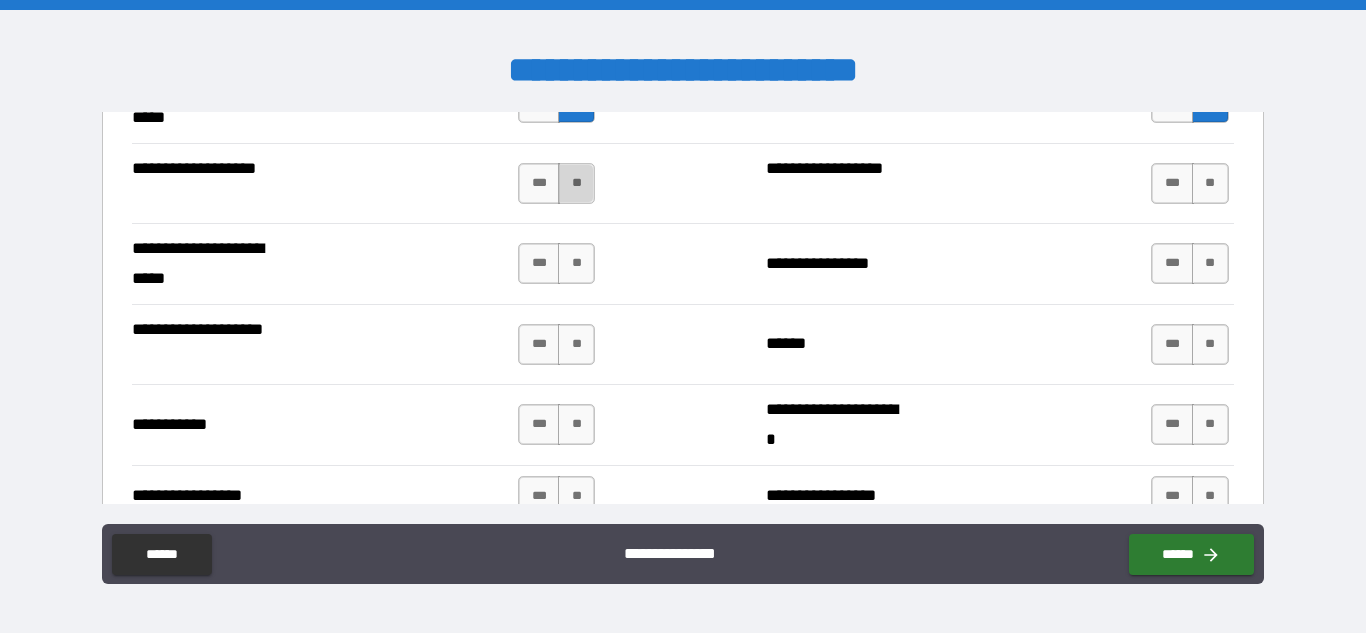 click on "**" at bounding box center [576, 183] 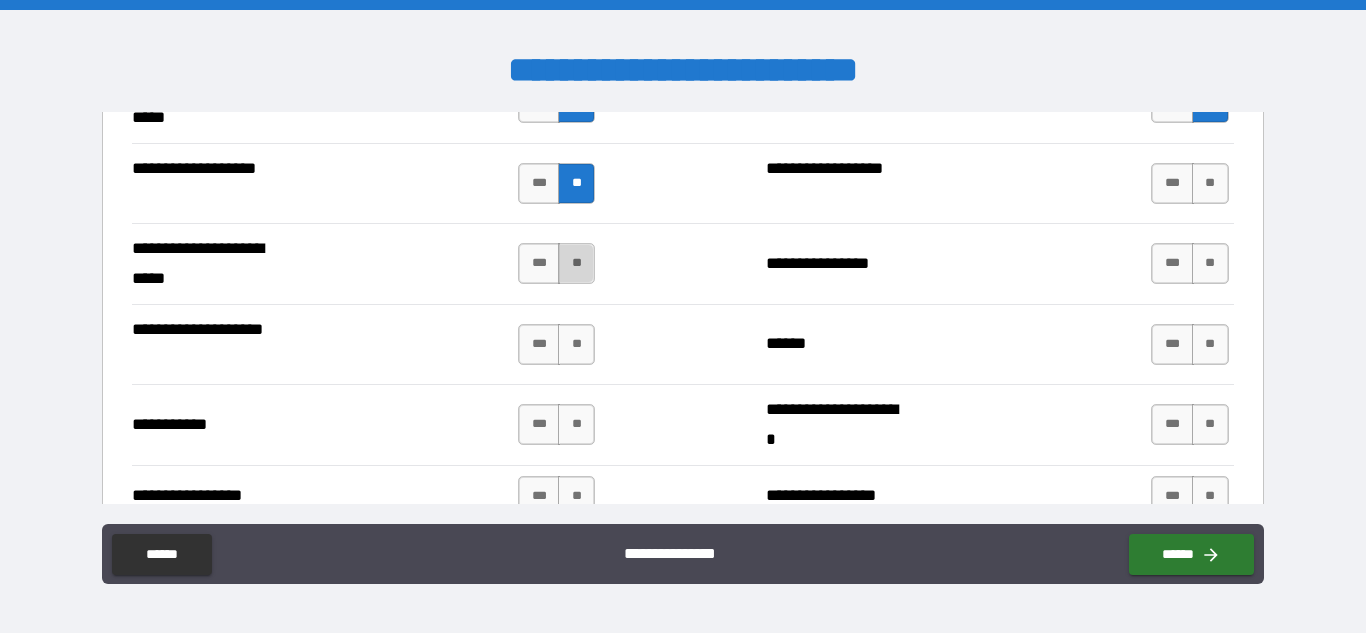 click on "**" at bounding box center (576, 263) 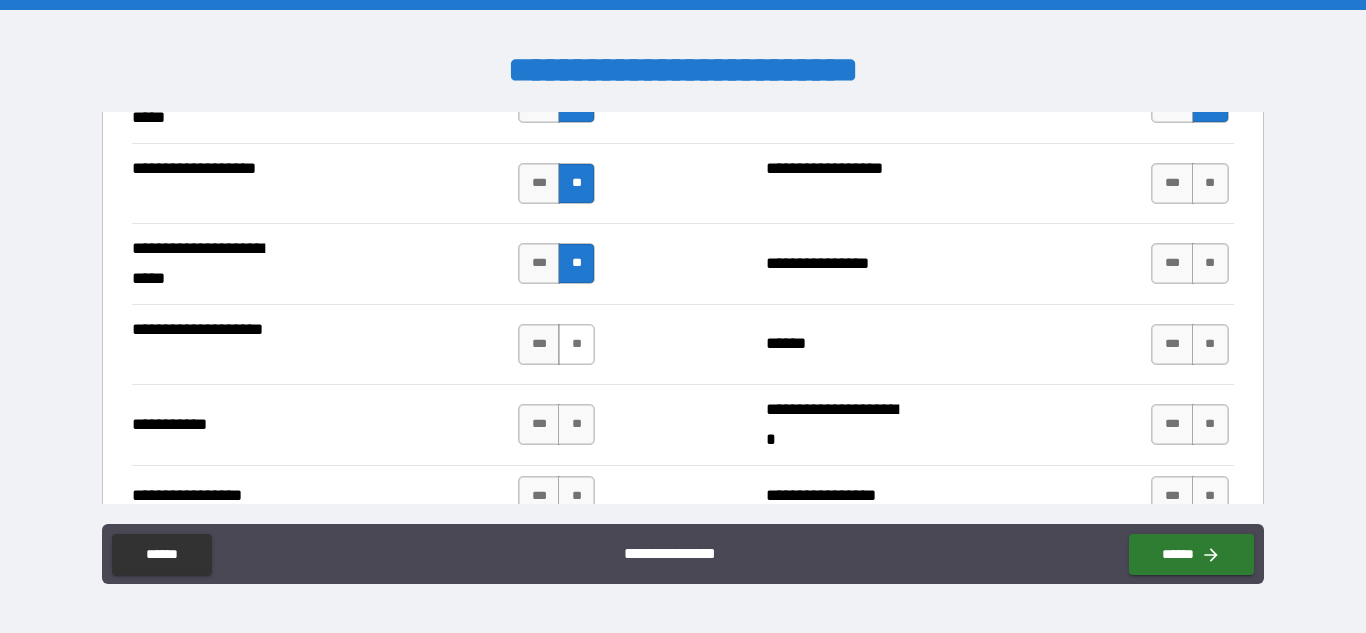 click on "**" at bounding box center [576, 344] 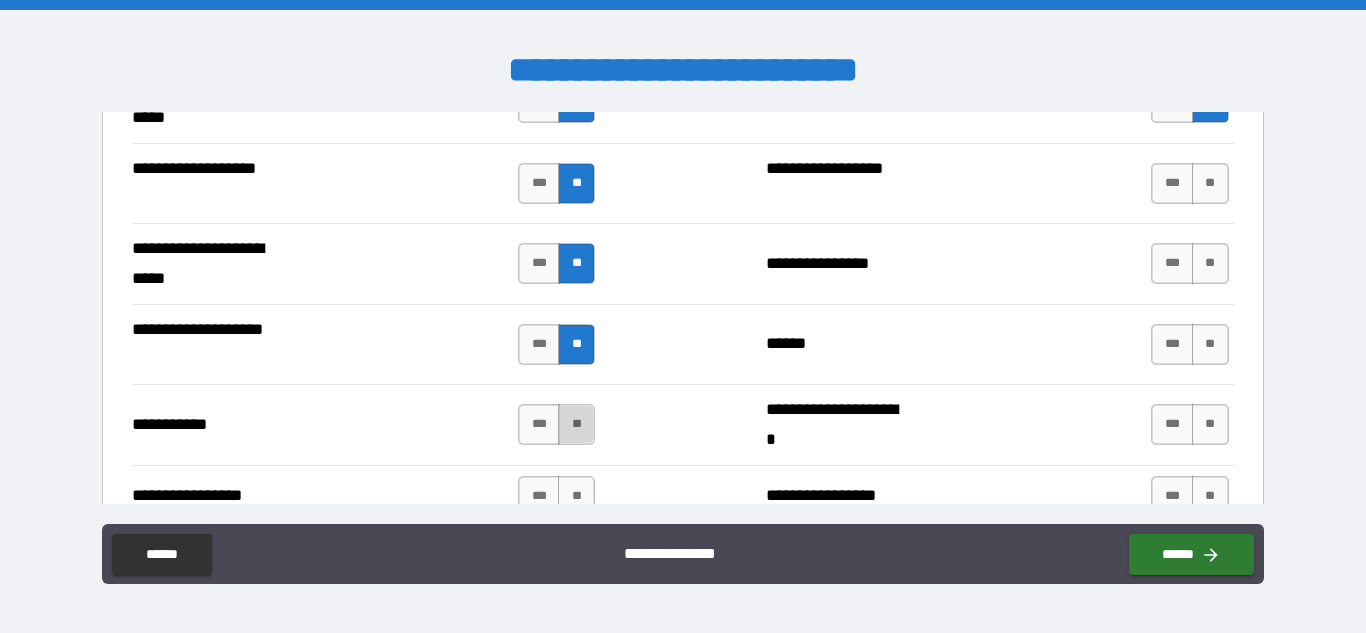 click on "**" at bounding box center (576, 424) 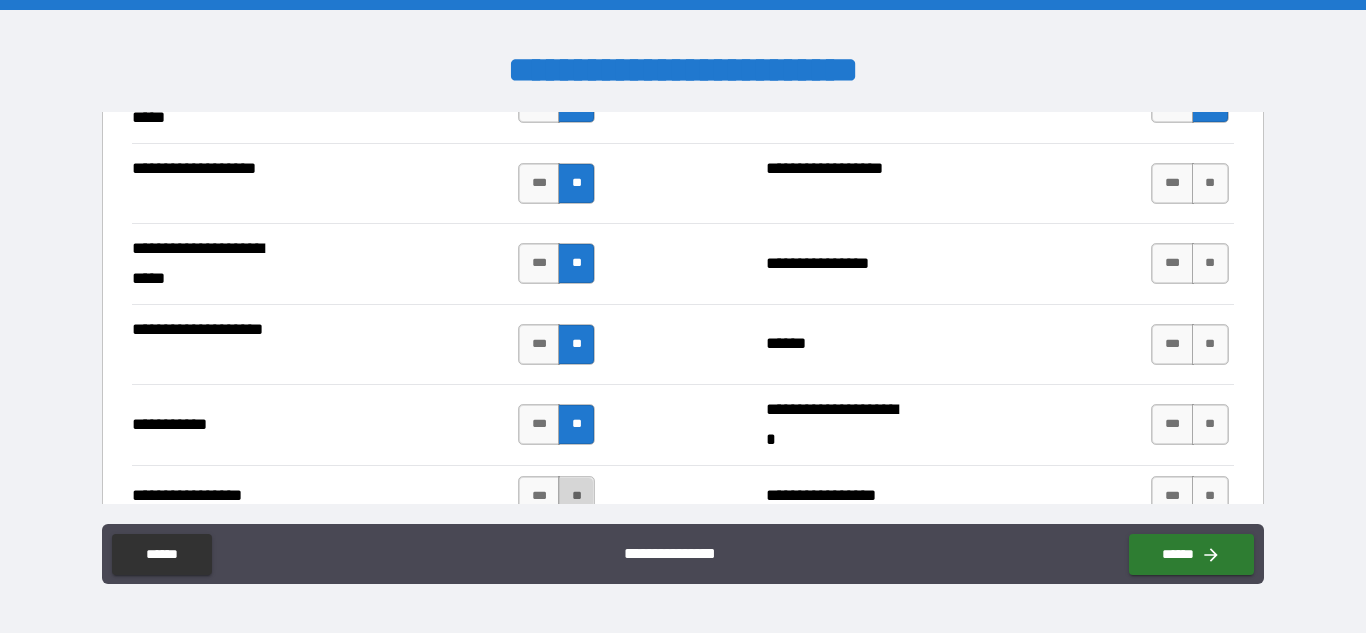 click on "**" at bounding box center (576, 496) 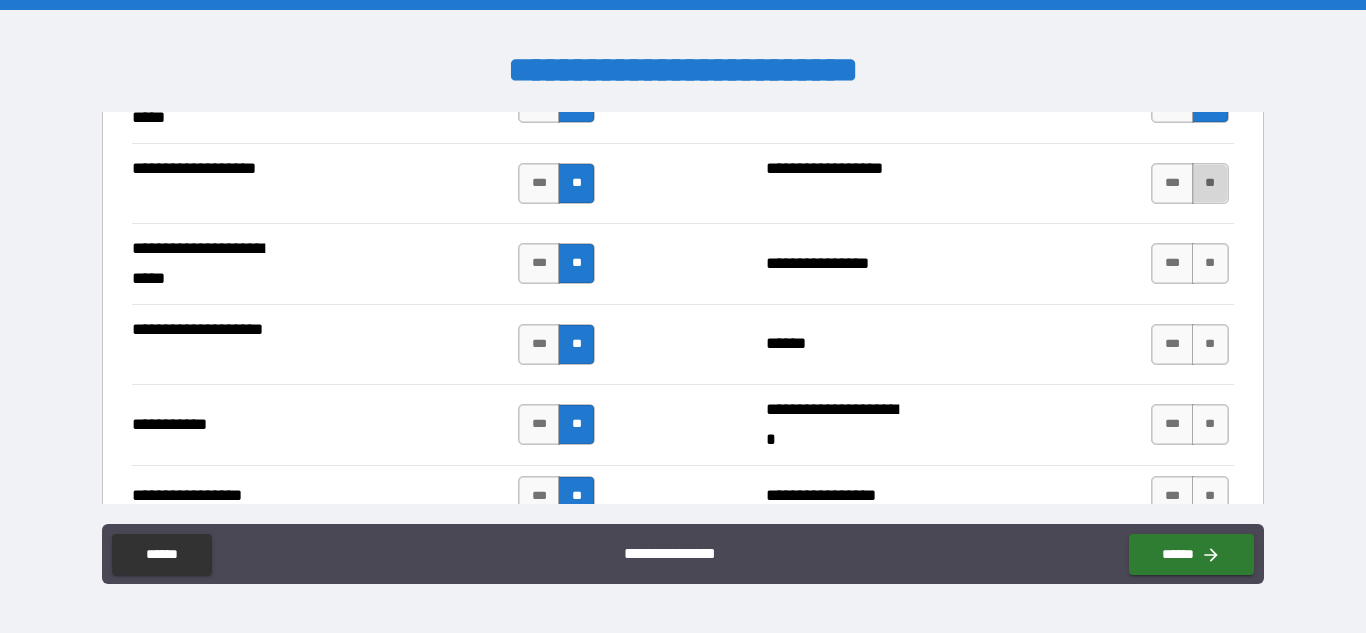 click on "**" at bounding box center (1210, 183) 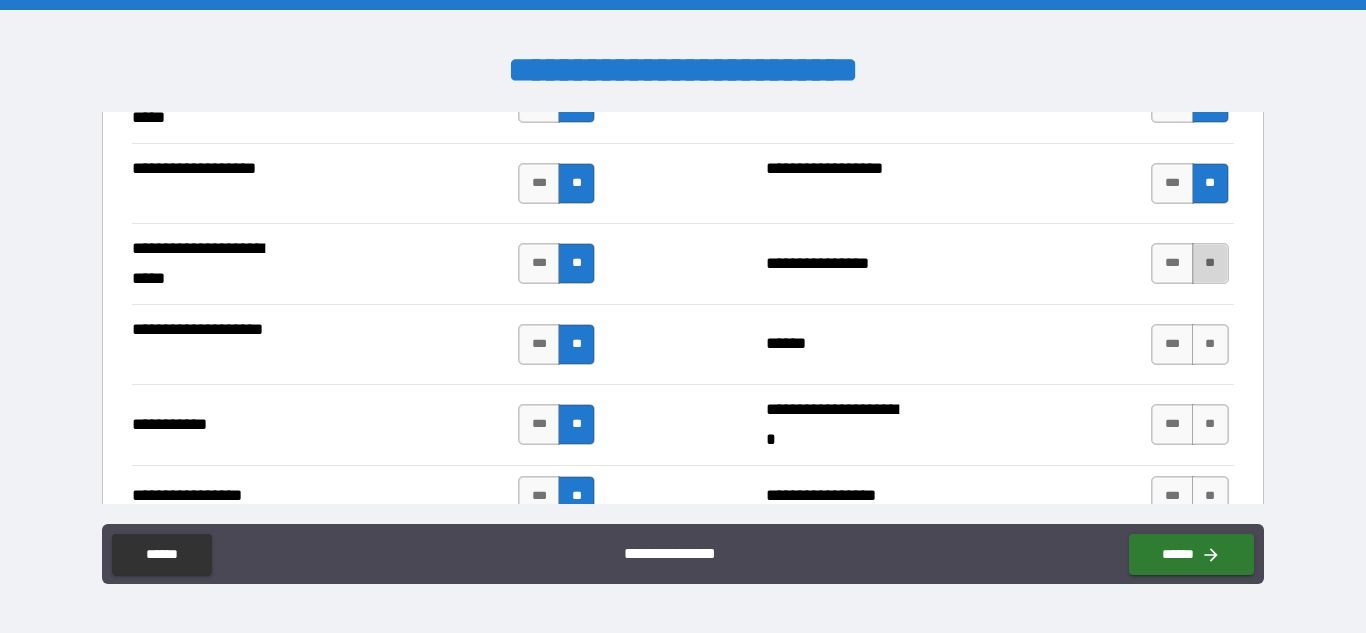 click on "**" at bounding box center (1210, 263) 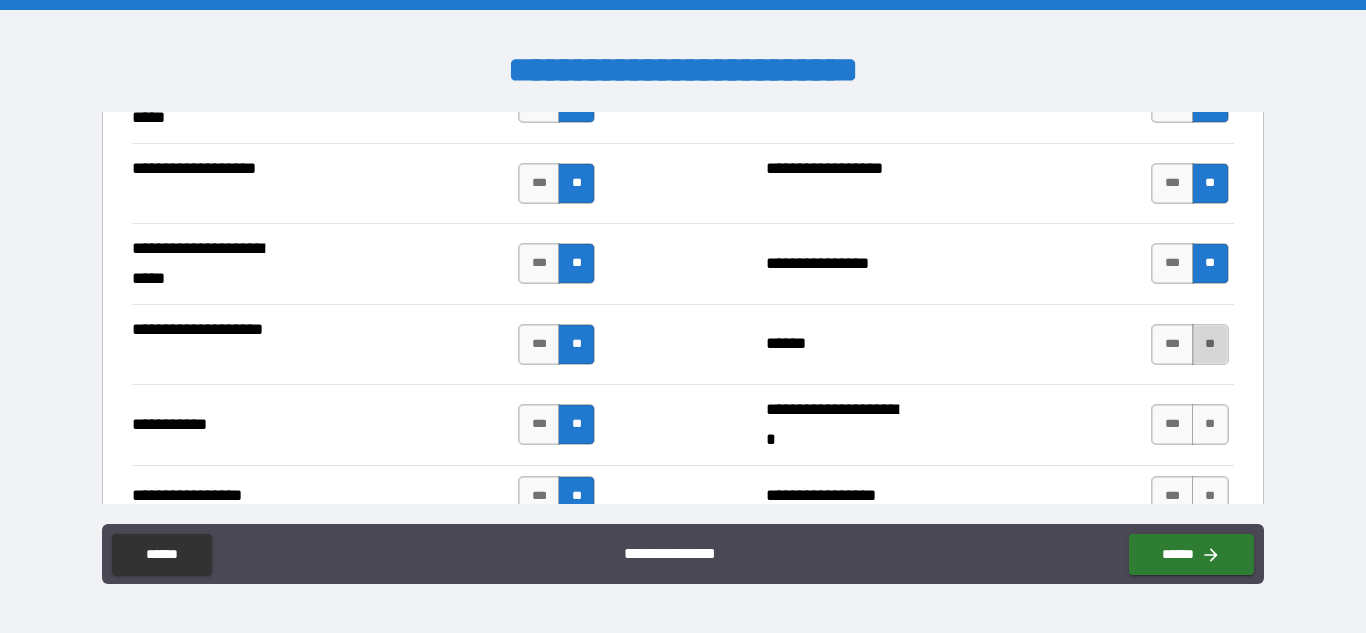 click on "**" at bounding box center (1210, 344) 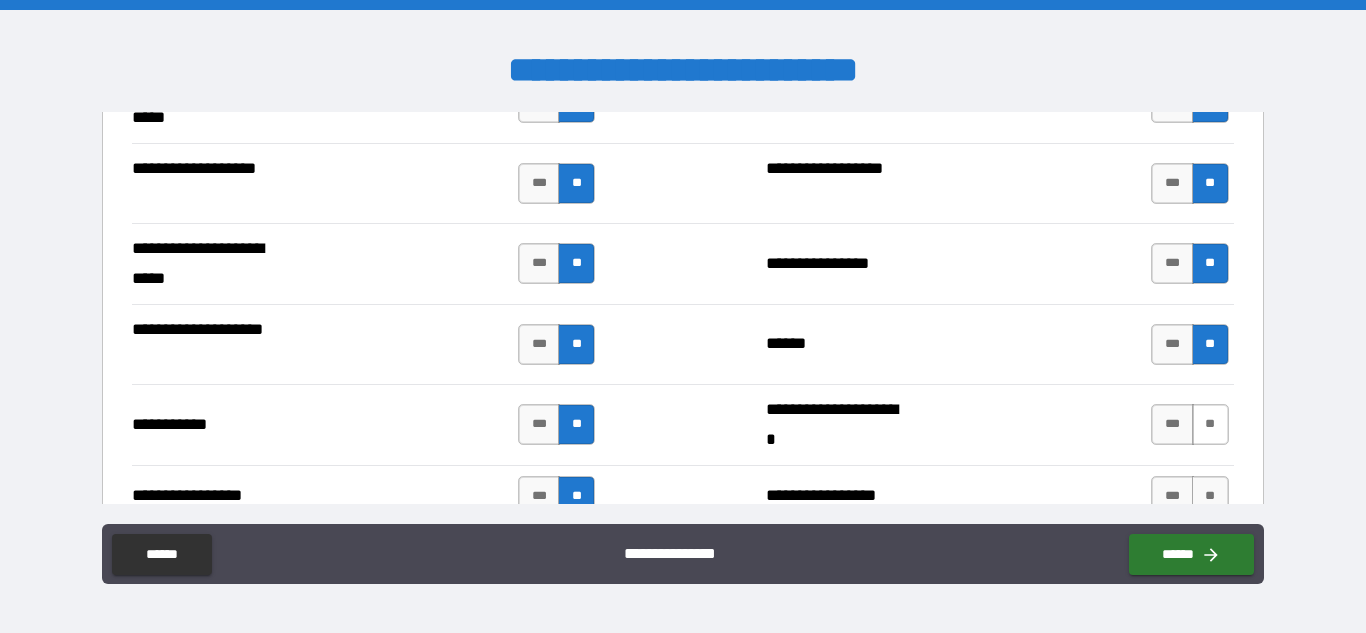 click on "**" at bounding box center [1210, 424] 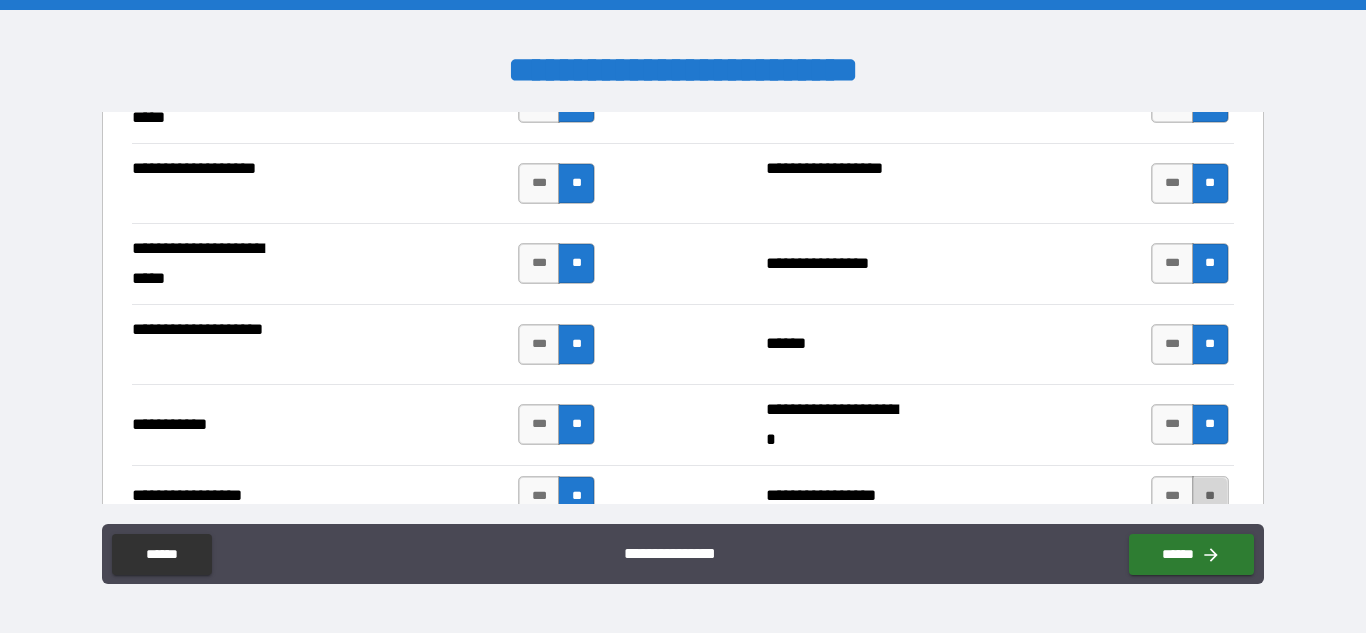 click on "**" at bounding box center (1210, 496) 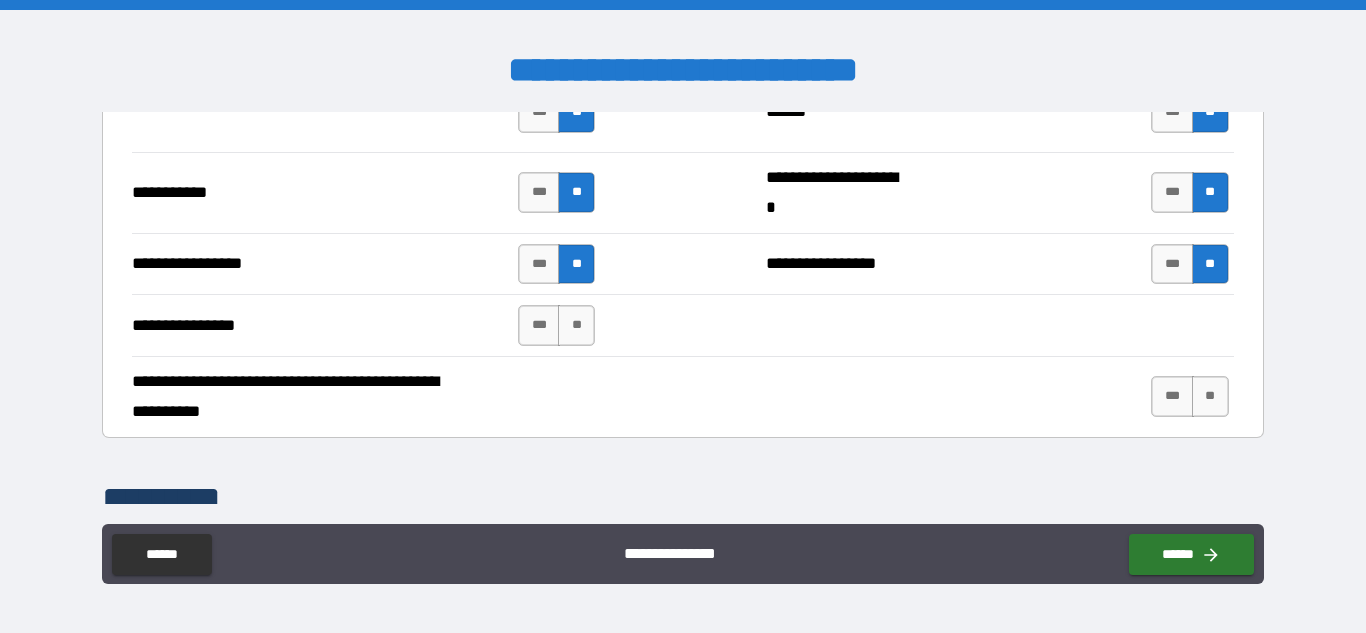 scroll, scrollTop: 4680, scrollLeft: 0, axis: vertical 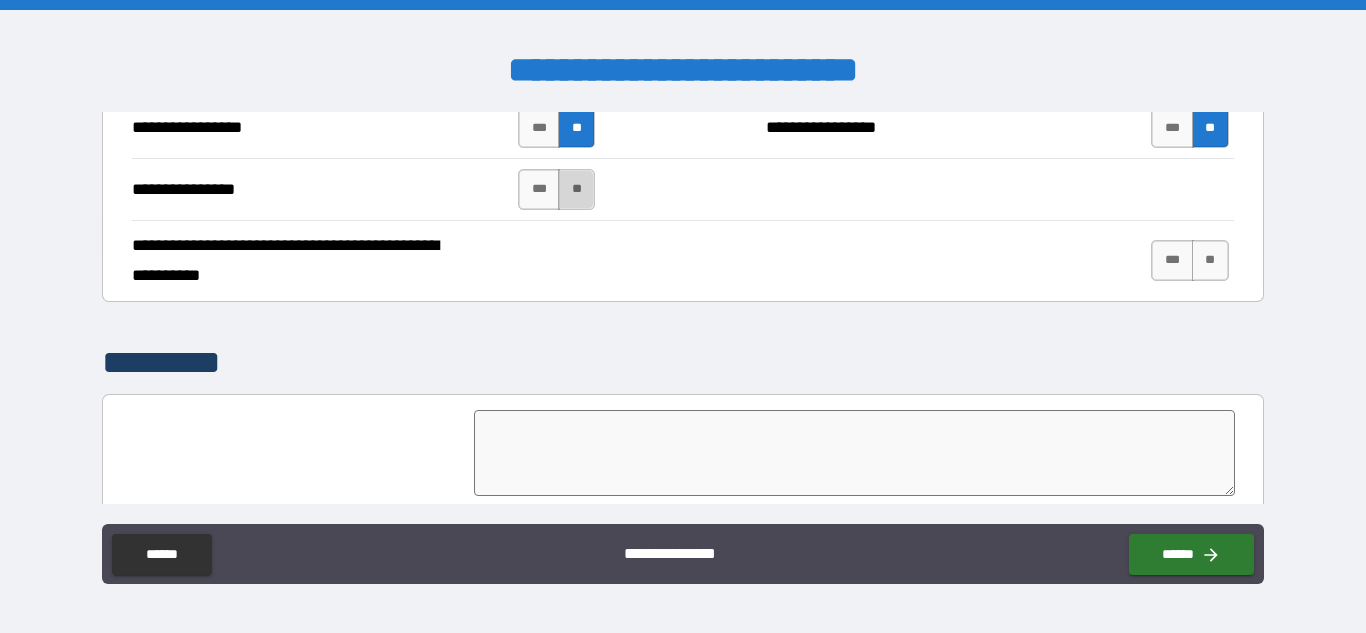 click on "**" at bounding box center [576, 189] 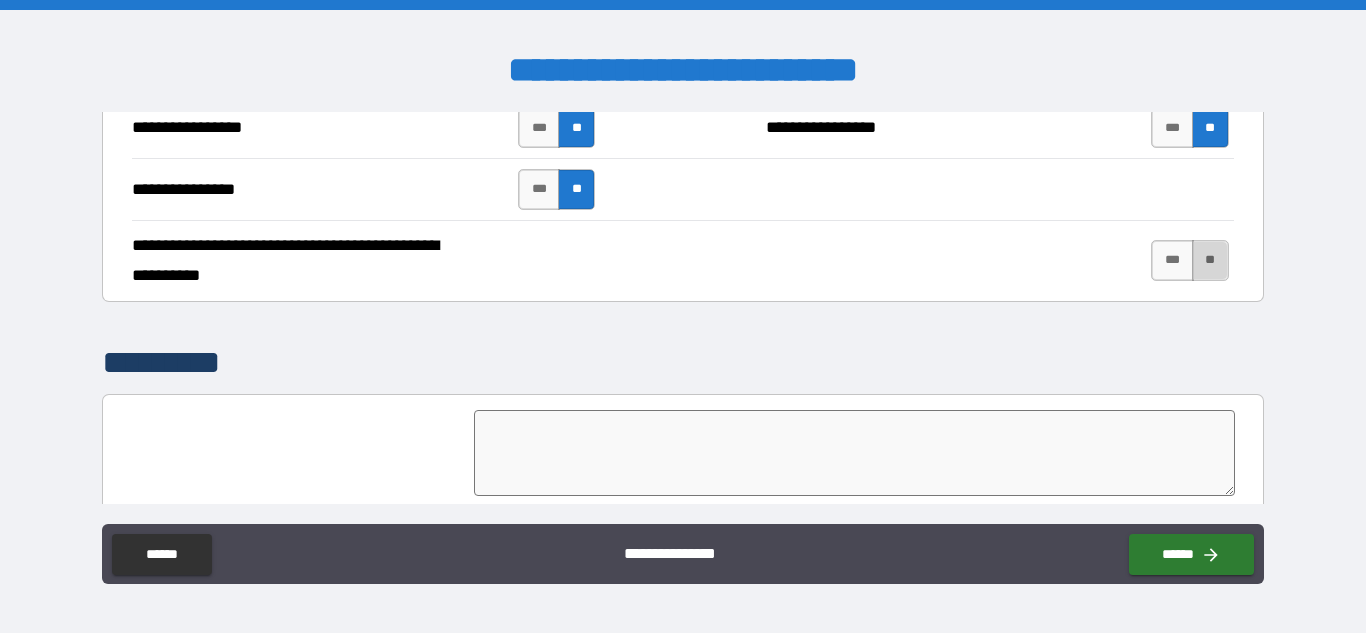 click on "**" at bounding box center [1210, 260] 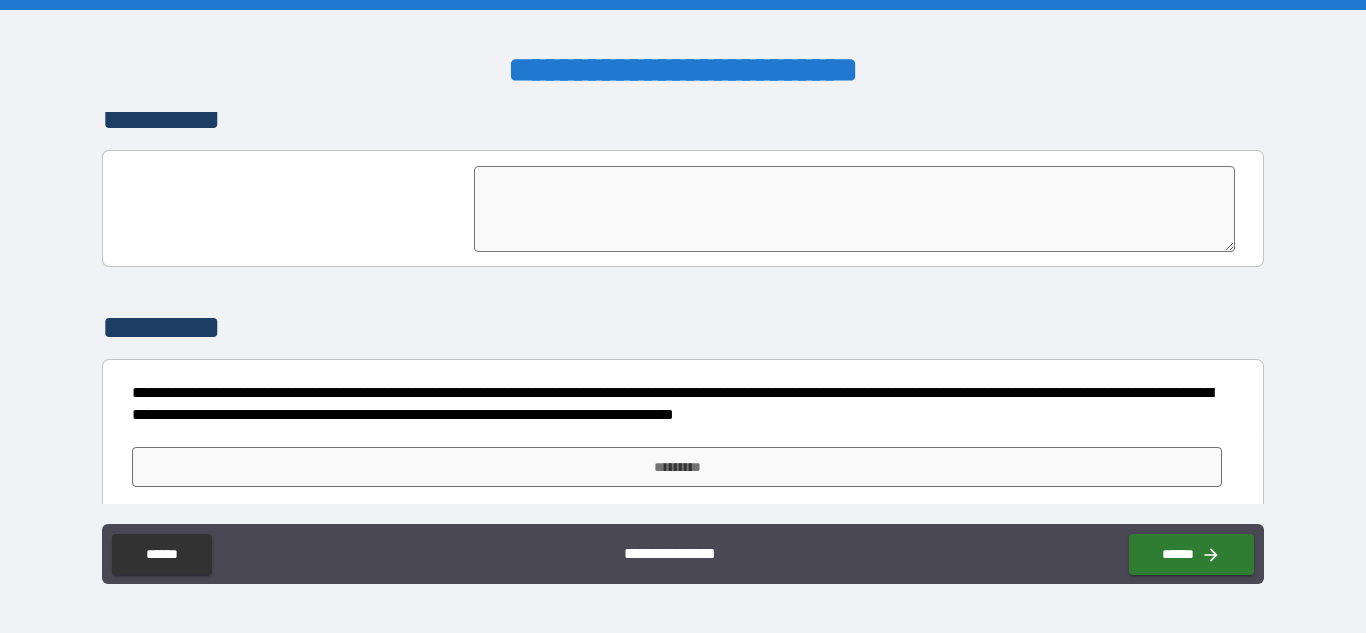 scroll, scrollTop: 4938, scrollLeft: 0, axis: vertical 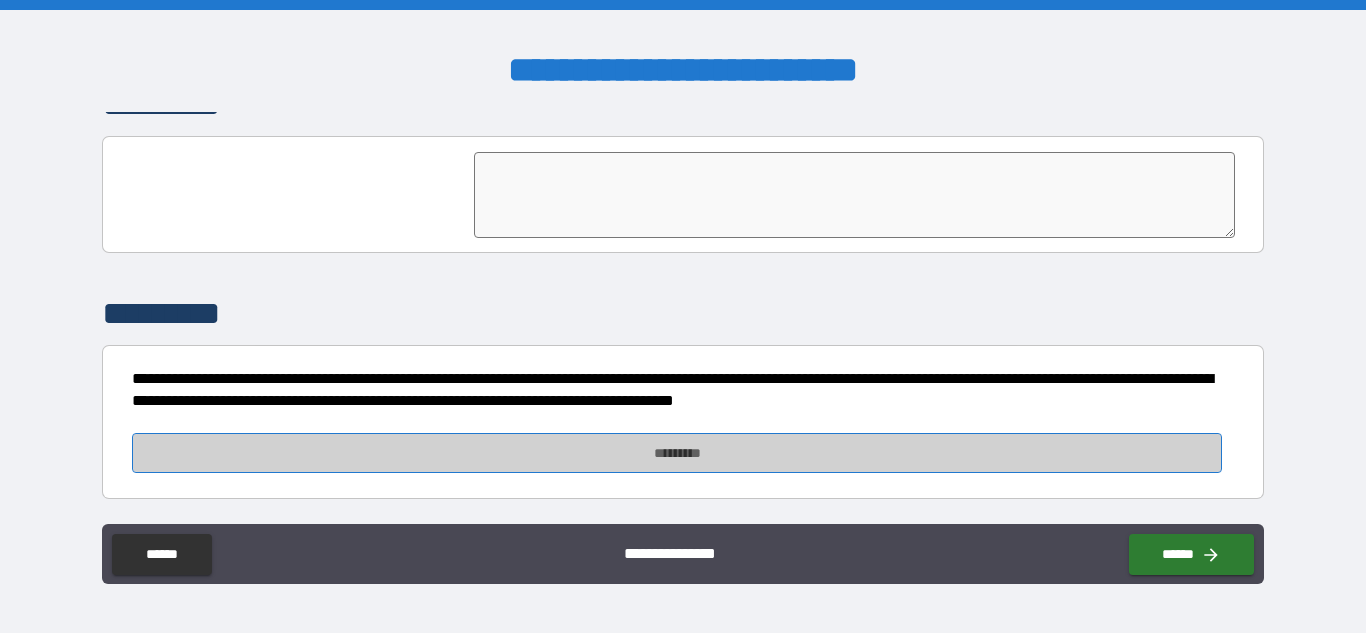 click on "*********" at bounding box center [677, 453] 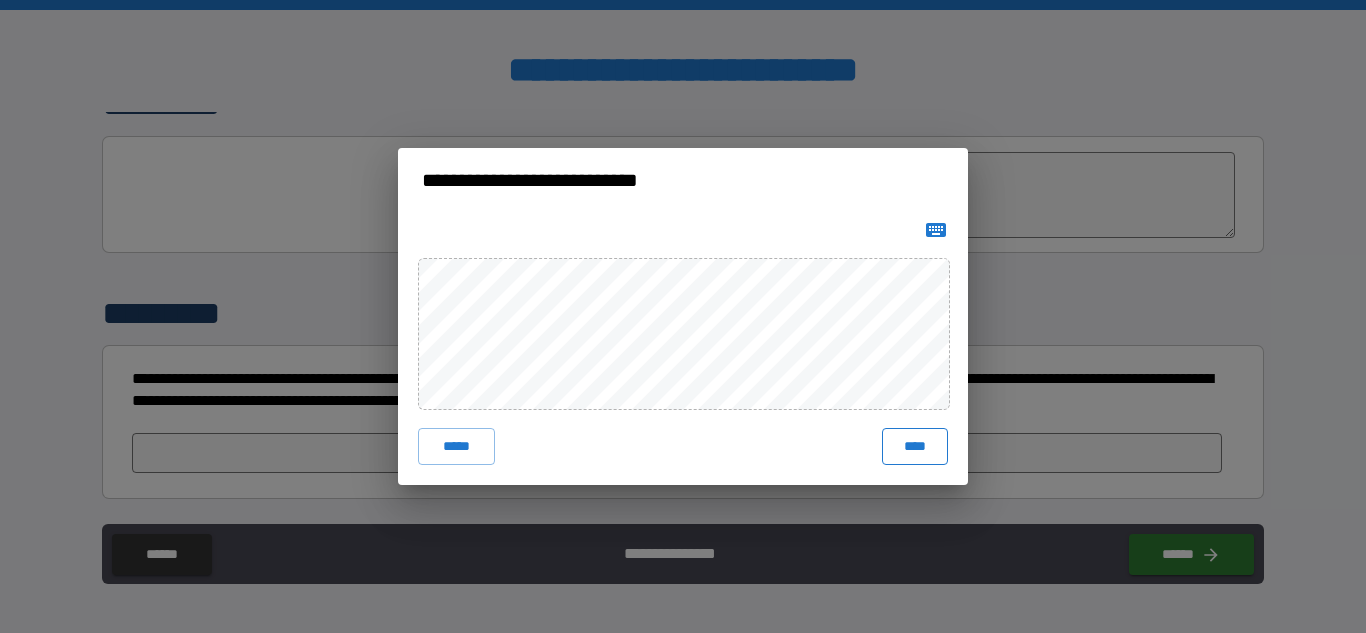 click on "****" at bounding box center (915, 446) 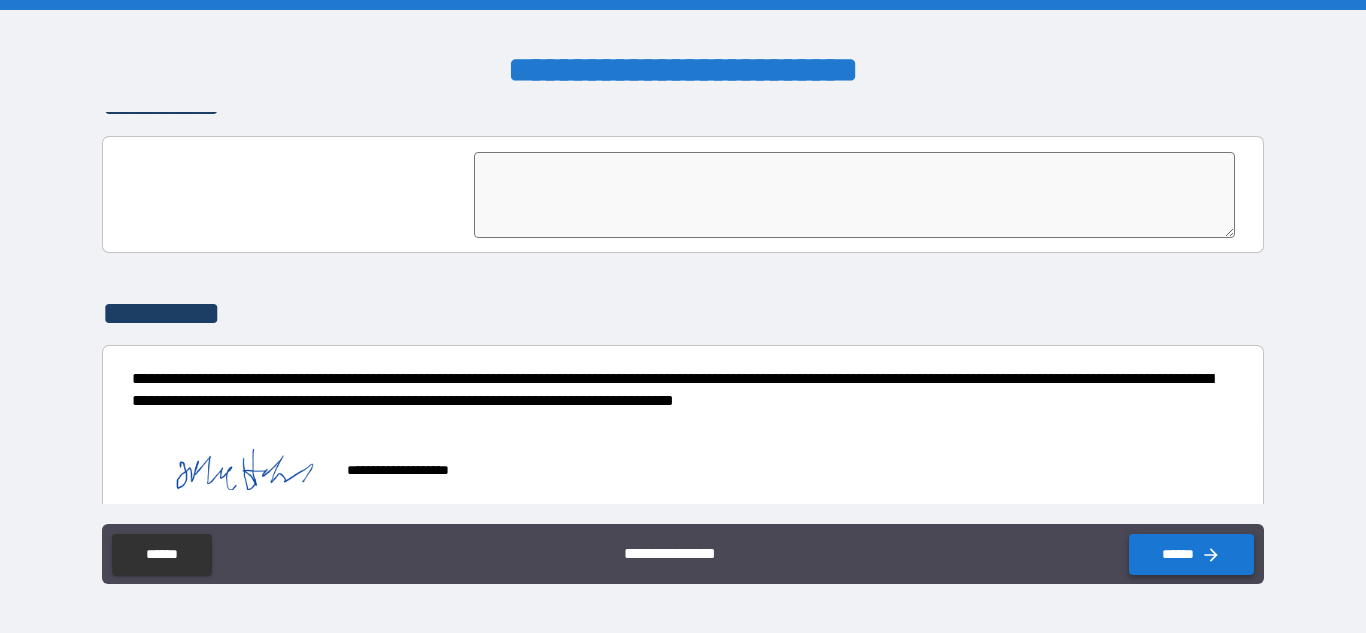 click 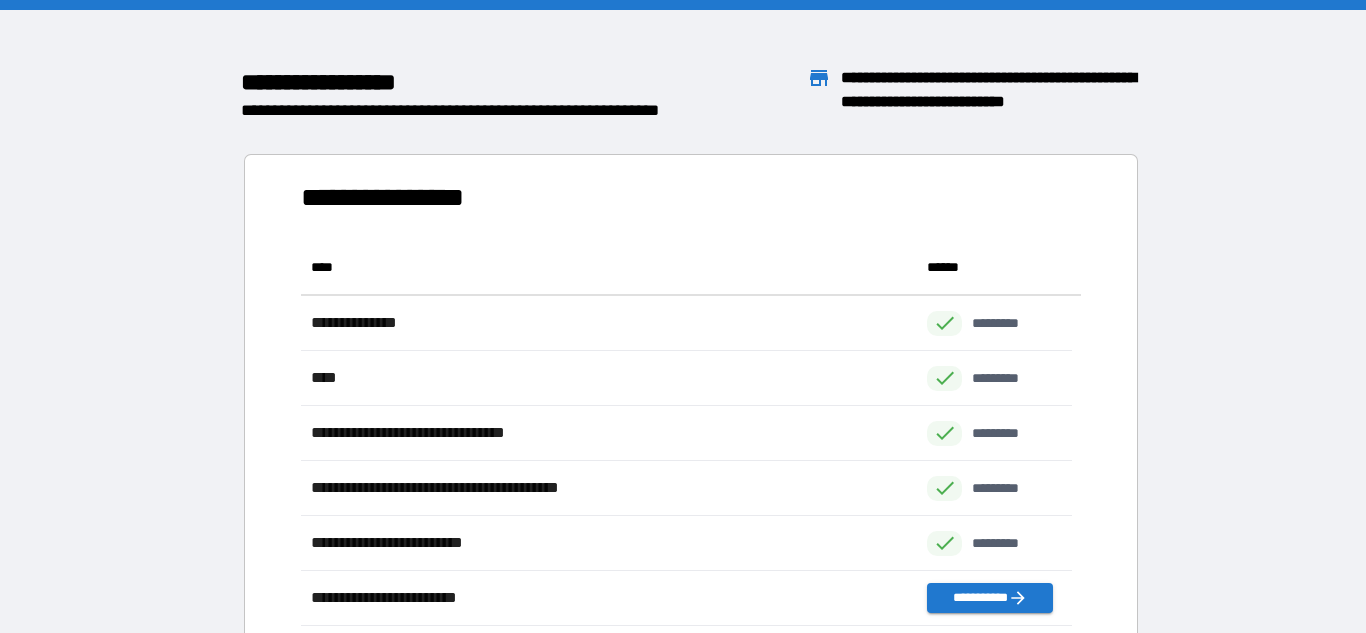 scroll, scrollTop: 16, scrollLeft: 16, axis: both 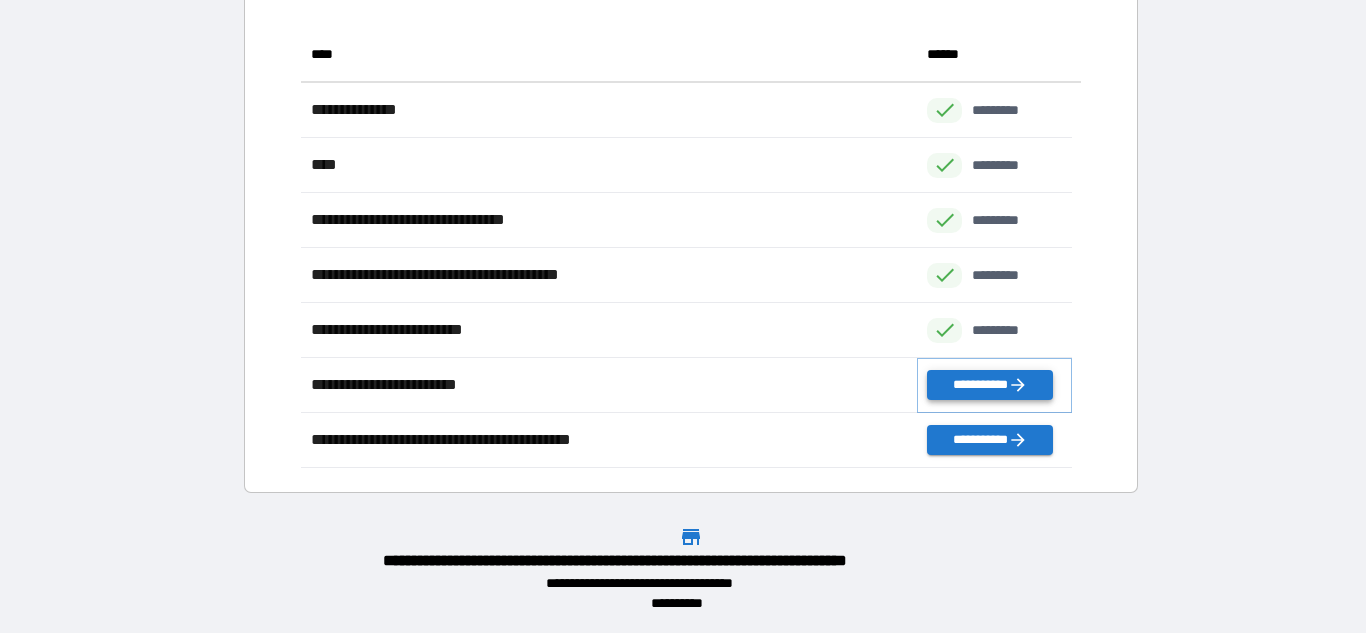 click on "**********" at bounding box center [989, 385] 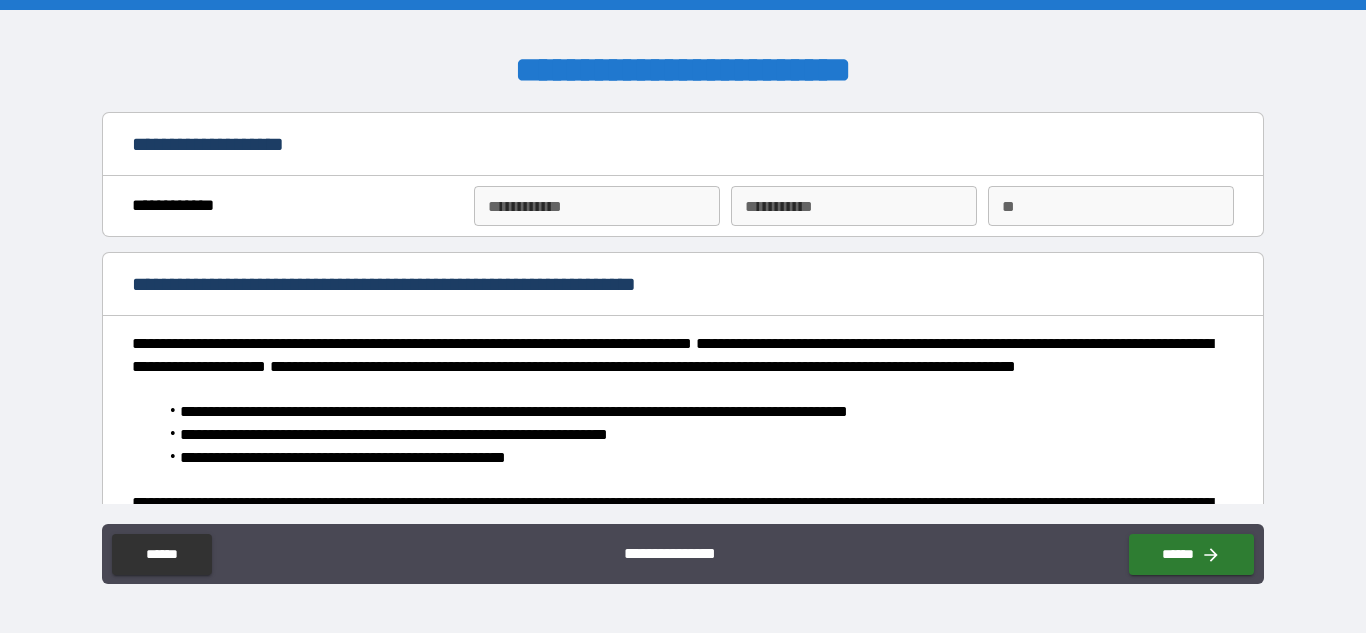 click on "**********" at bounding box center (597, 206) 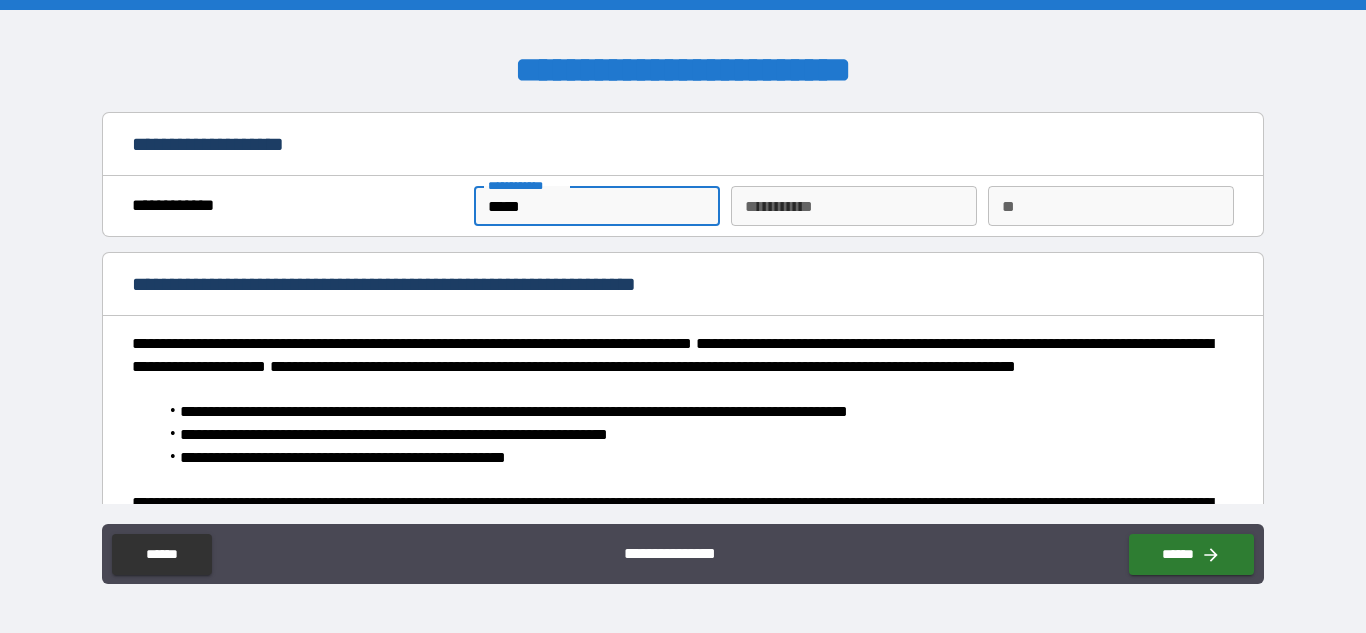 type on "*****" 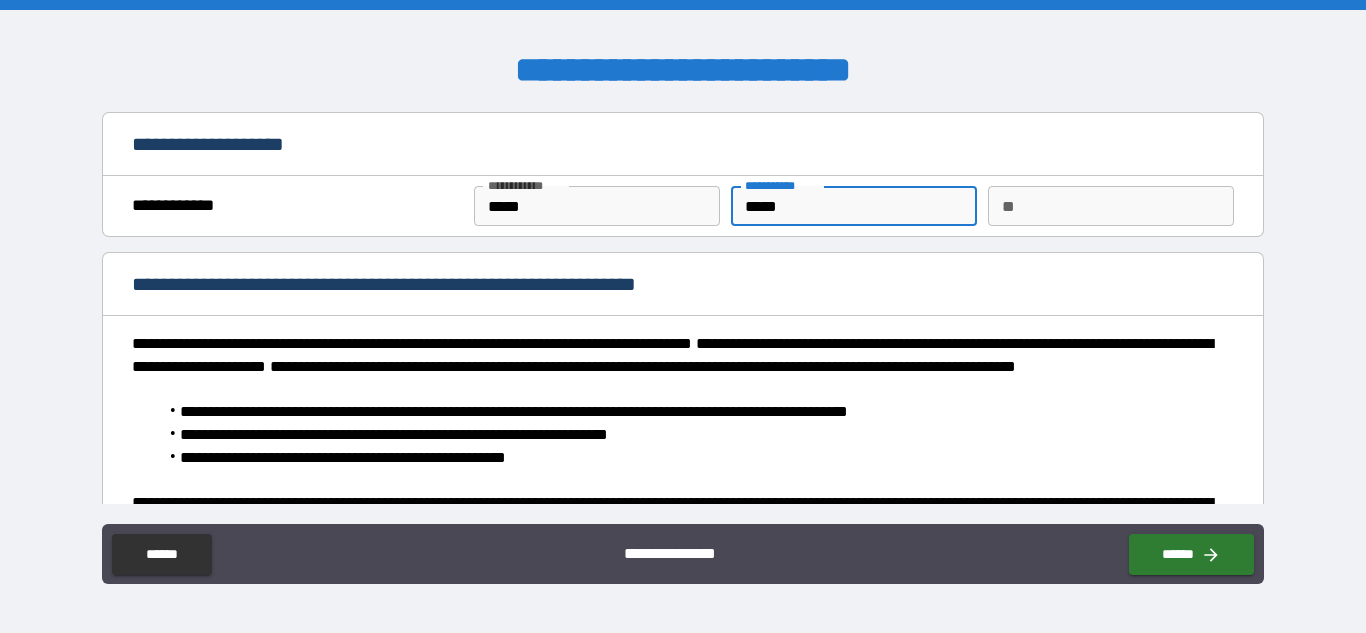 type on "*****" 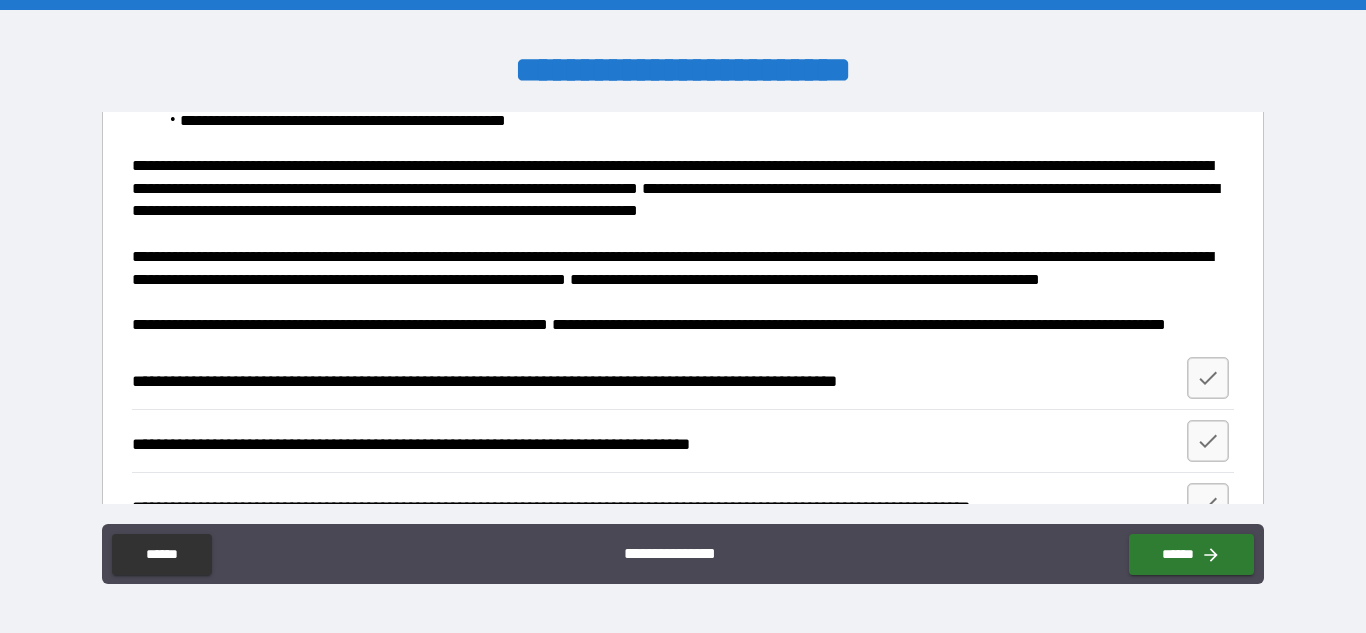 scroll, scrollTop: 443, scrollLeft: 0, axis: vertical 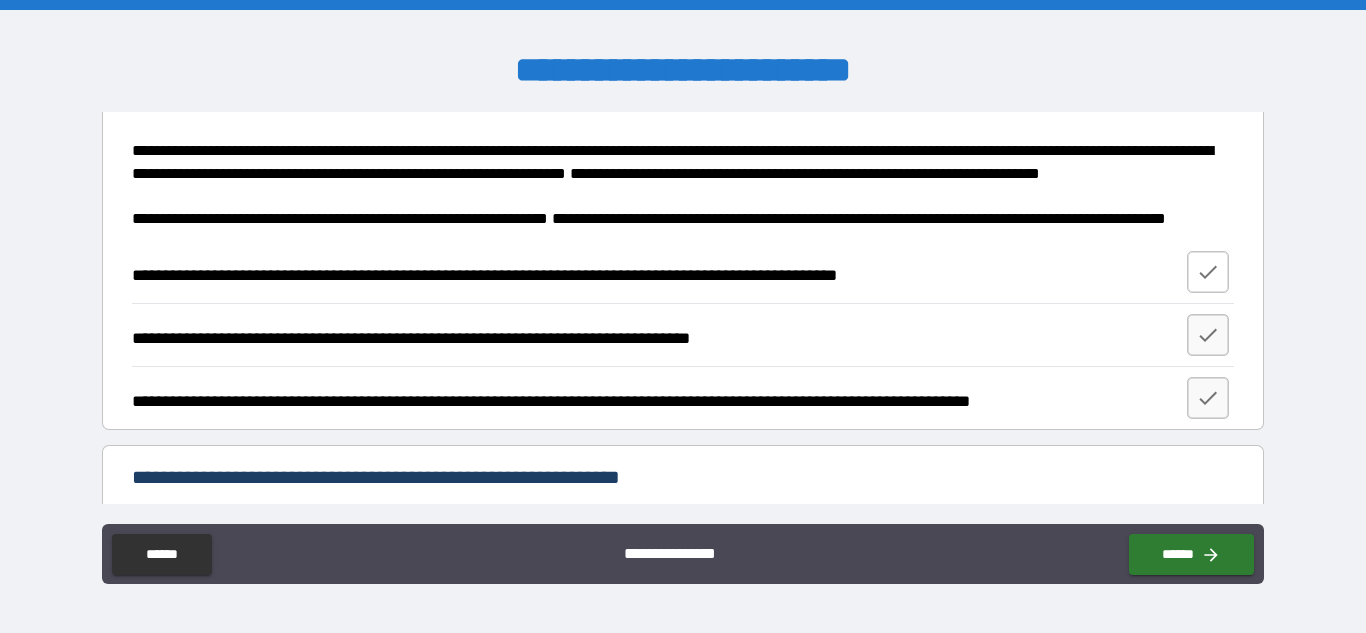 type on "*" 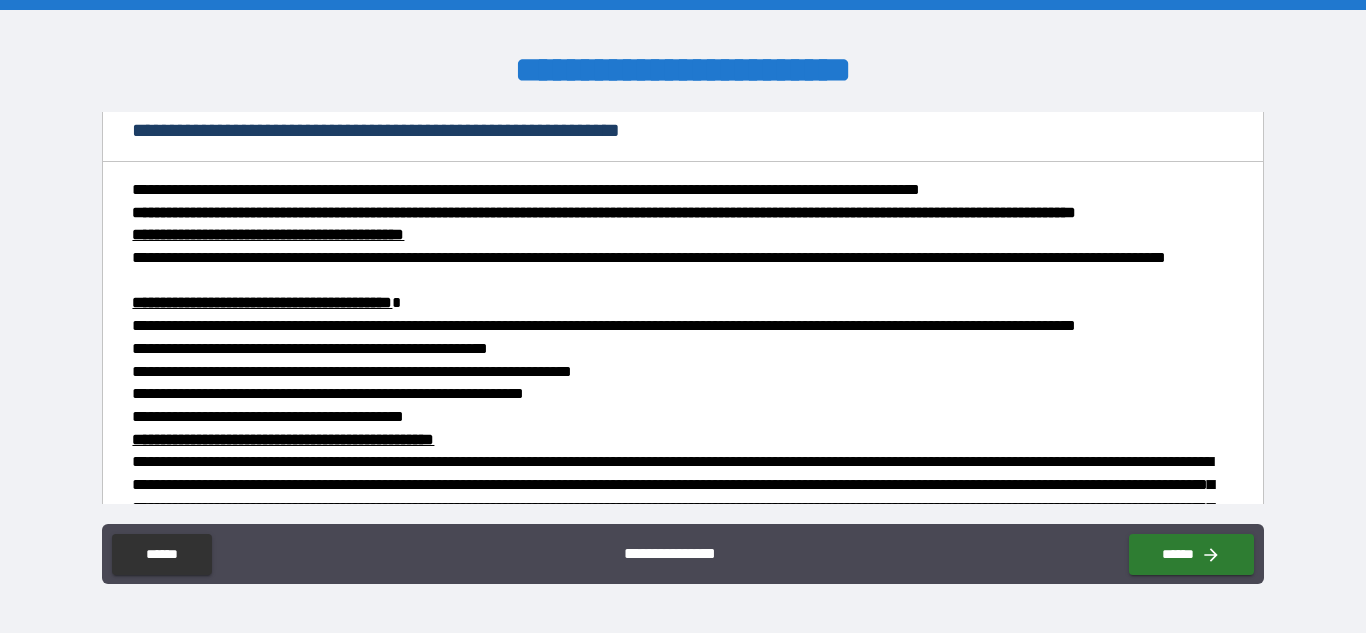 scroll, scrollTop: 569, scrollLeft: 0, axis: vertical 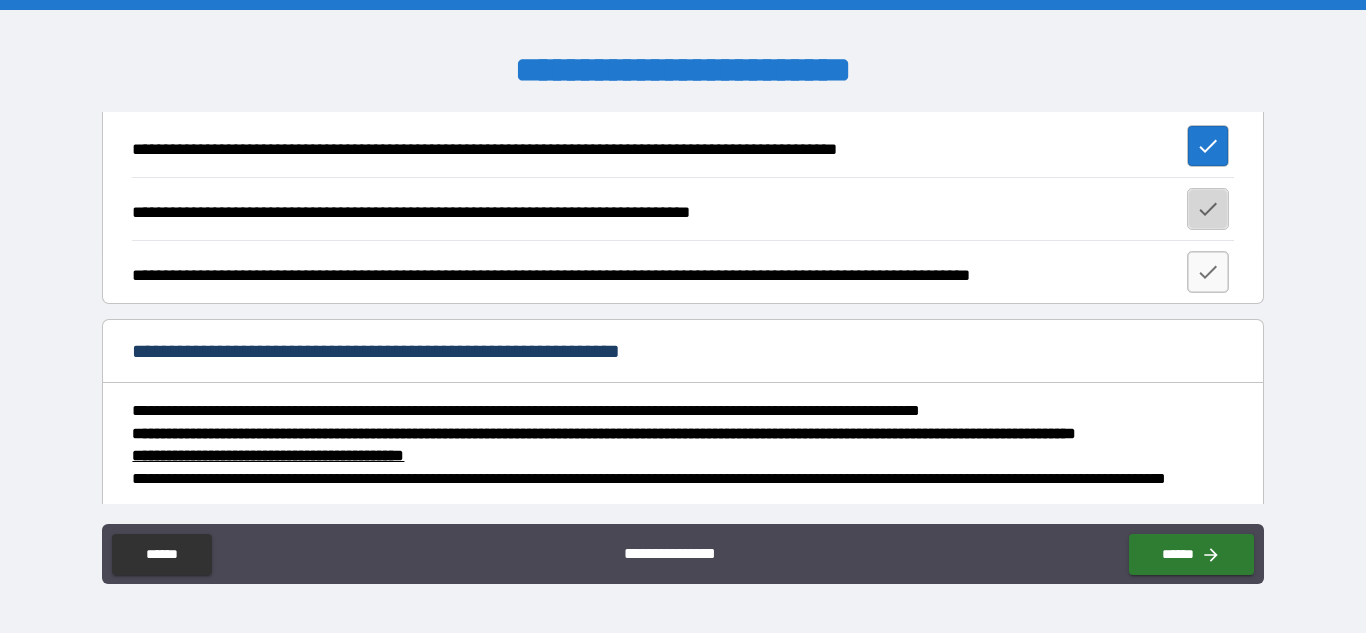 click 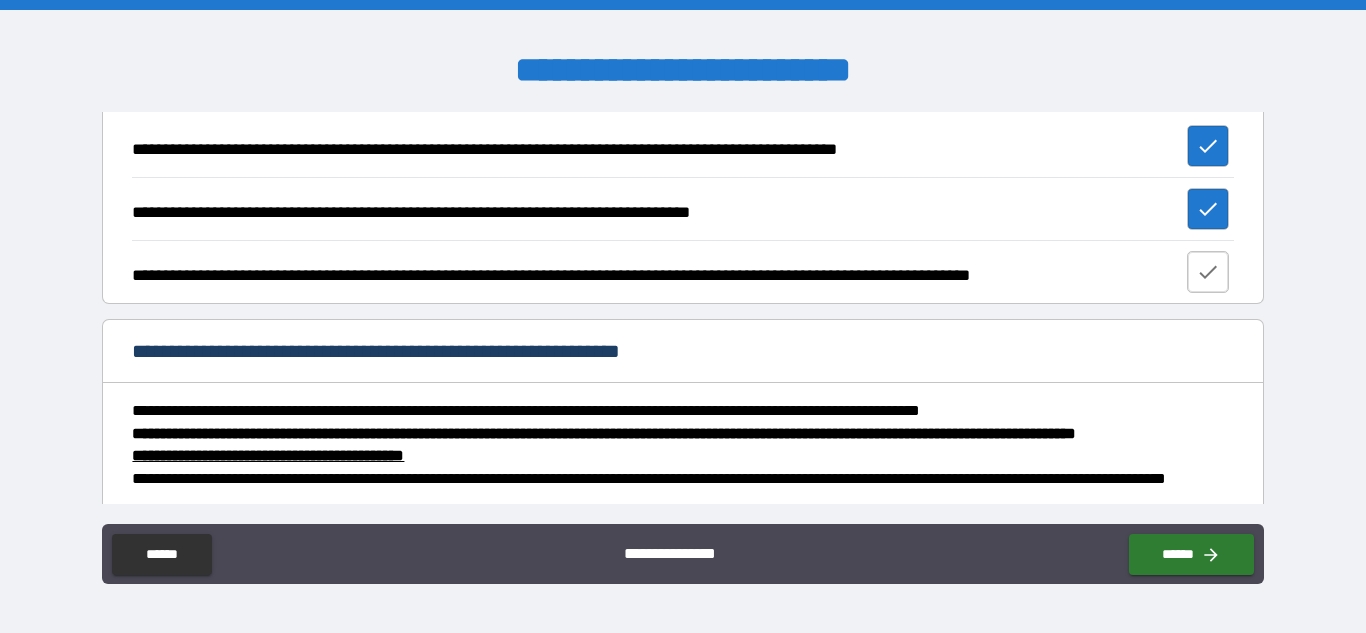 click 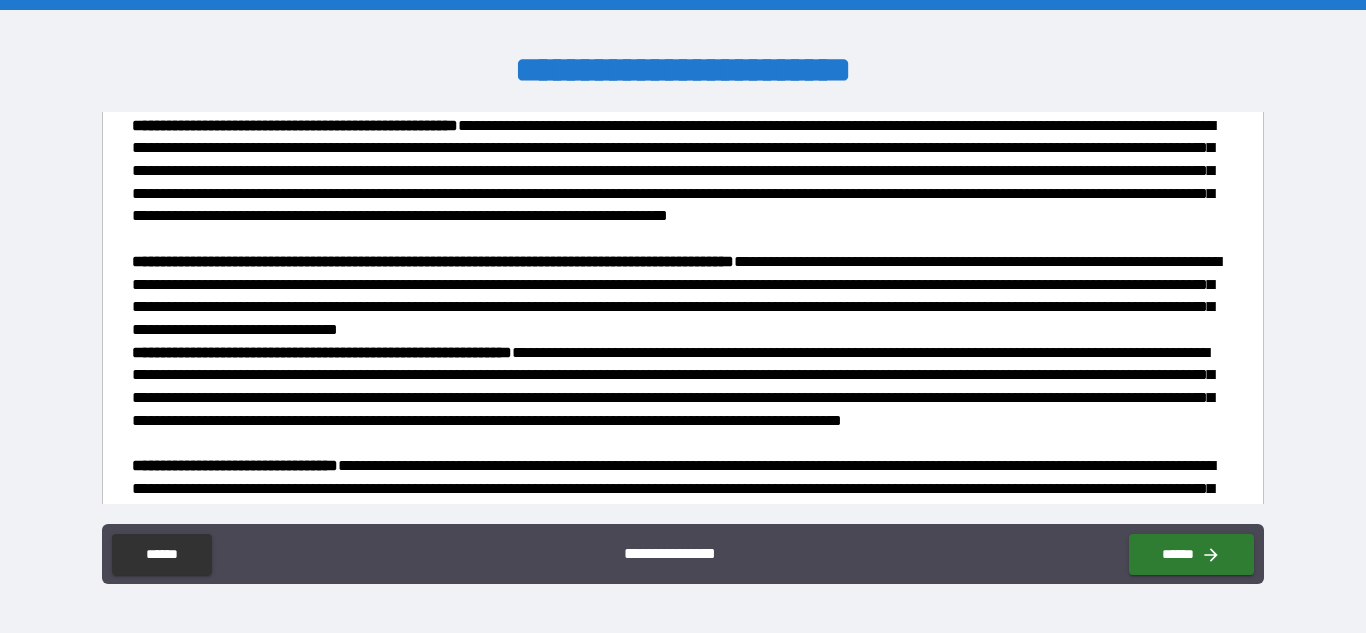 scroll, scrollTop: 3381, scrollLeft: 0, axis: vertical 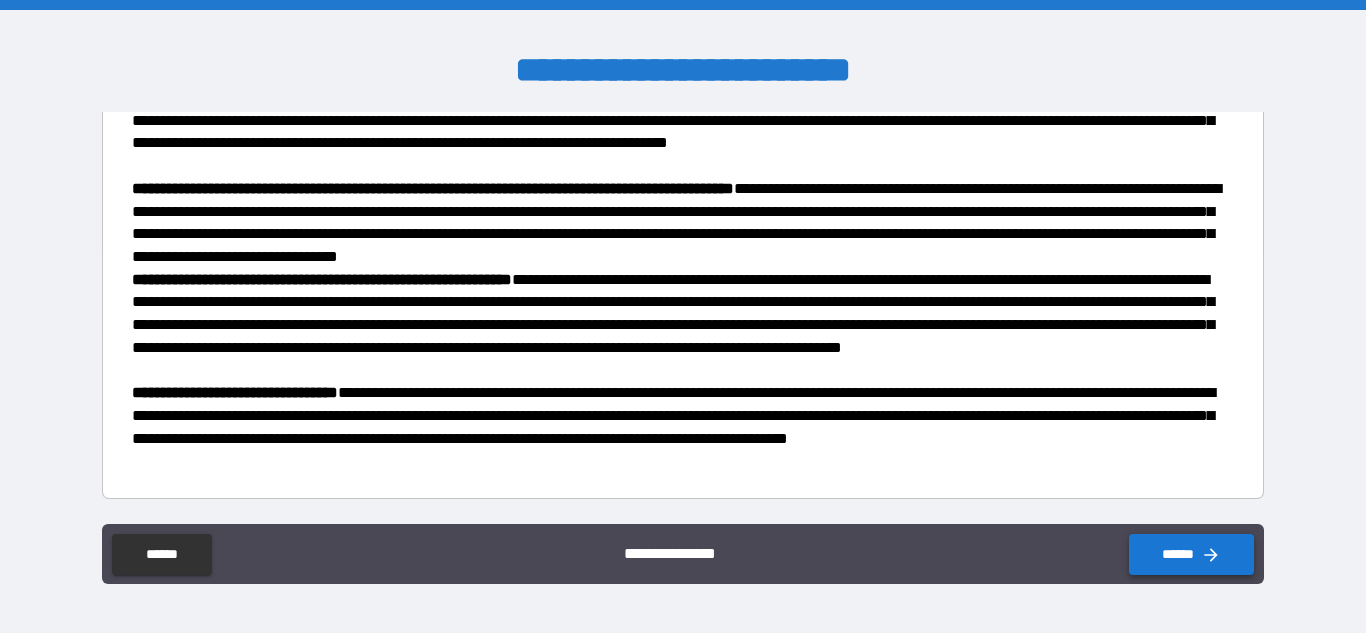 click 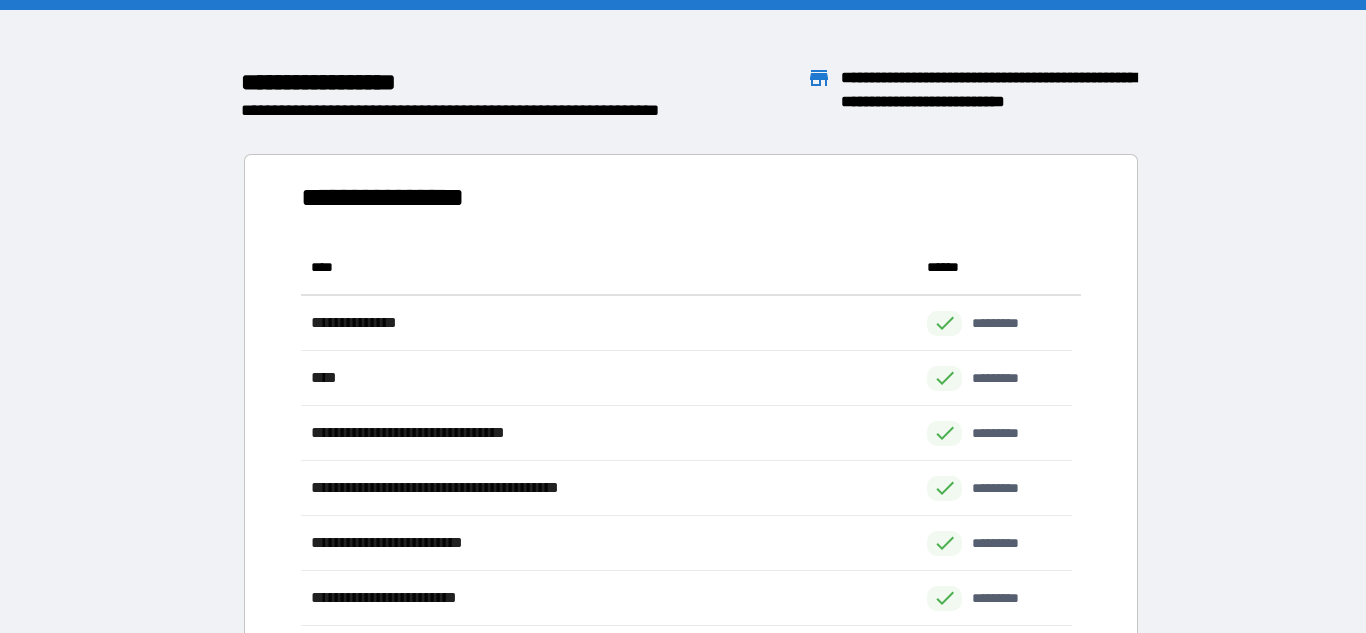 scroll, scrollTop: 16, scrollLeft: 16, axis: both 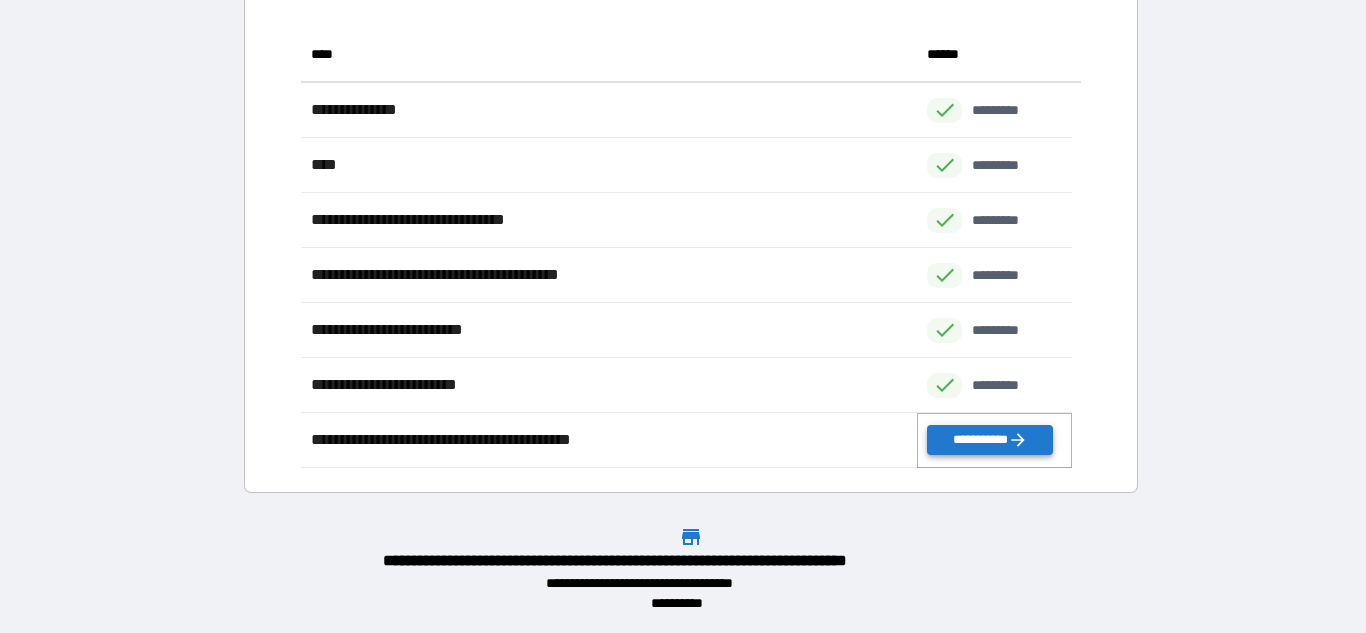 click 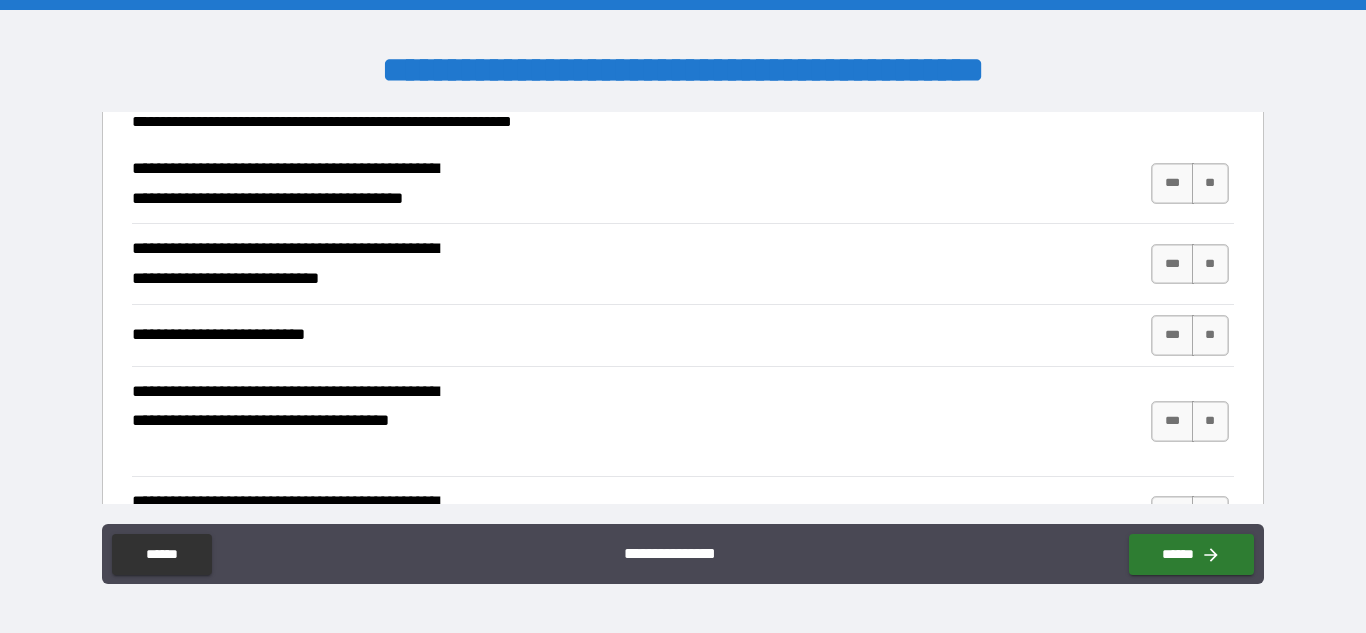 scroll, scrollTop: 395, scrollLeft: 0, axis: vertical 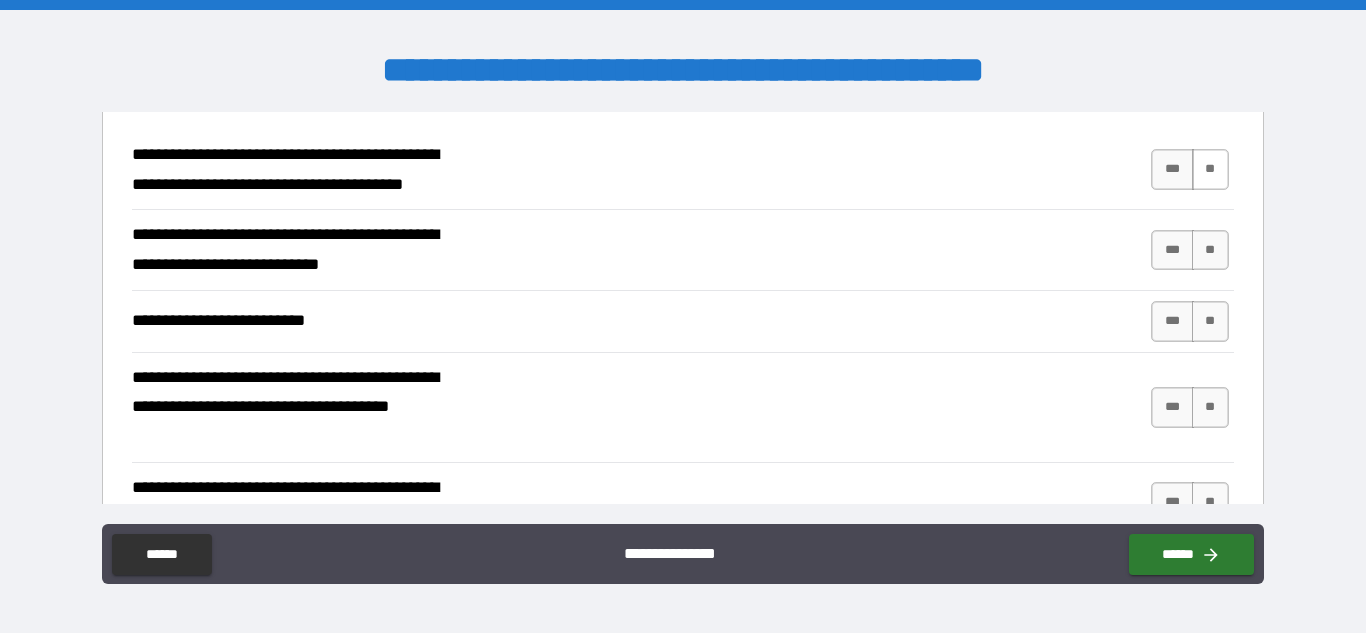 click on "**" at bounding box center [1210, 169] 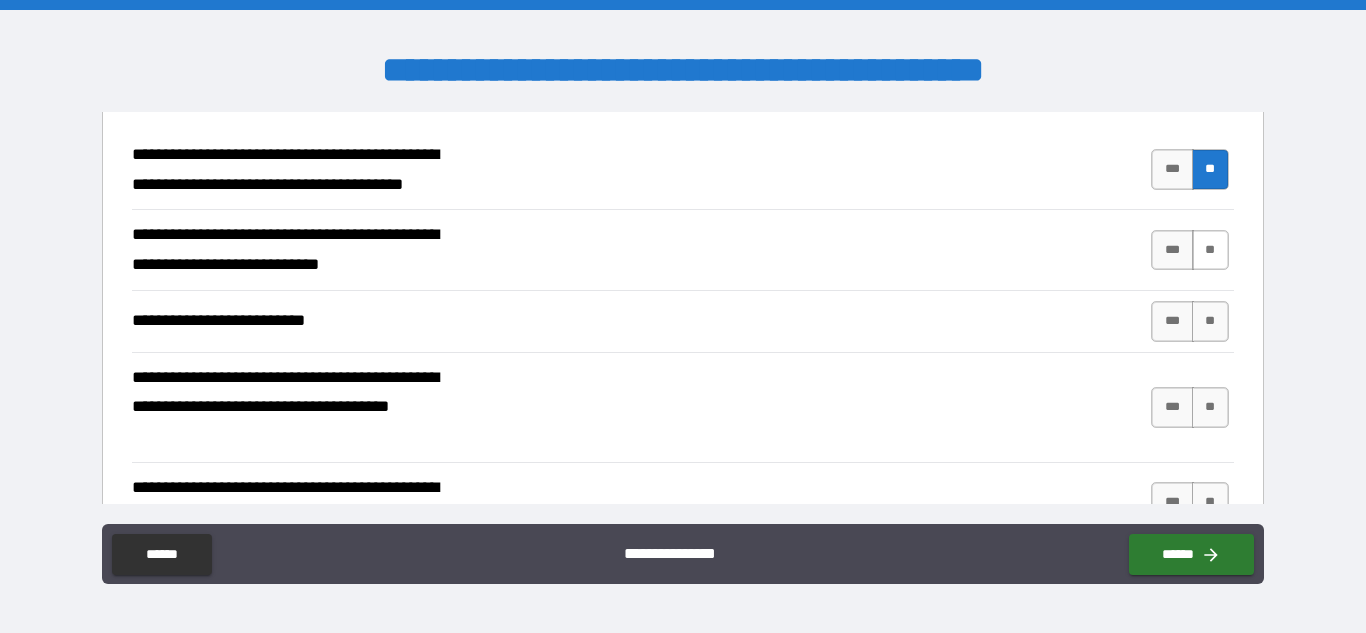 click on "**" at bounding box center (1210, 250) 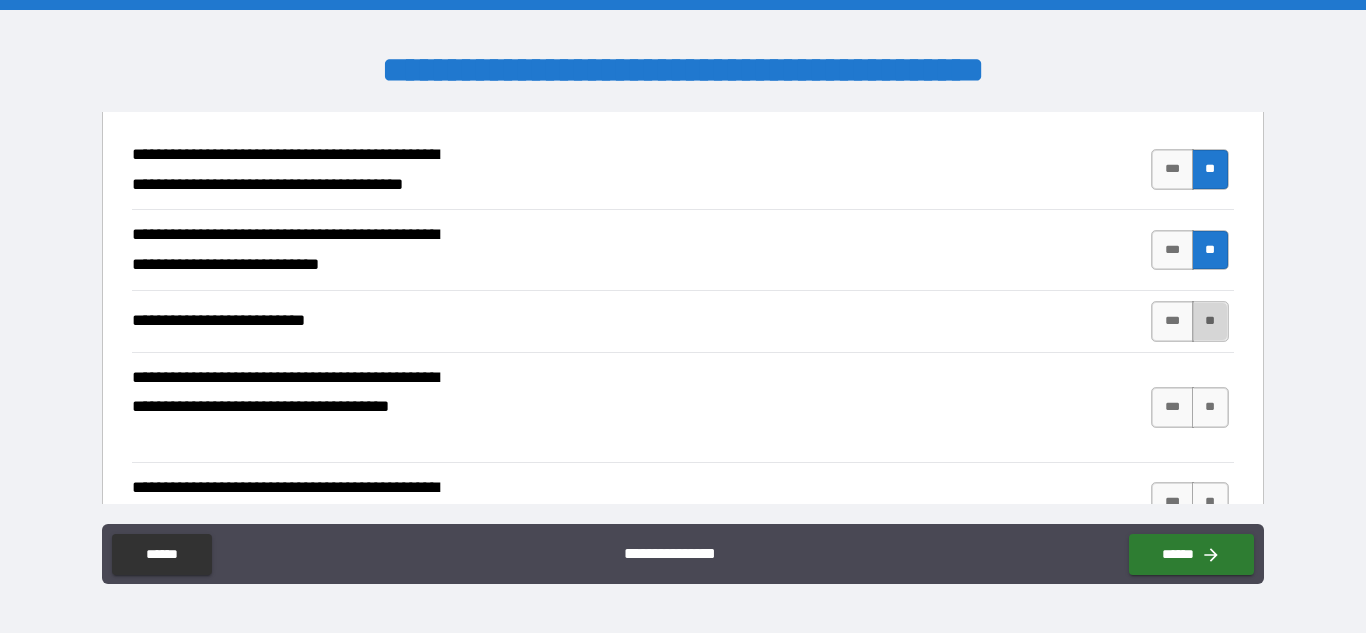 click on "**" at bounding box center [1210, 321] 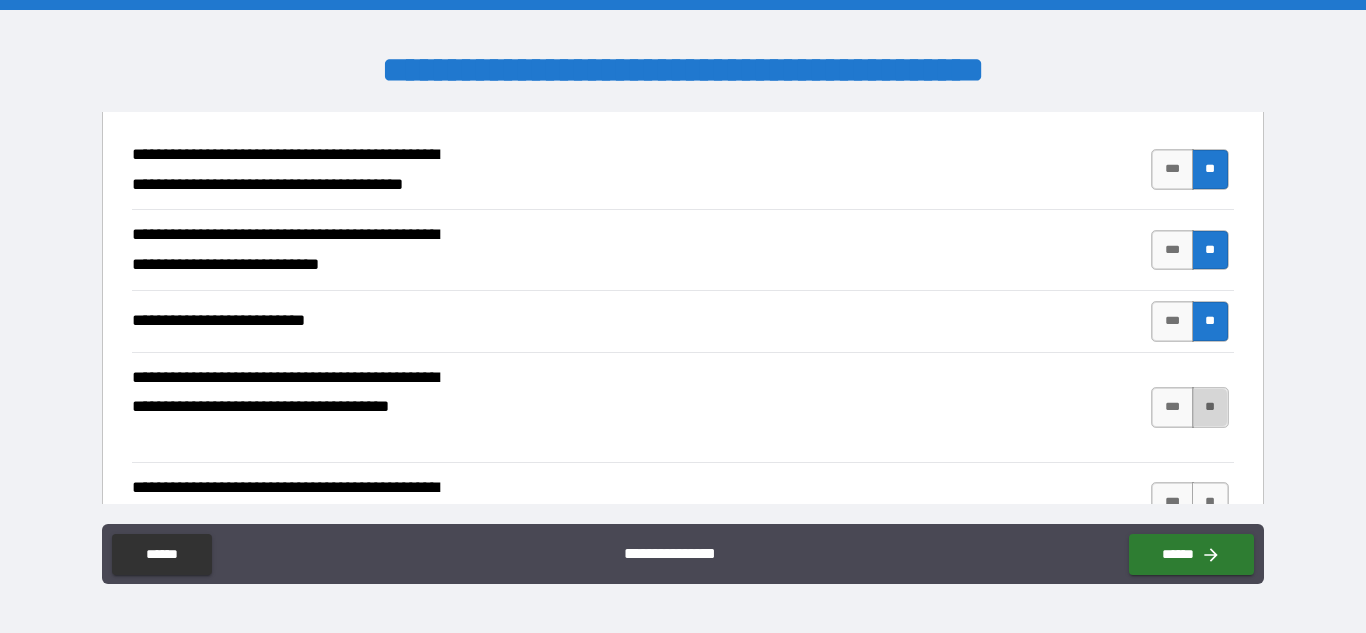 click on "**" at bounding box center [1210, 407] 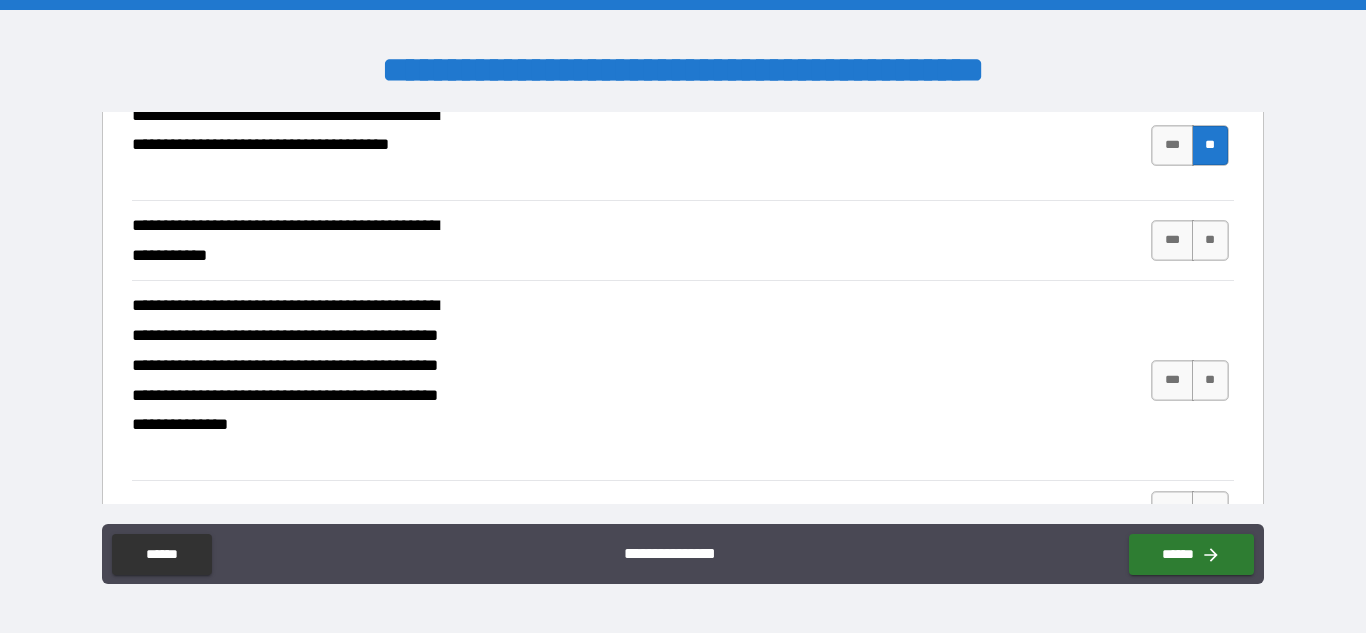 scroll, scrollTop: 683, scrollLeft: 0, axis: vertical 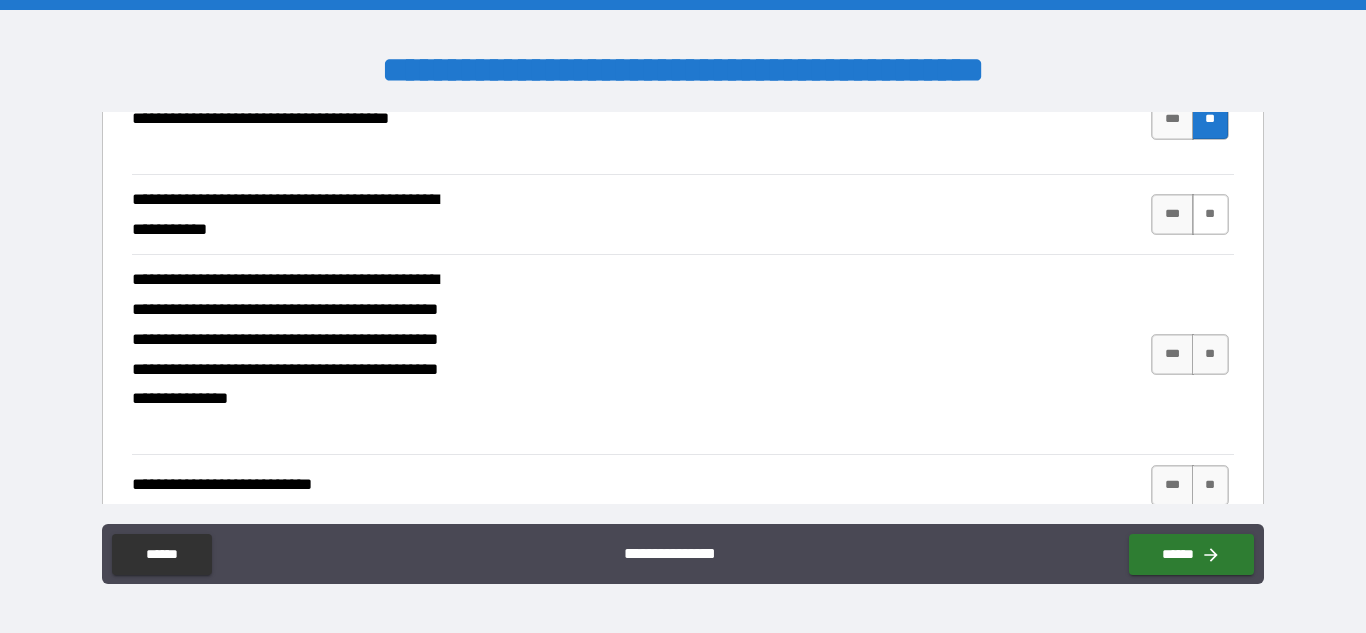 click on "**" at bounding box center (1210, 214) 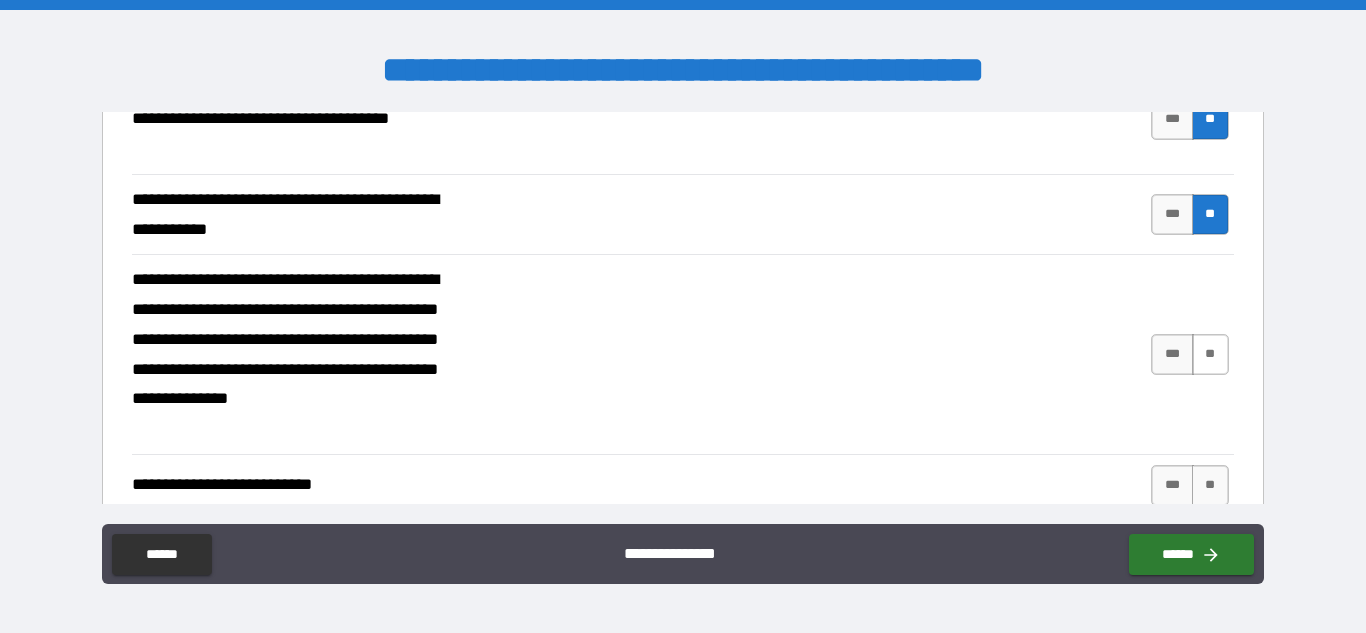 click on "**" at bounding box center (1210, 354) 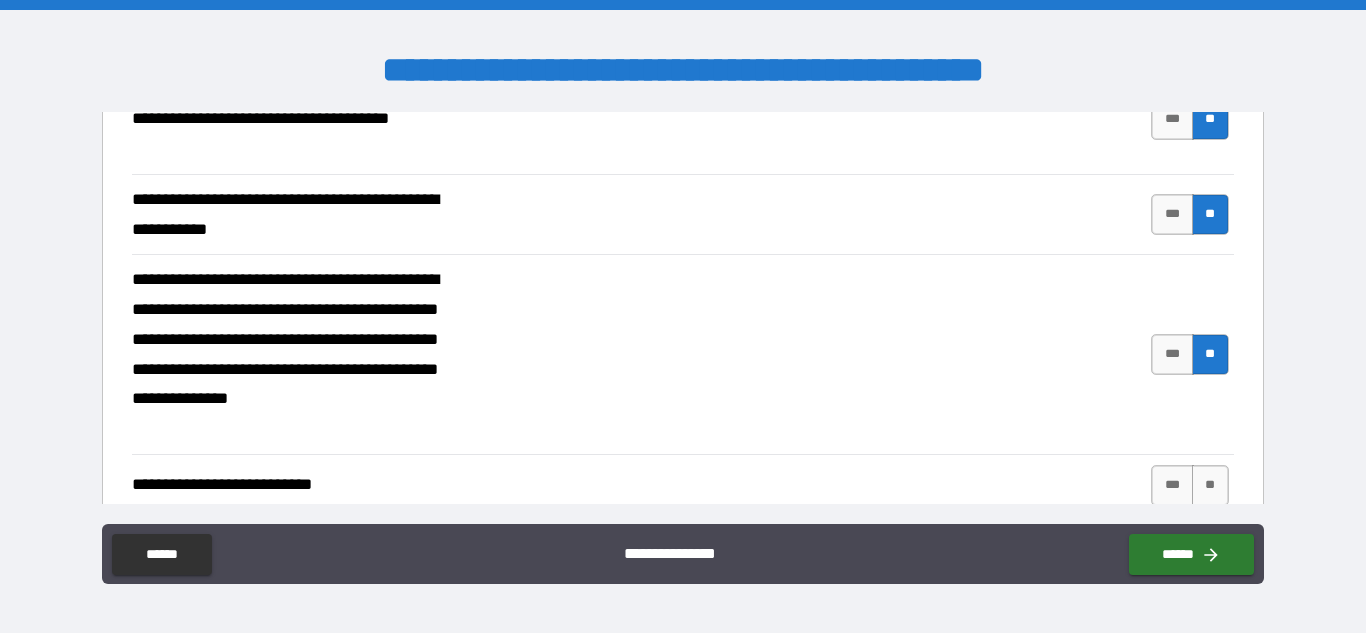 drag, startPoint x: 1251, startPoint y: 286, endPoint x: 1263, endPoint y: 341, distance: 56.293873 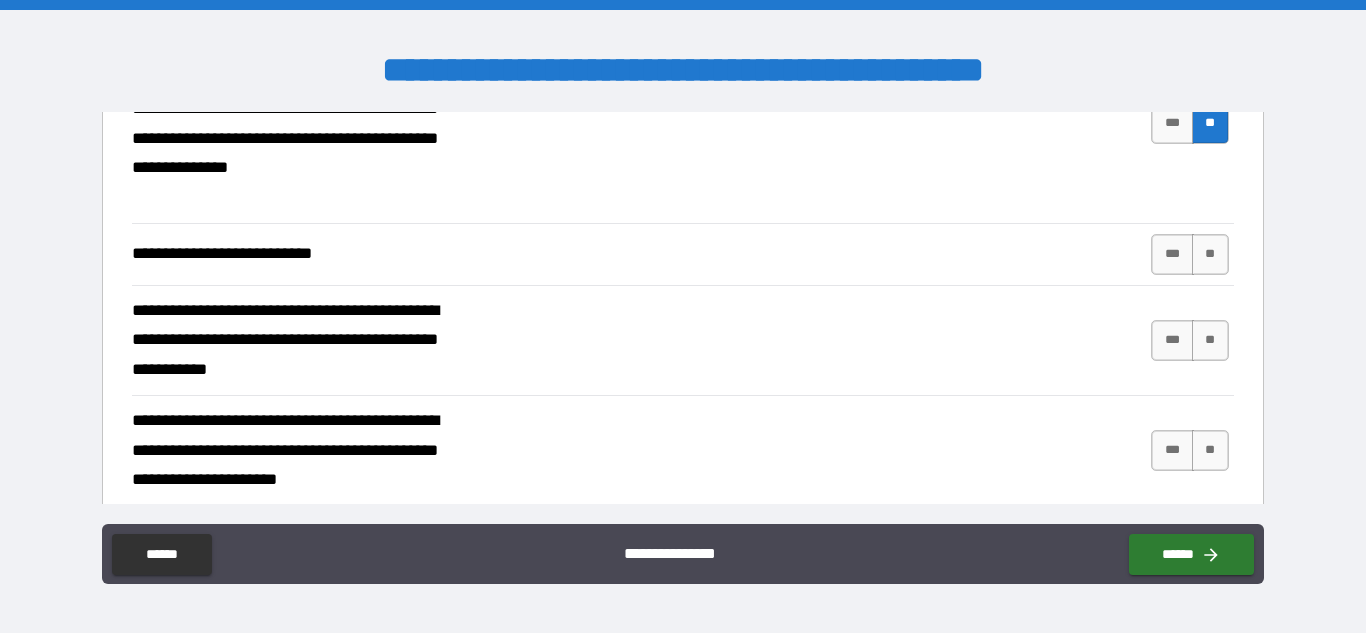 scroll, scrollTop: 940, scrollLeft: 0, axis: vertical 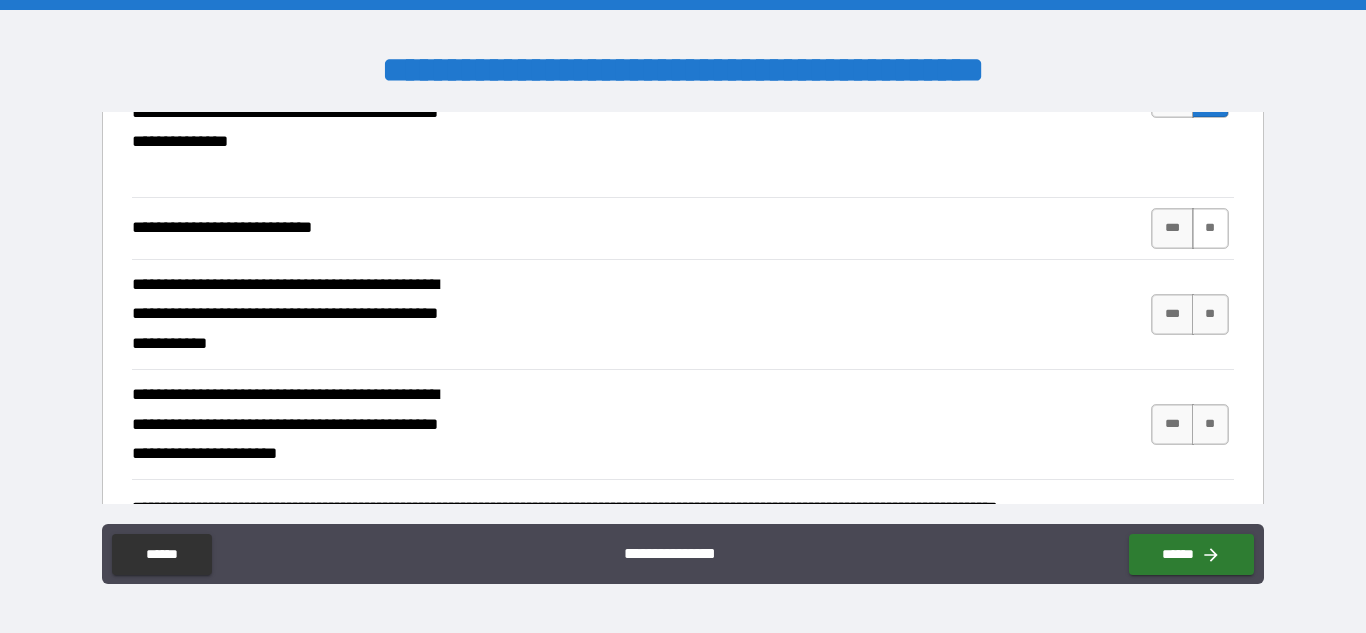 click on "**" at bounding box center [1210, 228] 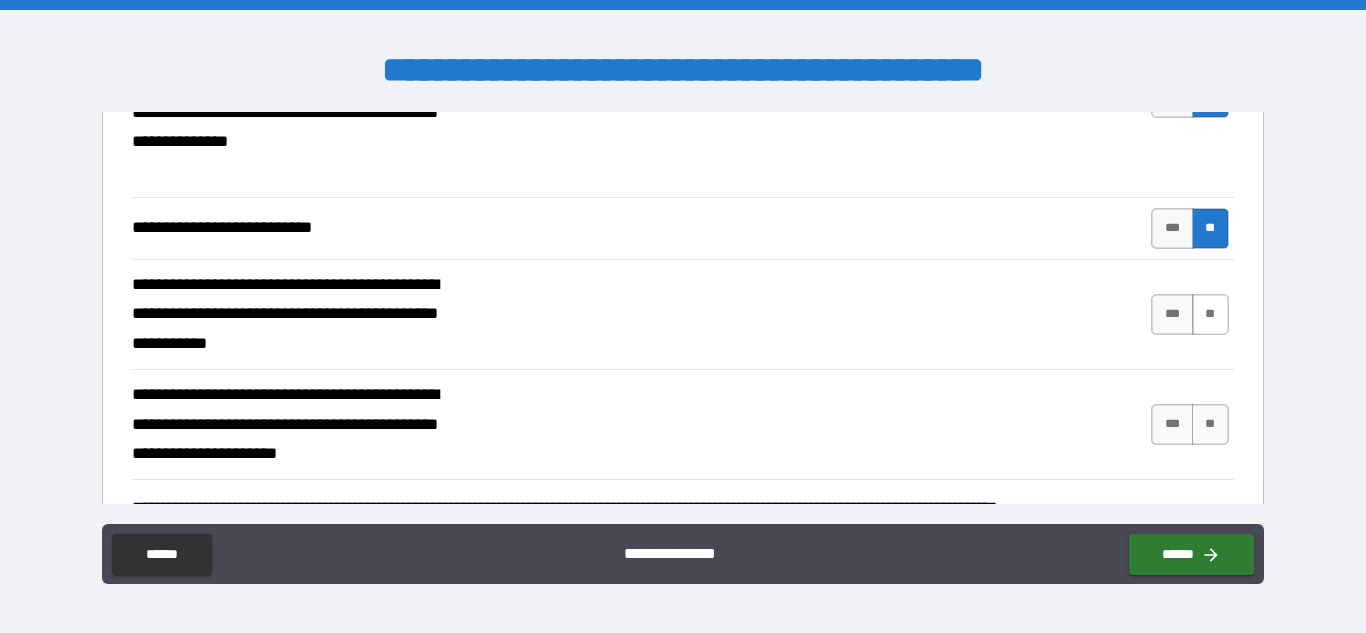 click on "**" at bounding box center [1210, 314] 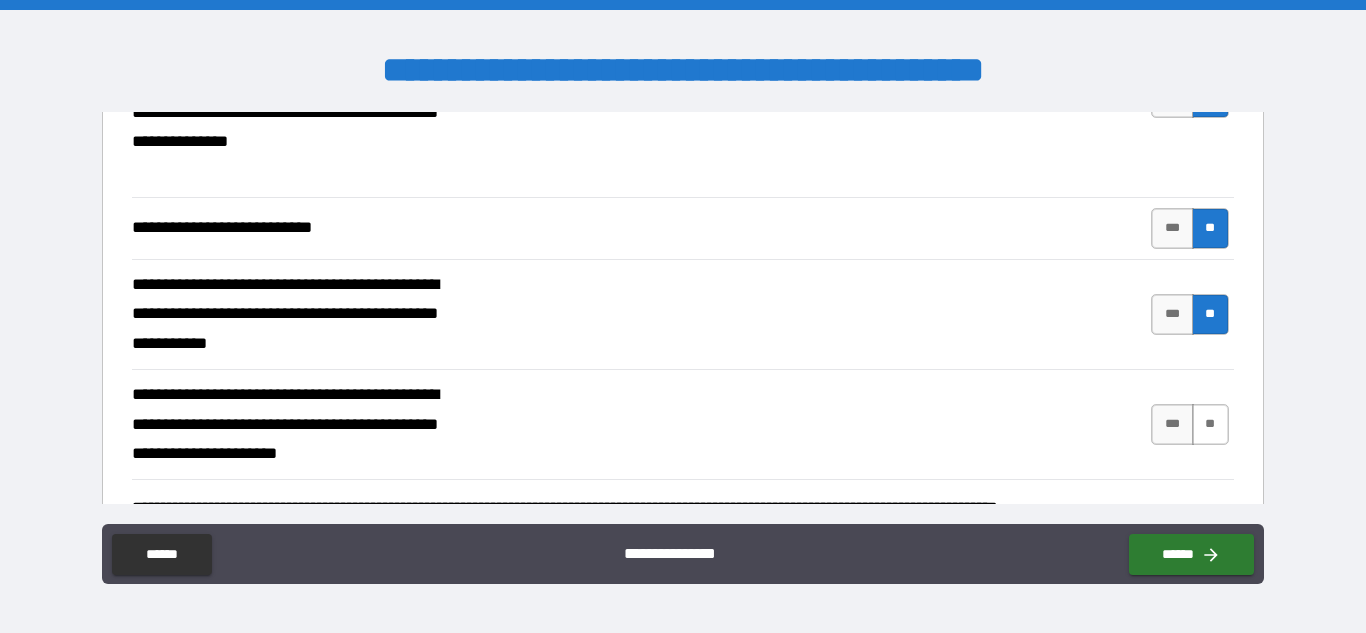 click on "**" at bounding box center (1210, 424) 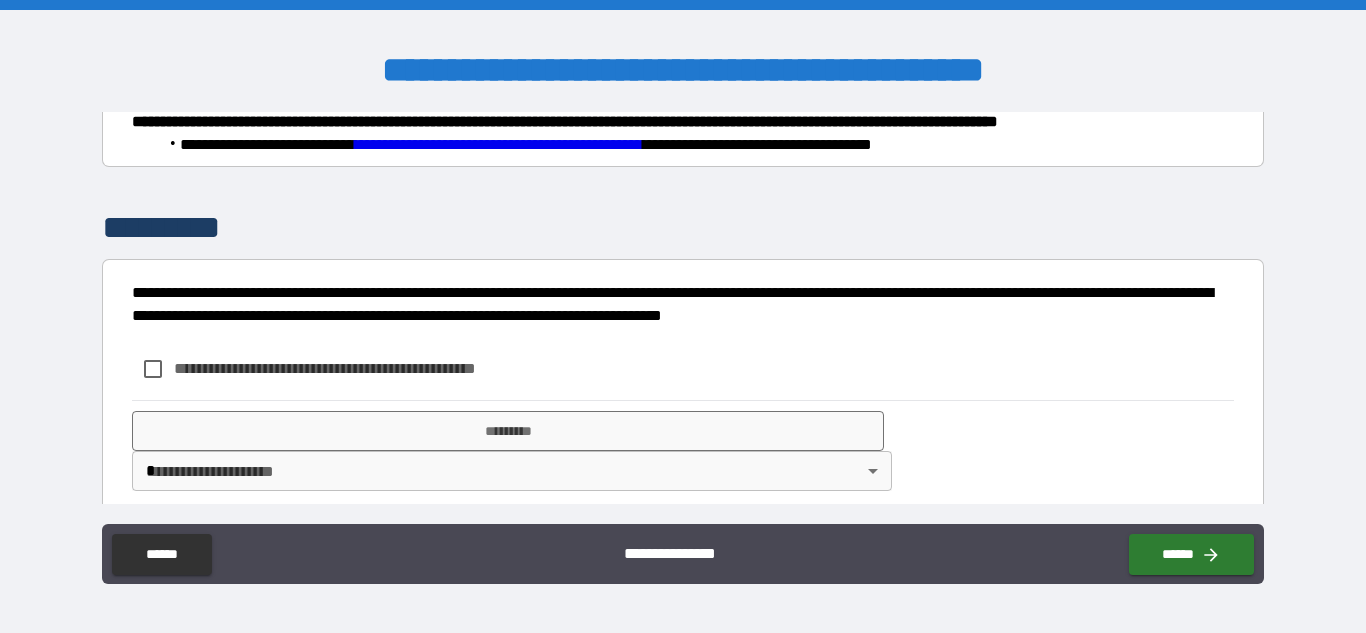 scroll, scrollTop: 1344, scrollLeft: 0, axis: vertical 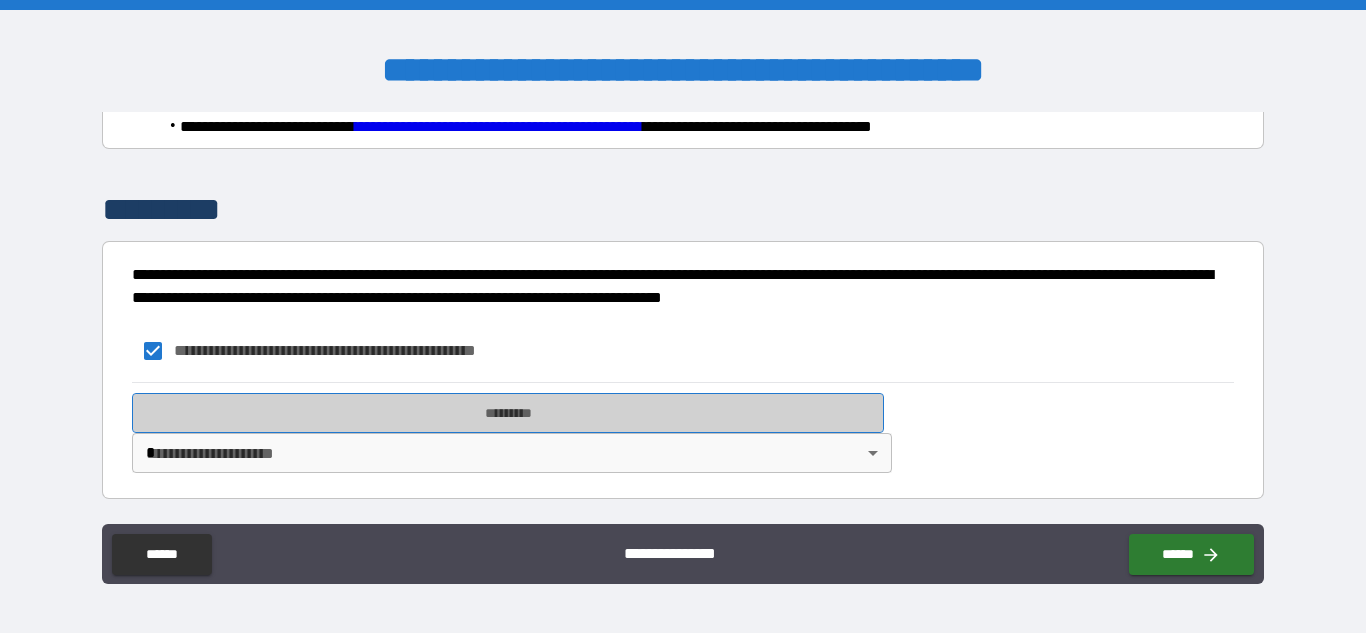 click on "*********" at bounding box center [508, 413] 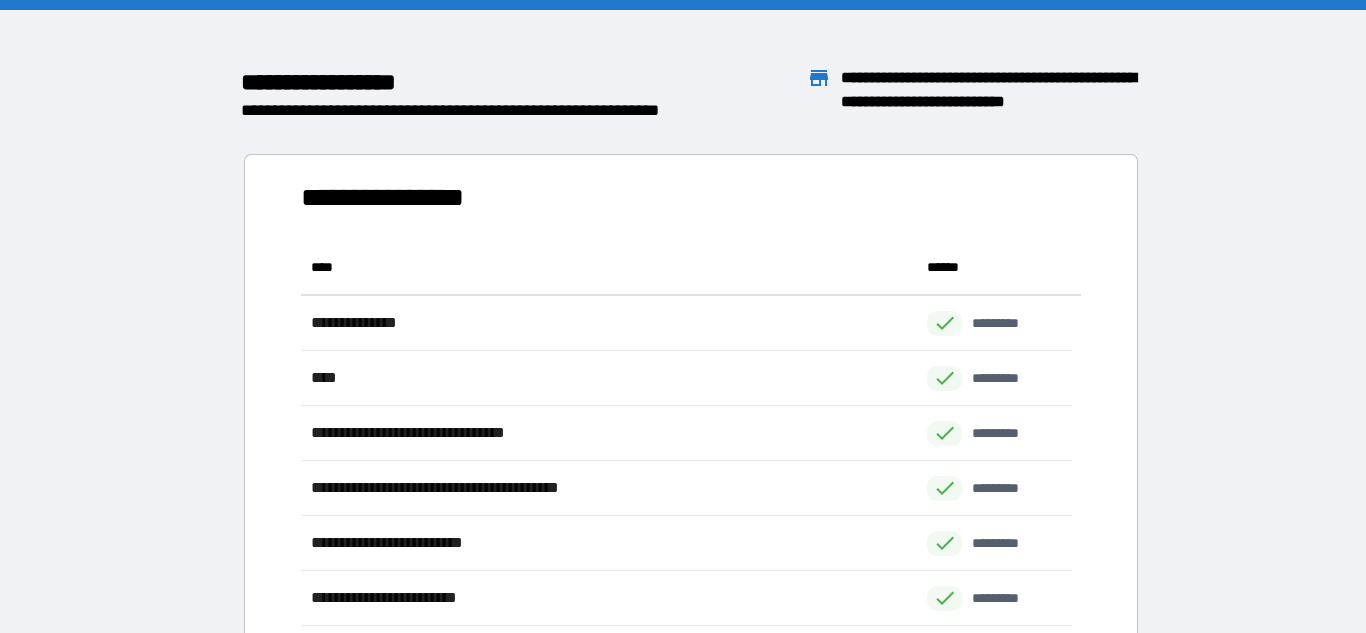 scroll, scrollTop: 16, scrollLeft: 16, axis: both 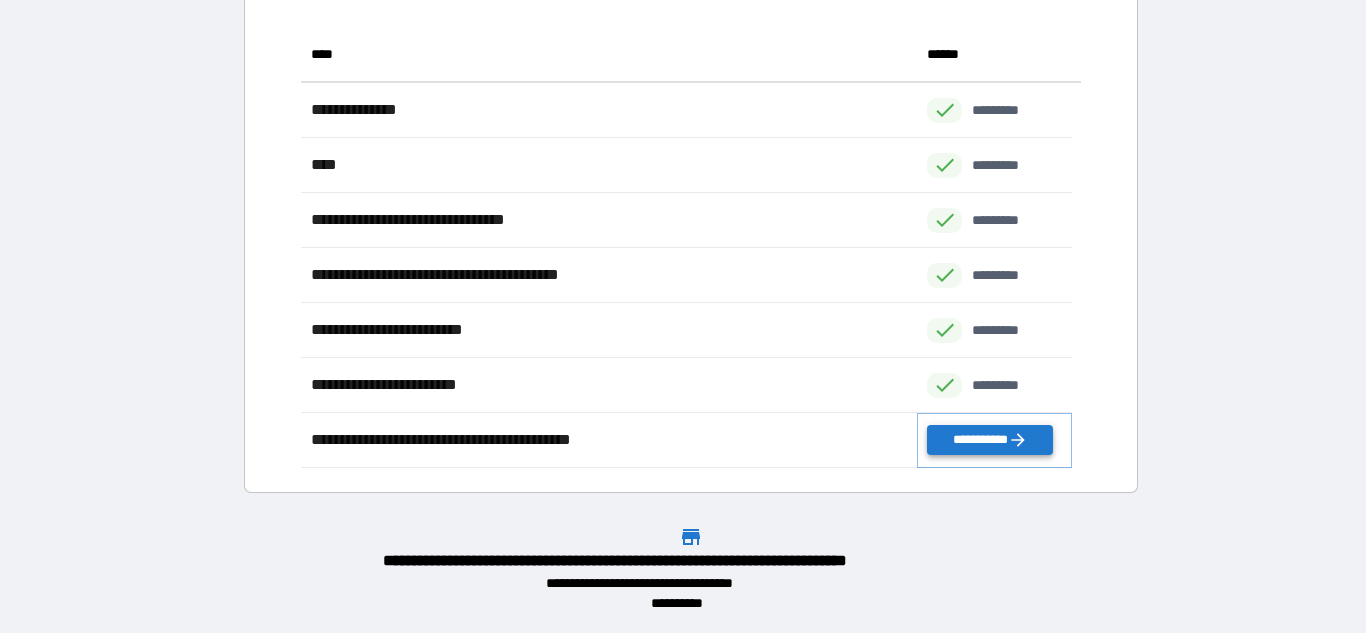 click 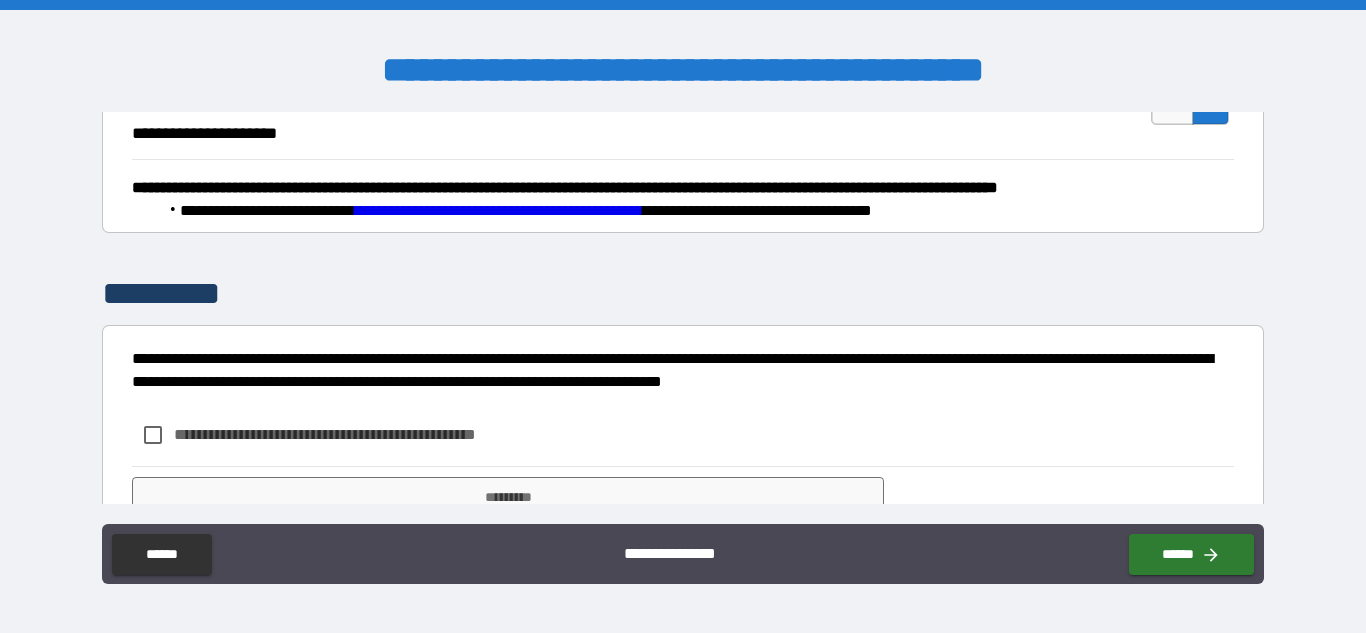 scroll, scrollTop: 1344, scrollLeft: 0, axis: vertical 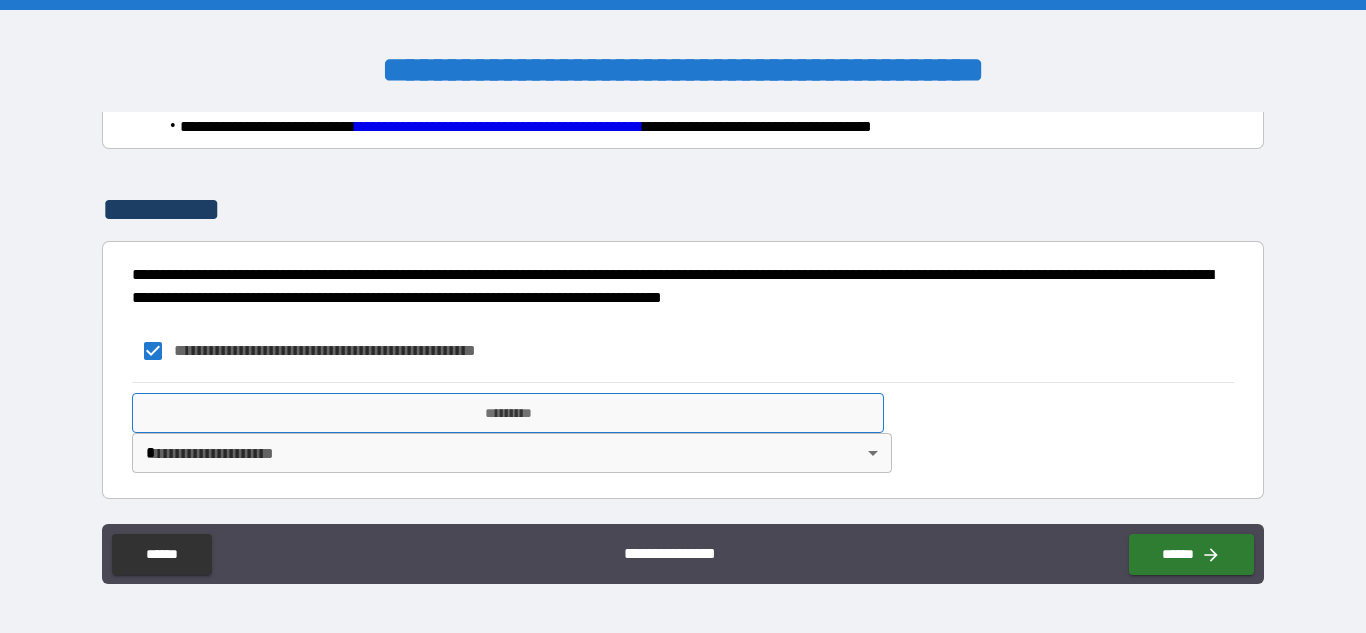 click on "*********" at bounding box center [508, 413] 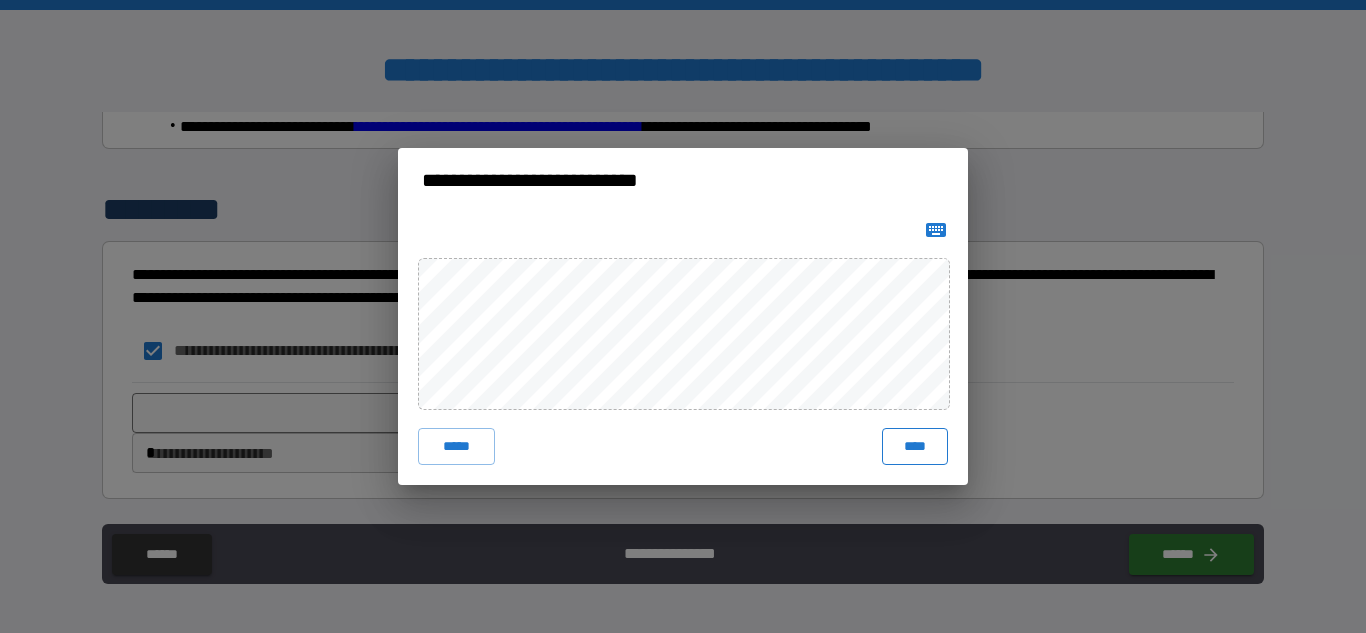 click on "****" at bounding box center [915, 446] 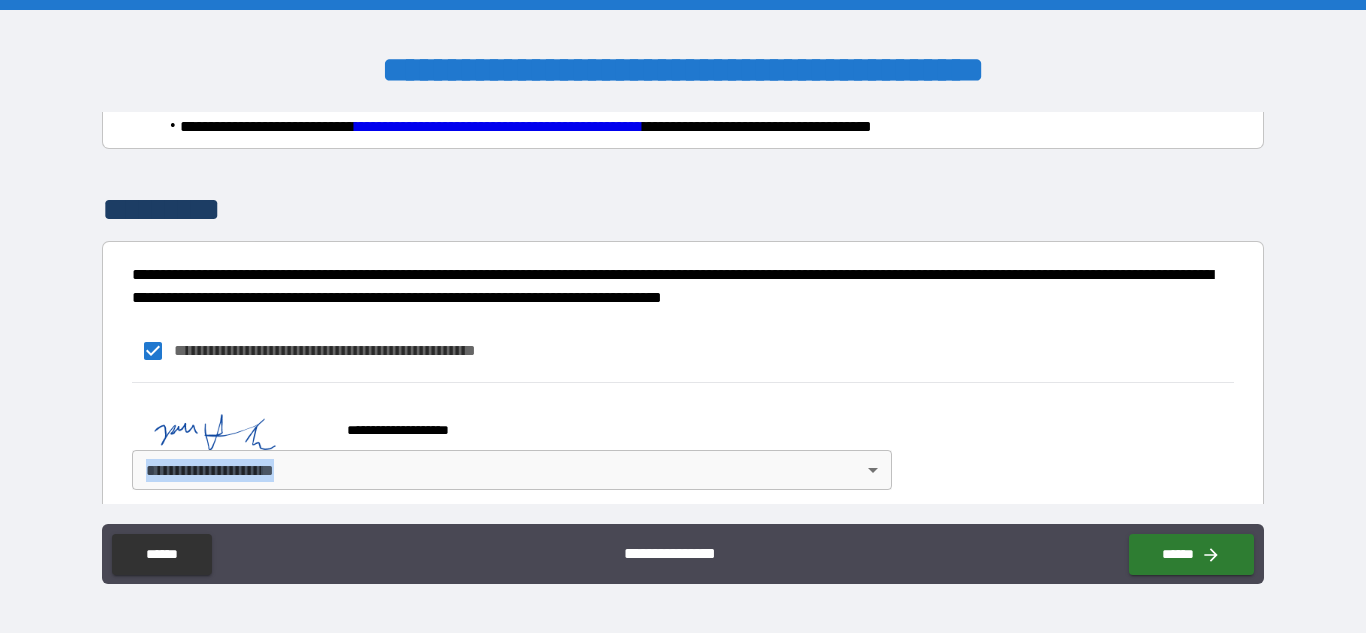 drag, startPoint x: 1251, startPoint y: 432, endPoint x: 1248, endPoint y: 458, distance: 26.172504 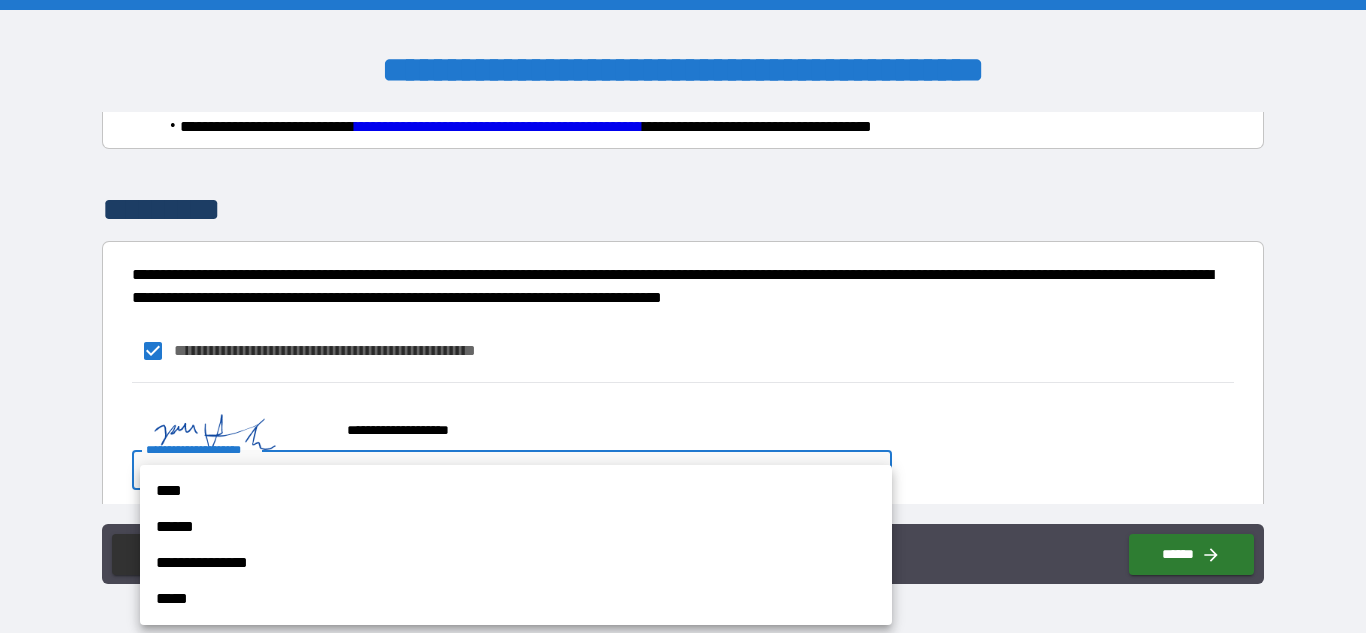 click on "**********" at bounding box center [683, 316] 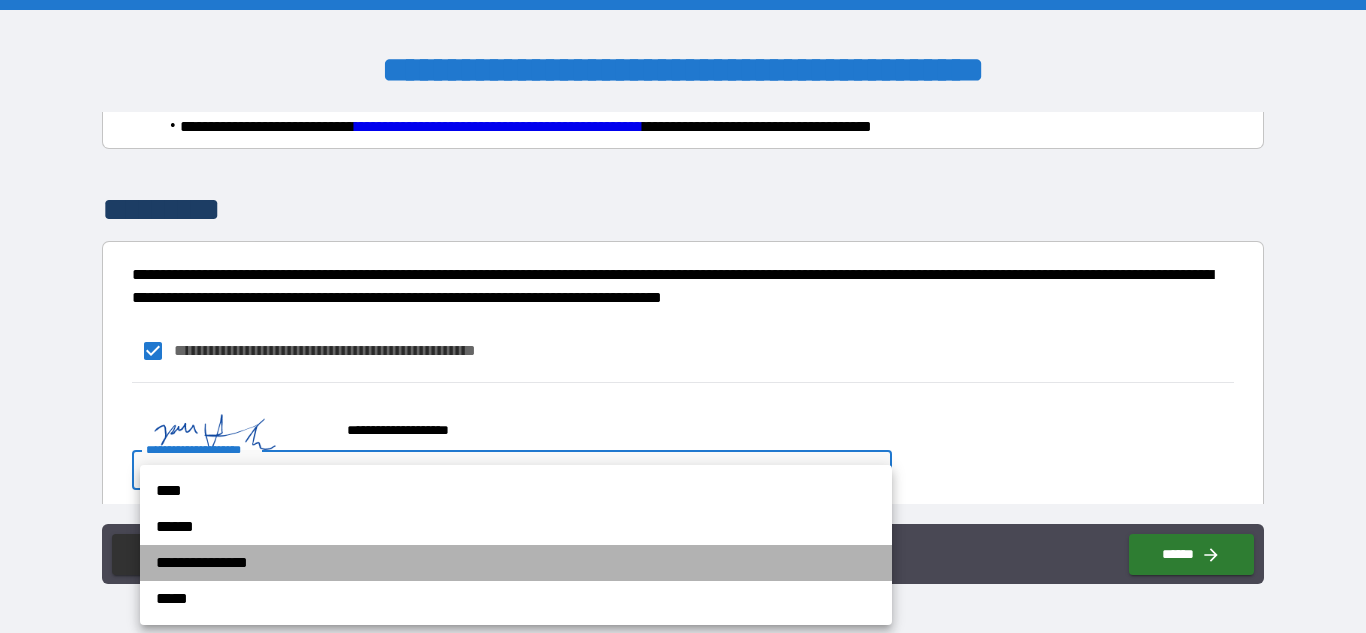 click on "**********" at bounding box center [516, 563] 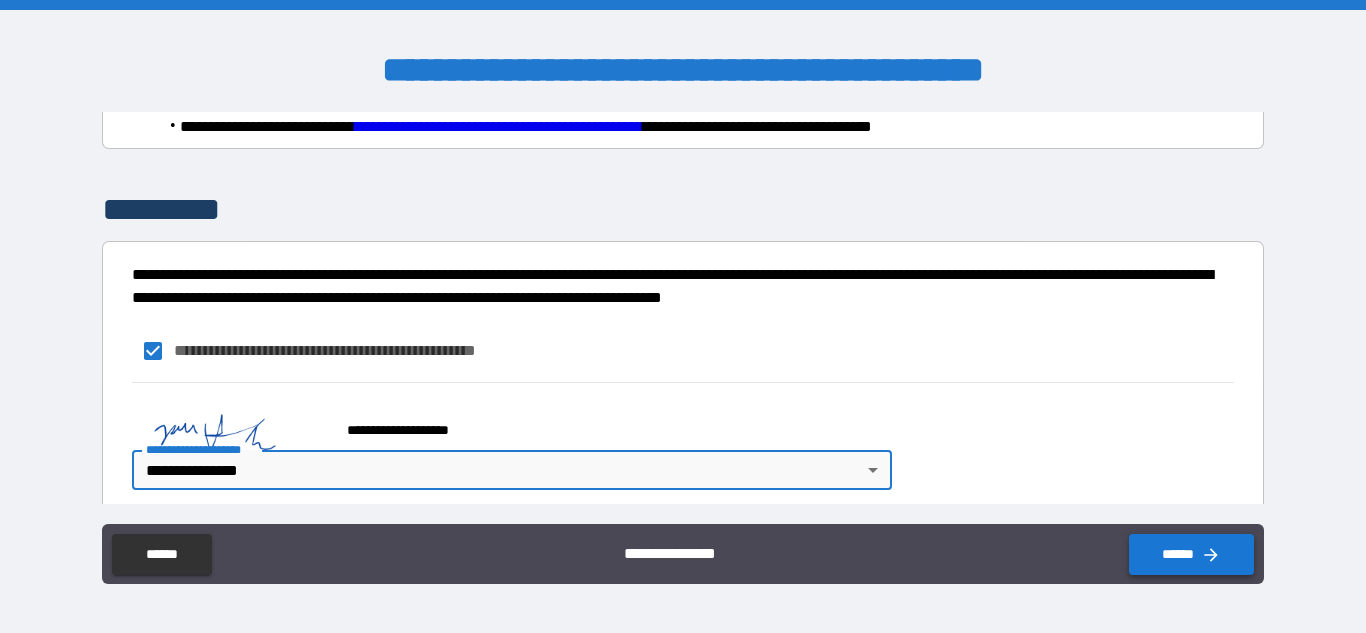 click on "******" at bounding box center (1191, 554) 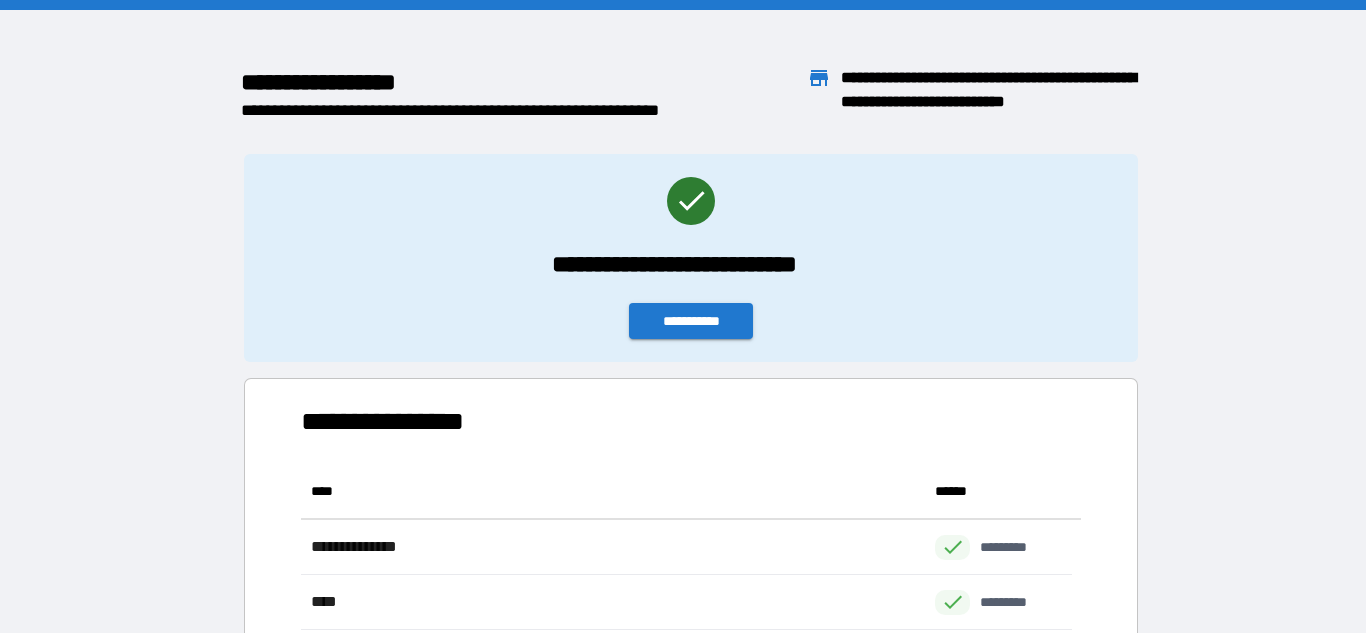 scroll, scrollTop: 426, scrollLeft: 755, axis: both 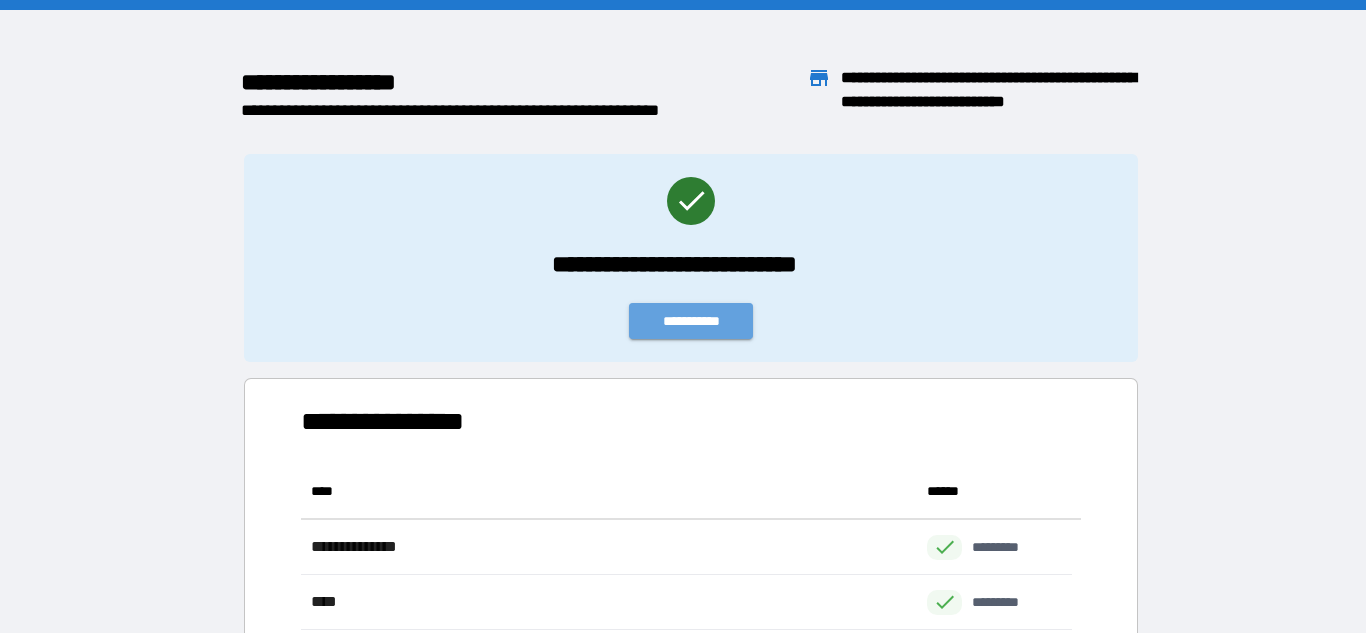 click on "**********" at bounding box center (691, 321) 